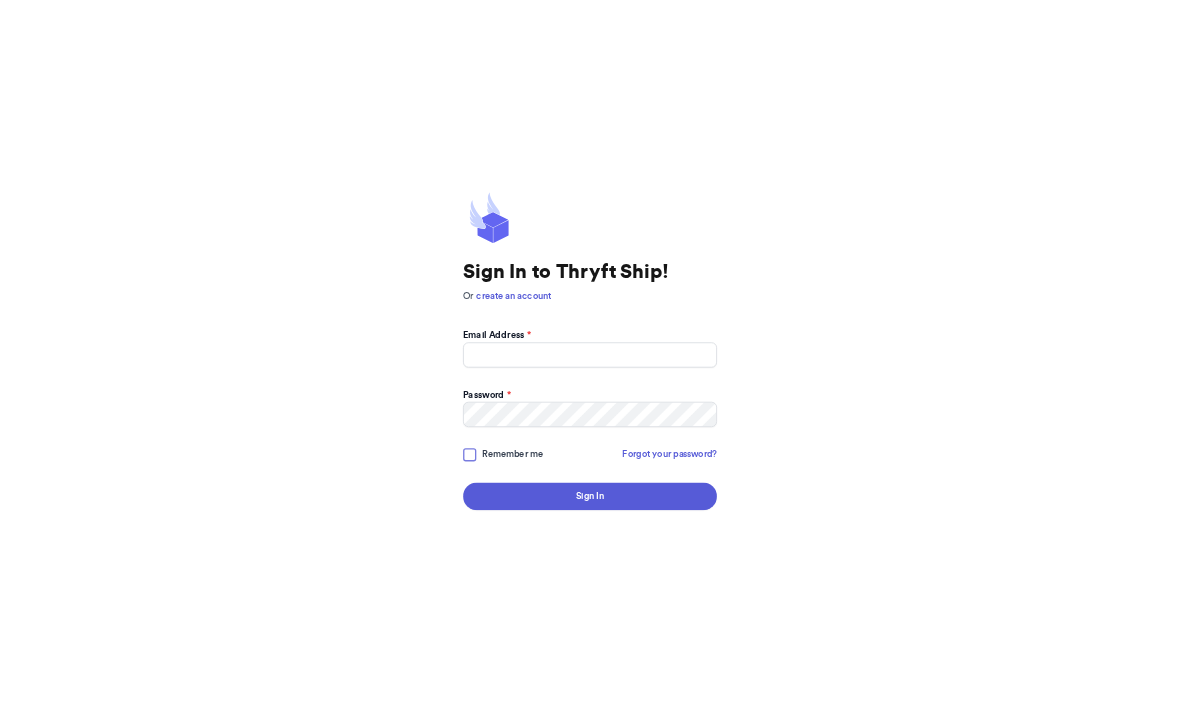 scroll, scrollTop: 0, scrollLeft: 0, axis: both 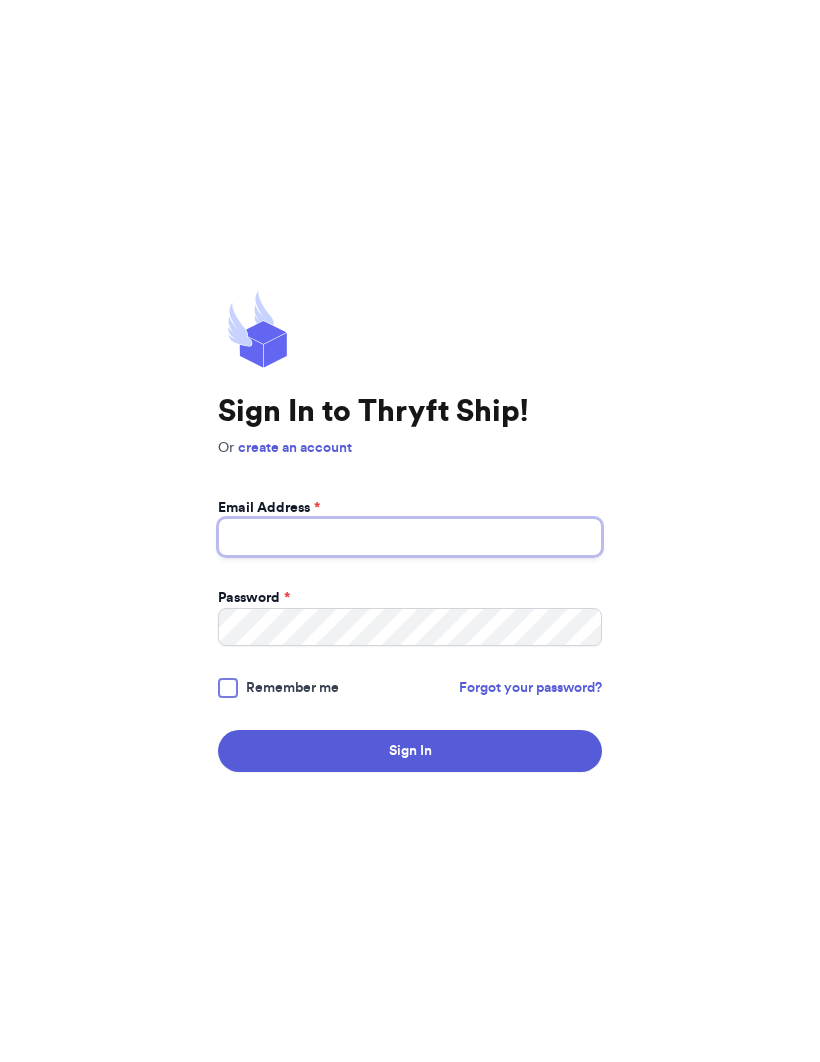 type on "[EMAIL]" 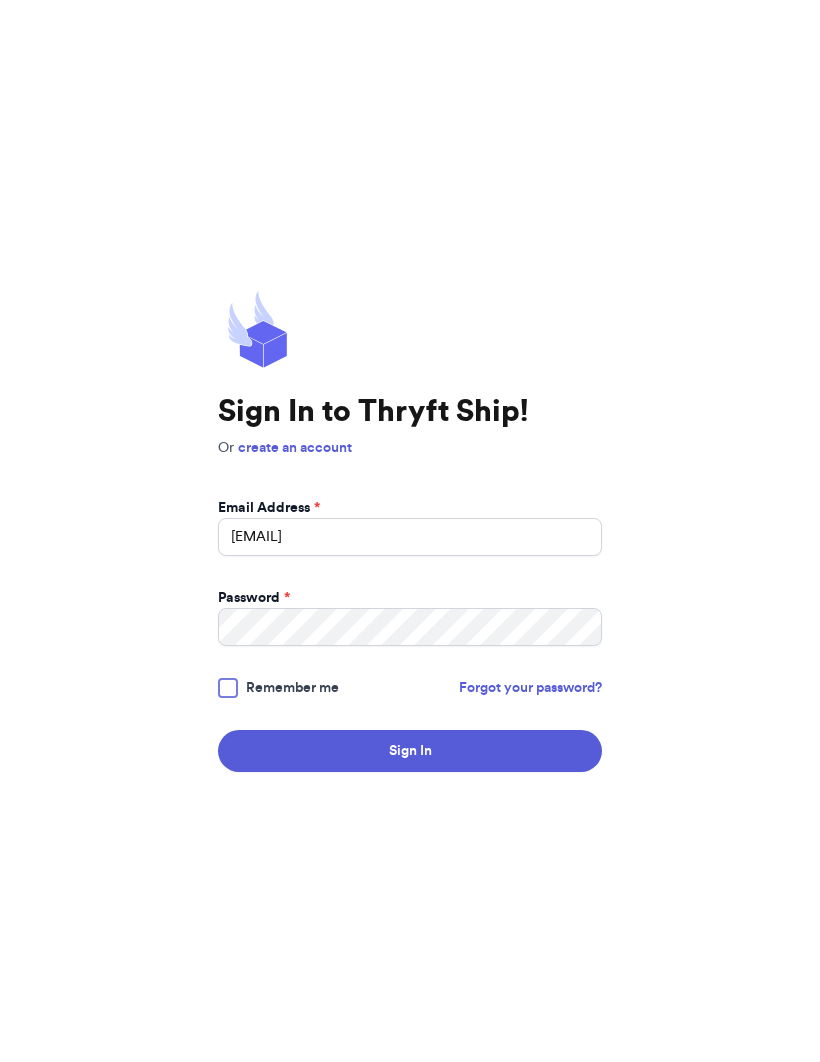 click on "Sign In" at bounding box center (410, 751) 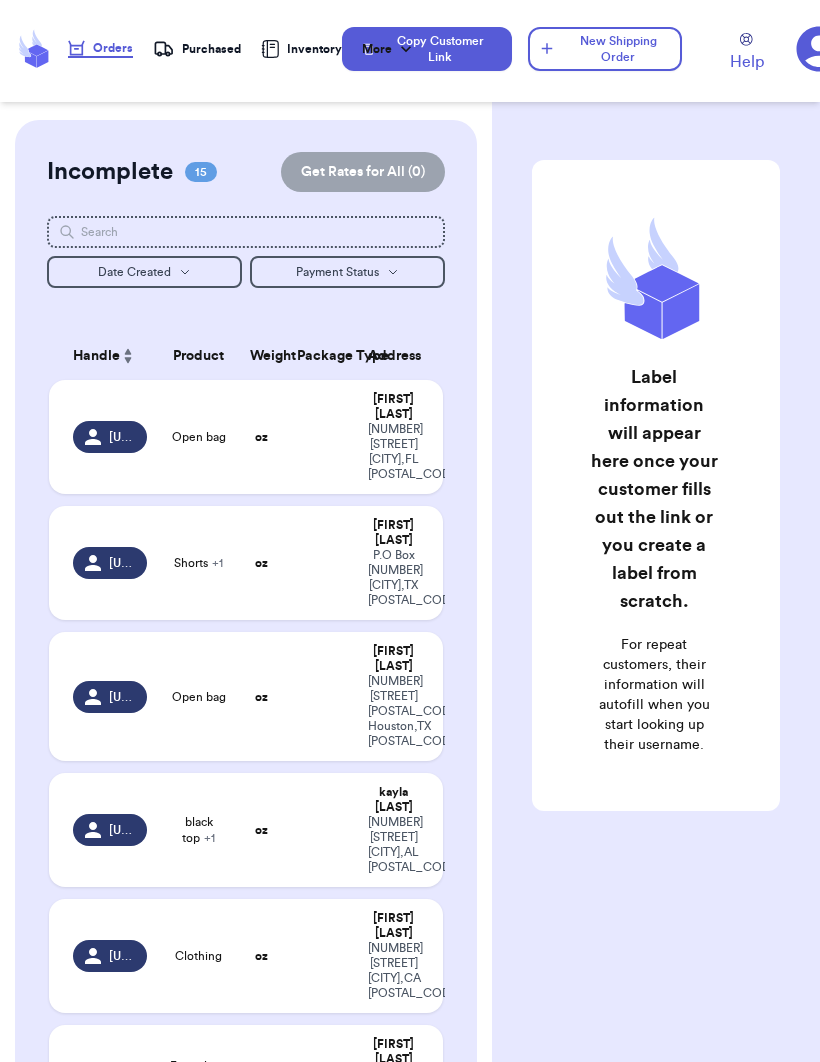 click on "Label information will appear here once your customer fills out the link or you create a label from scratch. For repeat customers, their information will autofill when you start looking up their username." at bounding box center (656, 535) 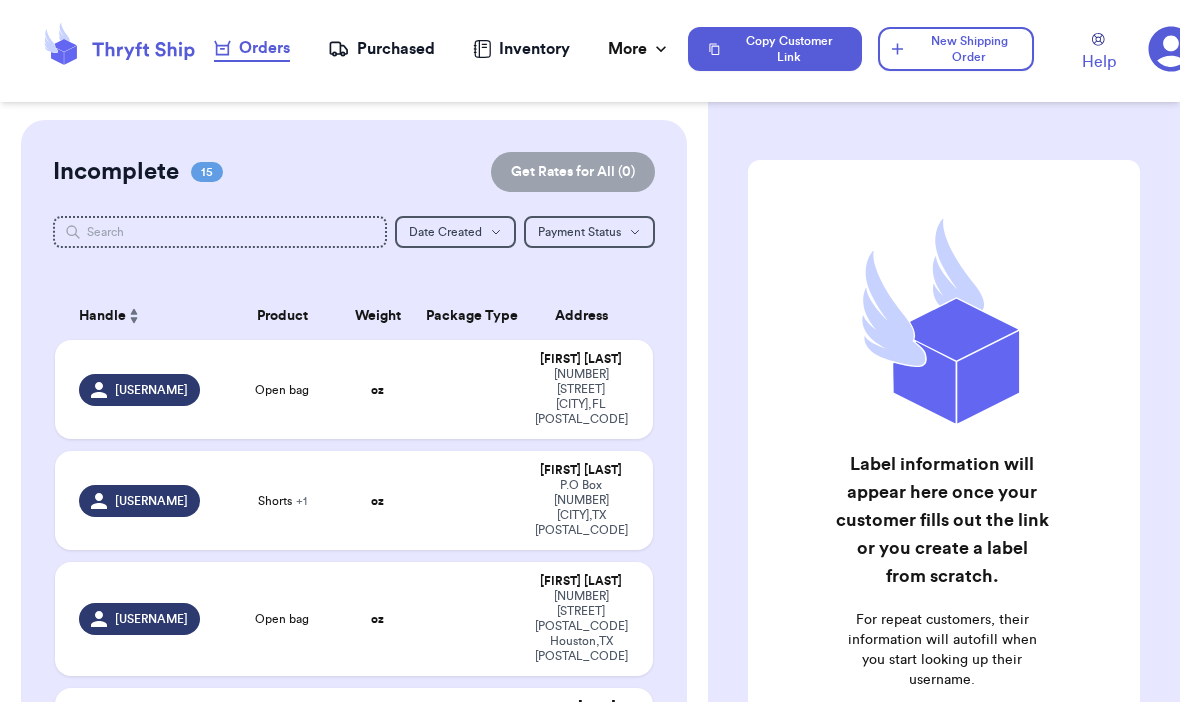 scroll, scrollTop: 21, scrollLeft: 0, axis: vertical 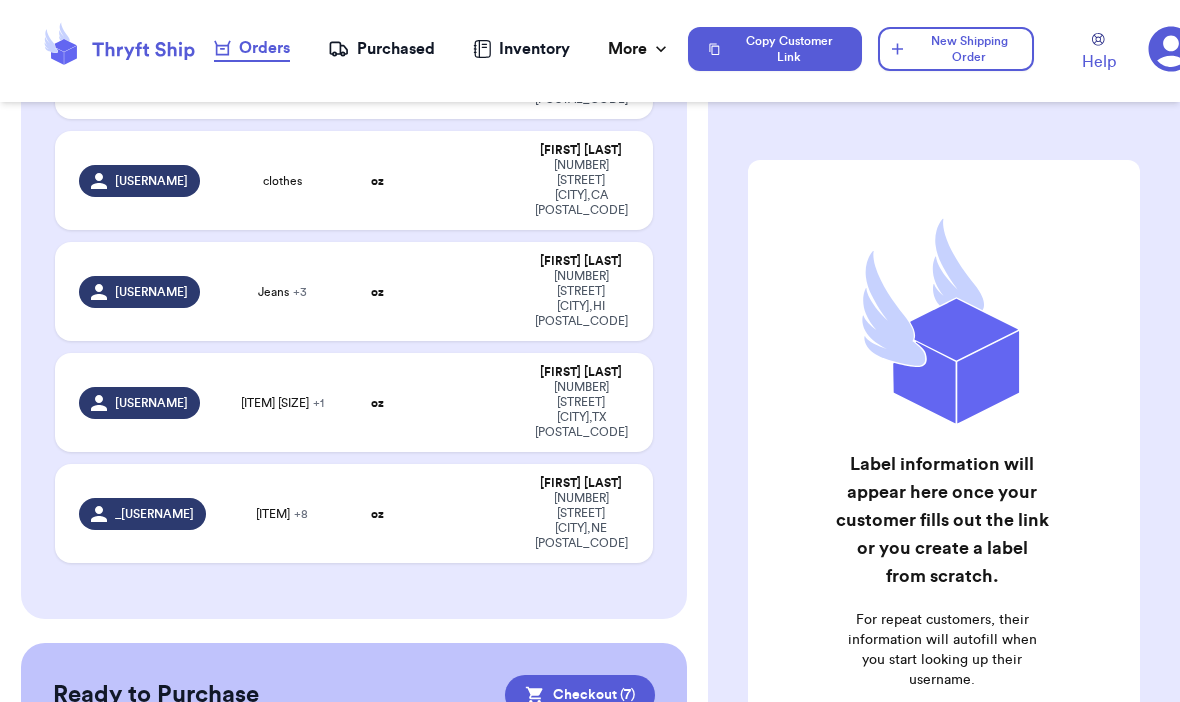 click on "jean shorts + 8" at bounding box center (283, 513) 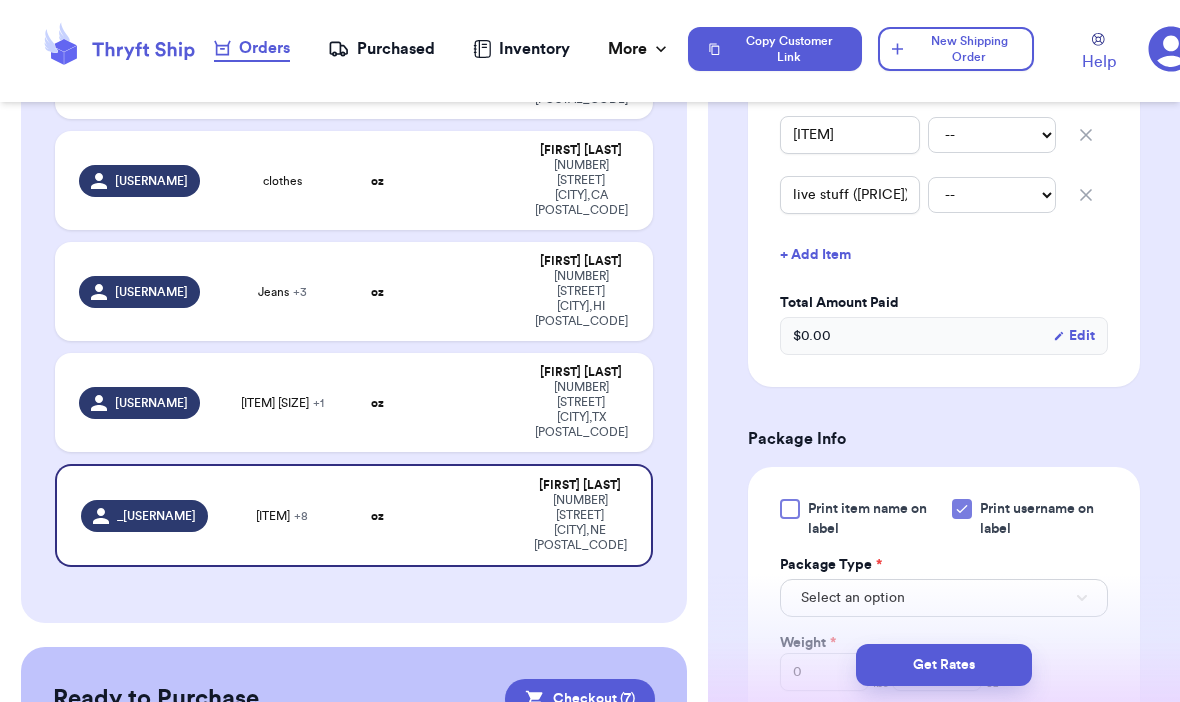 scroll, scrollTop: 968, scrollLeft: 0, axis: vertical 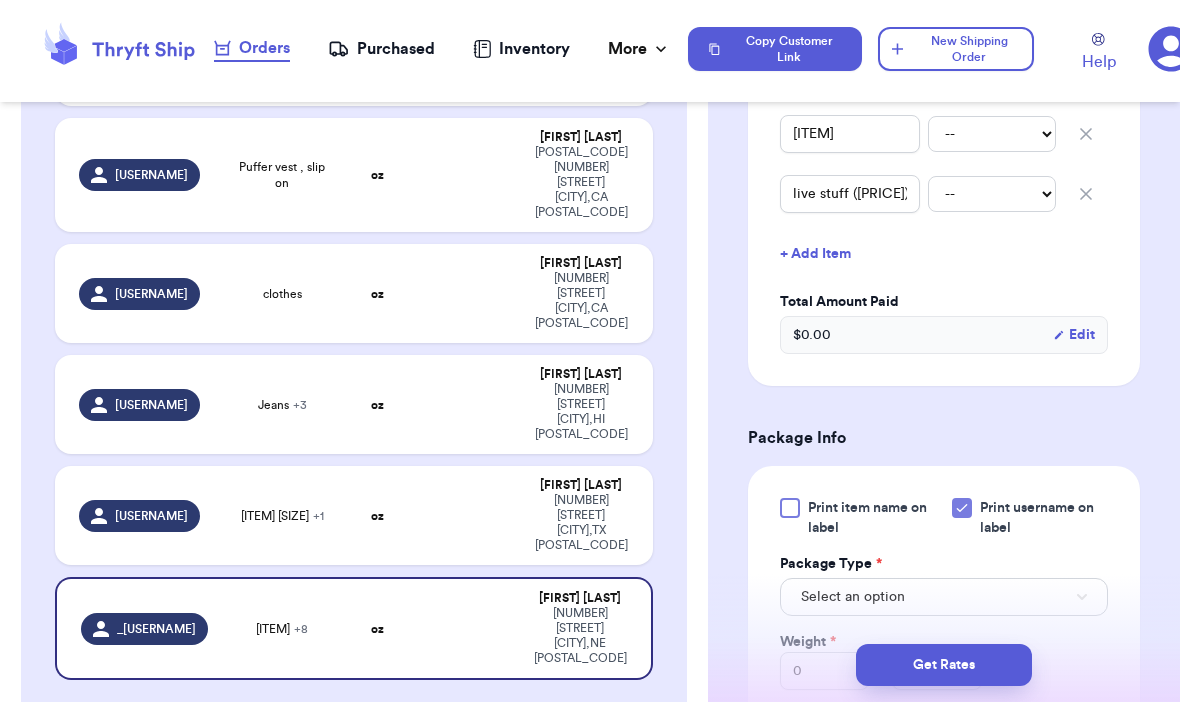 click on "[ITEM] [SIZE] + 1" at bounding box center [282, 516] 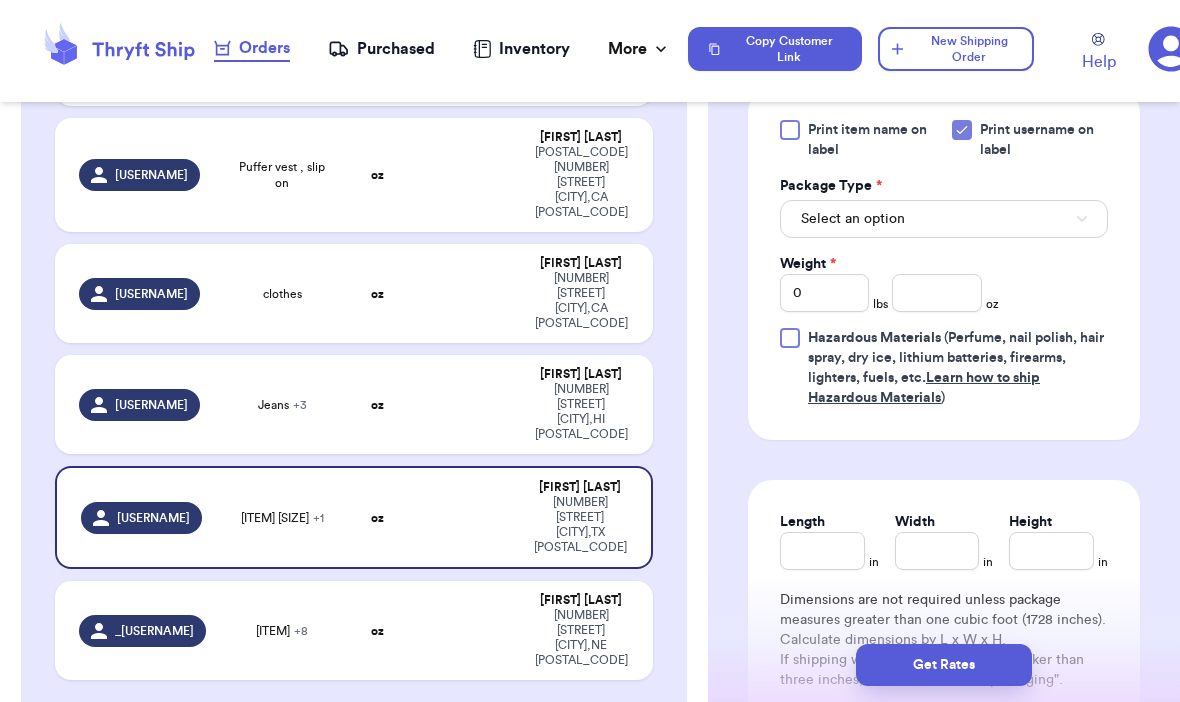 scroll, scrollTop: 912, scrollLeft: 0, axis: vertical 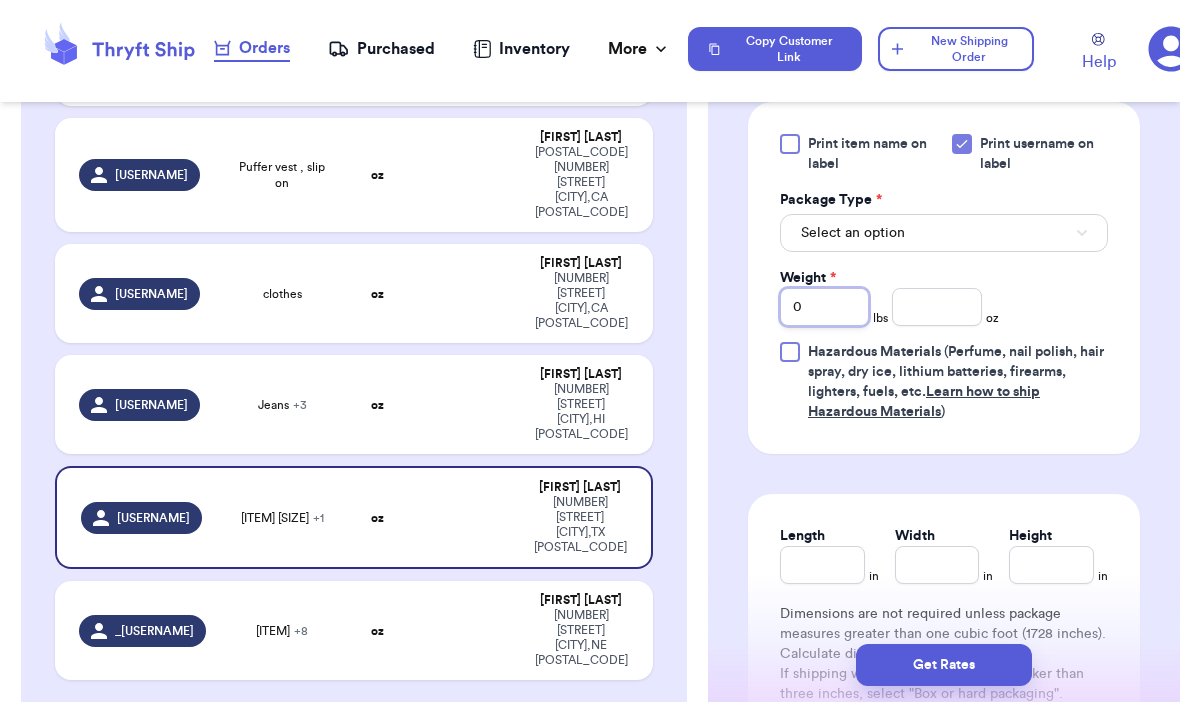 click on "0" at bounding box center [824, 307] 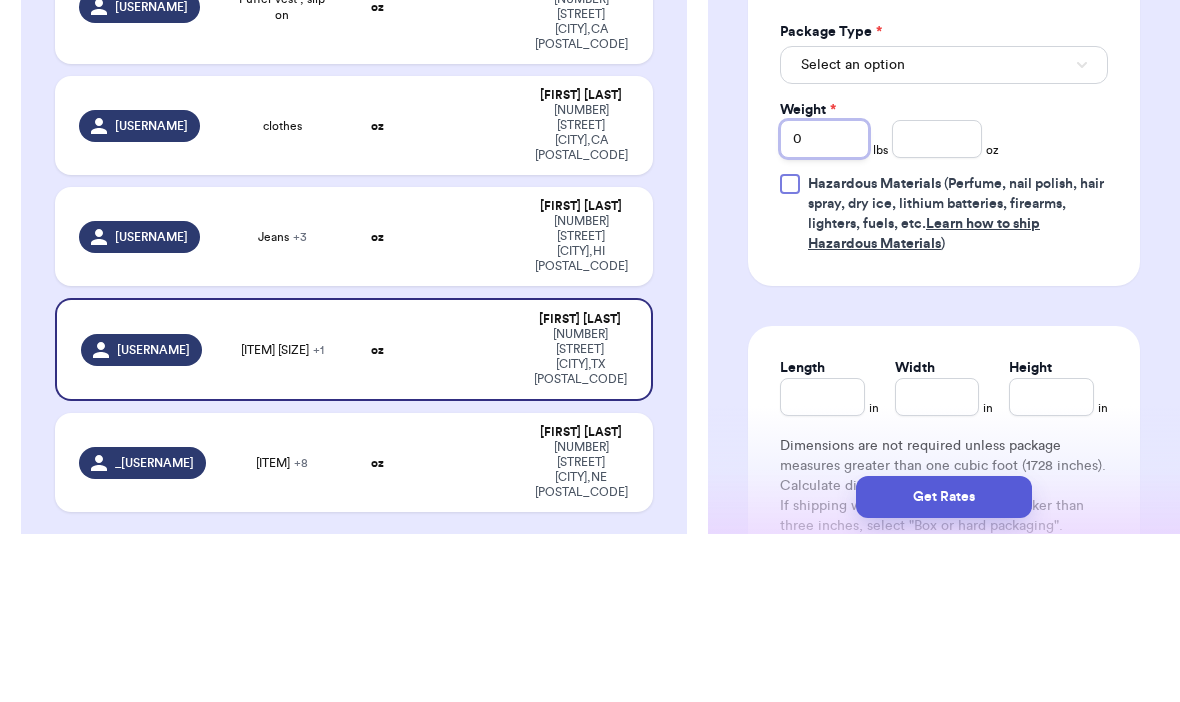 type 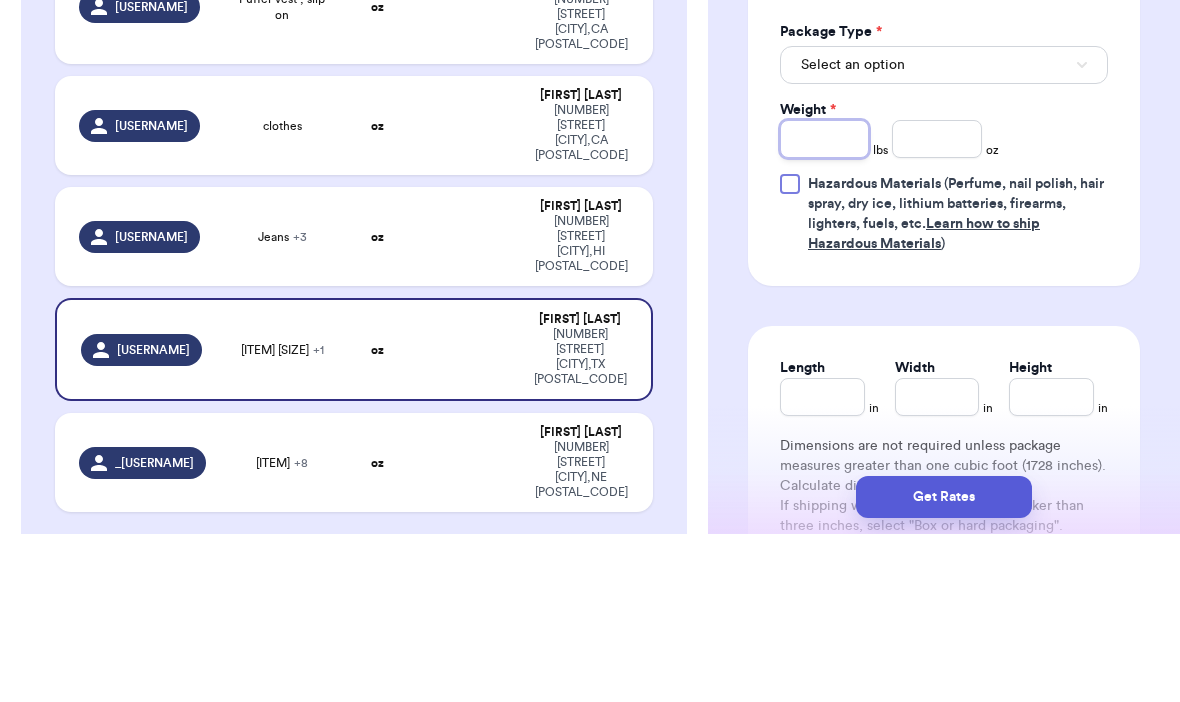 type 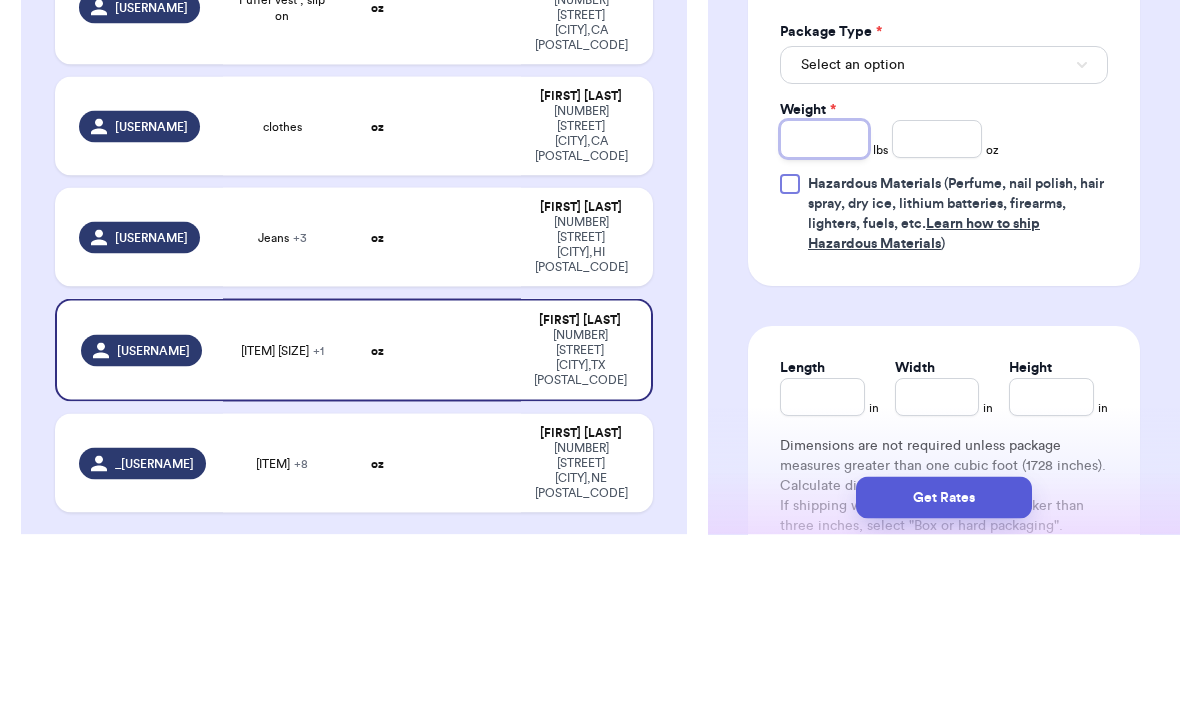 type on "7" 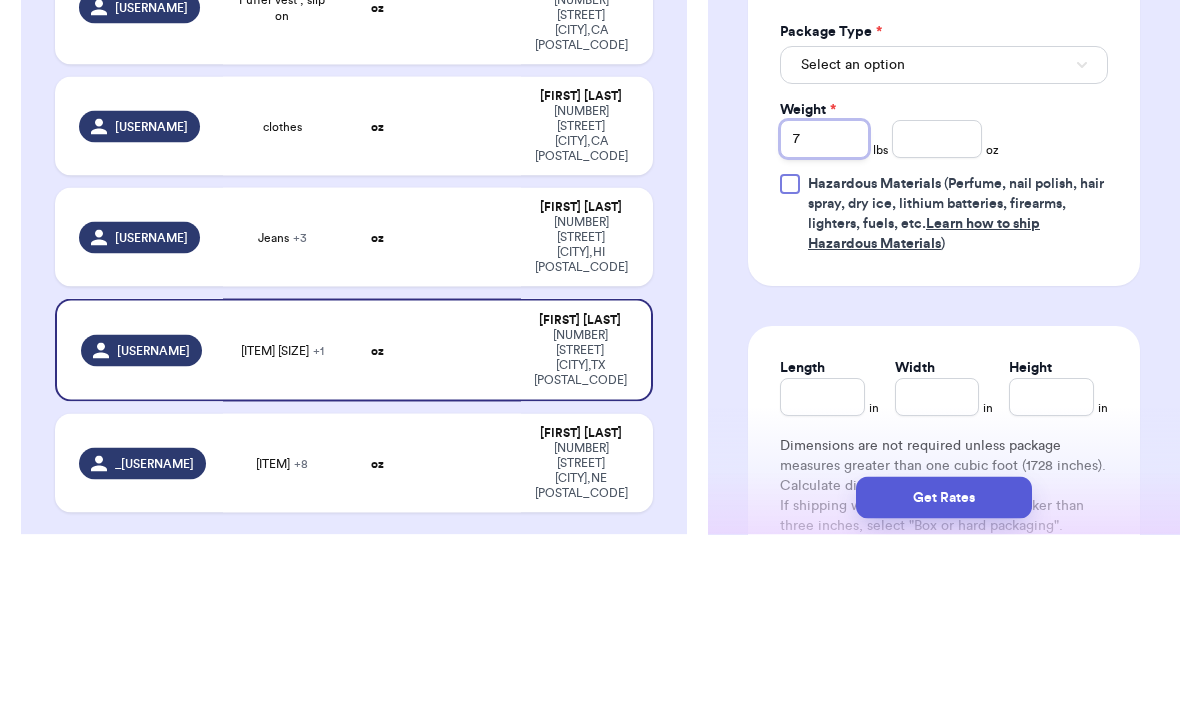 type 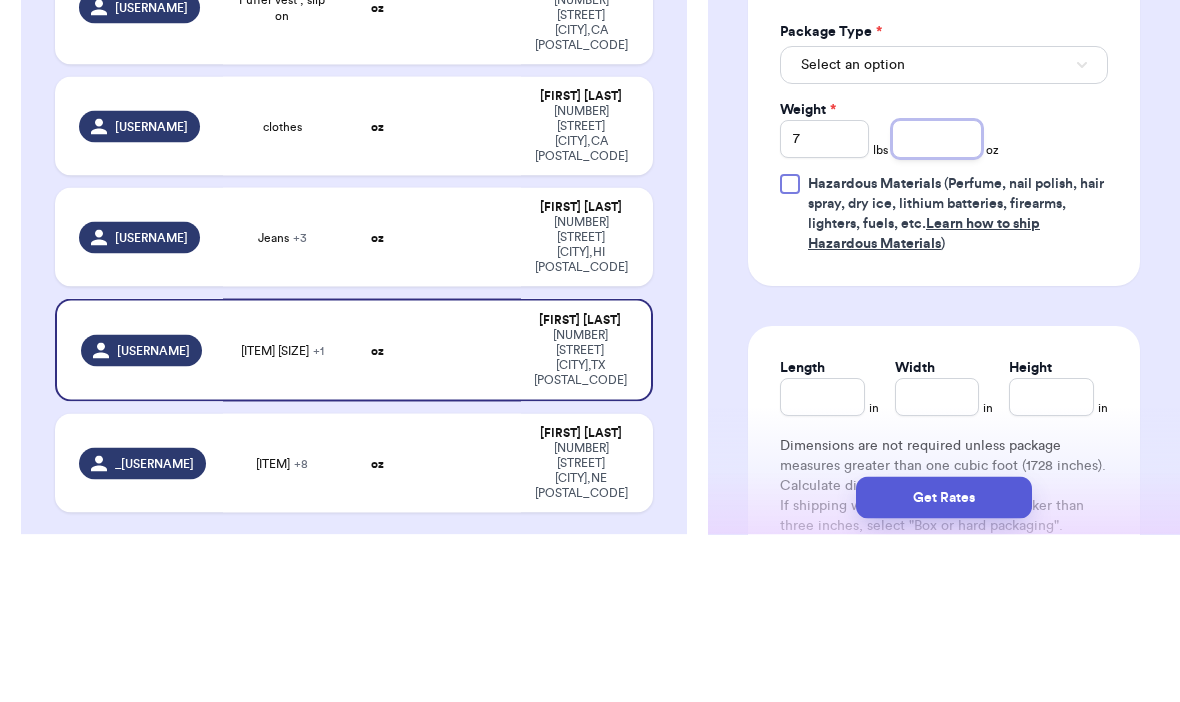 click at bounding box center (936, 307) 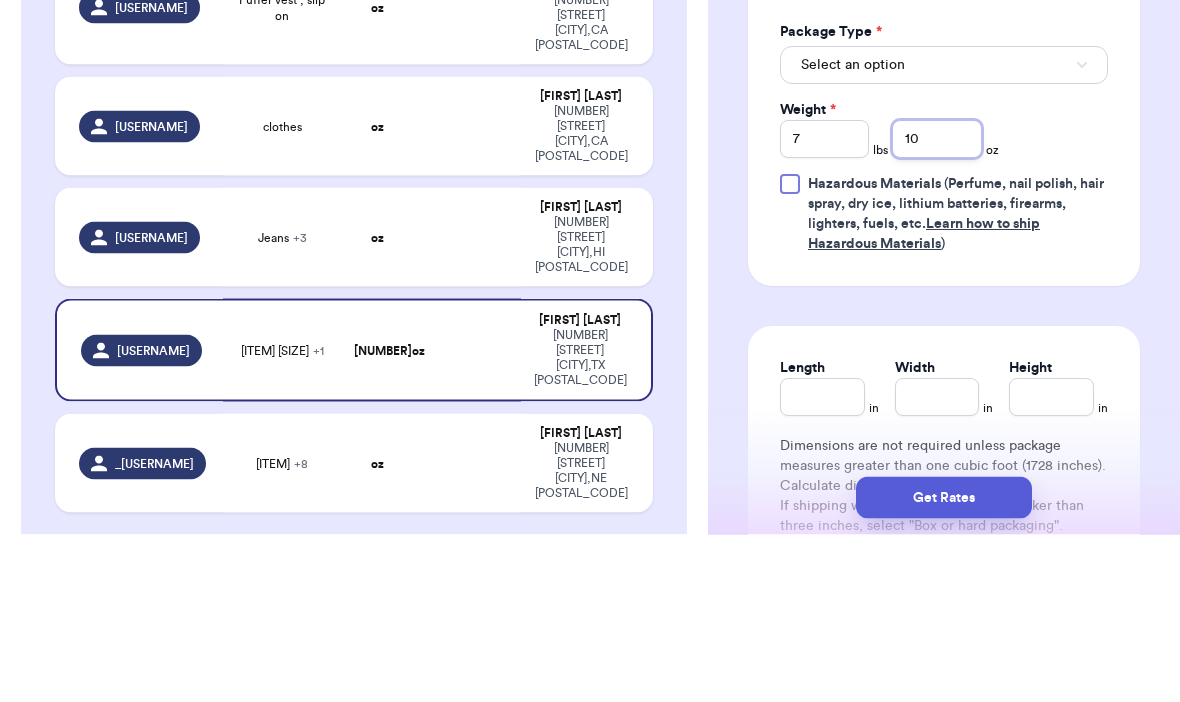 type on "10" 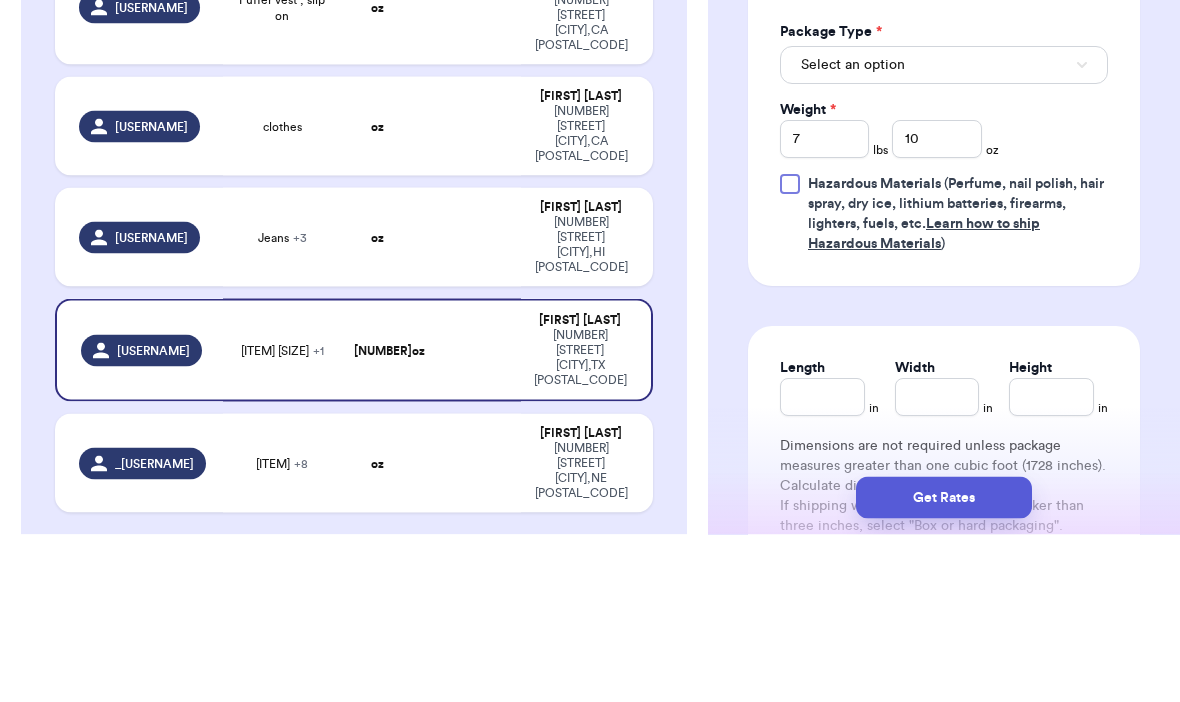 click on "Select an option" at bounding box center [944, 233] 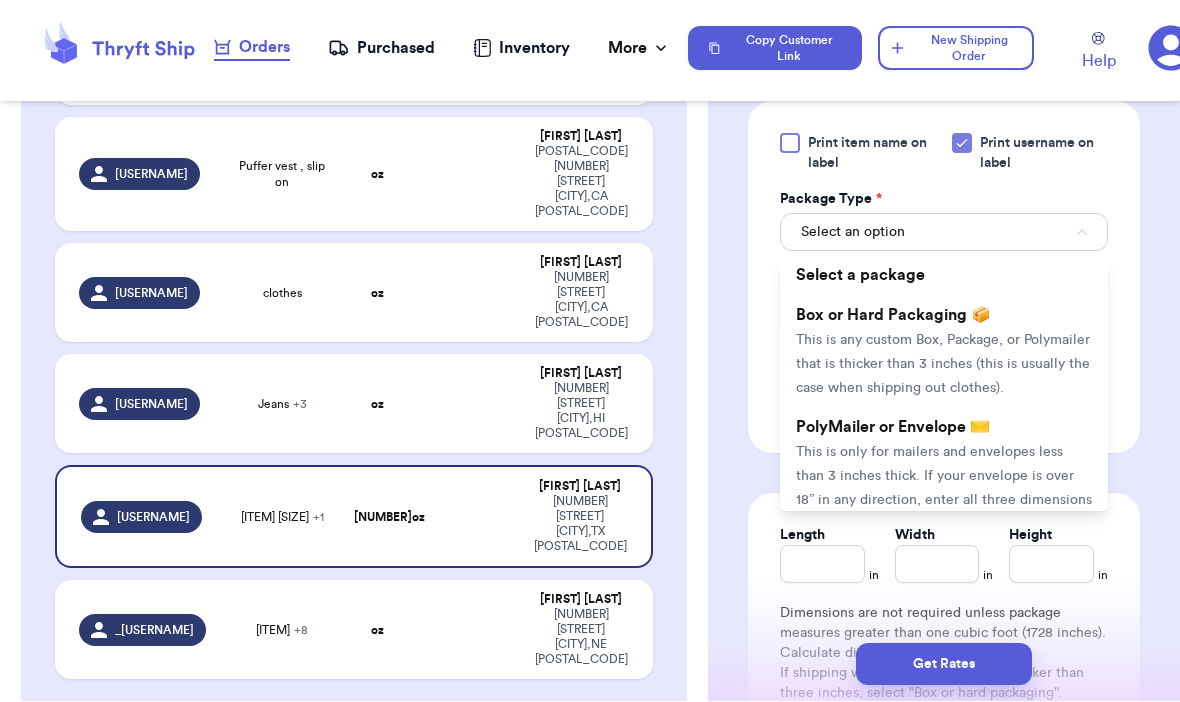 click on "This is only for mailers and envelopes less than 3 inches thick. If your envelope is over 18” in any direction, enter all three dimensions under Box or Hard Packaging." at bounding box center (944, 489) 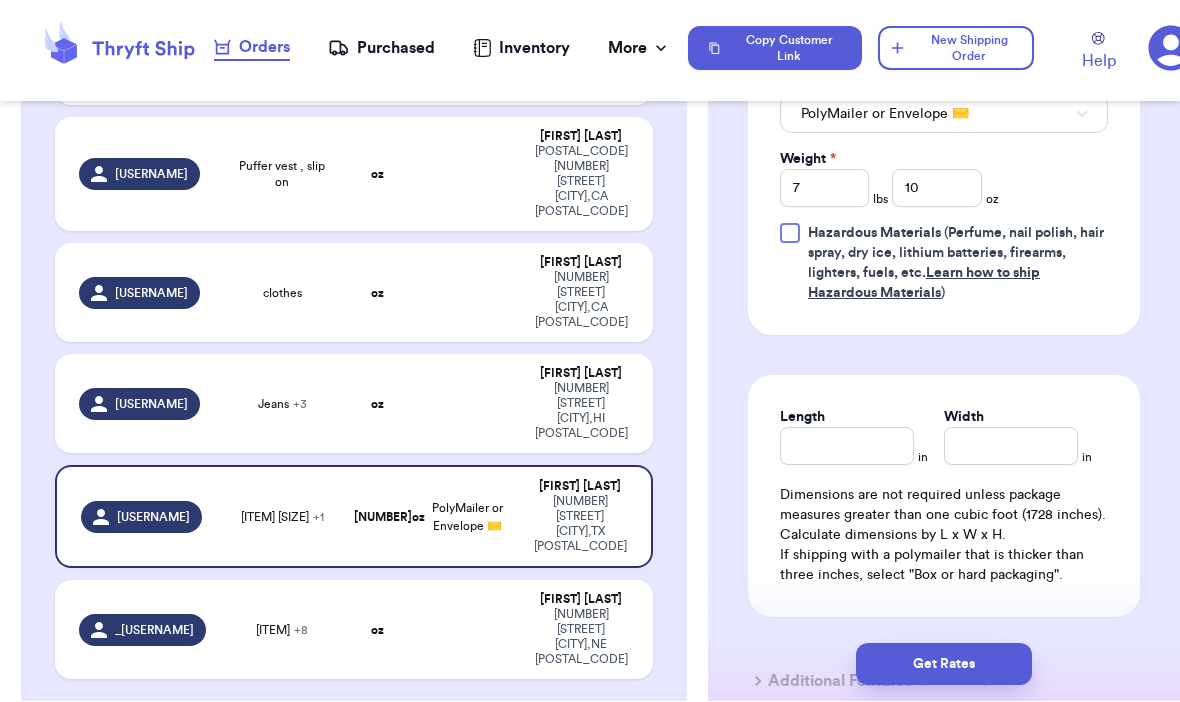 scroll, scrollTop: 1040, scrollLeft: 0, axis: vertical 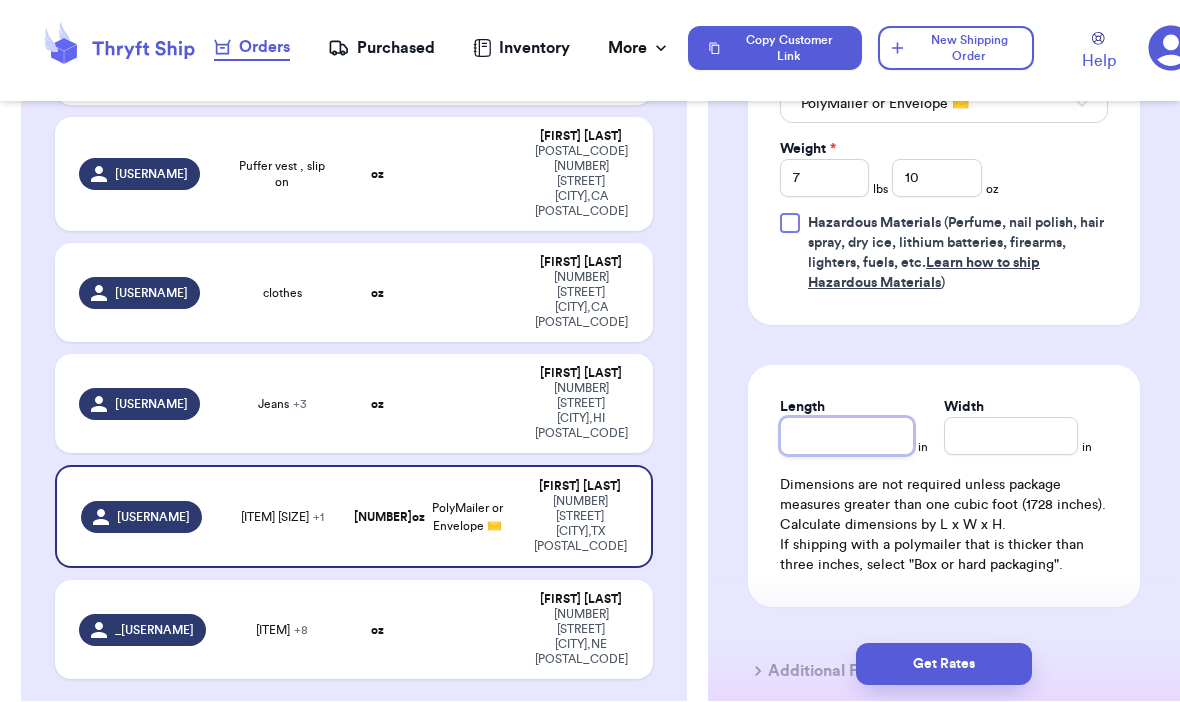 click on "Length" at bounding box center (847, 437) 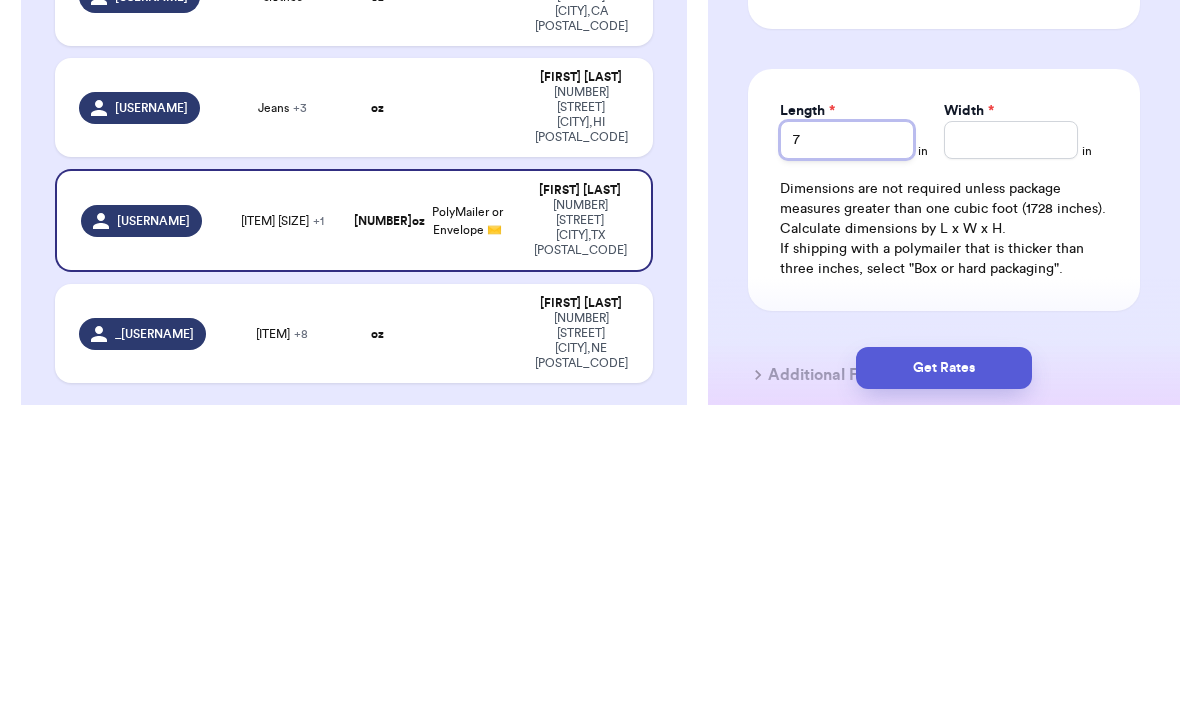 type on "7" 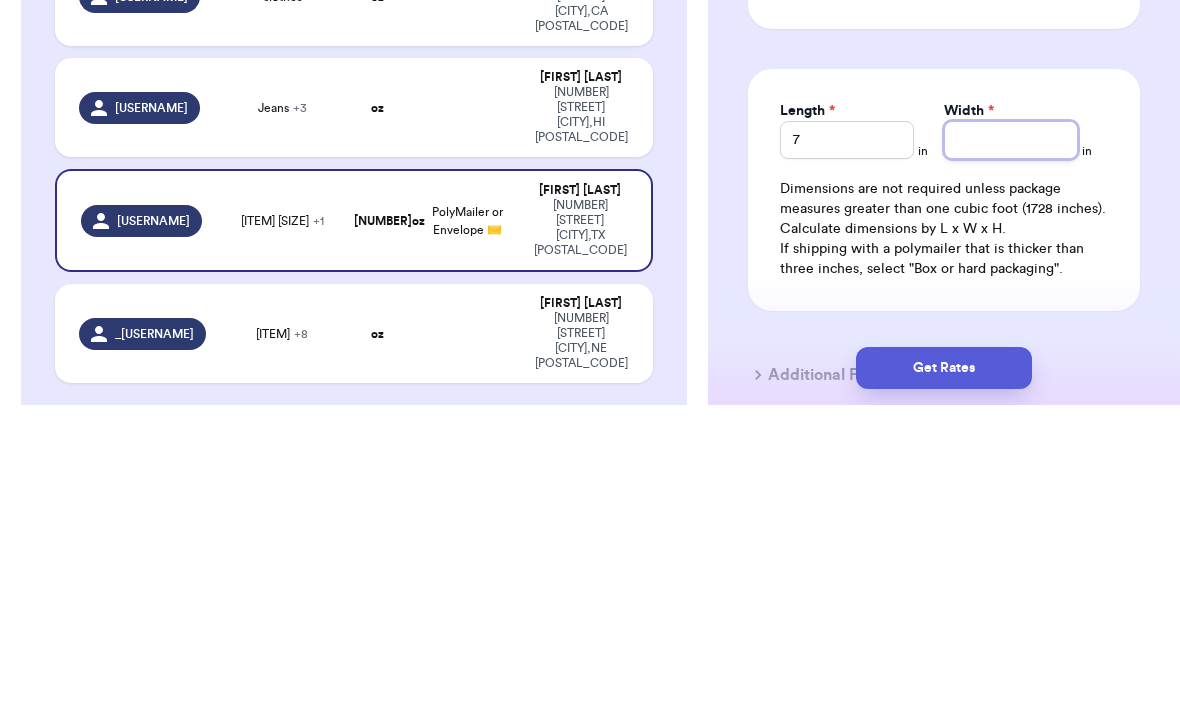 click on "Width *" at bounding box center [1011, 437] 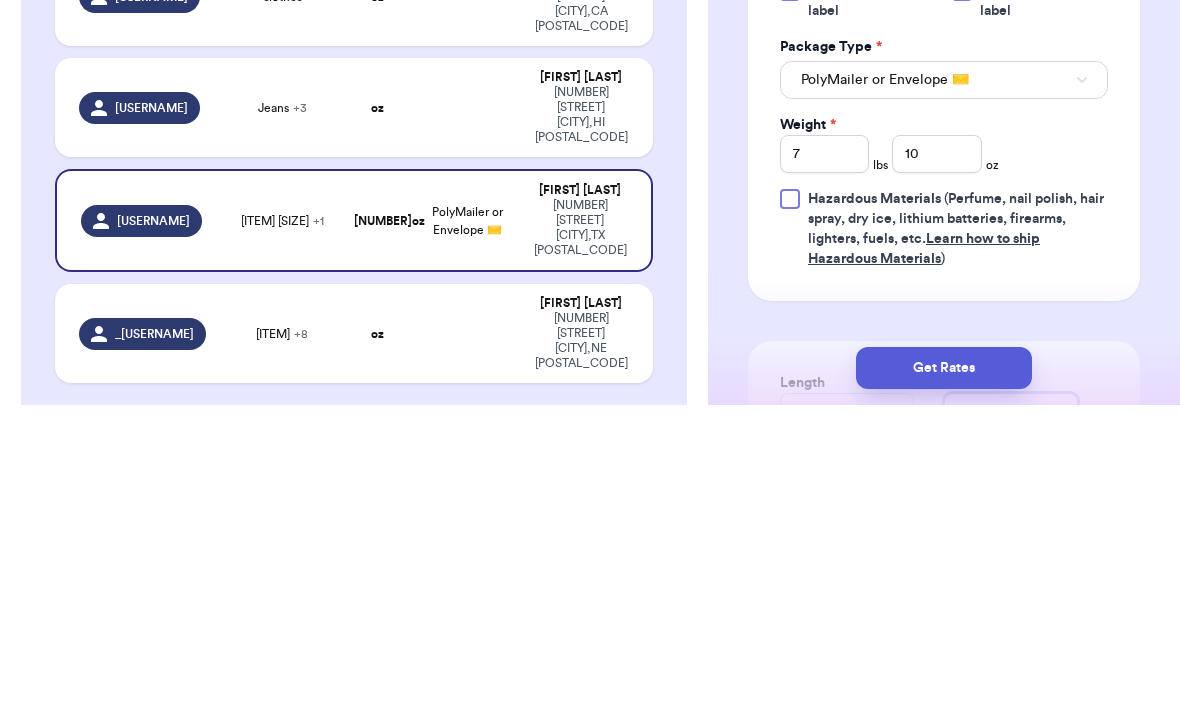 scroll, scrollTop: 762, scrollLeft: 0, axis: vertical 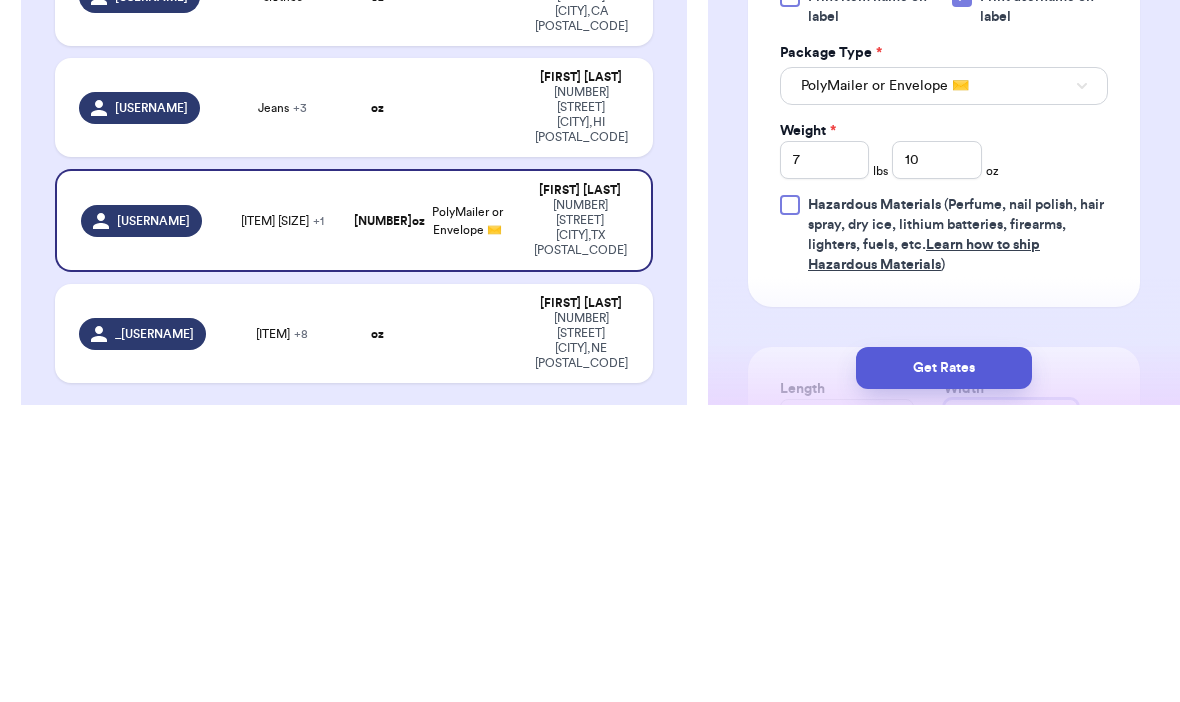 type on "10" 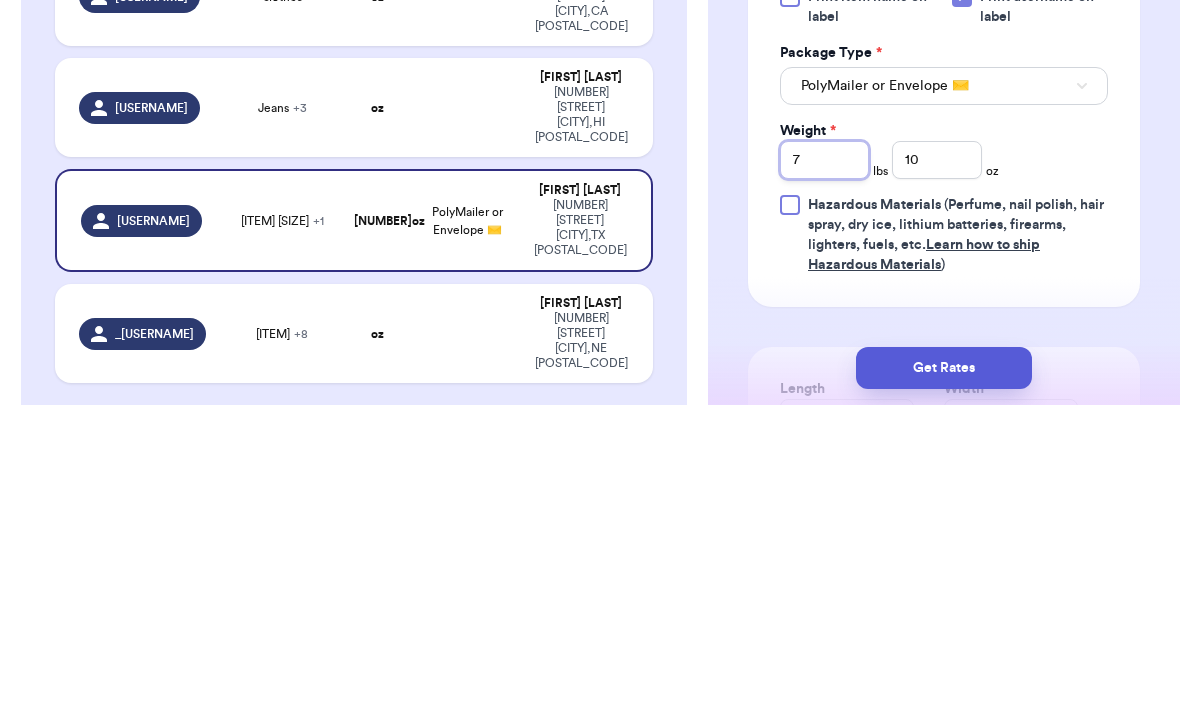click on "7" at bounding box center [824, 457] 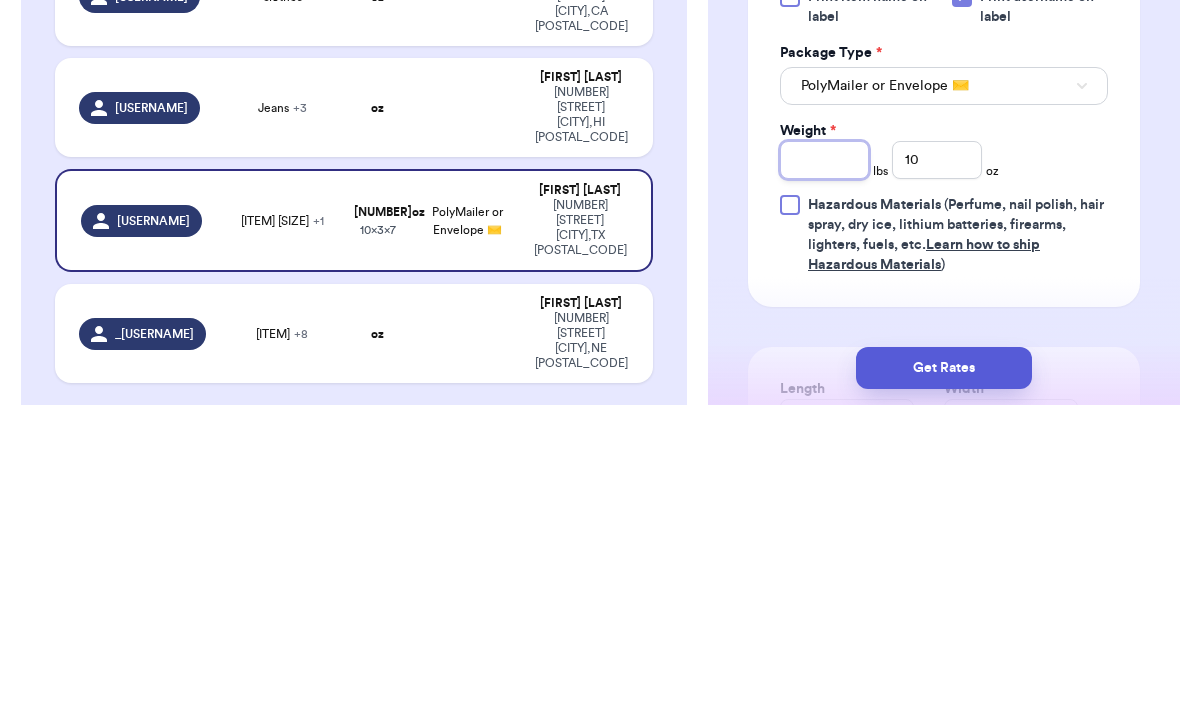 type 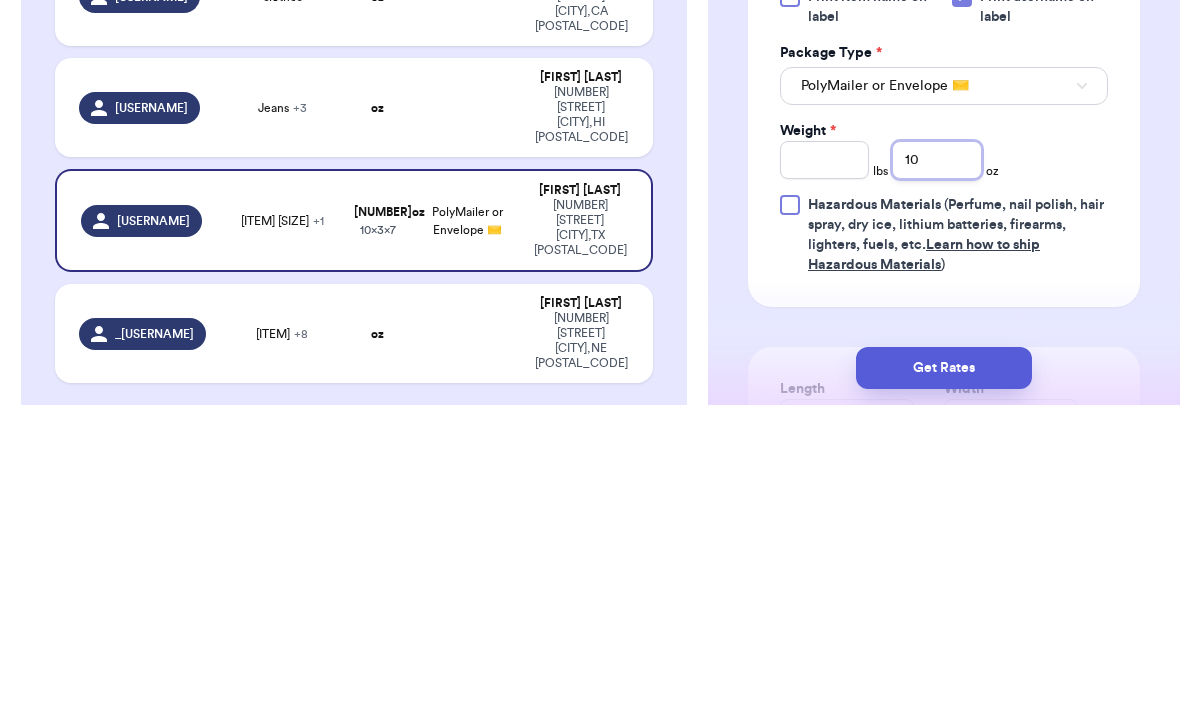 click on "10" at bounding box center [936, 457] 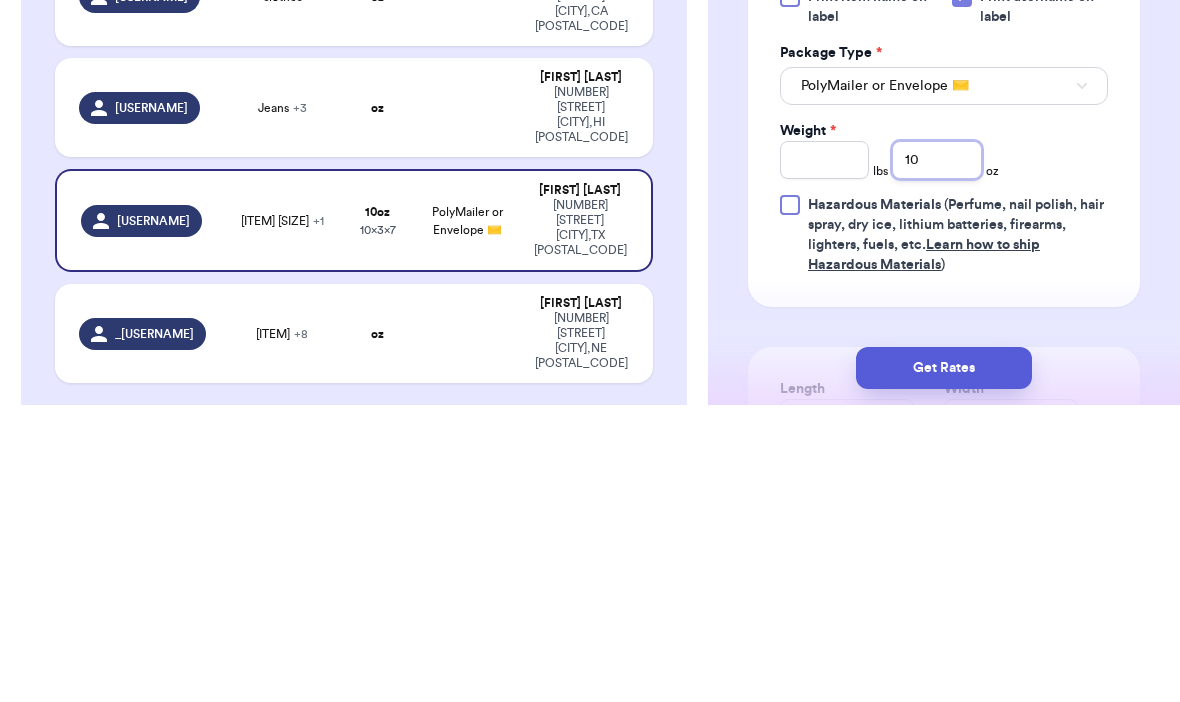 type on "1" 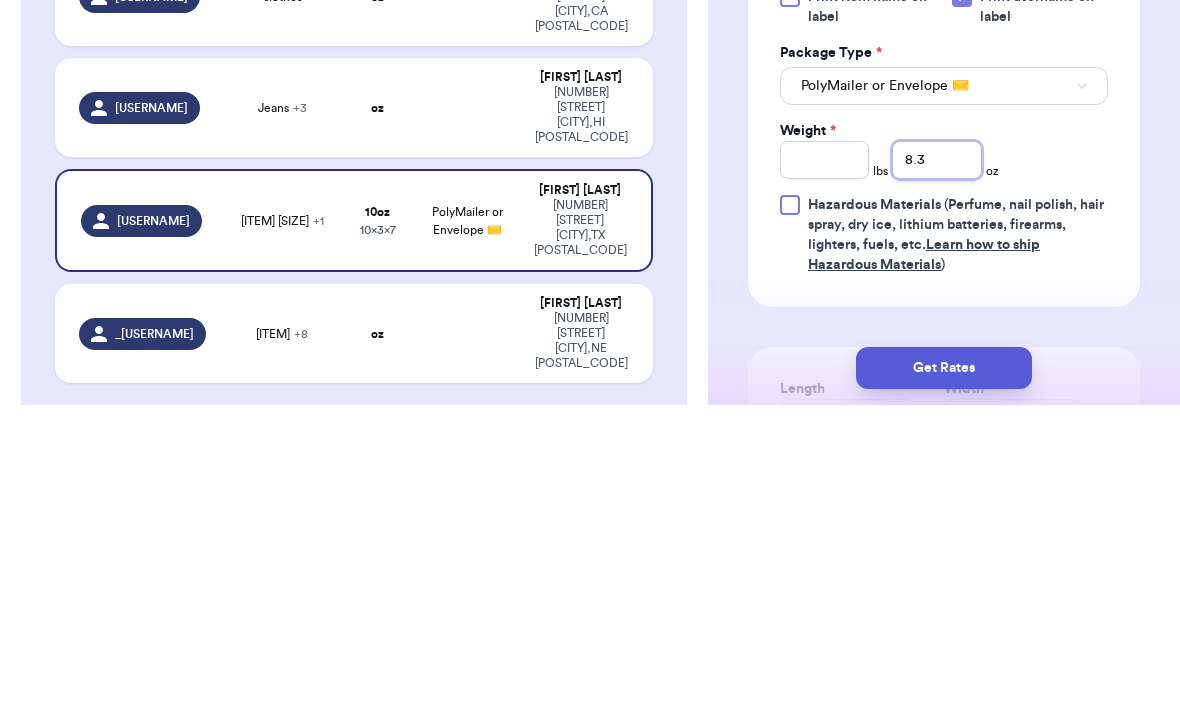 type on "8.3" 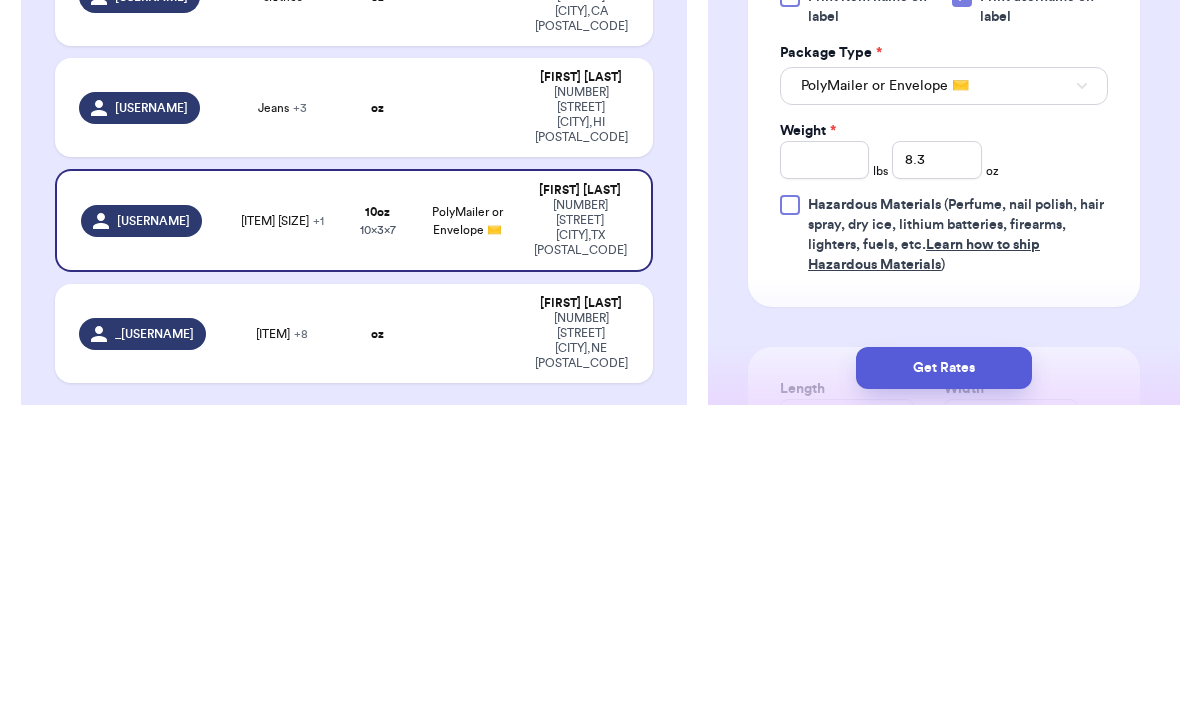 click on "Instagram Handle:   [USERNAME] Name:   [FIRST]   [LAST] Email:   [EMAIL] Address   [NUMBER] [STREET],  [CITY], [STATE] [POSTAL_CODE] Edit Order Info Items Status Gold crop top S -- Paid Owes Black bebé shirt gold letters M -- Paid Owes + Add Item Total Amount Paid $ [PRICE] Edit Package Info Print item name on label Print username on label Package Type * PolyMailer or Envelope ✉️ Weight * lbs 8.3 oz Hazardous Materials   (Perfume, nail polish, hair spray, dry ice, lithium batteries, firearms, lighters, fuels, etc.  Learn how to ship Hazardous Materials ) Length 7 in Width 10 in Dimensions are not required unless package measures greater than one cubic foot (1728 inches). Calculate dimensions by L x W x H. If shipping with a polymailer that is thicker than three inches, select "Box or hard packaging". Additional Features (Media Mail) Get Rates Edit Payment Amount: ✕ Current Amount Paid: $ [PRICE] New Amount $ [PRICE] Payment Method Stripe/Thryft Ship Venmo Cash" at bounding box center (944, 244) 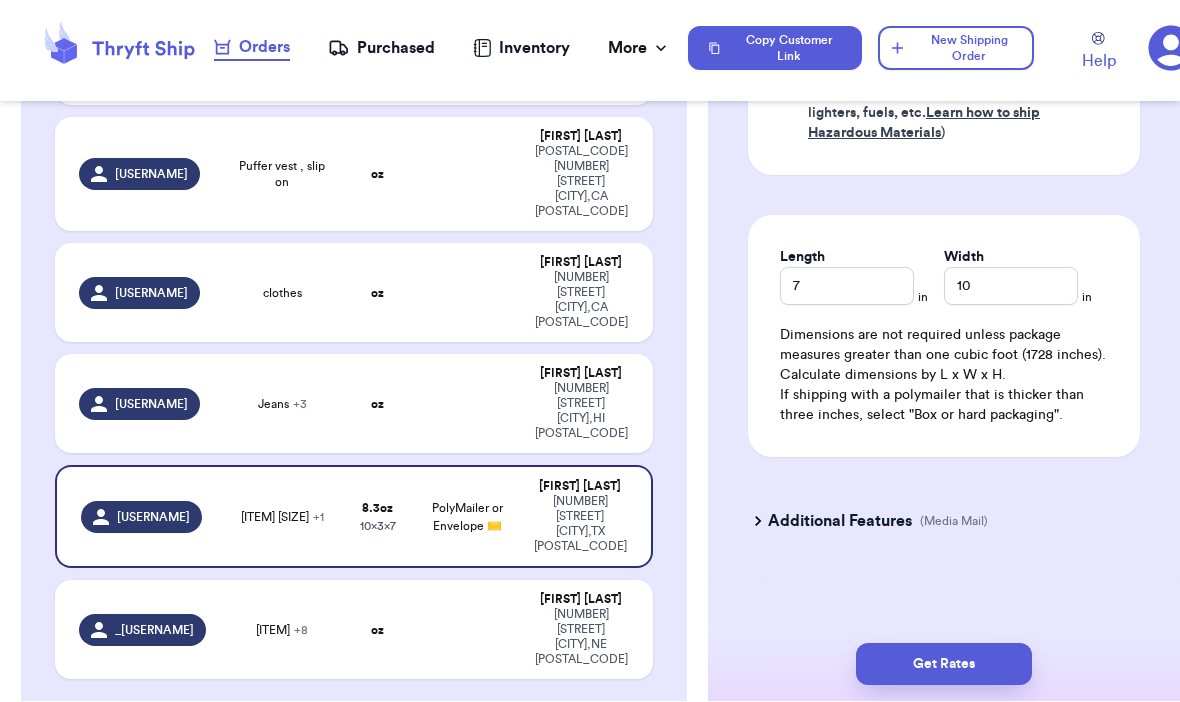 scroll, scrollTop: 1190, scrollLeft: 0, axis: vertical 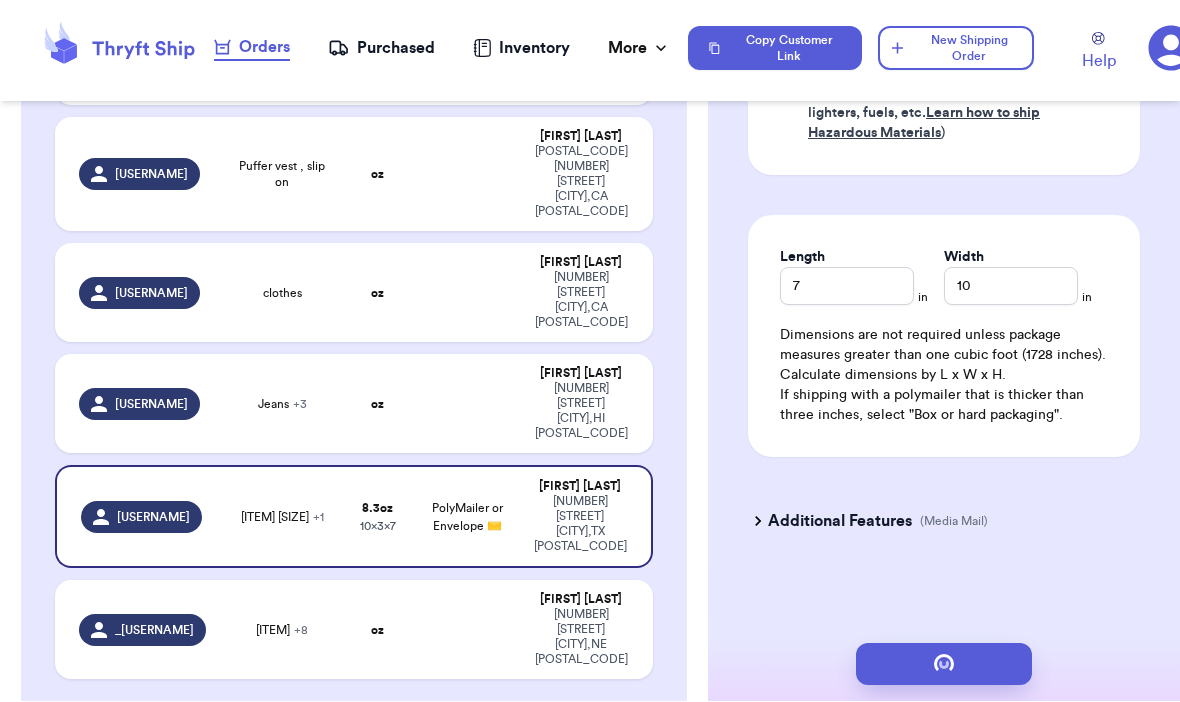 type 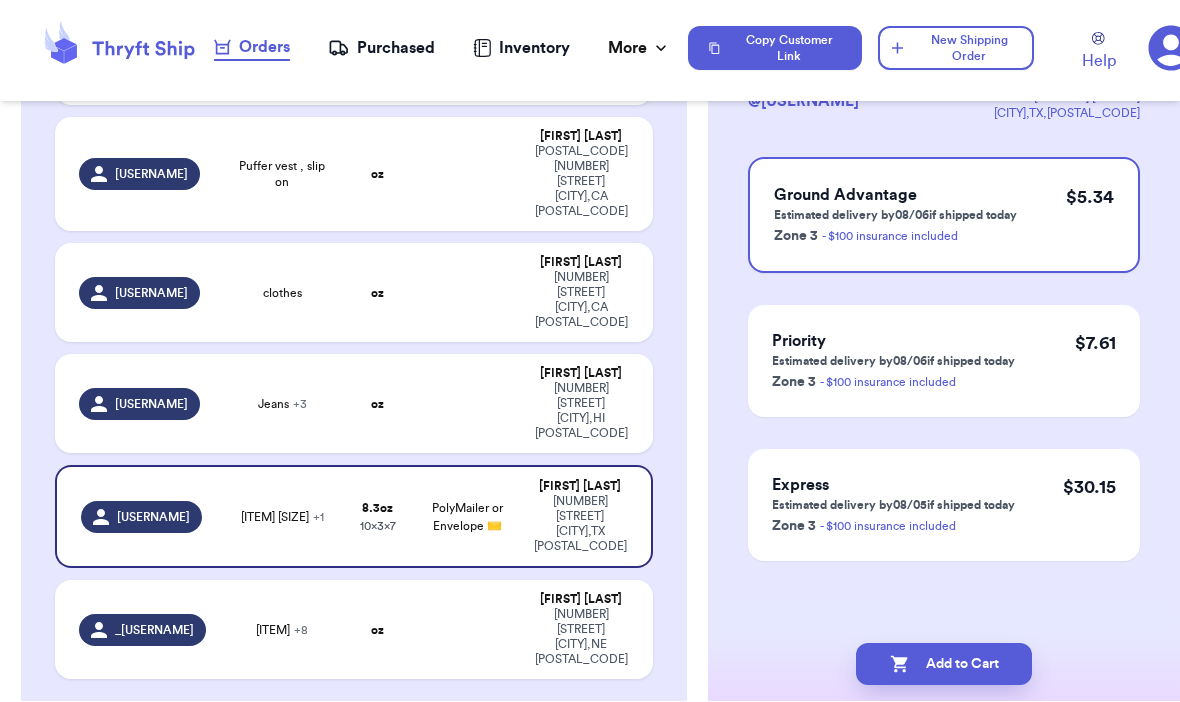 scroll, scrollTop: 162, scrollLeft: 0, axis: vertical 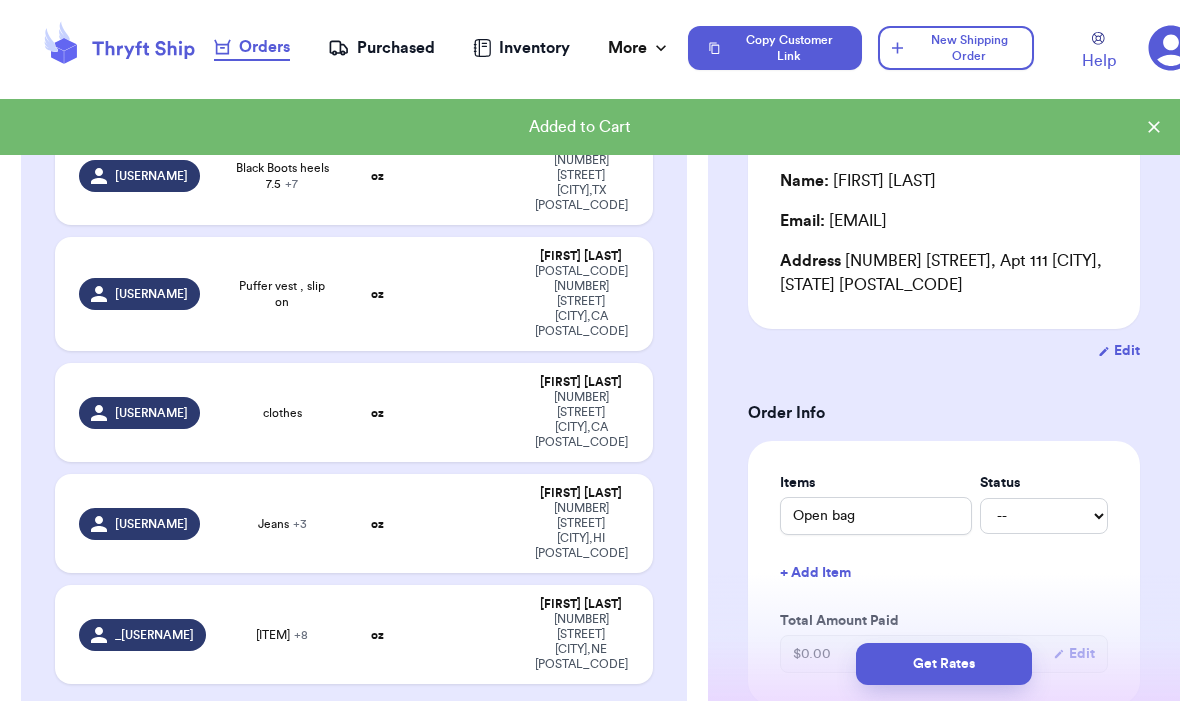 click on "Jeans  + 3" at bounding box center [283, 524] 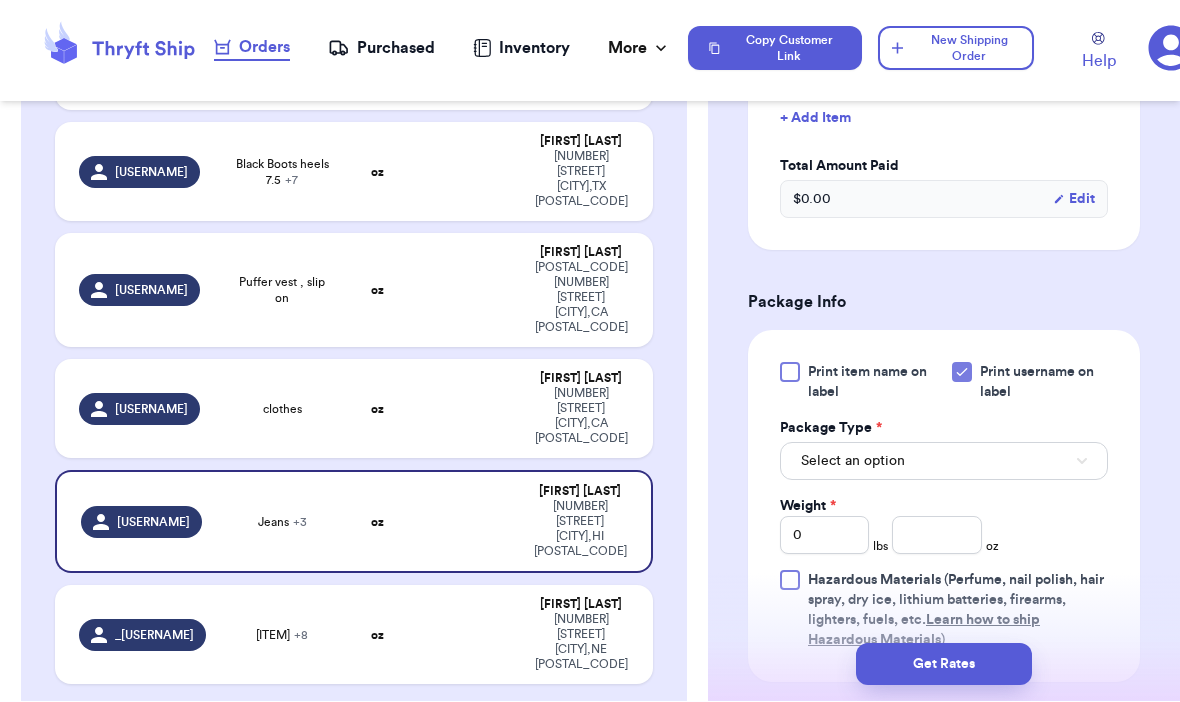 scroll, scrollTop: 812, scrollLeft: 0, axis: vertical 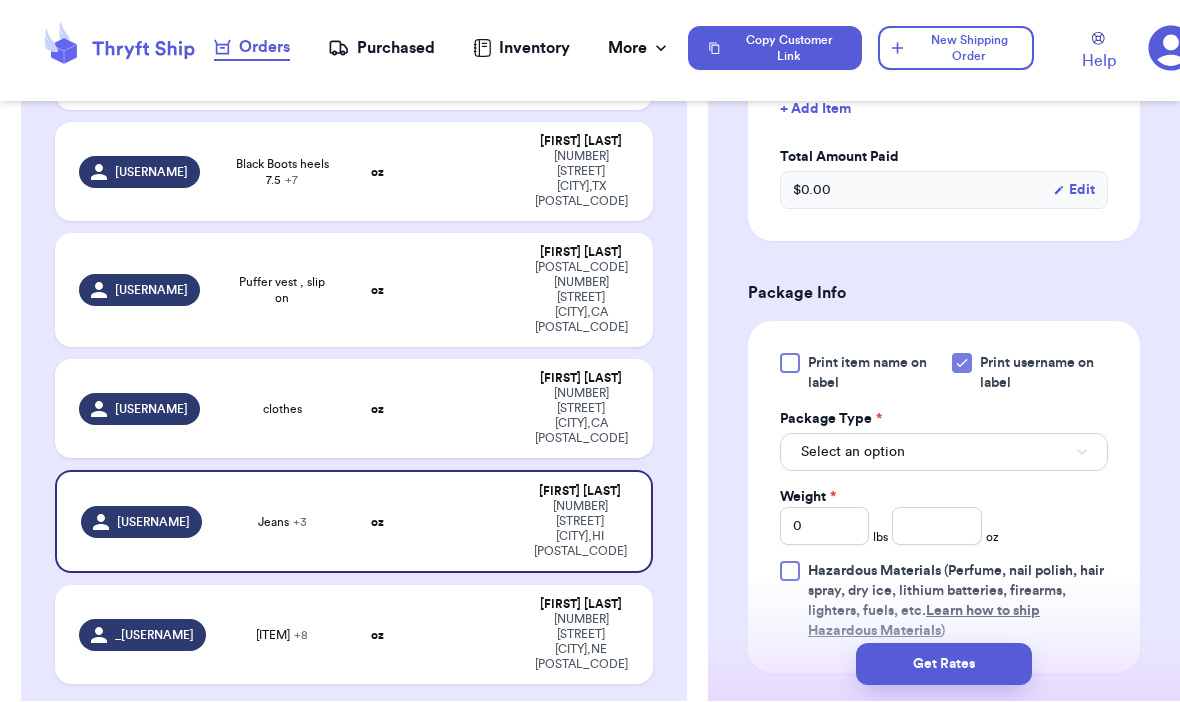 click on "Select an option" at bounding box center (944, 453) 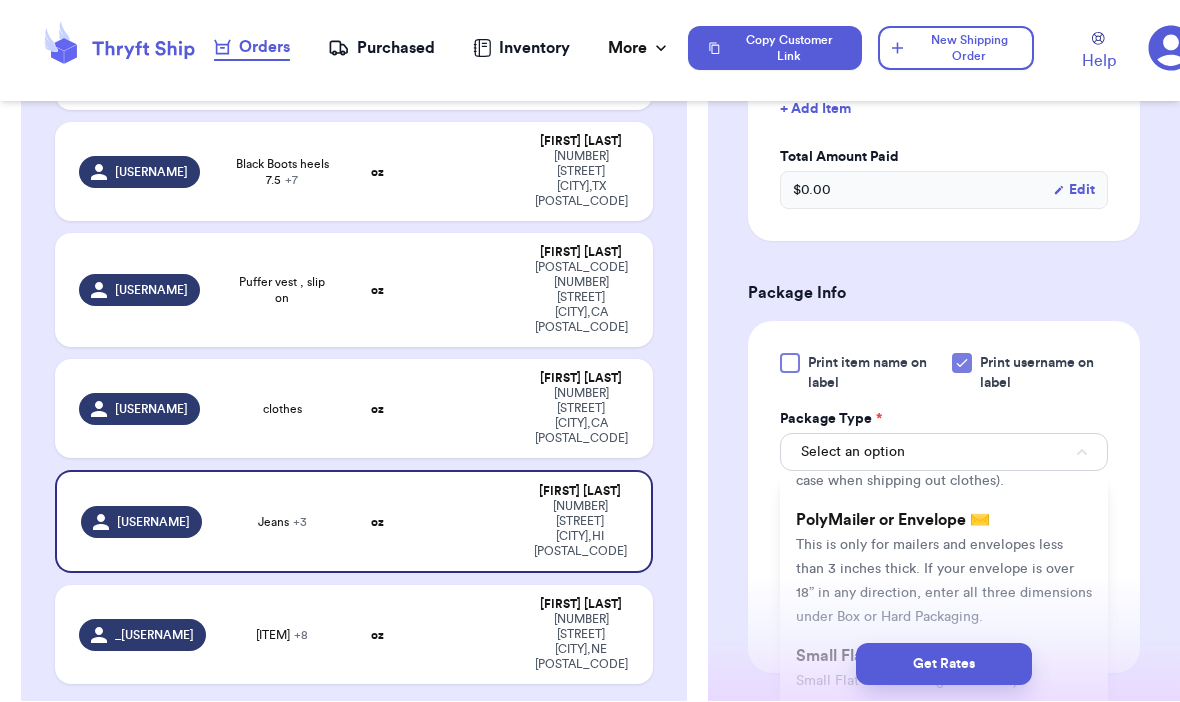 scroll, scrollTop: 149, scrollLeft: 0, axis: vertical 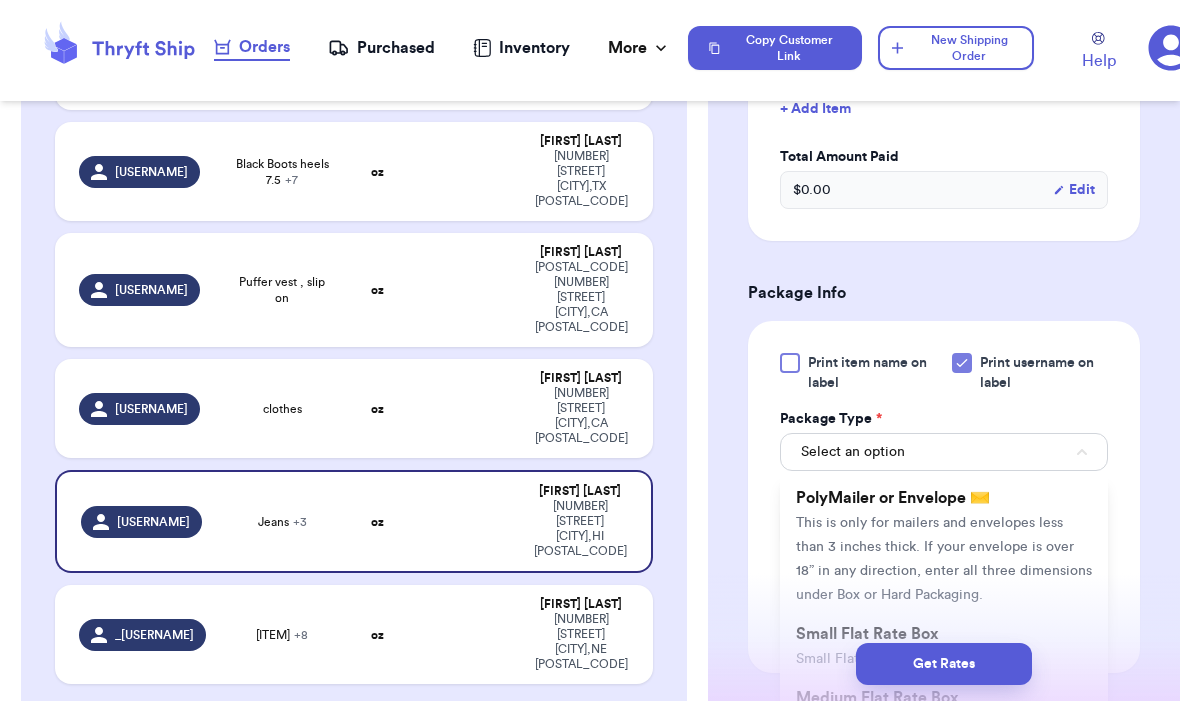 click on "This is only for mailers and envelopes less than 3 inches thick. If your envelope is over 18” in any direction, enter all three dimensions under Box or Hard Packaging." at bounding box center [944, 560] 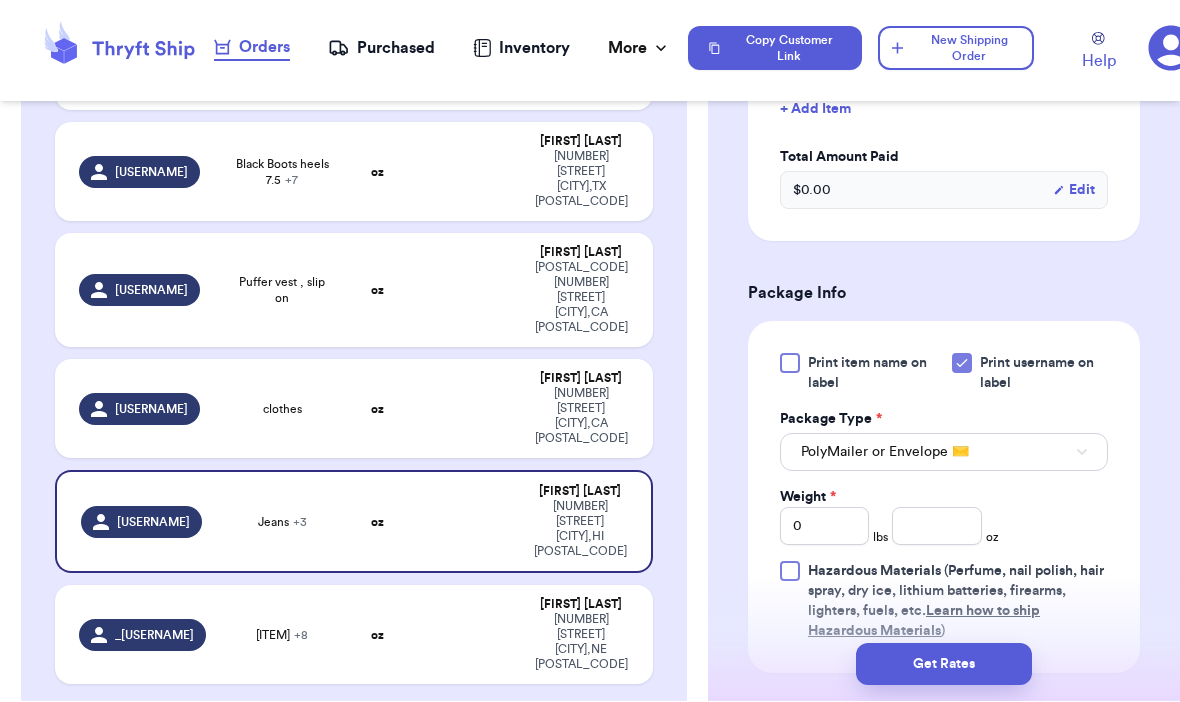 type 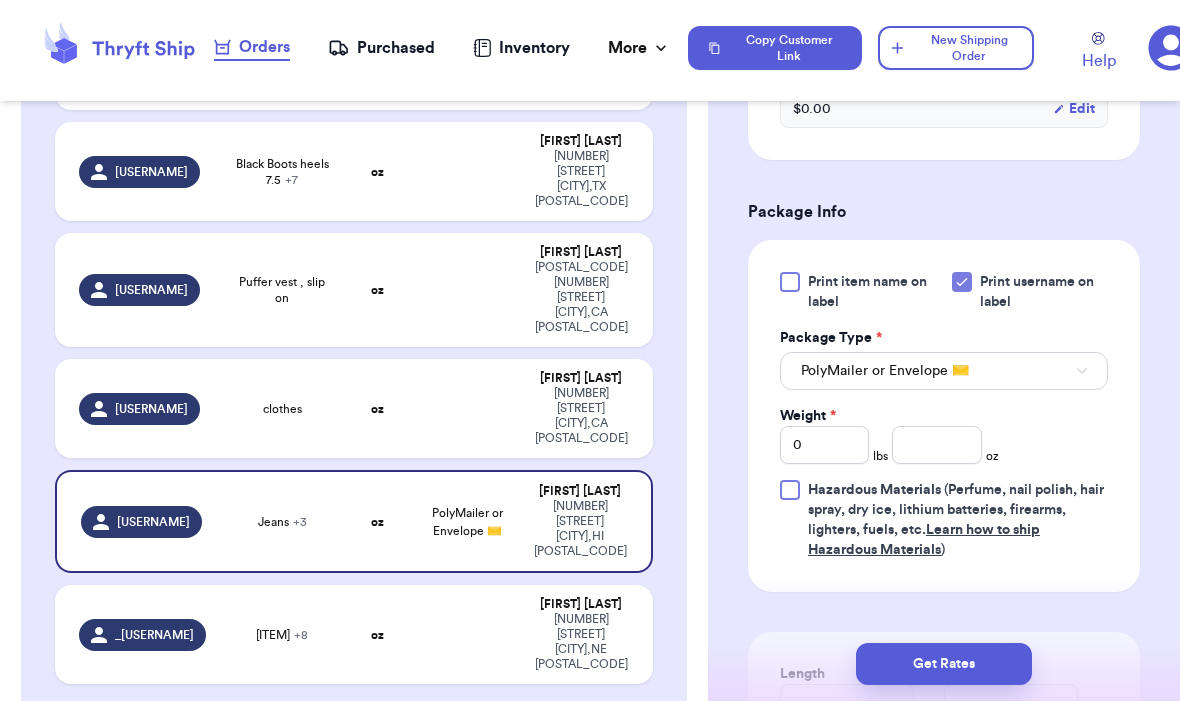 scroll, scrollTop: 895, scrollLeft: 0, axis: vertical 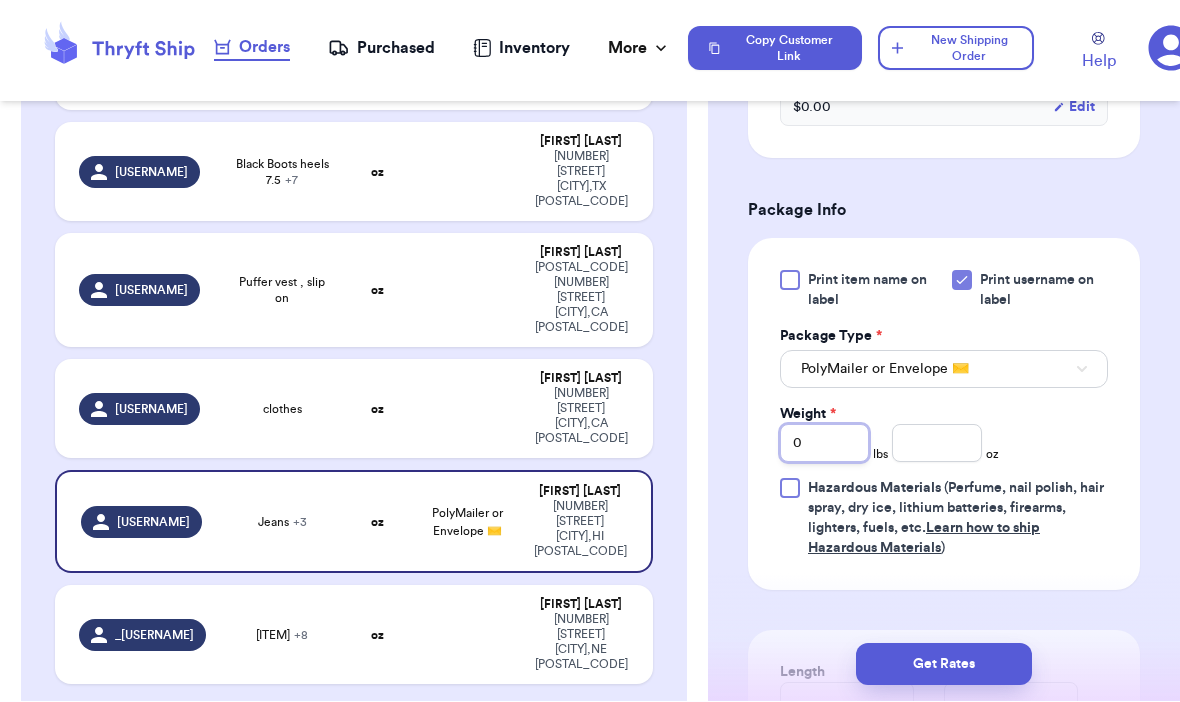 click on "0" at bounding box center (824, 444) 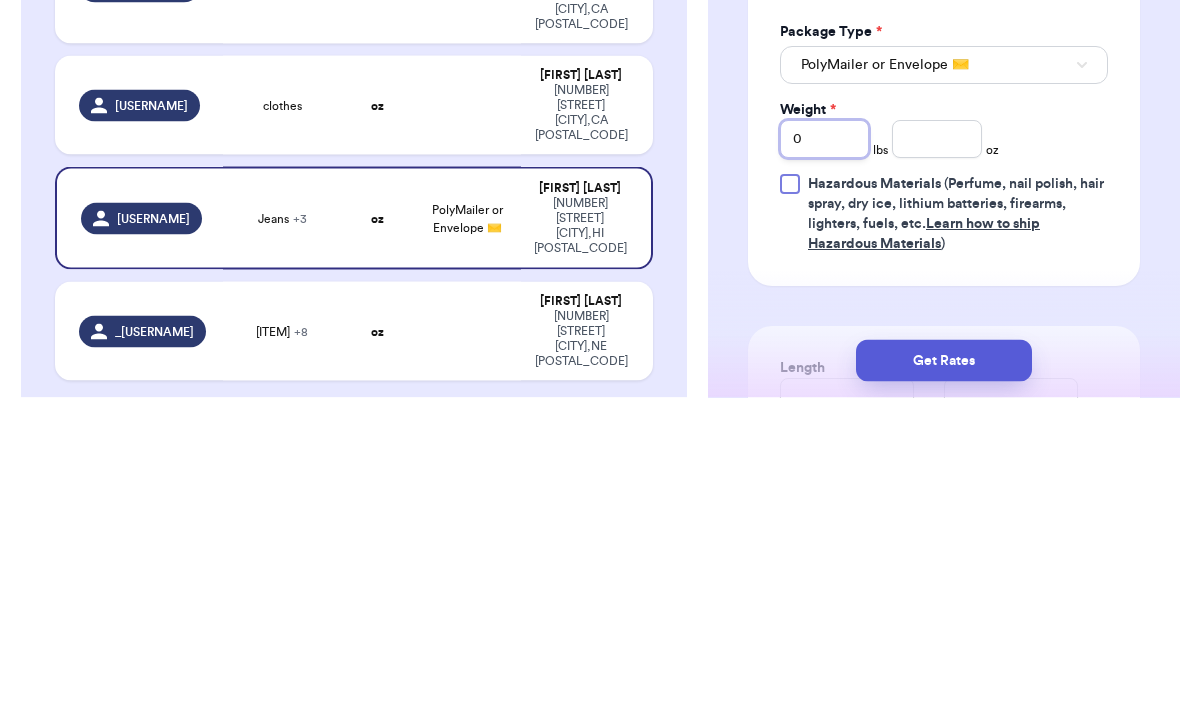type on "03" 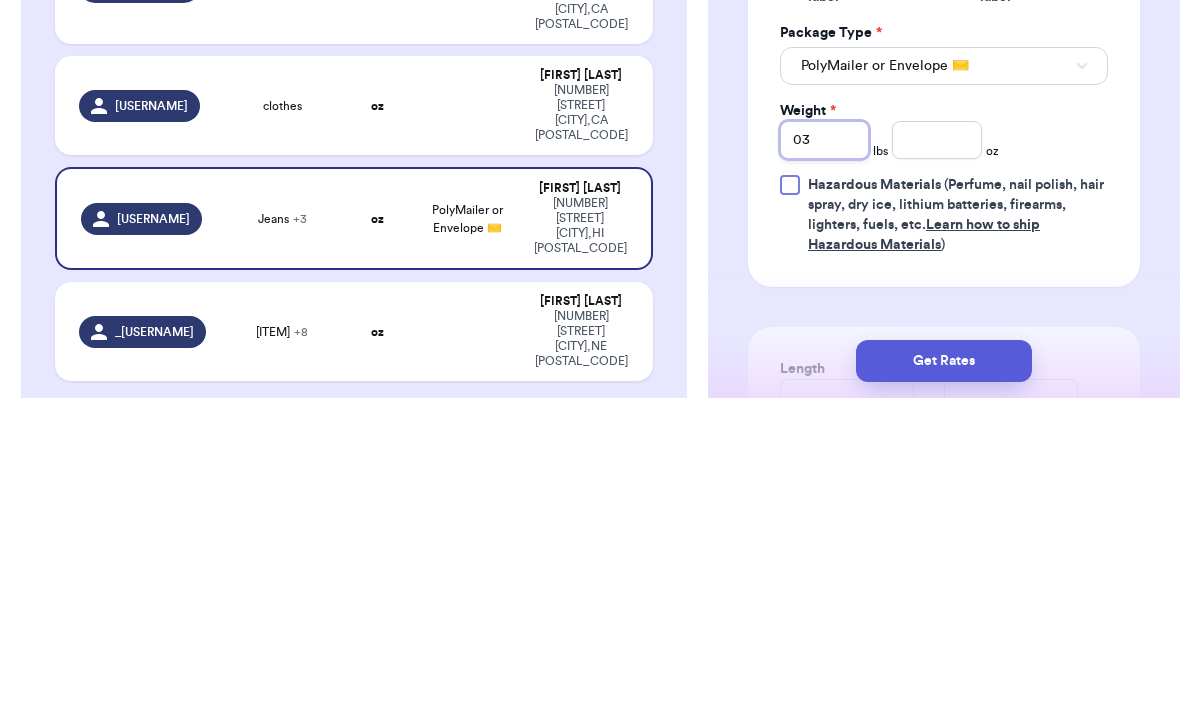 type 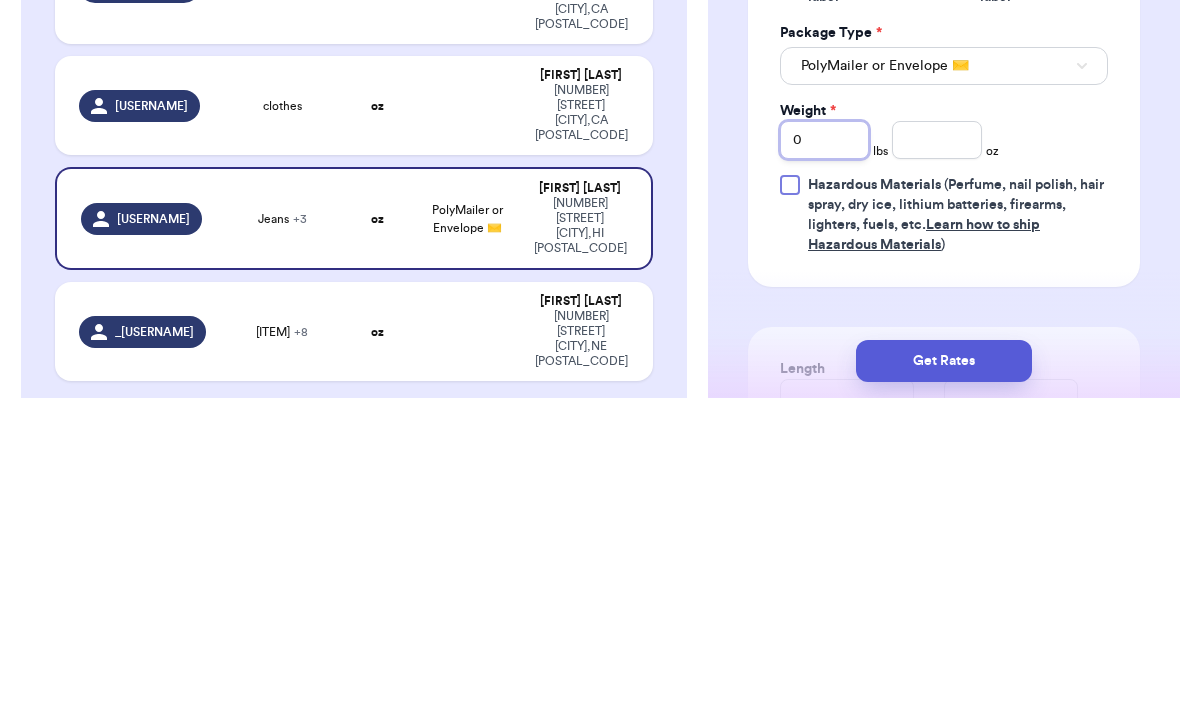 type 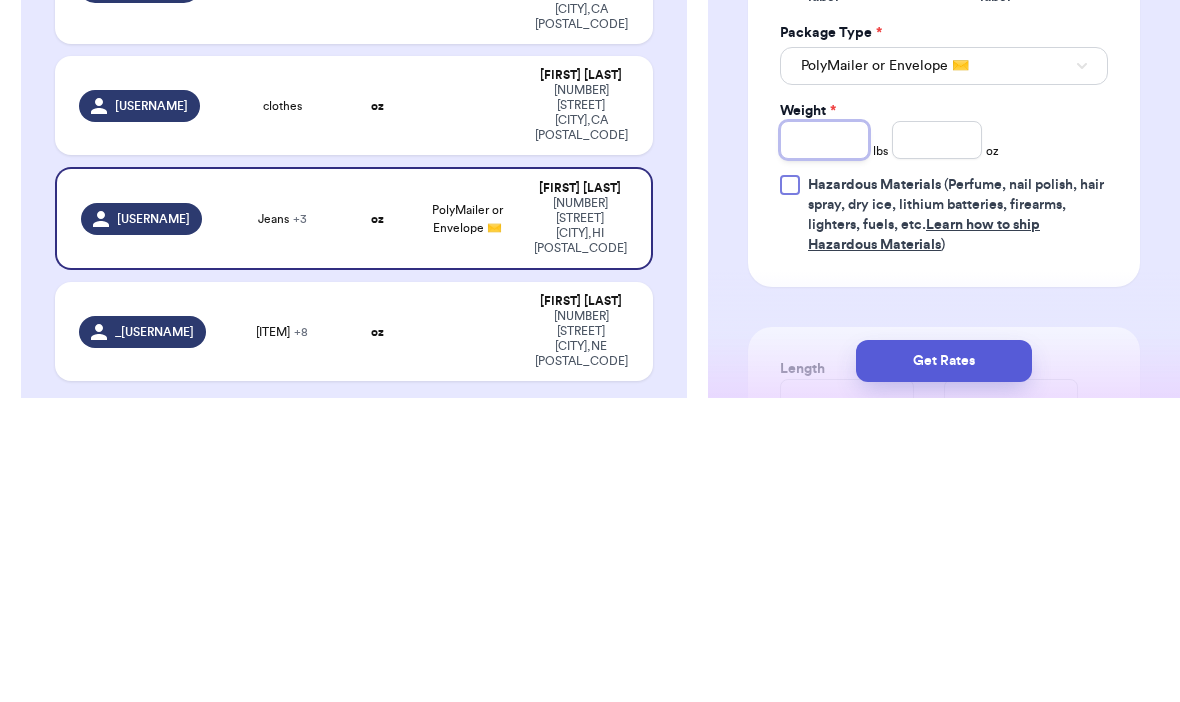type 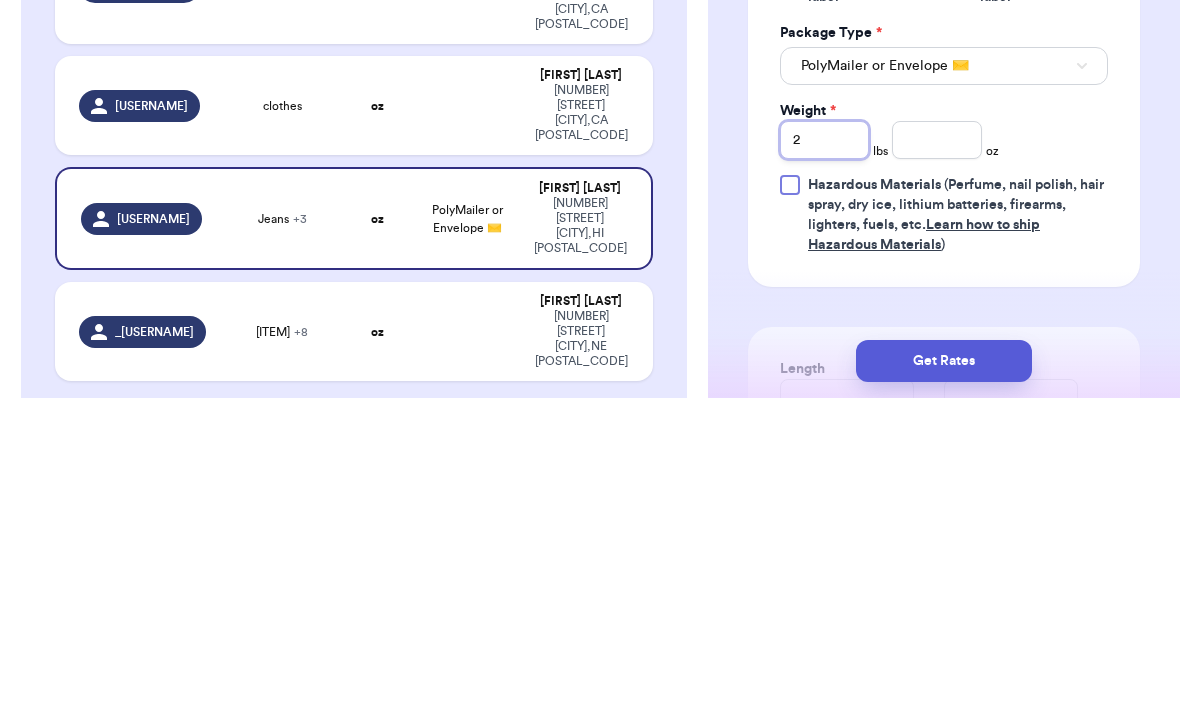 type 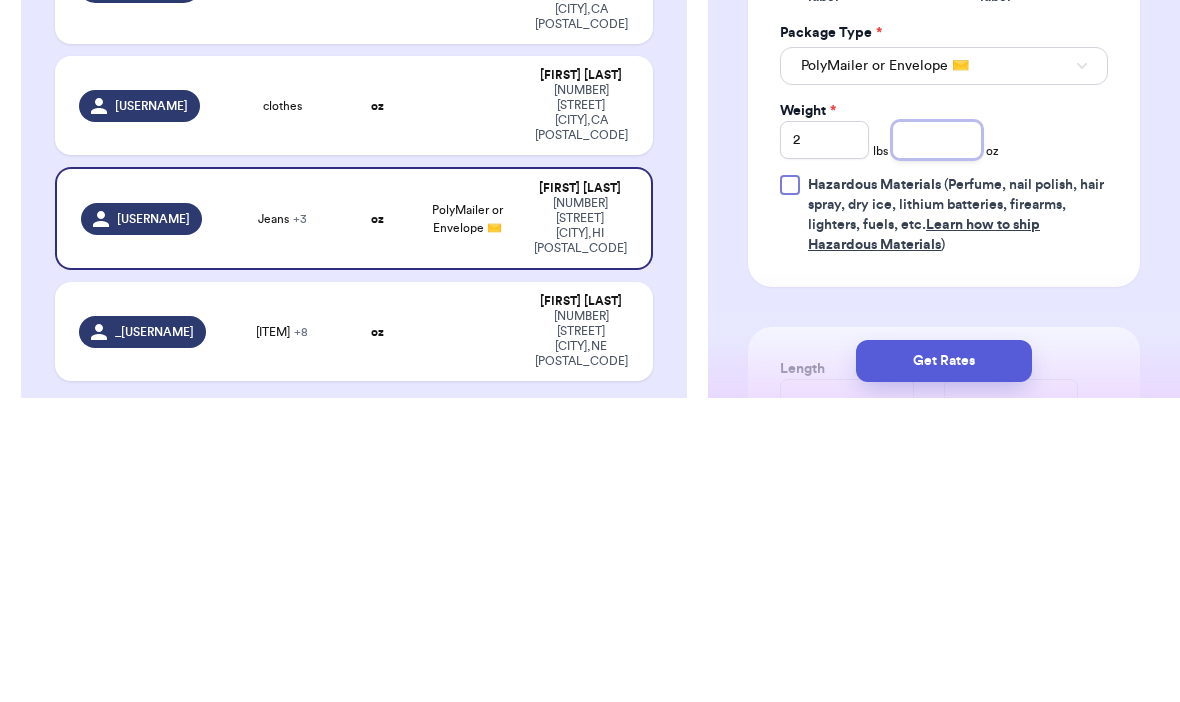 click at bounding box center [936, 444] 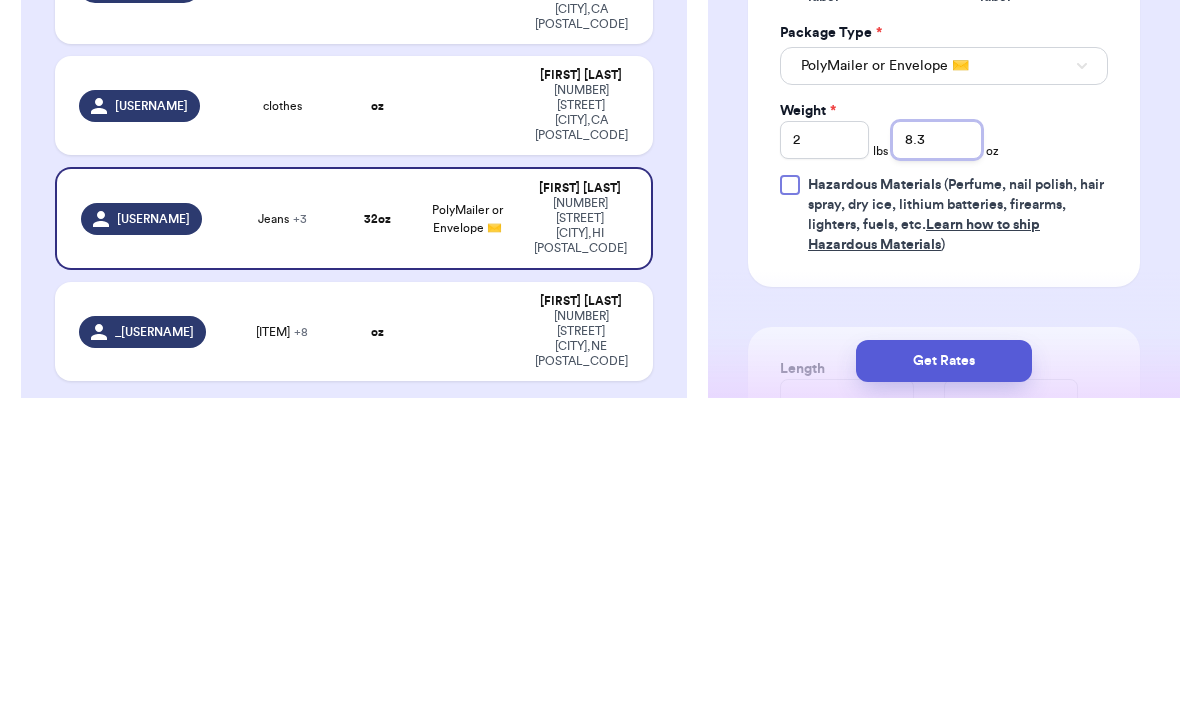 type on "8.3" 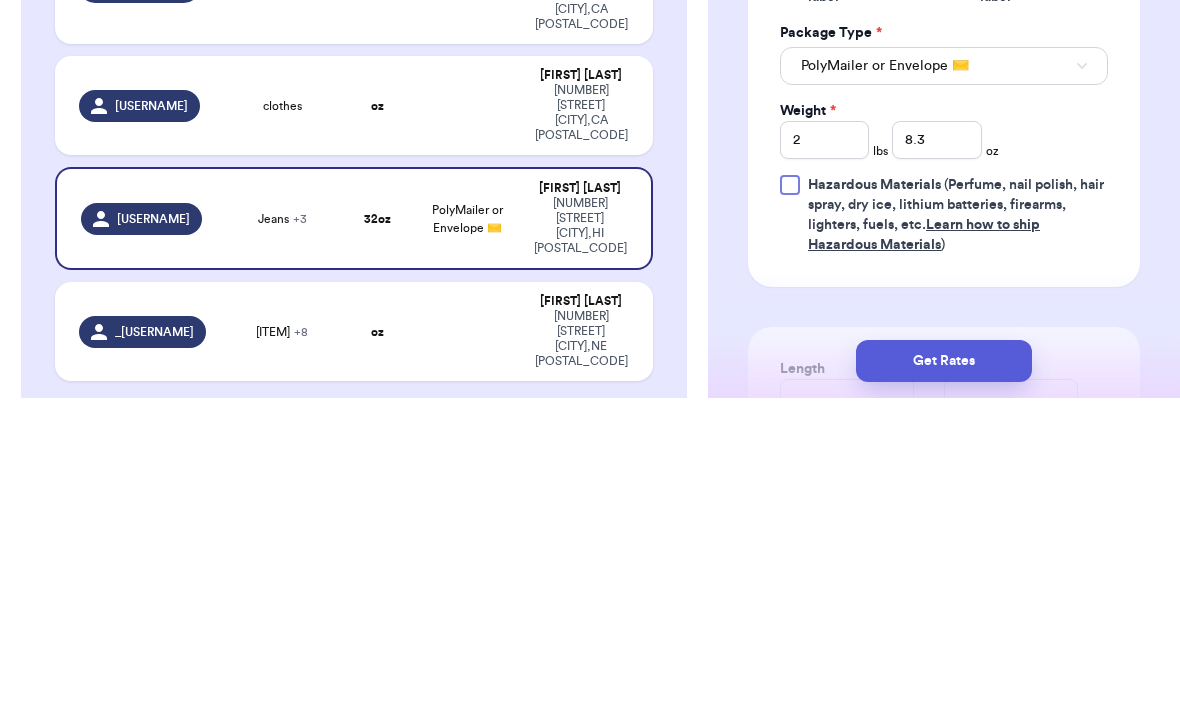 click on "Shipping Information Delete Label Customer Info Instagram Handle:   [USERNAME] Name:   [FIRST]   [LAST] Email:   [EMAIL] Address   [NUMBER] [STREET],  [CITY], [STATE] [POSTAL_CODE] Edit Order Info Items Status Jeans -- Paid Owes Jeans -- Paid Owes Bikers -- Paid Owes Top -- Paid Owes + Add Item Total Amount Paid $ 0.00 Edit Package Info Print item name on label Print username on label Package Type * PolyMailer or Envelope ✉️ Weight * 2 lbs 8.3 oz Hazardous Materials   (Perfume, nail polish, hair spray, dry ice, lithium batteries, firearms, lighters, fuels, etc.  Learn how to ship Hazardous Materials ) Length in Width in Dimensions are not required unless package measures greater than one cubic foot (1728 inches). Calculate dimensions by L x W x H. If shipping with a polymailer that is thicker than three inches, select "Box or hard packaging". Additional Features (Media Mail) Get Rates Edit Payment Amount: ✕ Current Amount Paid: $ 0.00 New Amount $ 0 Payment Method Stripe/Thryft Ship Venmo Cash App" at bounding box center [944, 171] 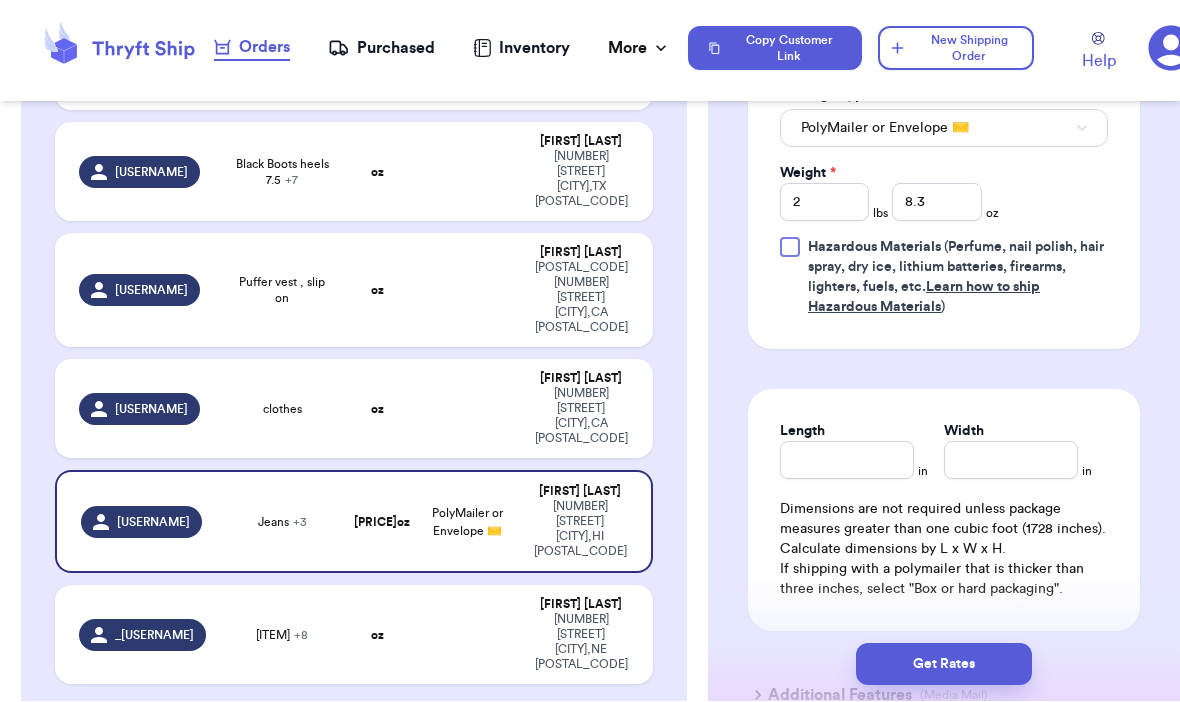scroll, scrollTop: 1146, scrollLeft: 0, axis: vertical 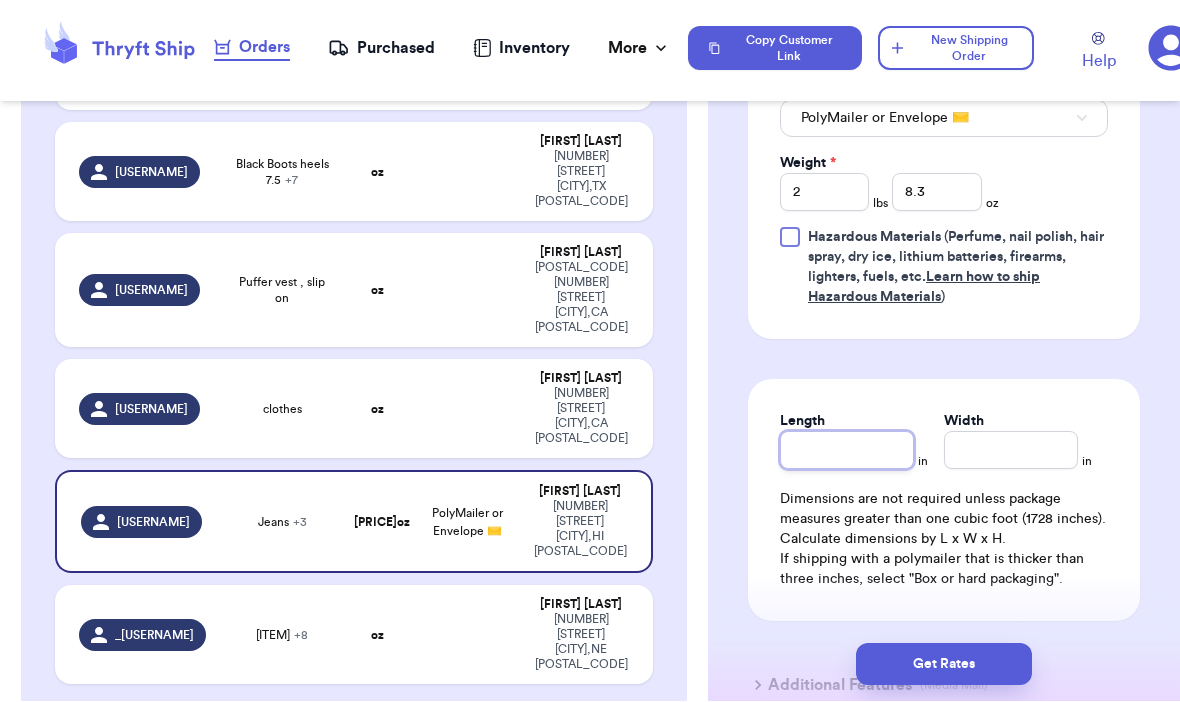 click on "Length" at bounding box center (847, 451) 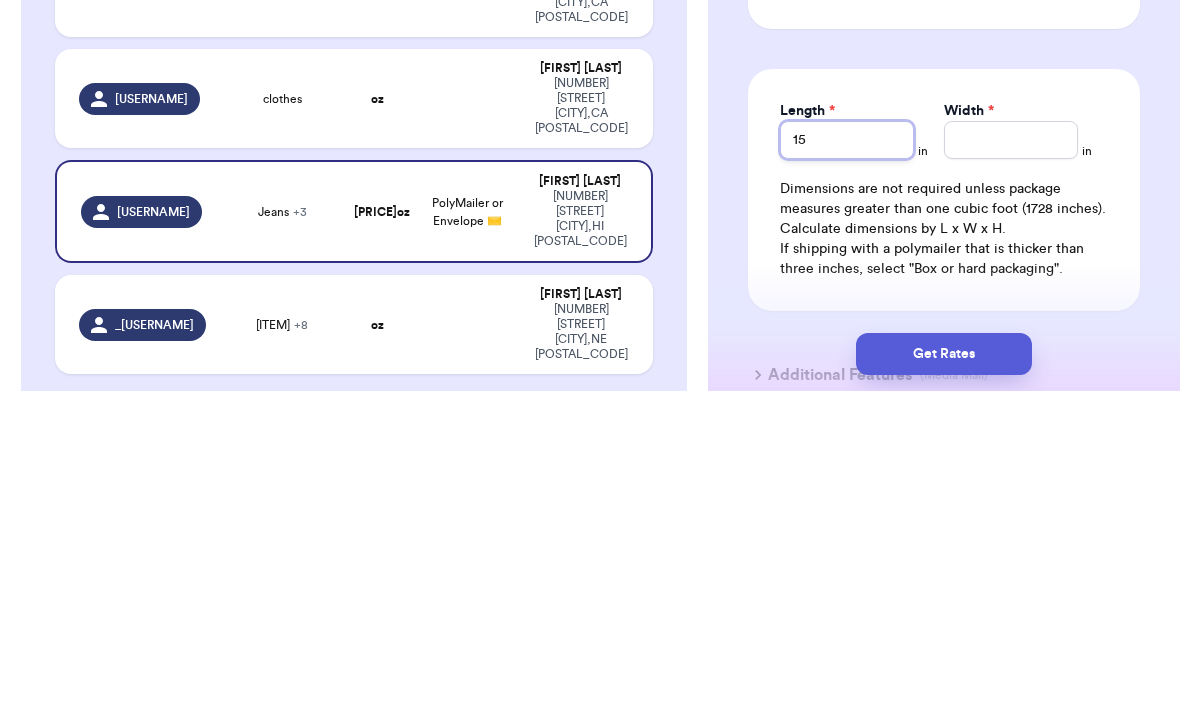 type on "15" 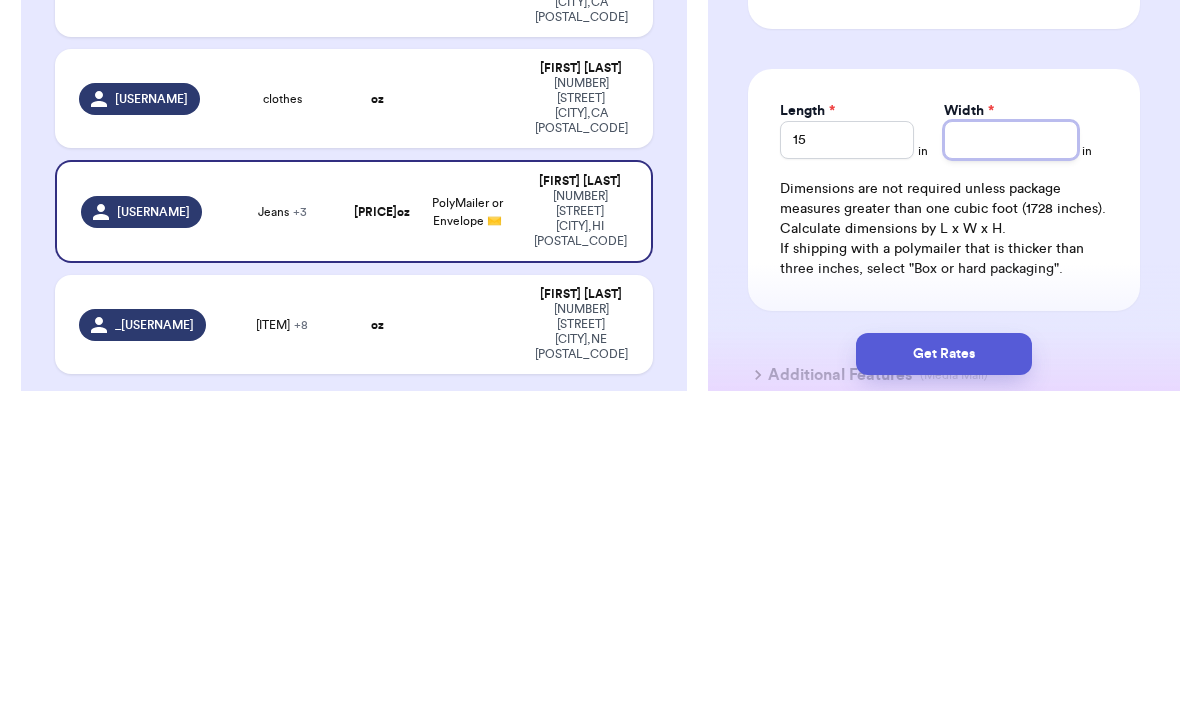 click on "Width *" at bounding box center [1011, 451] 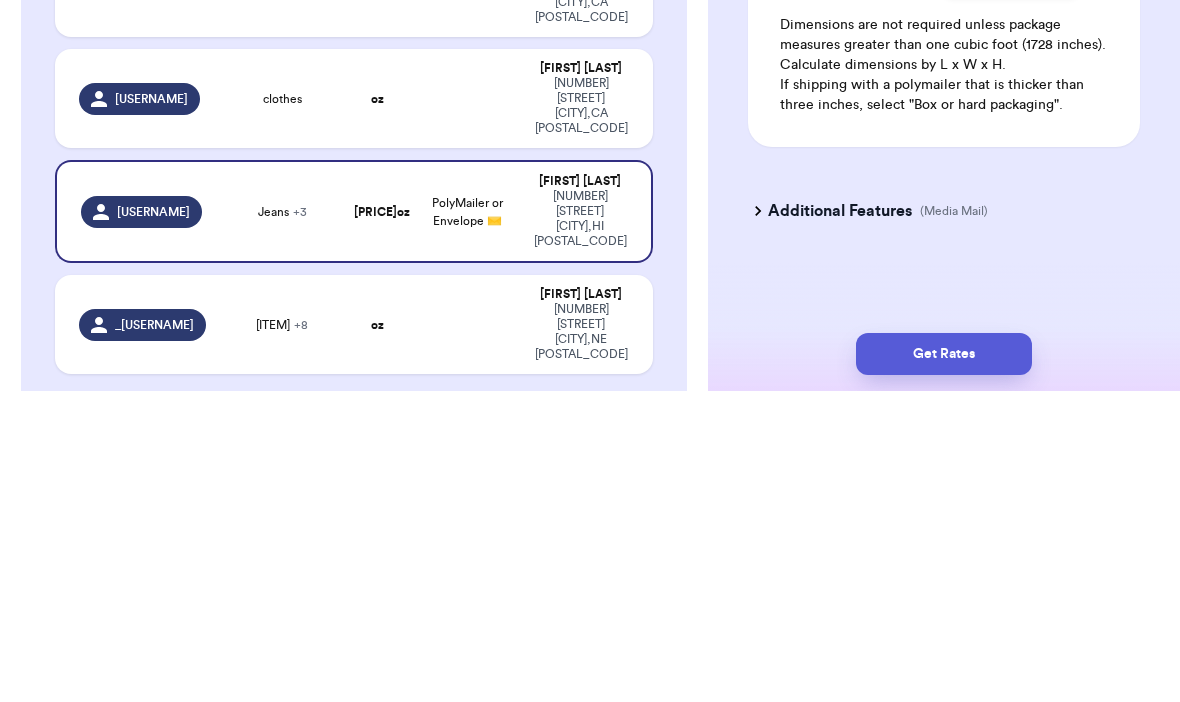 scroll, scrollTop: 1310, scrollLeft: 0, axis: vertical 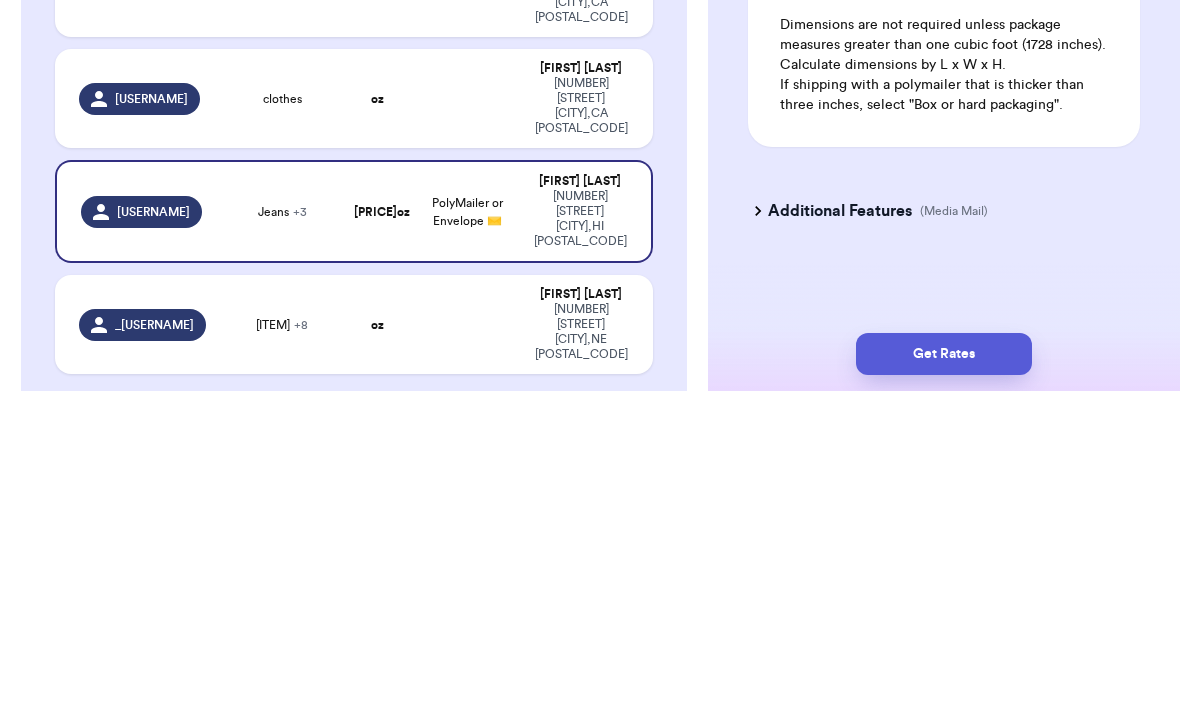 click on "Instagram Handle:   [USERNAME] Name:   [FIRST]   [LAST] Email:   [EMAIL] Address   [NUMBER] [STREET],  [CITY], [STATE] [POSTAL_CODE] Edit Order Info Items Status Jeans -- Paid Owes Jeans -- Paid Owes Bikers -- Paid Owes Top -- Paid Owes + Add Item Total Amount Paid $ [PRICE] Edit Package Info Print item name on label Print username on label Package Type * PolyMailer or Envelope ✉️ Weight * 2 lbs 8.3 oz Hazardous Materials   (Perfume, nail polish, hair spray, dry ice, lithium batteries, firearms, lighters, fuels, etc.  Learn how to ship Hazardous Materials ) Length 15 in Width 19 in Dimensions are not required unless package measures greater than one cubic foot (1728 inches). Calculate dimensions by L x W x H. If shipping with a polymailer that is thicker than three inches, select "Box or hard packaging". Additional Features (Media Mail) Get Rates Edit Payment Amount: ✕ Current Amount Paid: $ [PRICE] New Amount $ [PRICE] Payment Method Stripe/Thryft Ship Venmo Cash" at bounding box center [944, -244] 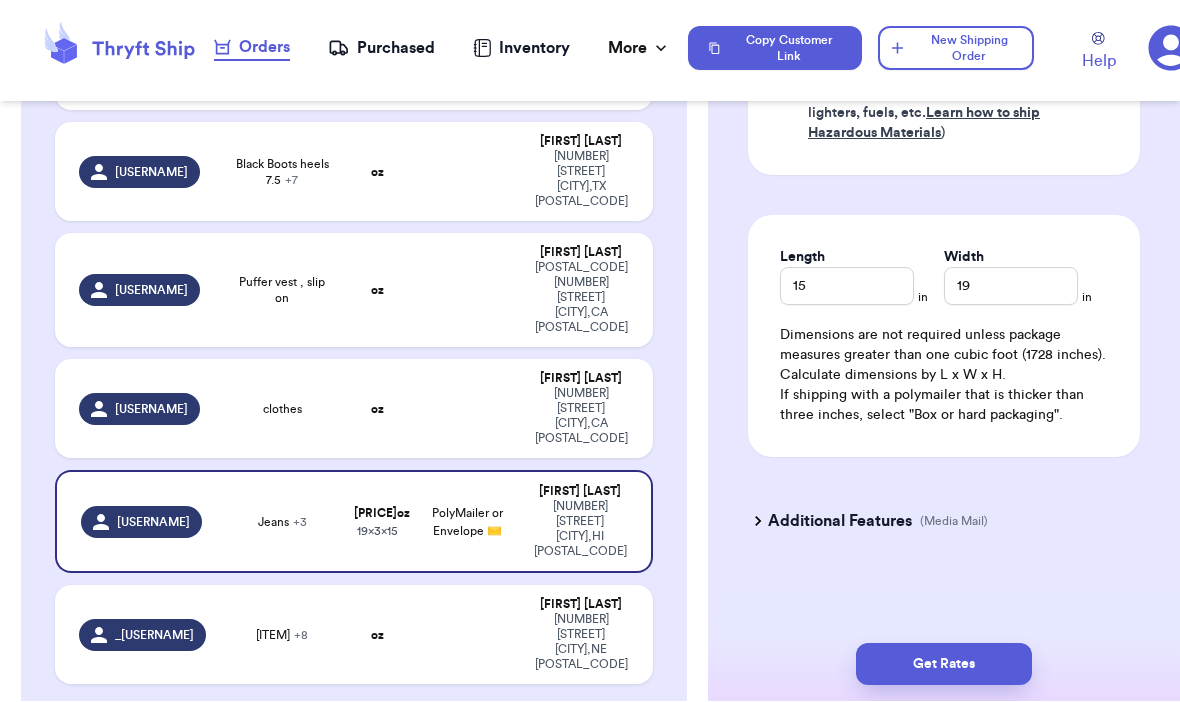 click on "Get Rates" at bounding box center (944, 665) 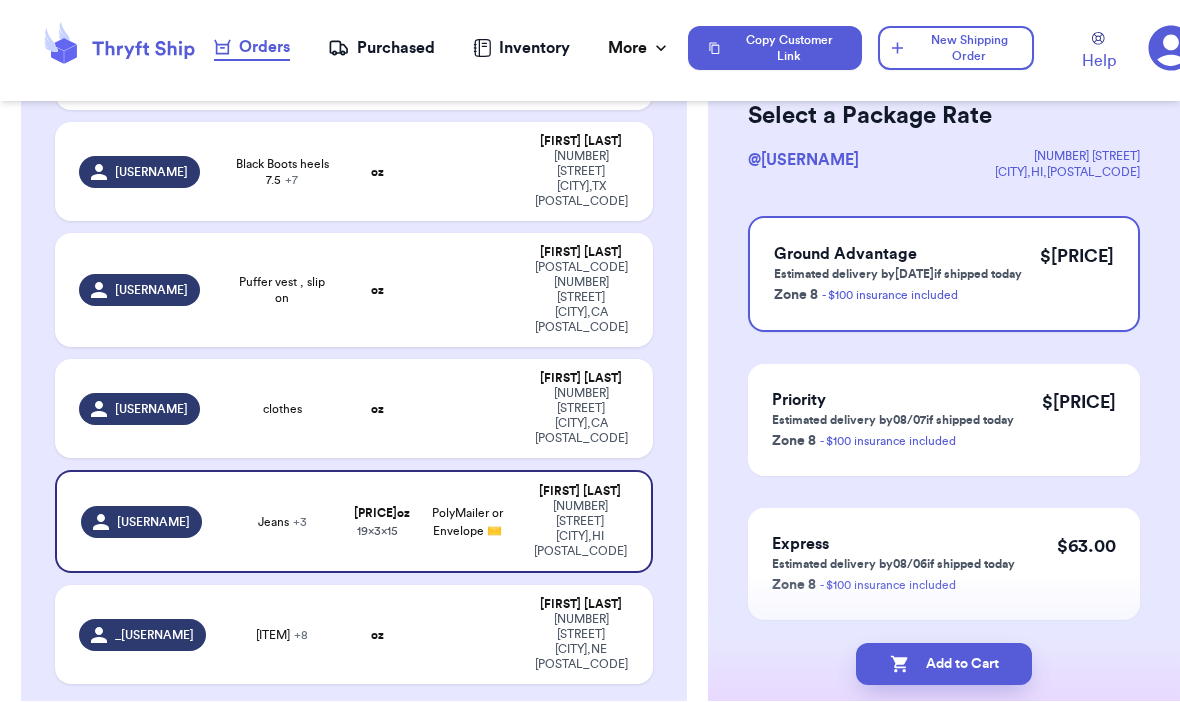 scroll, scrollTop: 99, scrollLeft: 0, axis: vertical 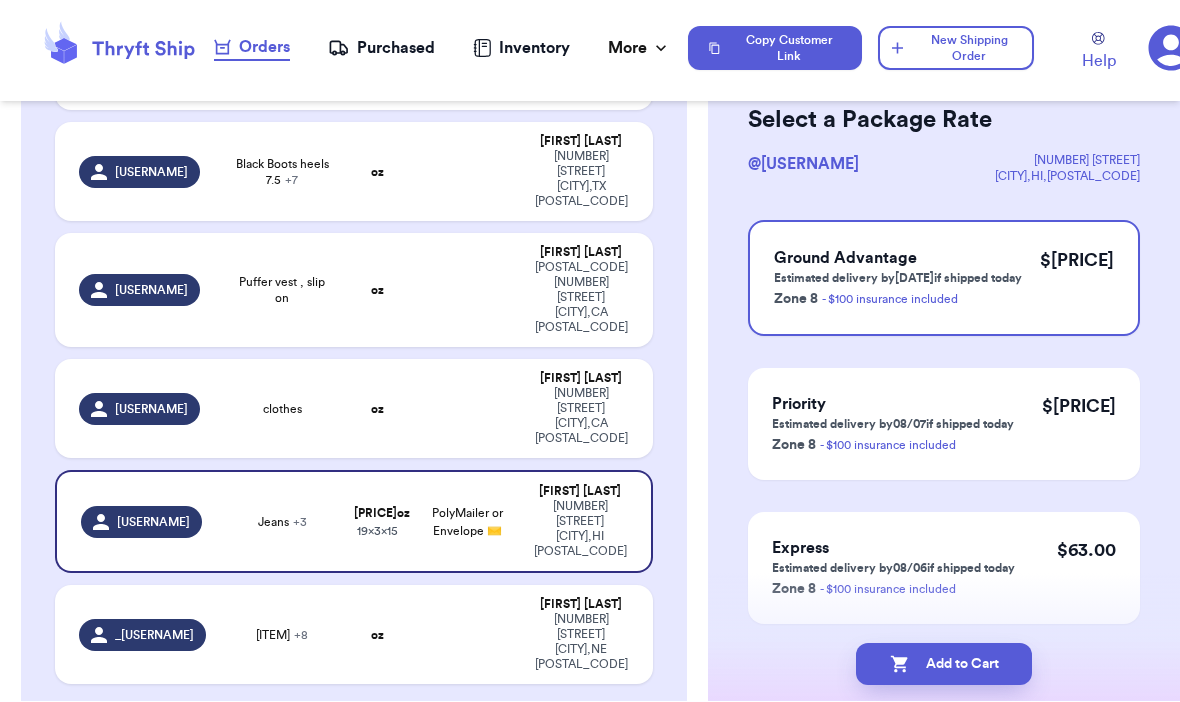 click on "Add to Cart" at bounding box center (944, 665) 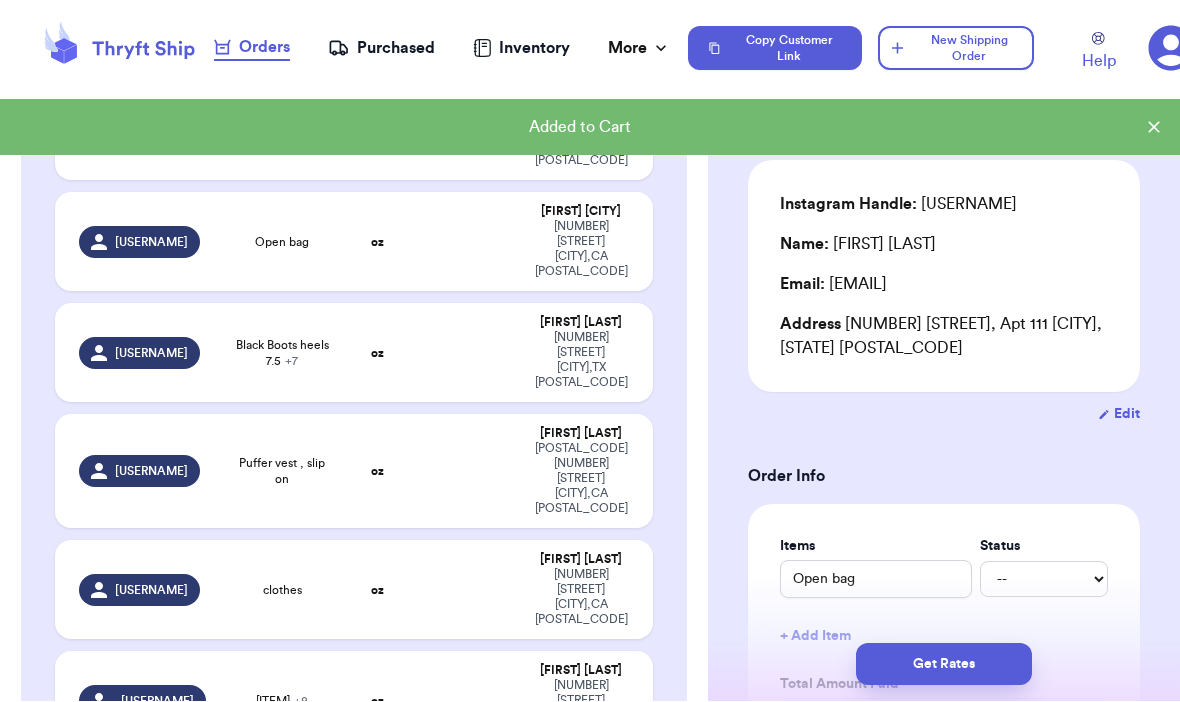 scroll, scrollTop: 1071, scrollLeft: 0, axis: vertical 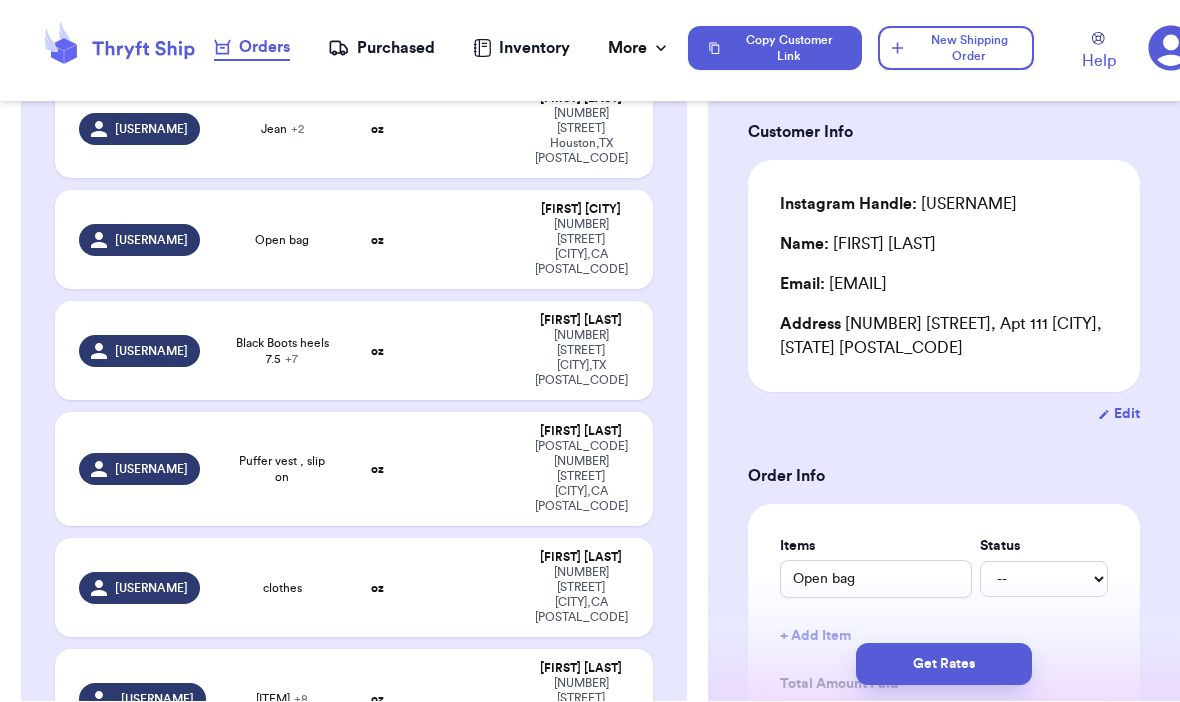 click on "oz" at bounding box center [378, 588] 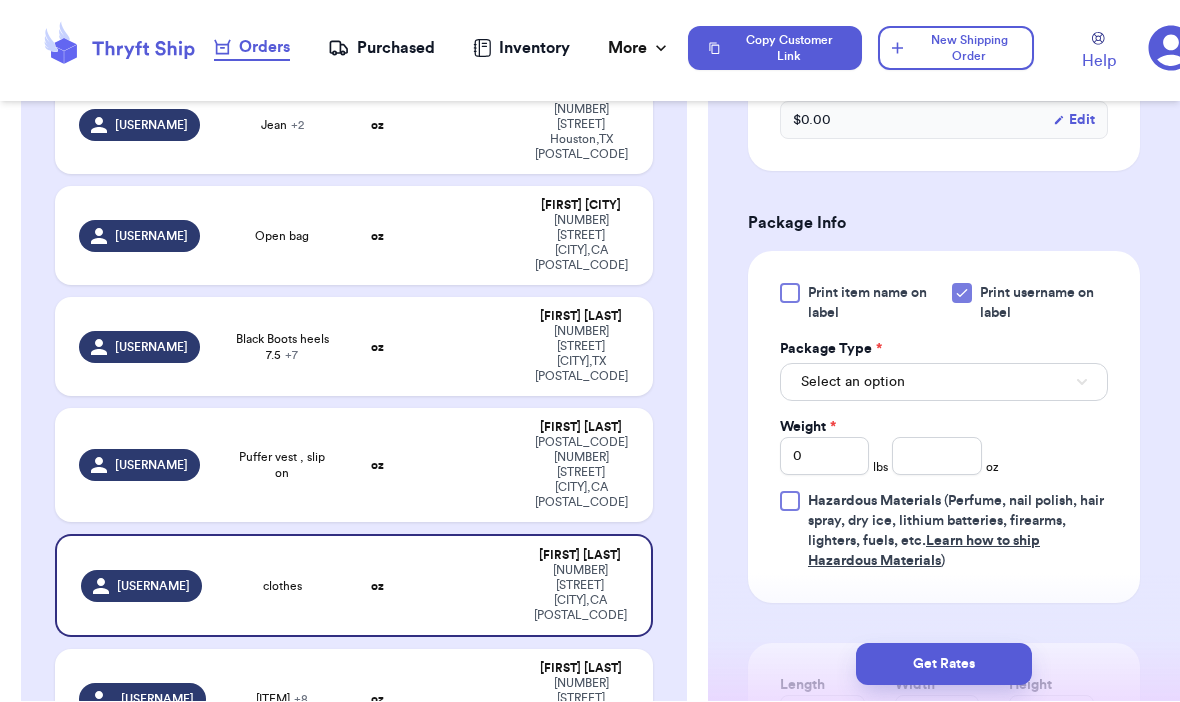 scroll, scrollTop: 700, scrollLeft: 0, axis: vertical 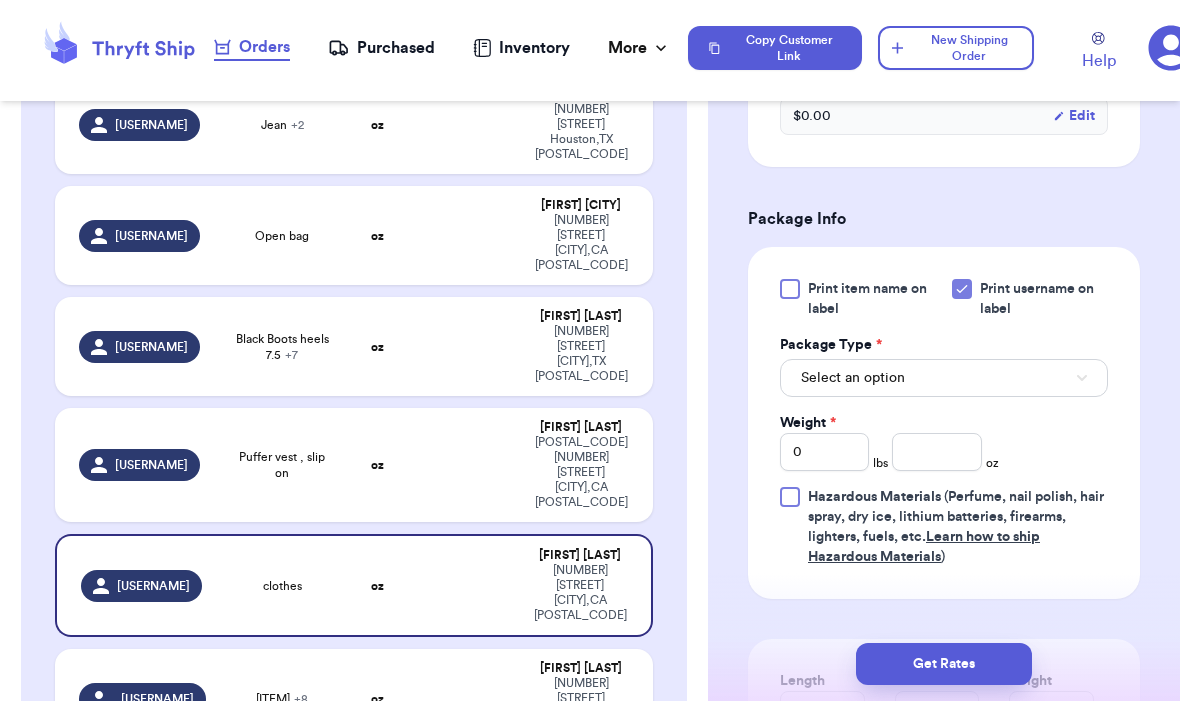 click on "Select an option" at bounding box center (944, 379) 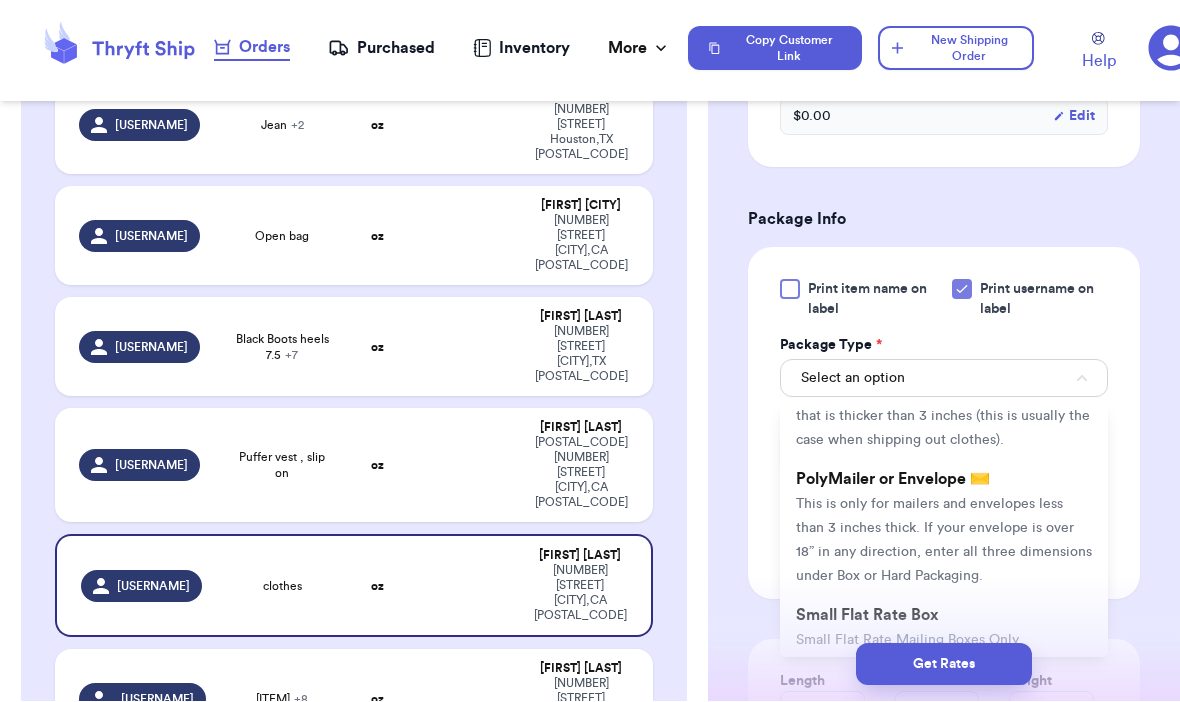 scroll, scrollTop: 106, scrollLeft: 0, axis: vertical 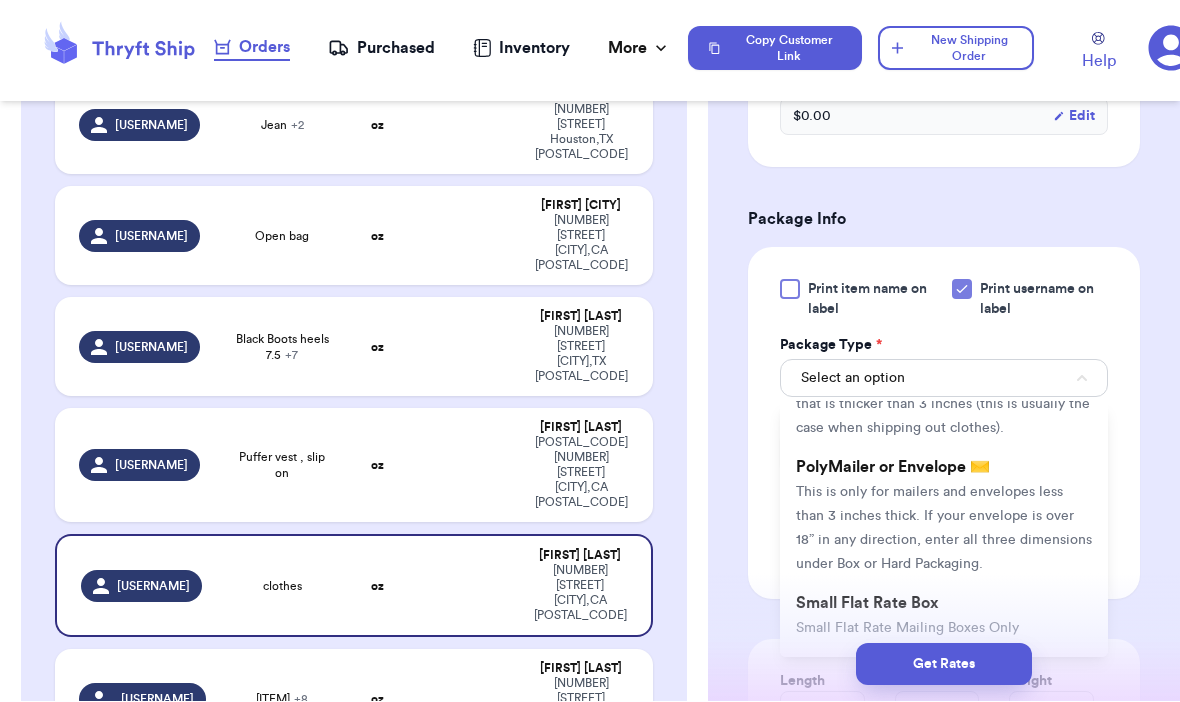 click on "PolyMailer or Envelope ✉️ This is only for mailers and envelopes less than 3 inches thick. If your envelope is over 18” in any direction, enter all three dimensions under Box or Hard Packaging." at bounding box center [944, 516] 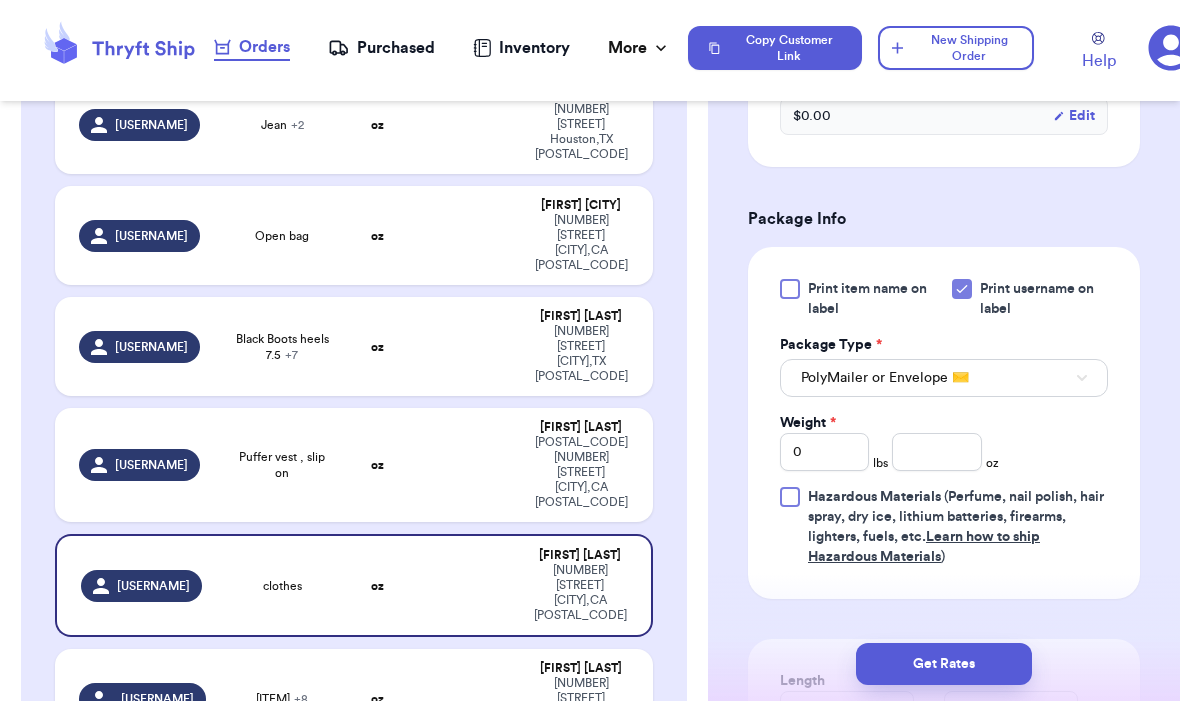 type 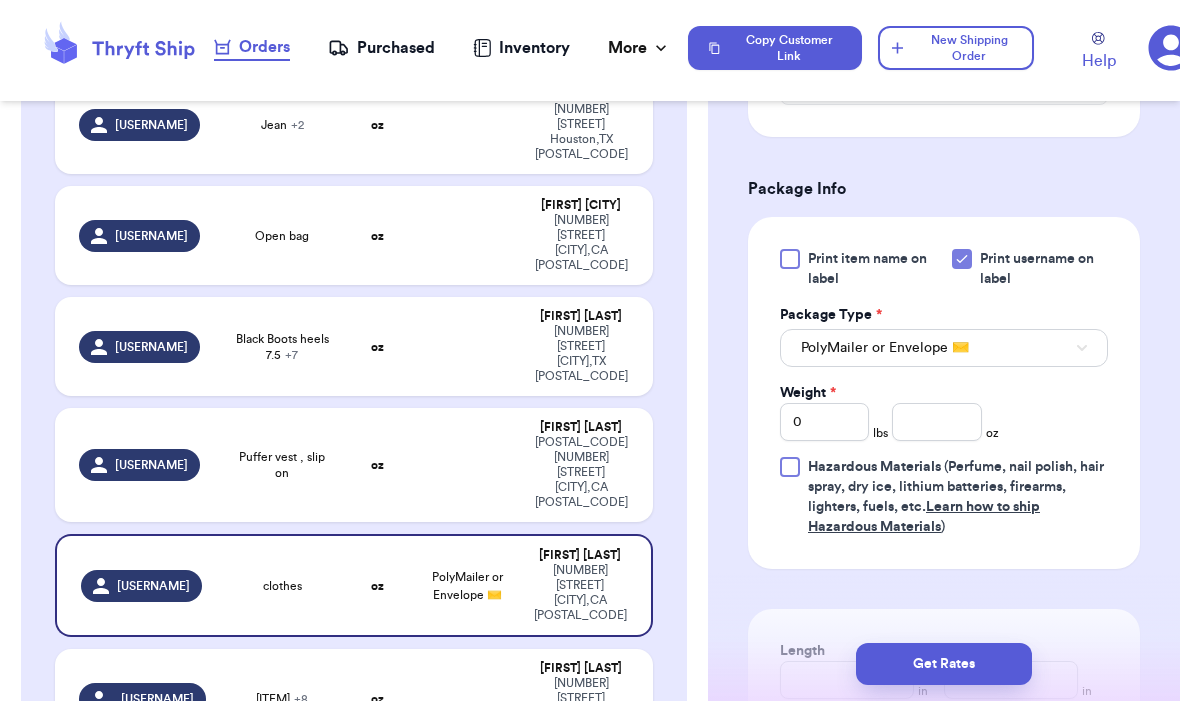 scroll, scrollTop: 731, scrollLeft: 0, axis: vertical 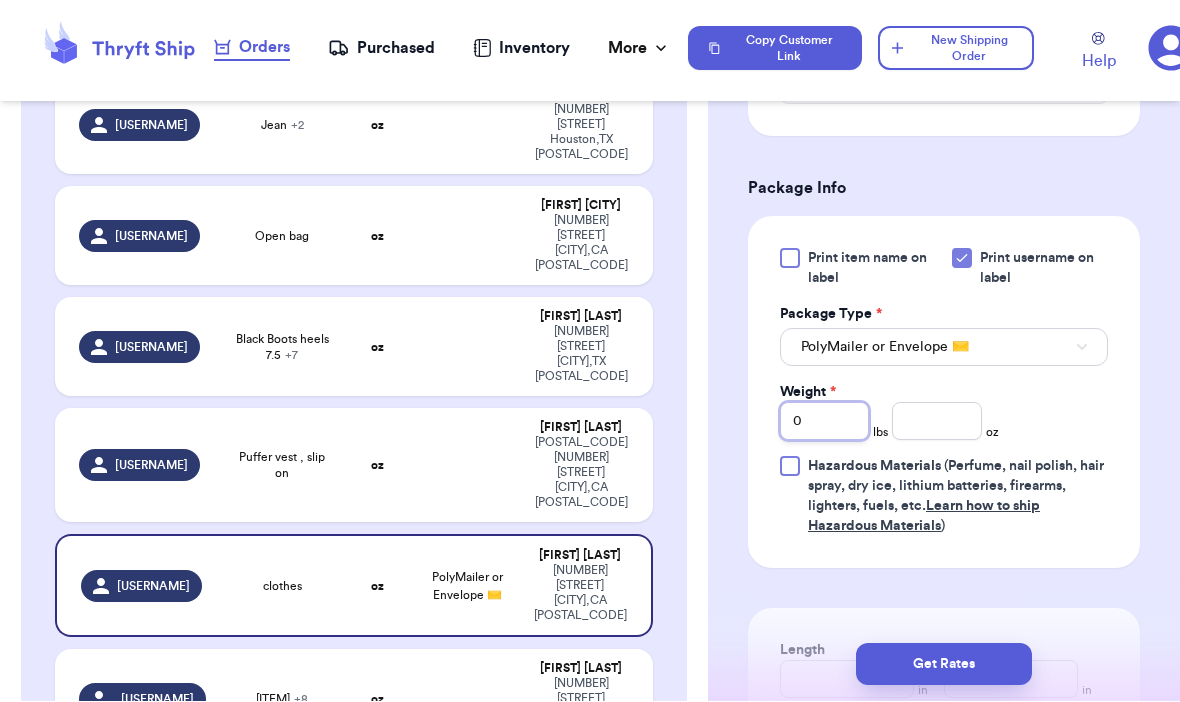 click on "0" at bounding box center [824, 422] 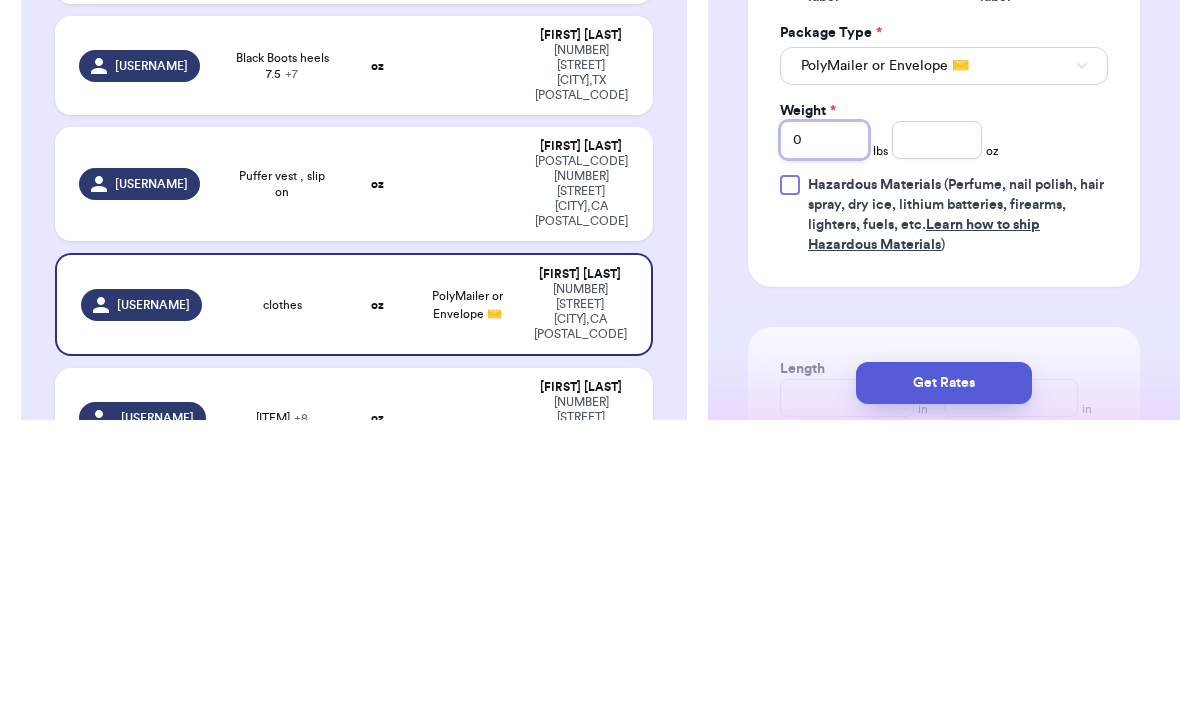 click on "0" at bounding box center [824, 422] 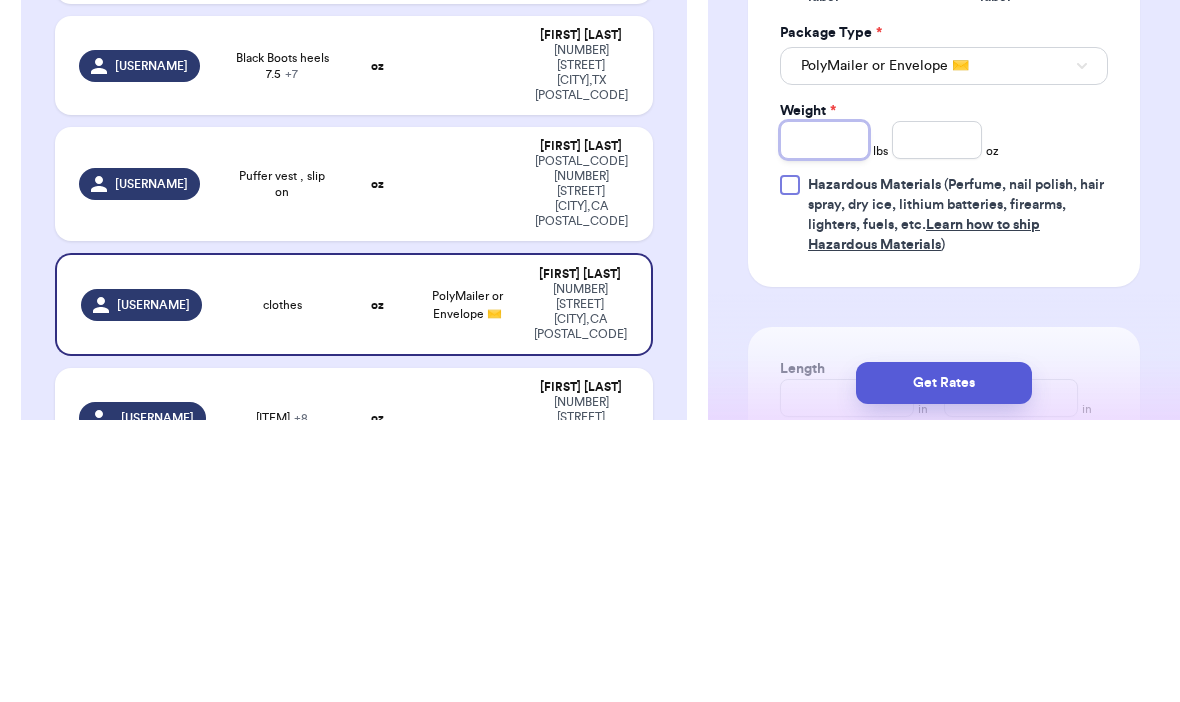 type 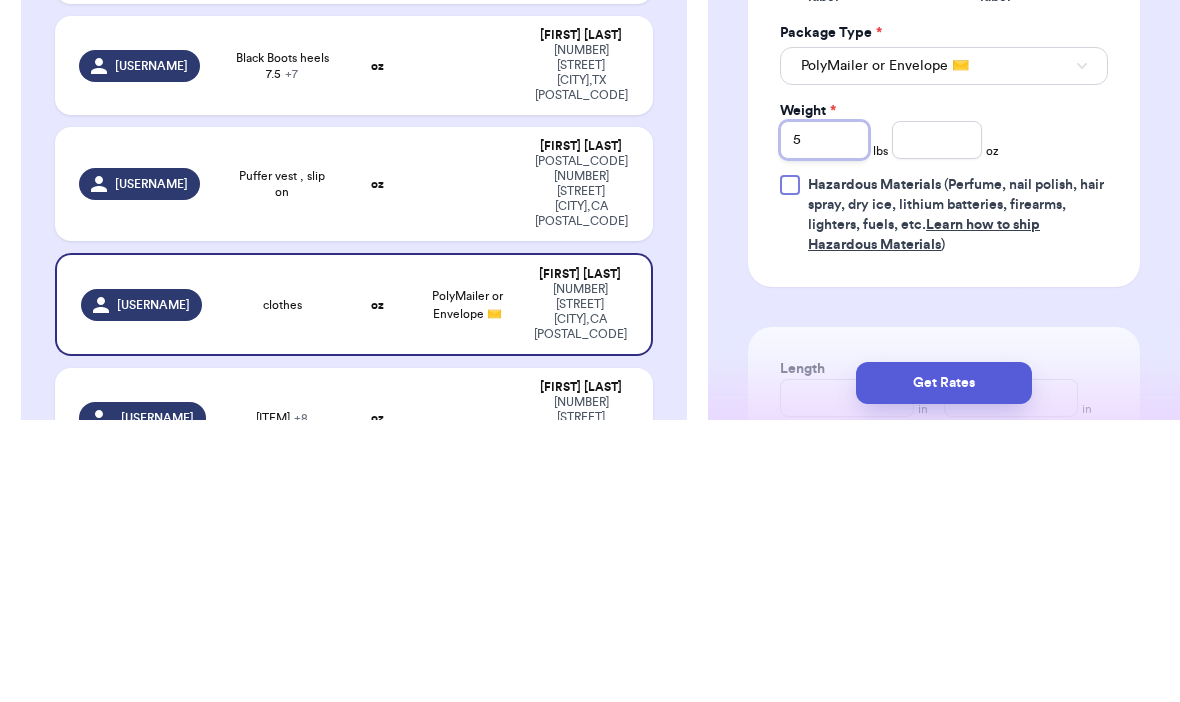type 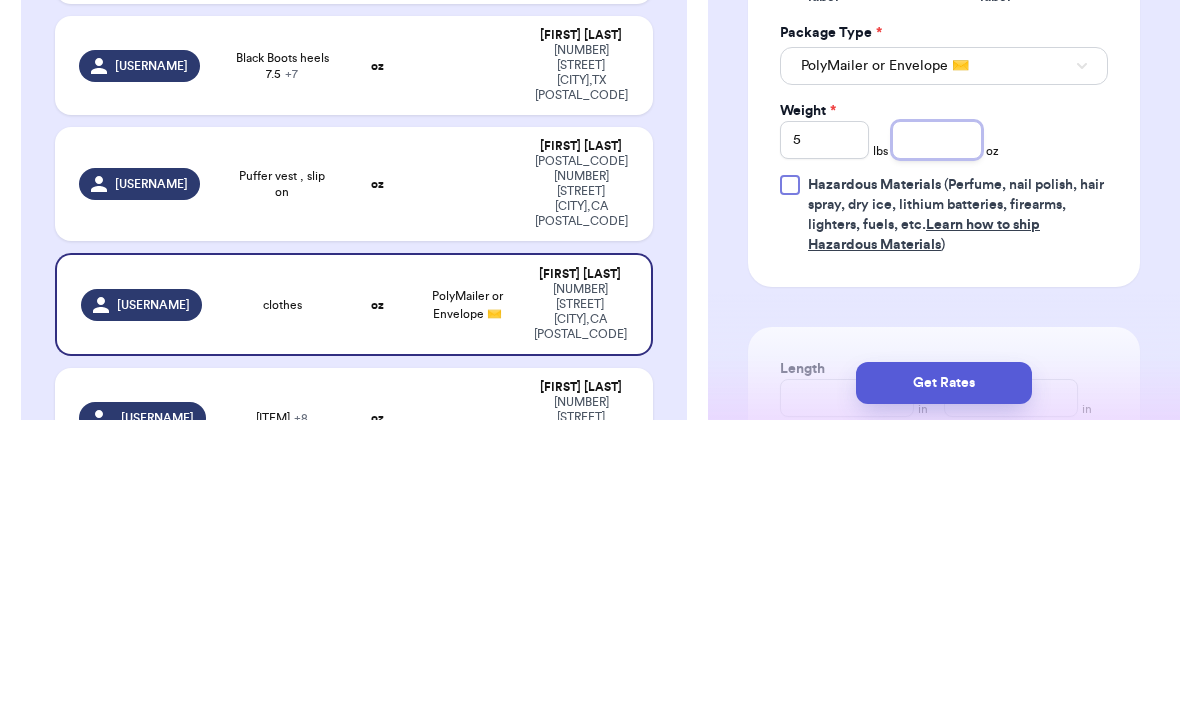 click at bounding box center (936, 422) 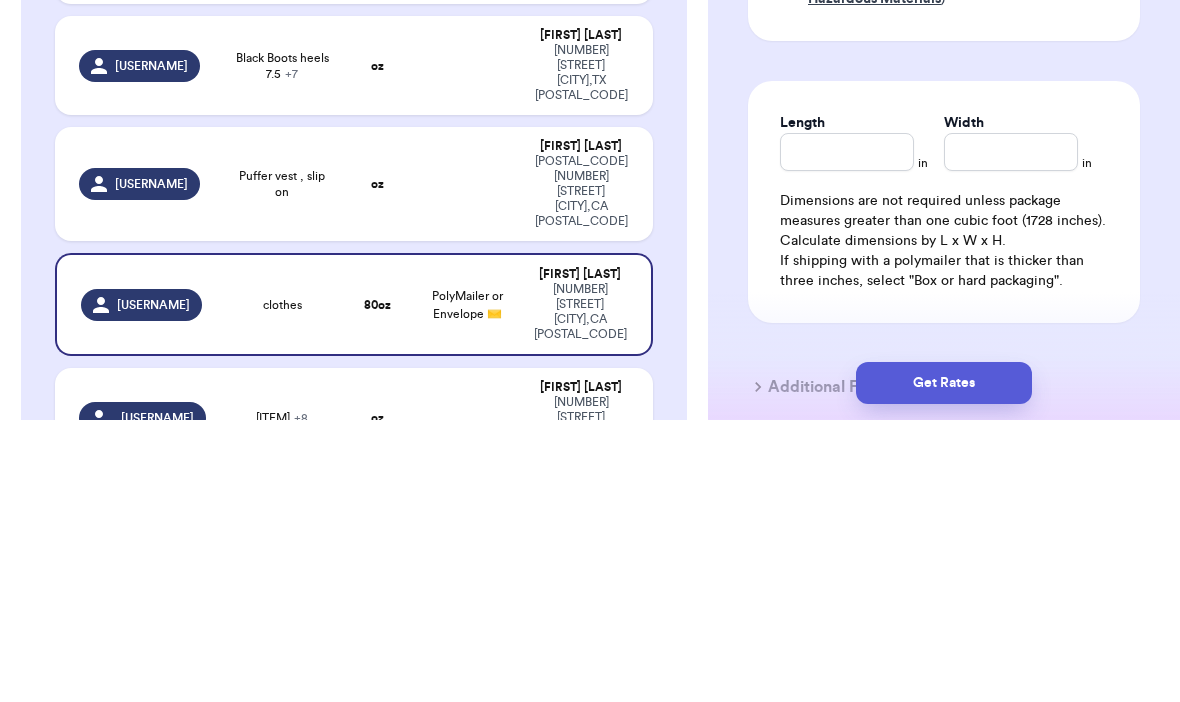 scroll, scrollTop: 997, scrollLeft: 0, axis: vertical 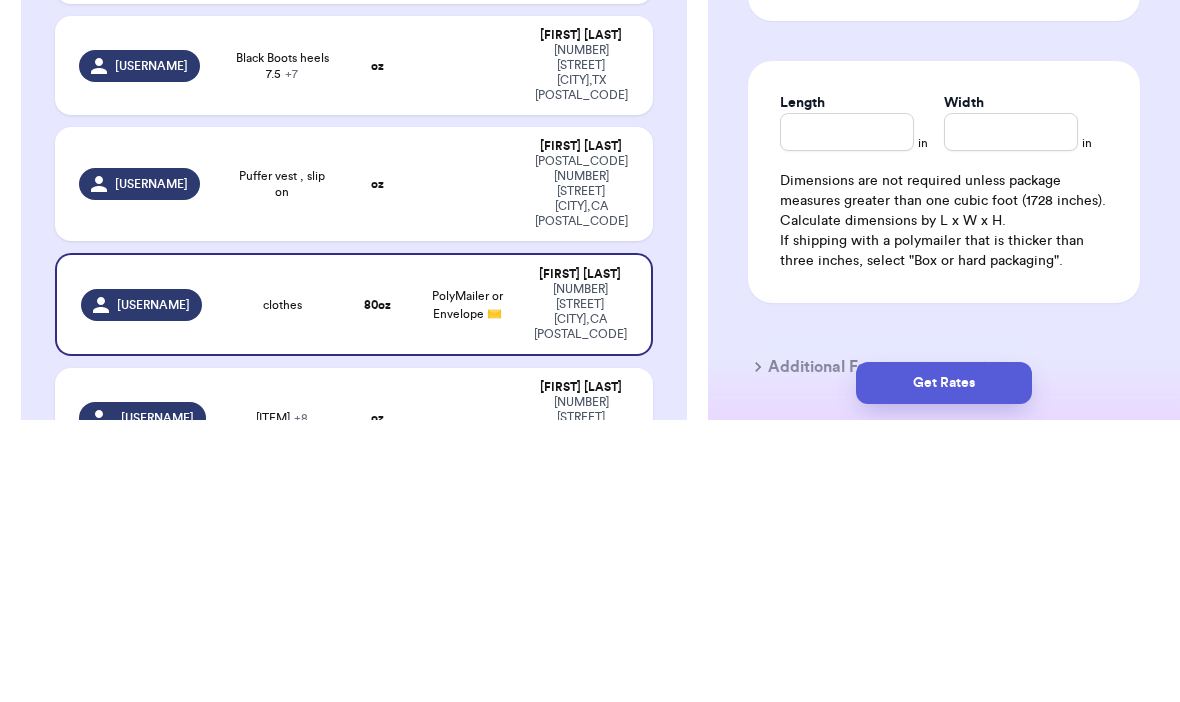 type on "[PRICE]" 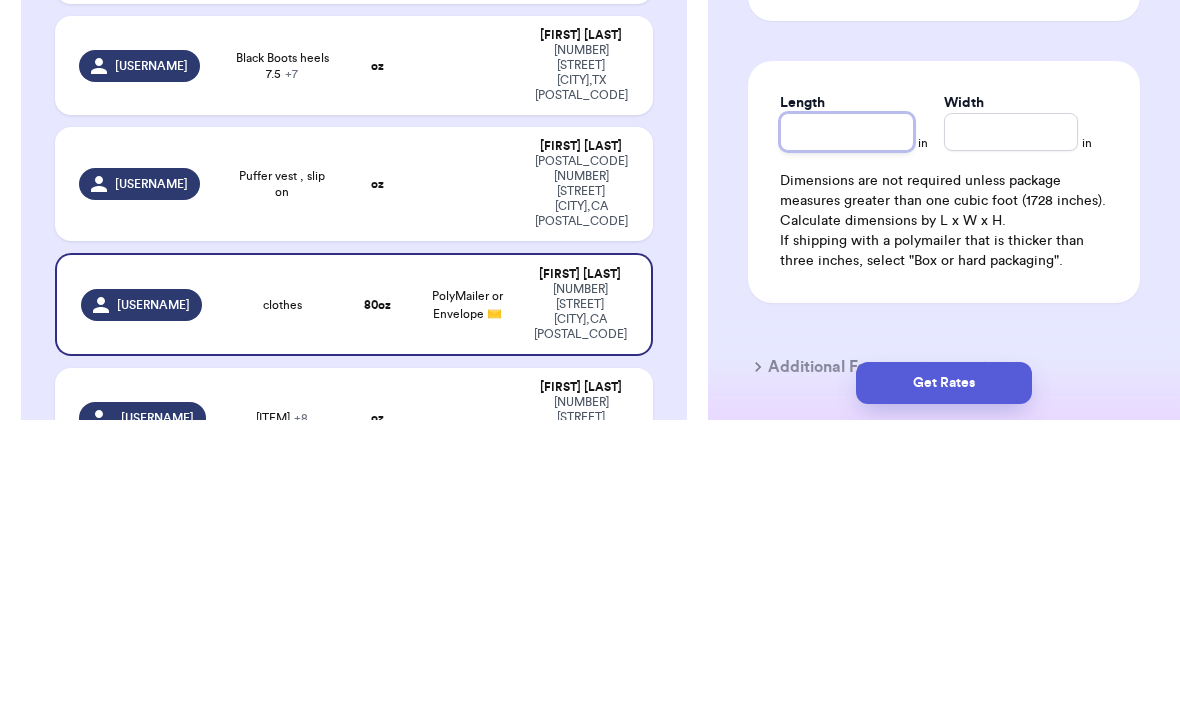 click on "Length" at bounding box center (847, 414) 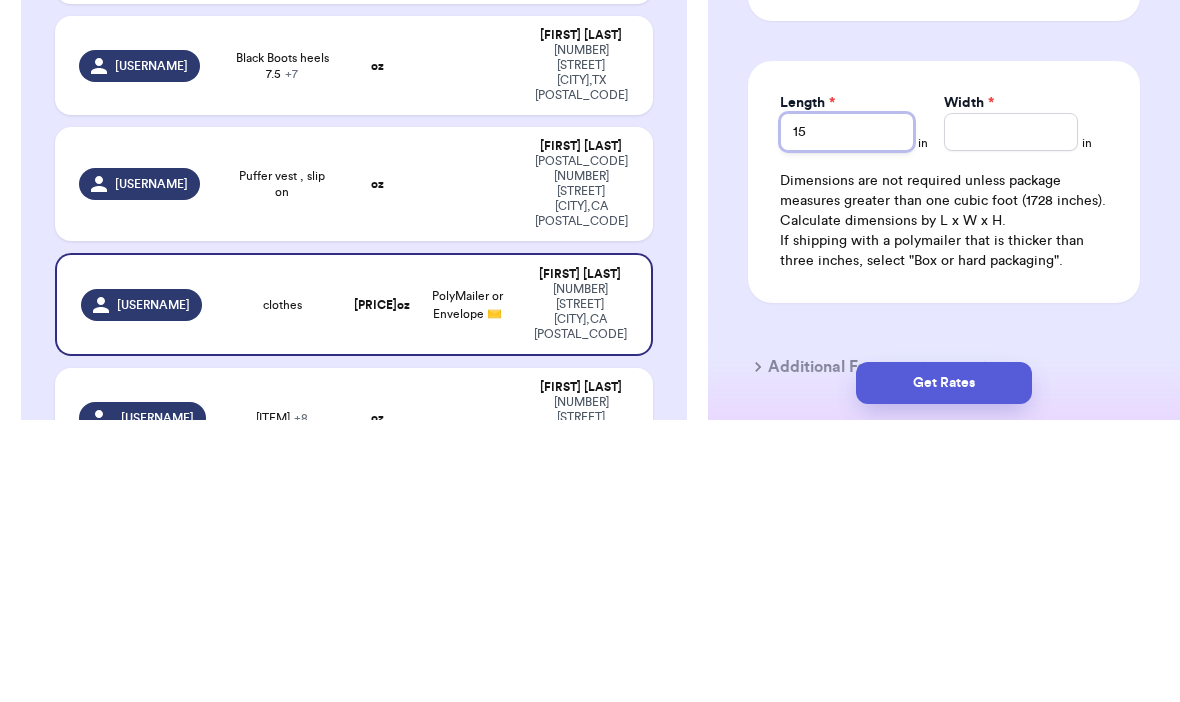 type on "15" 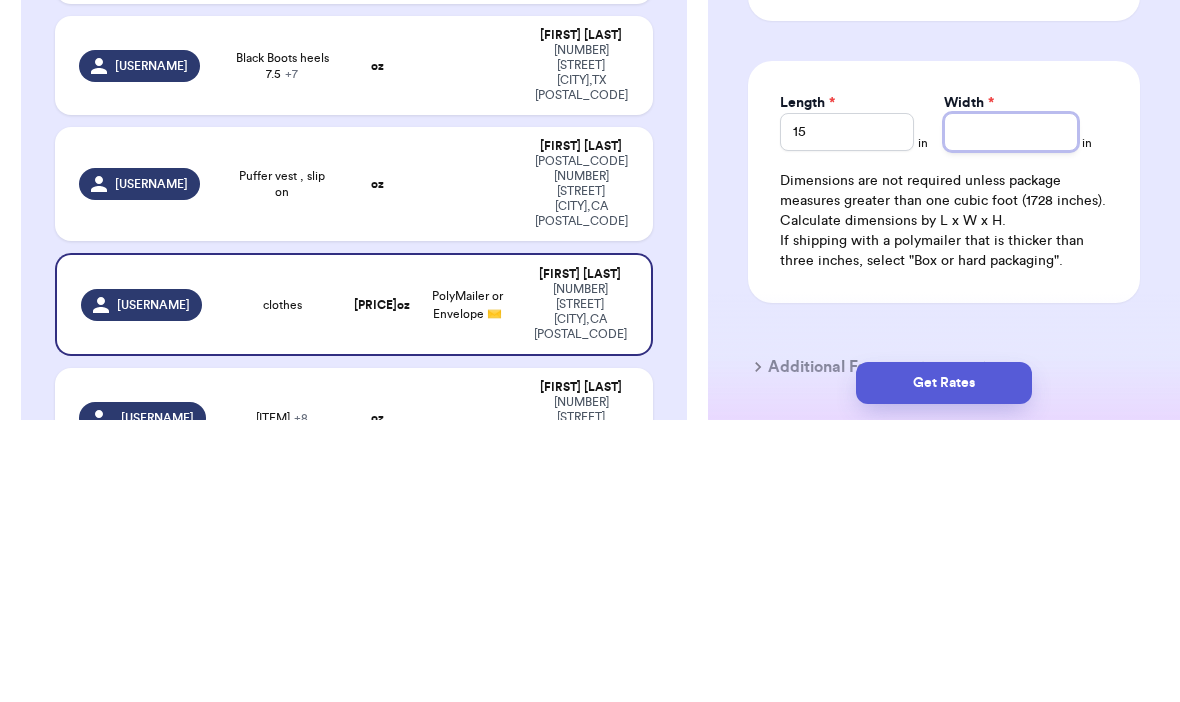click on "Width *" at bounding box center (1011, 414) 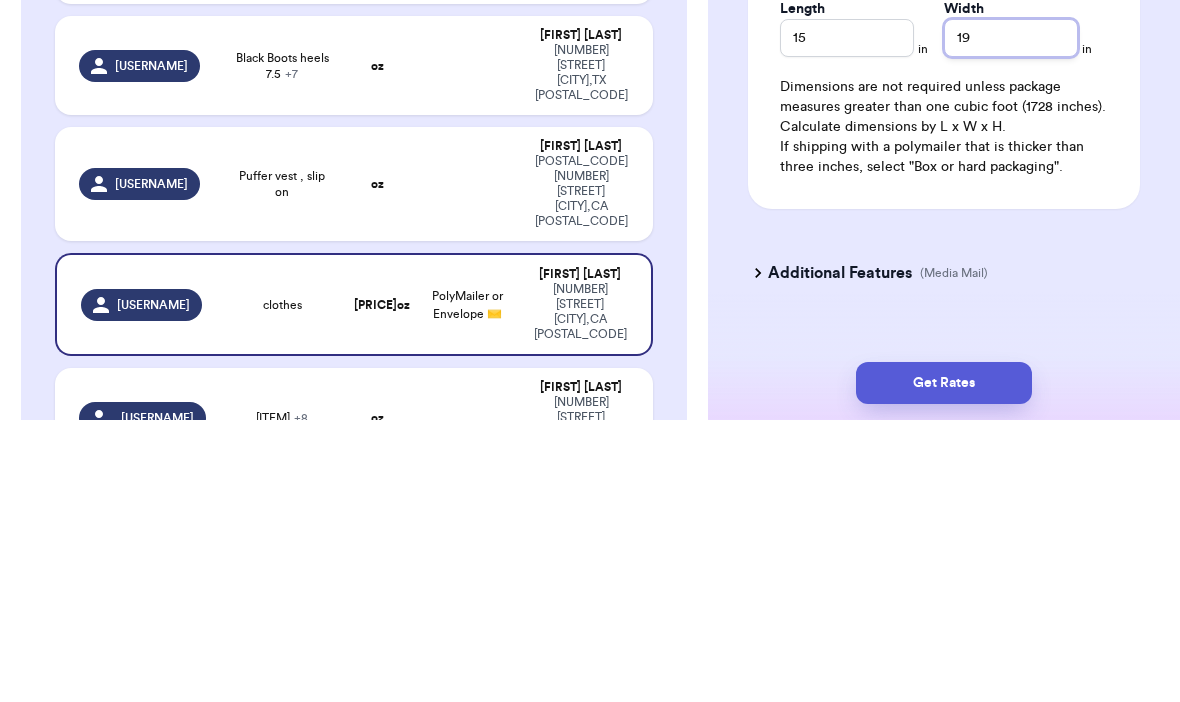 scroll, scrollTop: 1115, scrollLeft: 0, axis: vertical 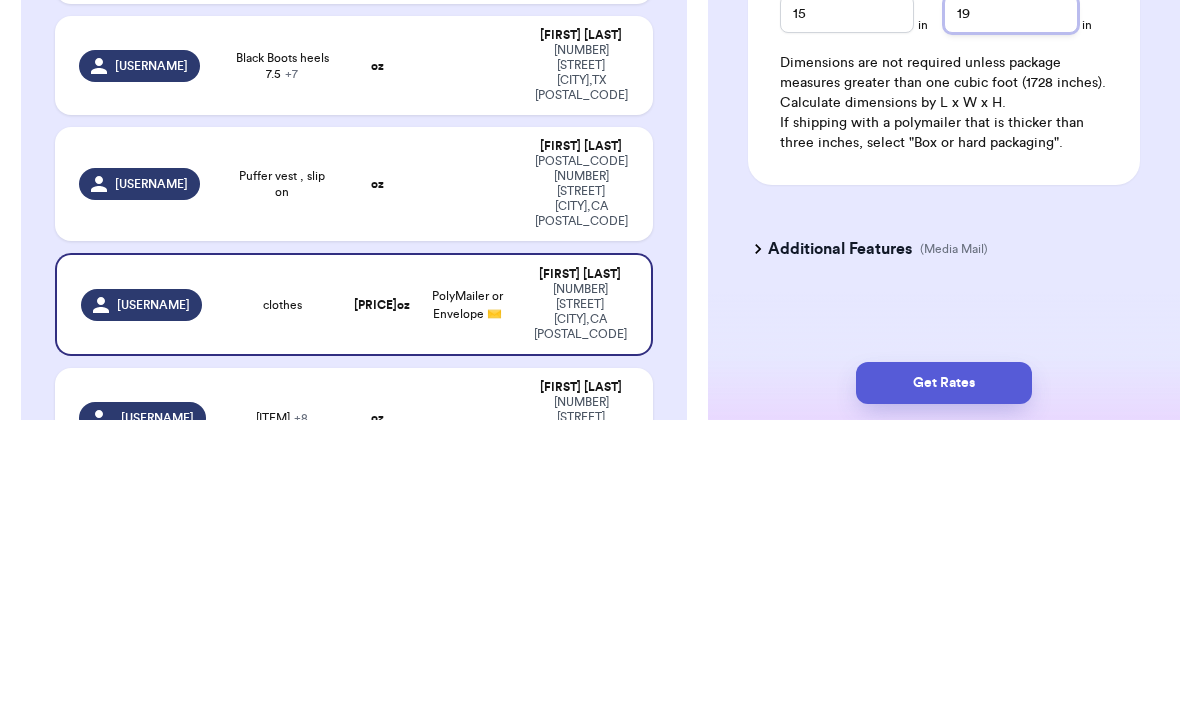 type on "19" 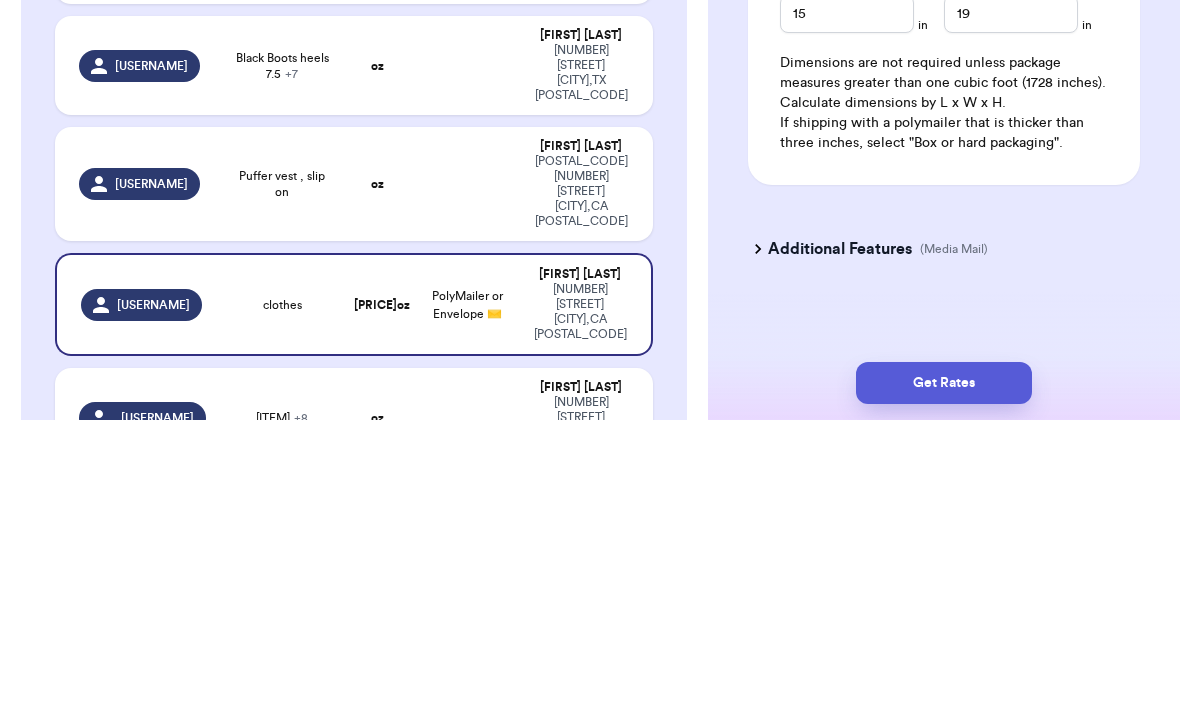 click on "Shipping Information Delete Label Customer Info Instagram Handle:   [USERNAME] Name:   [FIRST]   [LAST] Email:   [EMAIL] Address   [NUMBER] [STREET],  [CITY], [STATE] [POSTAL_CODE] Edit Order Info Items Status clothes -- Paid Owes + Add Item Total Amount Paid $ 0.00 Edit Package Info Print item name on label Print username on label Package Type * PolyMailer or Envelope ✉️ Weight * 5 lbs 3.6 oz Hazardous Materials   (Perfume, nail polish, hair spray, dry ice, lithium batteries, firearms, lighters, fuels, etc.  Learn how to ship Hazardous Materials ) Length 15 in Width 19 in Dimensions are not required unless package measures greater than one cubic foot (1728 inches). Calculate dimensions by L x W x H. If shipping with a polymailer that is thicker than three inches, select "Box or hard packaging". Additional Features (Media Mail) Get Rates Edit Payment Amount: ✕ Current Amount Paid: $ 0.00 New Amount $ 0 Payment Method Stripe/Thryft Ship Venmo Cash App PayPal Zelle Cash Other ⚠️ Cancel" at bounding box center (944, -142) 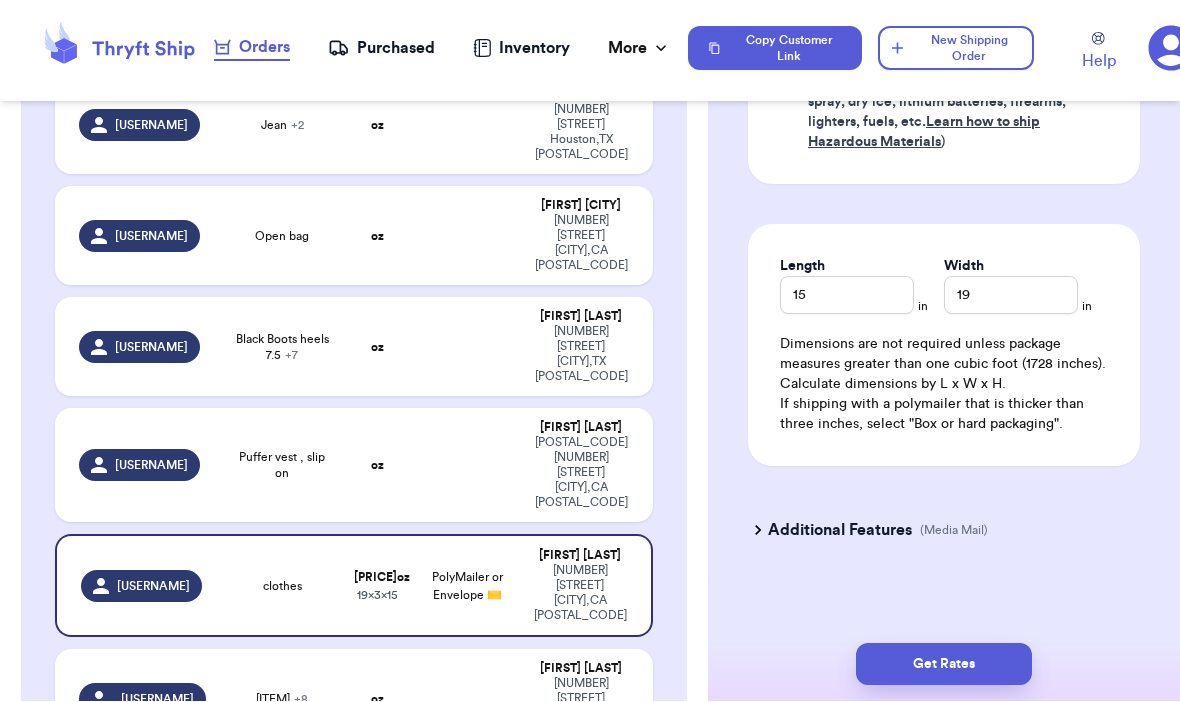 click on "Get Rates" at bounding box center (944, 665) 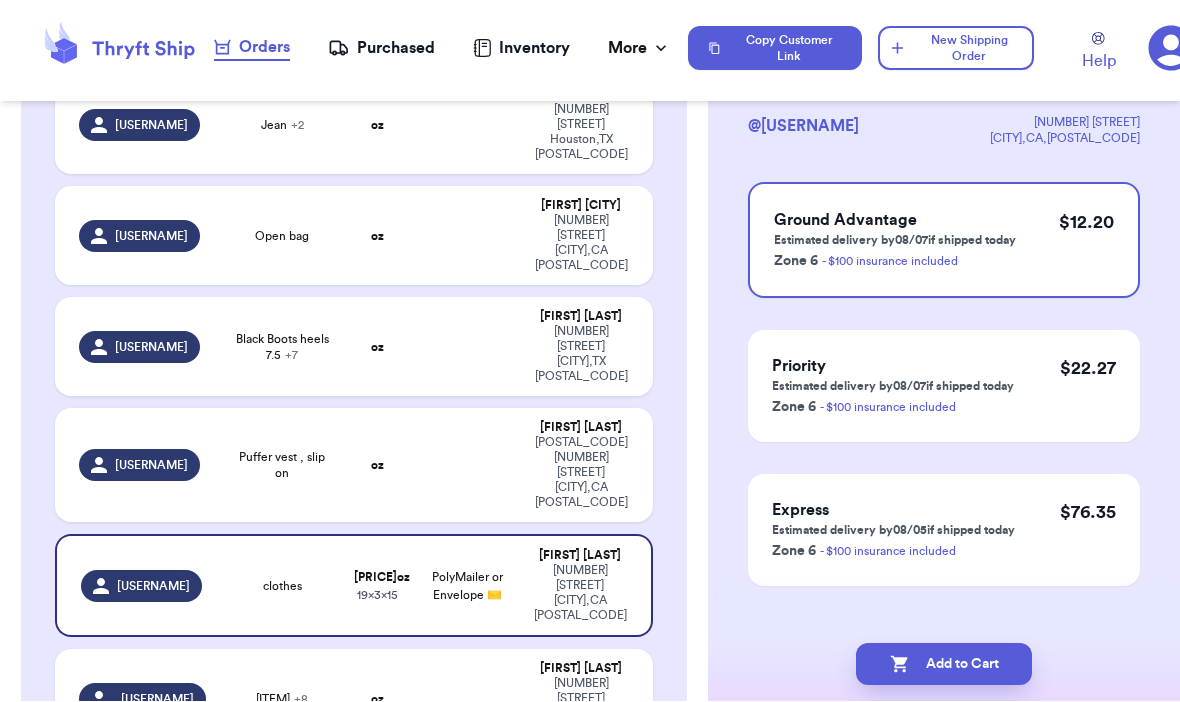 scroll, scrollTop: 139, scrollLeft: 0, axis: vertical 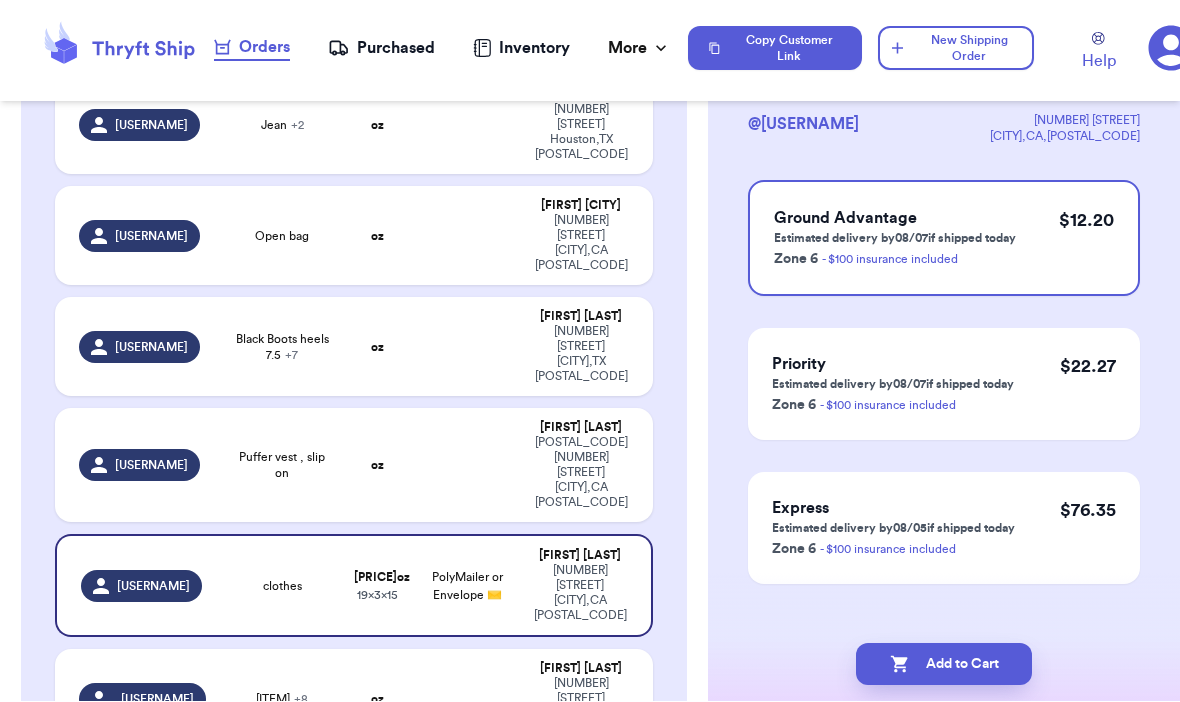 click on "Add to Cart" at bounding box center (944, 665) 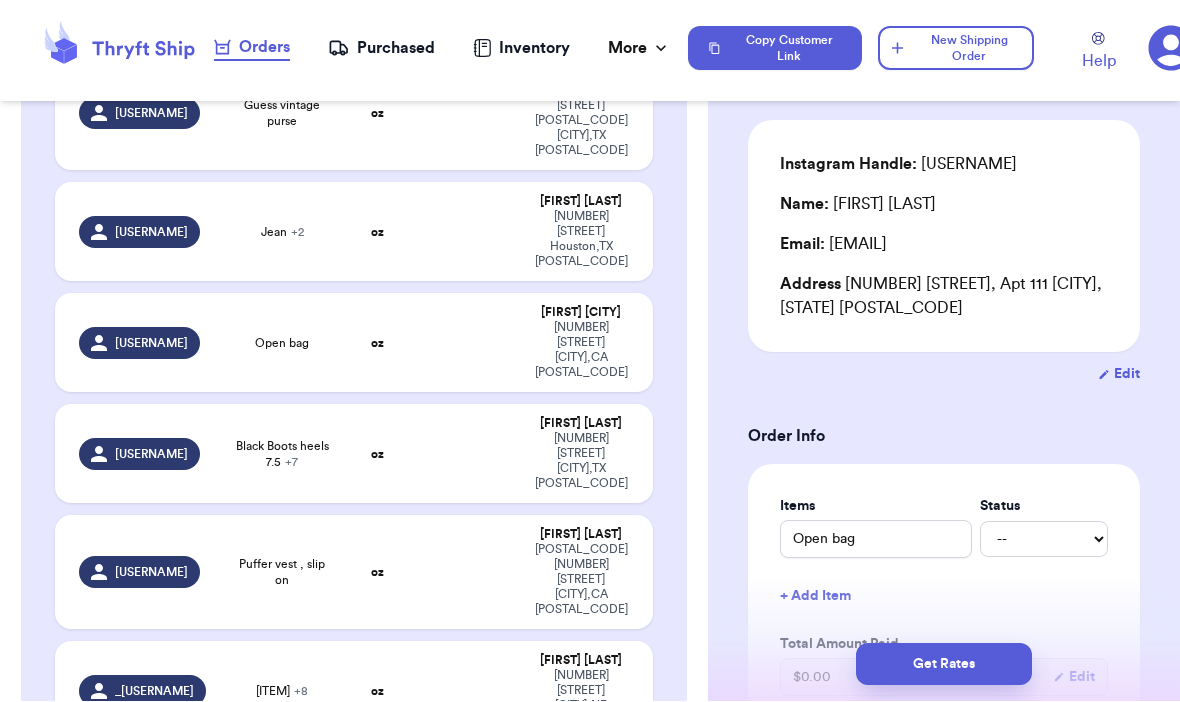 scroll, scrollTop: 958, scrollLeft: 0, axis: vertical 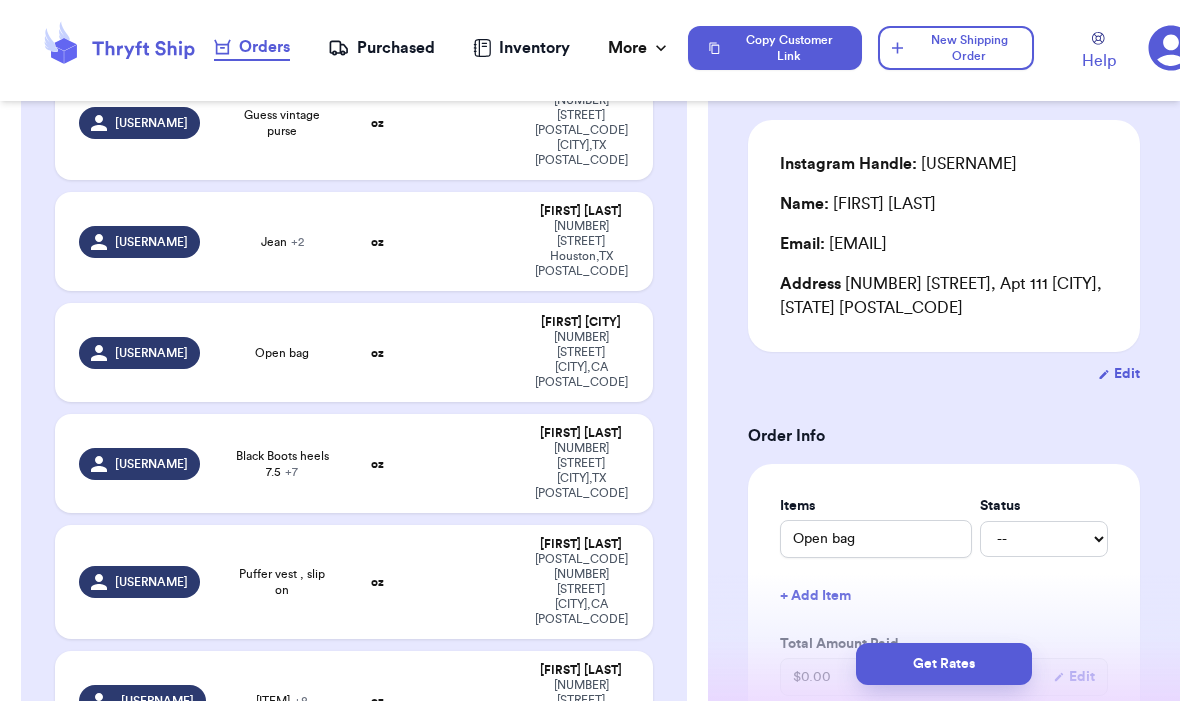 click on "Puffer vest , slip on" at bounding box center [283, 583] 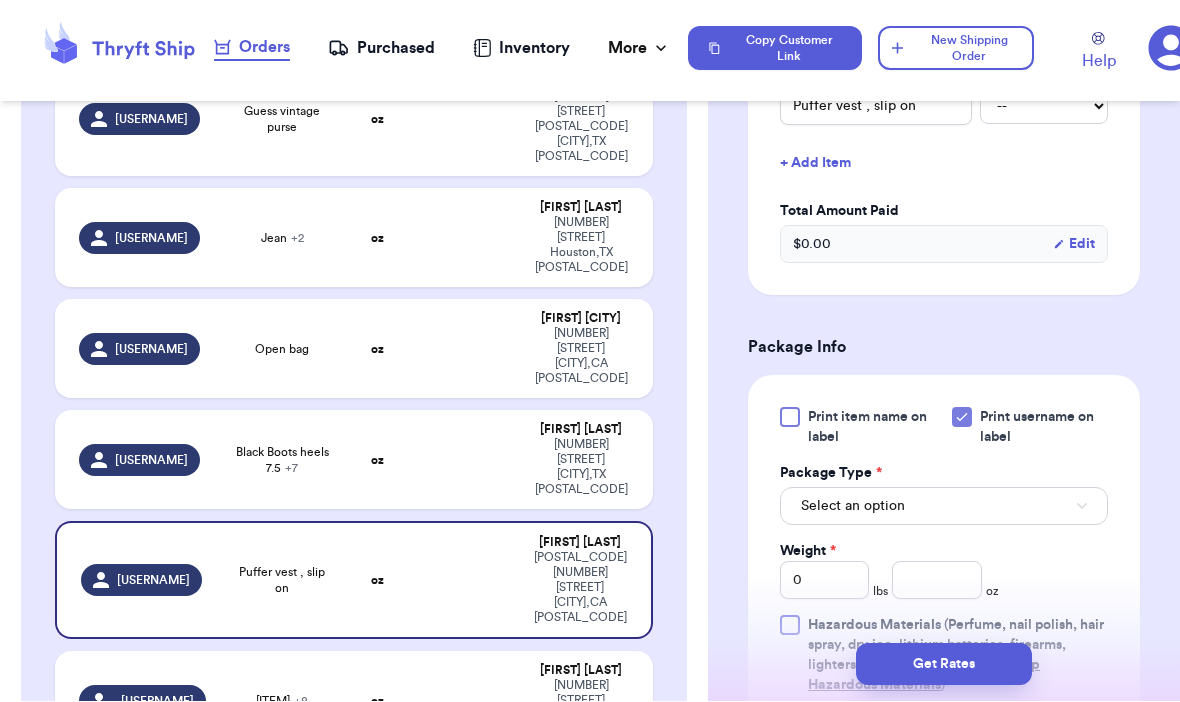 scroll, scrollTop: 590, scrollLeft: 0, axis: vertical 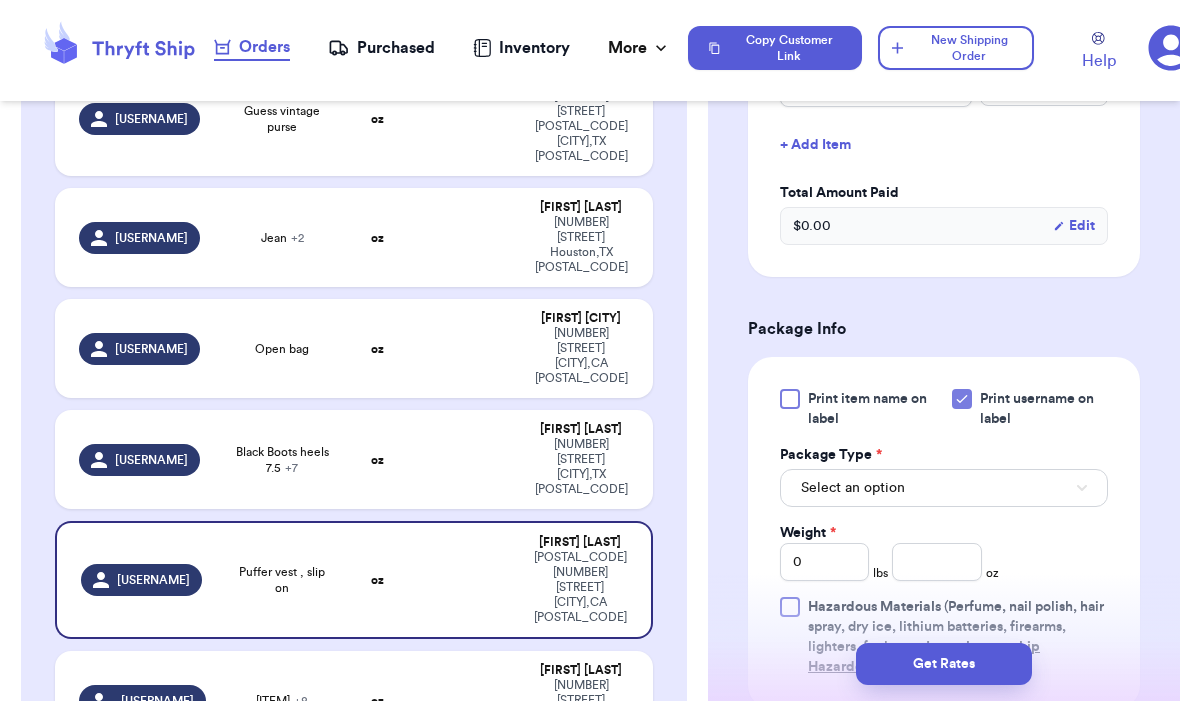 click on "Select an option" at bounding box center [944, 489] 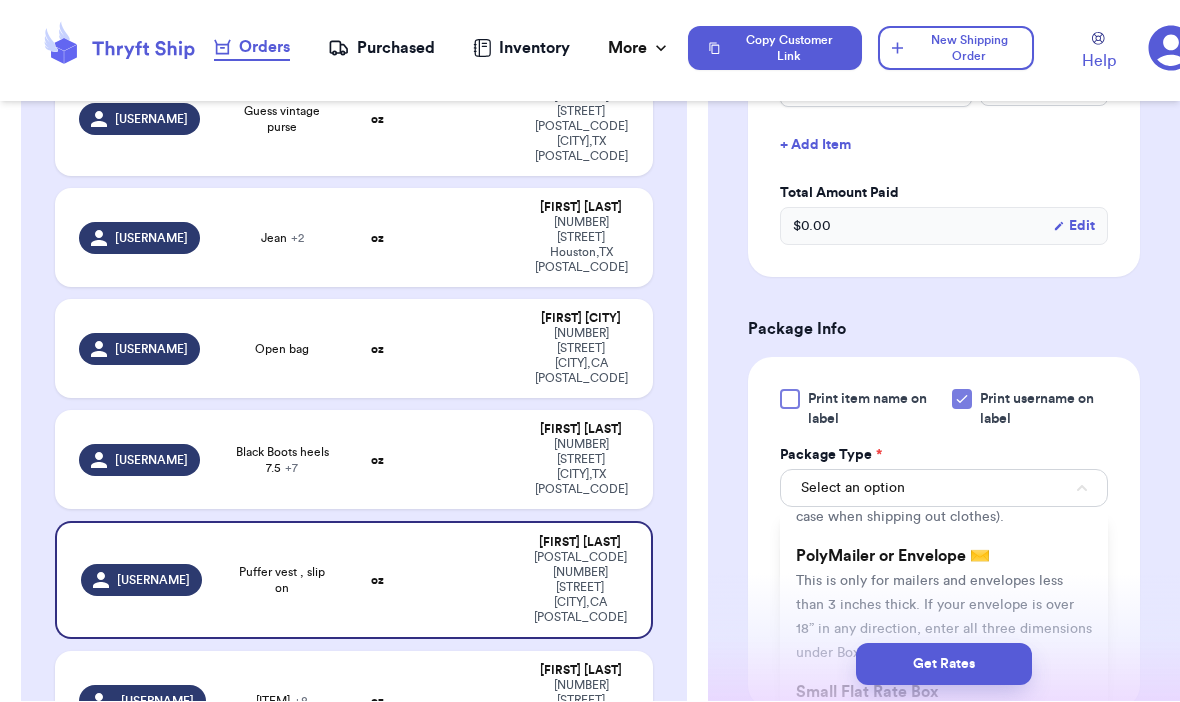 scroll, scrollTop: 129, scrollLeft: 0, axis: vertical 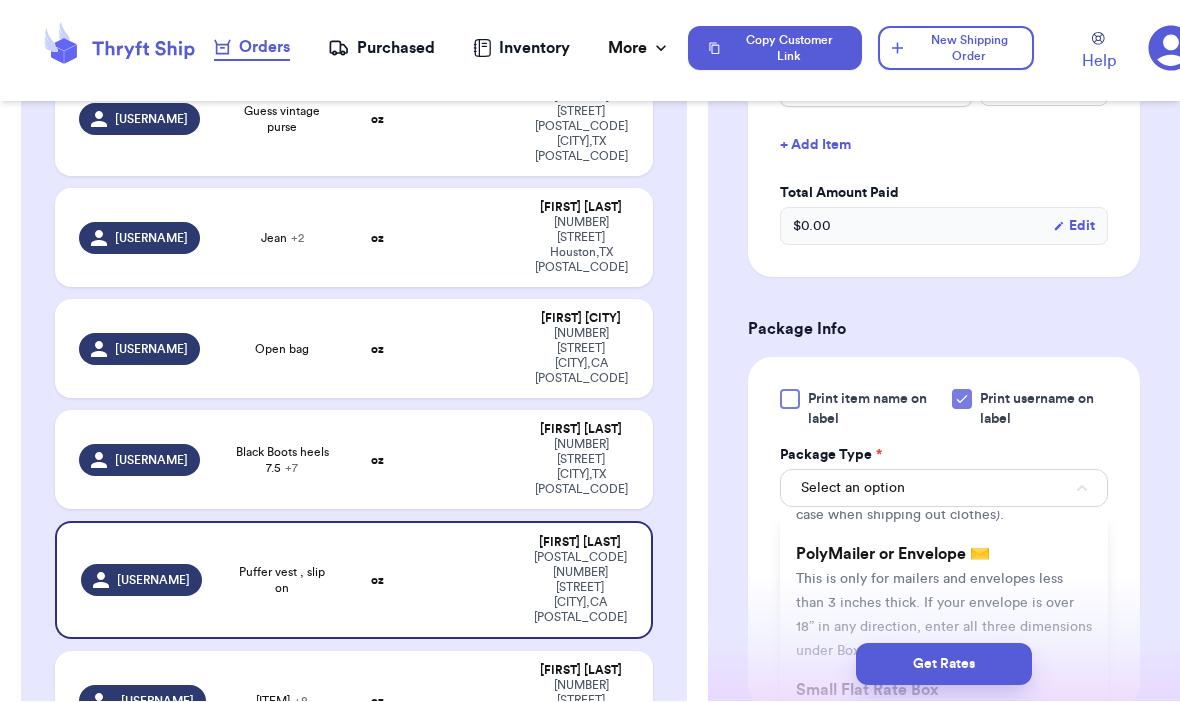 click on "This is only for mailers and envelopes less than 3 inches thick. If your envelope is over 18” in any direction, enter all three dimensions under Box or Hard Packaging." at bounding box center (944, 616) 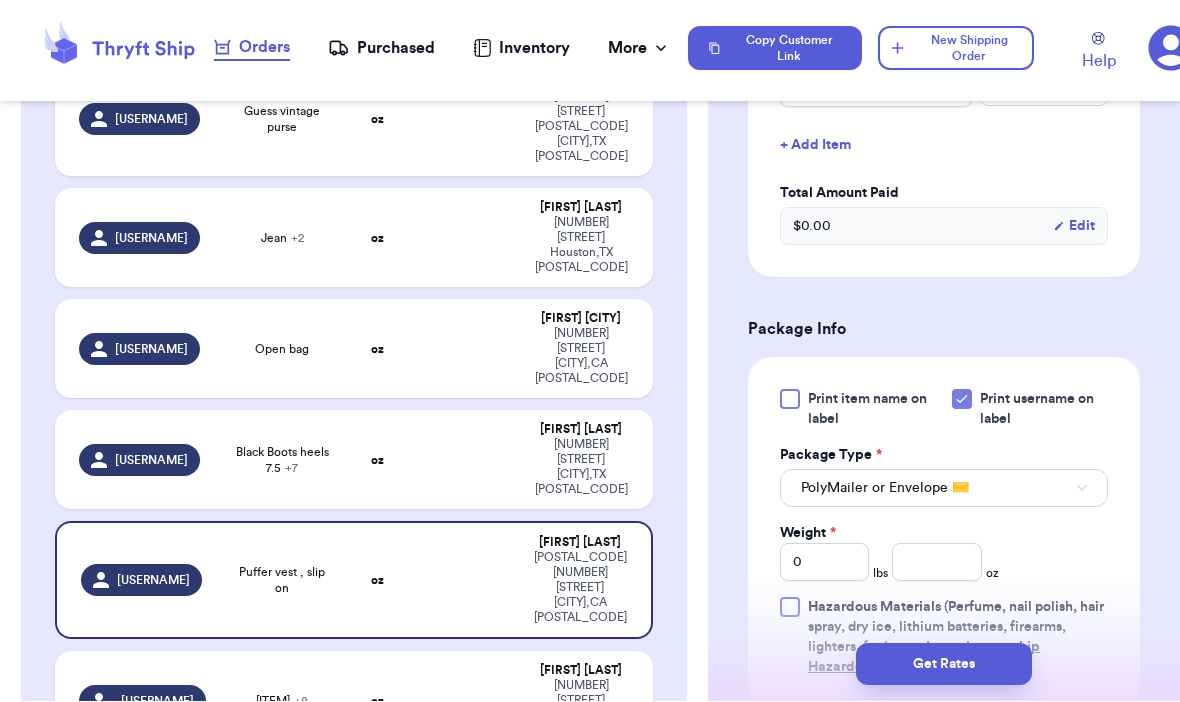 type 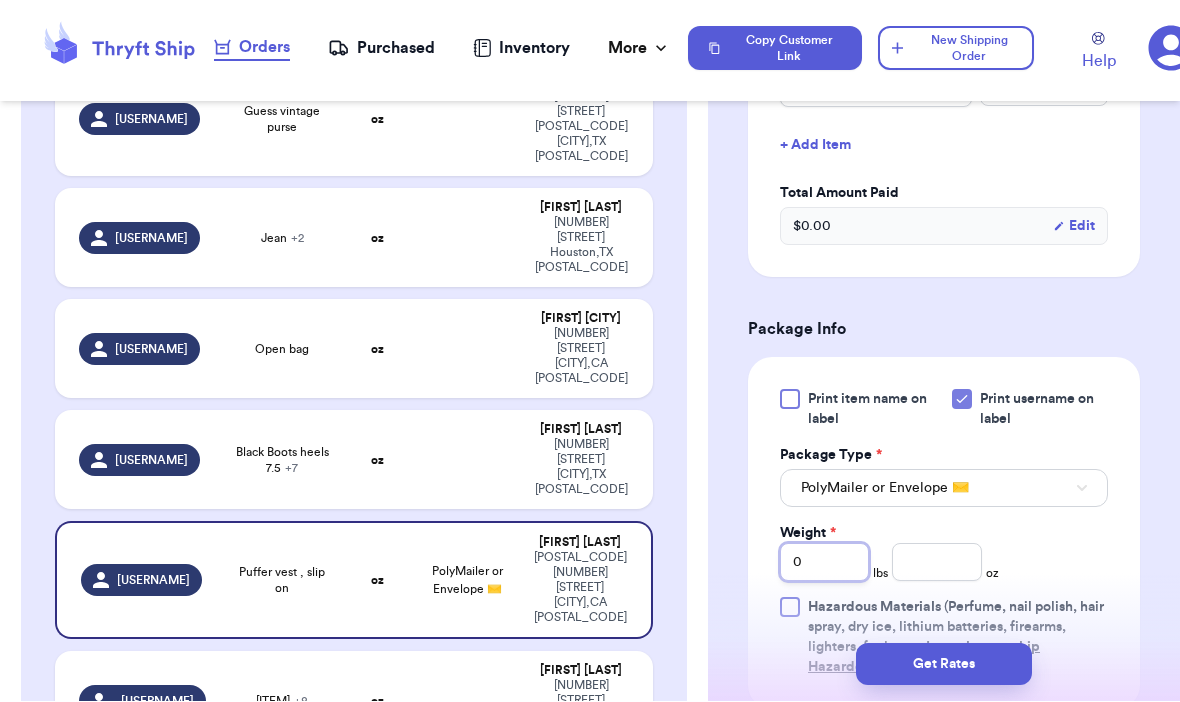 click on "0" at bounding box center (824, 563) 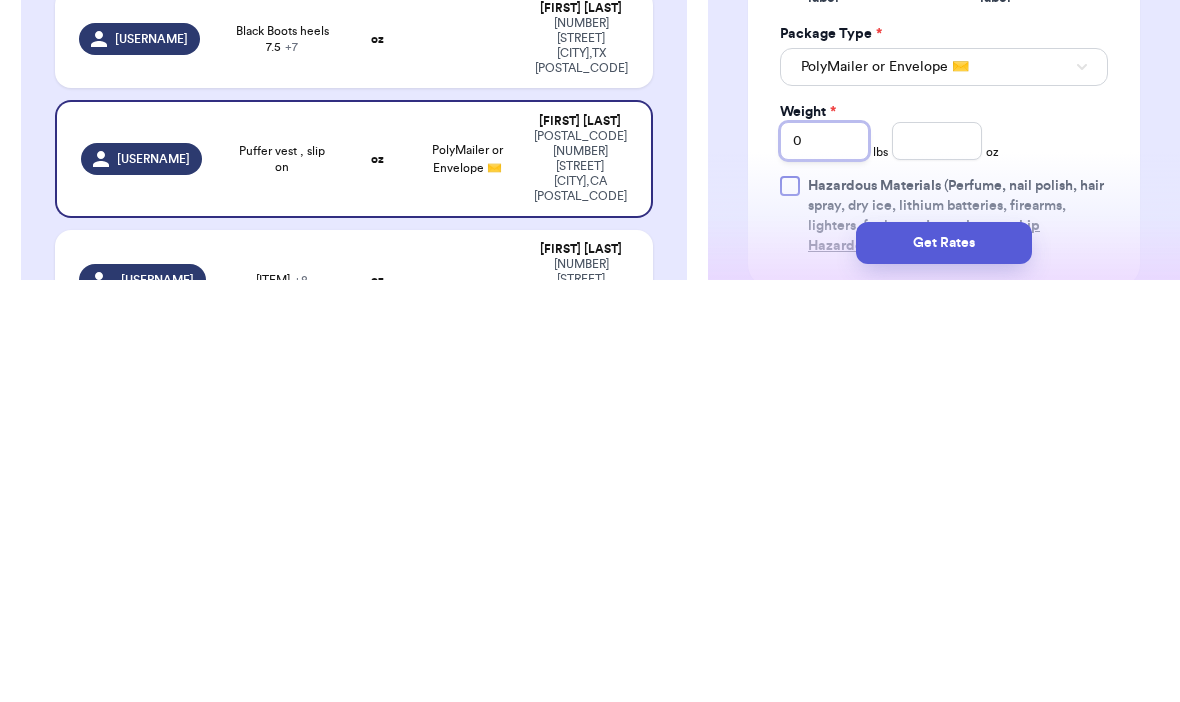 type 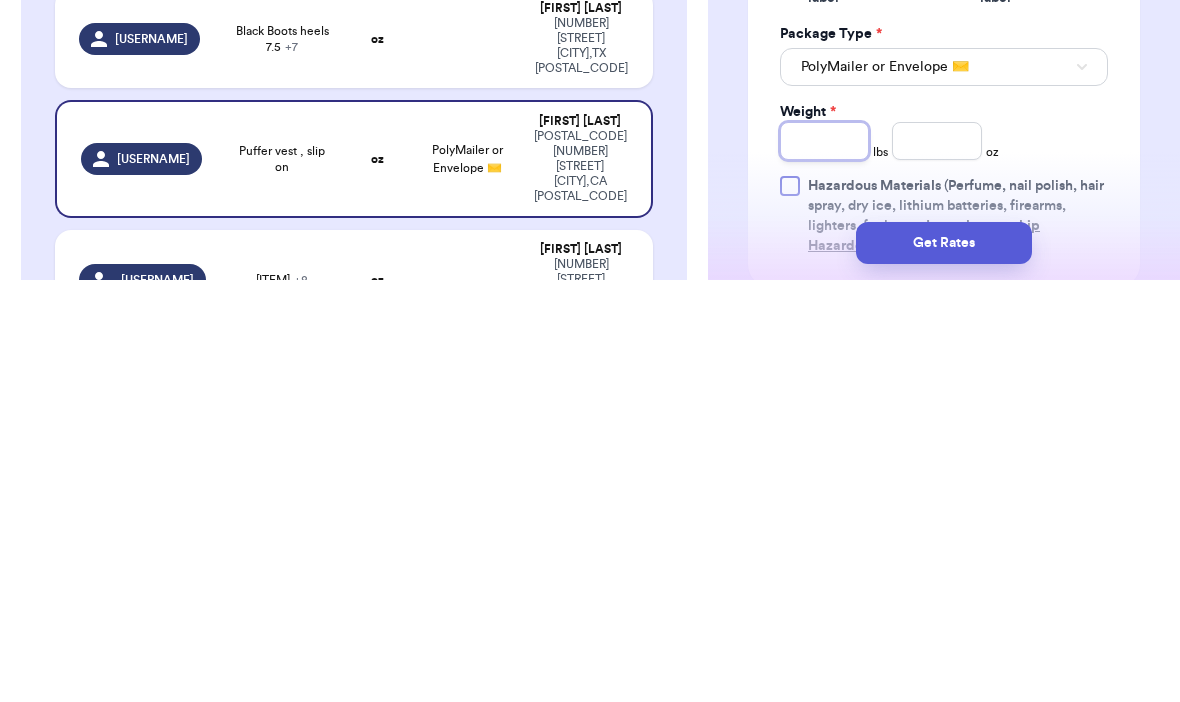 type 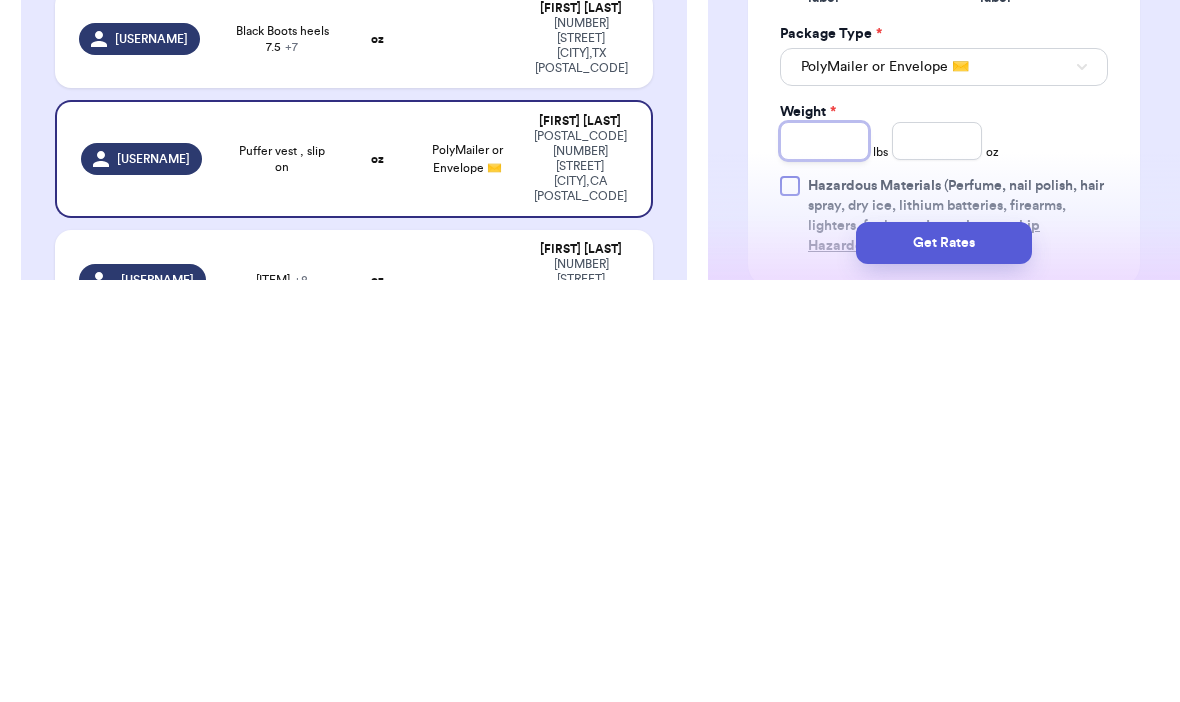 scroll, scrollTop: 69, scrollLeft: 0, axis: vertical 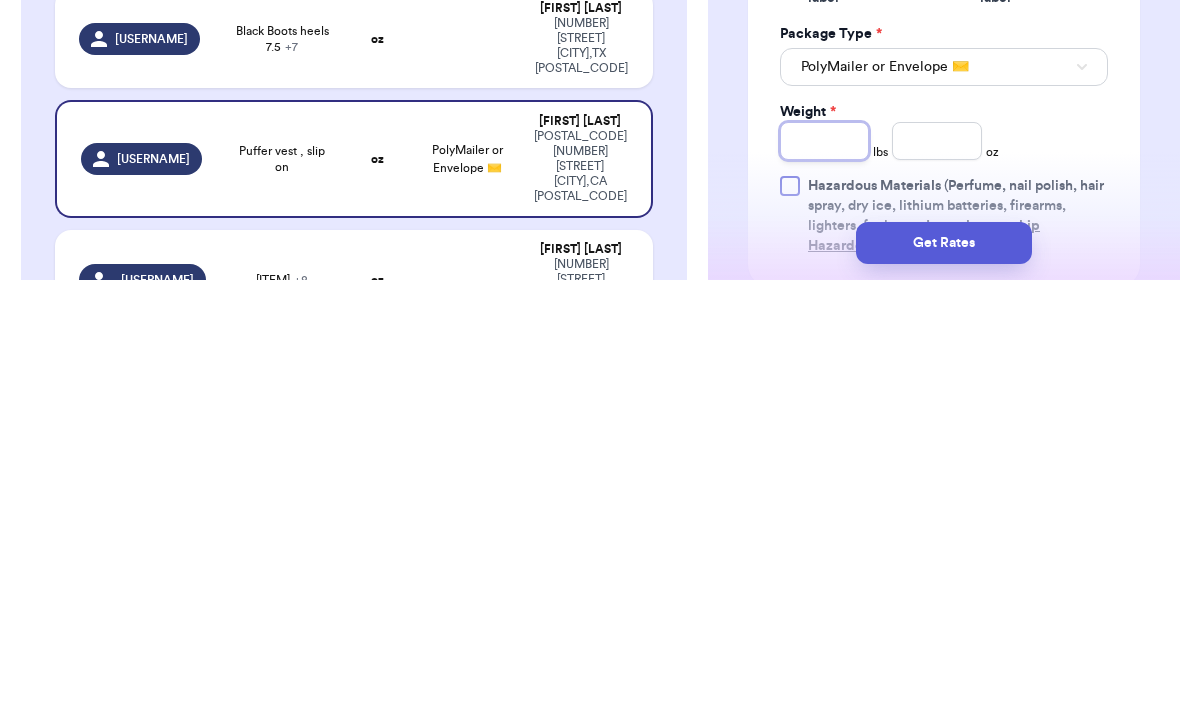 type on "1" 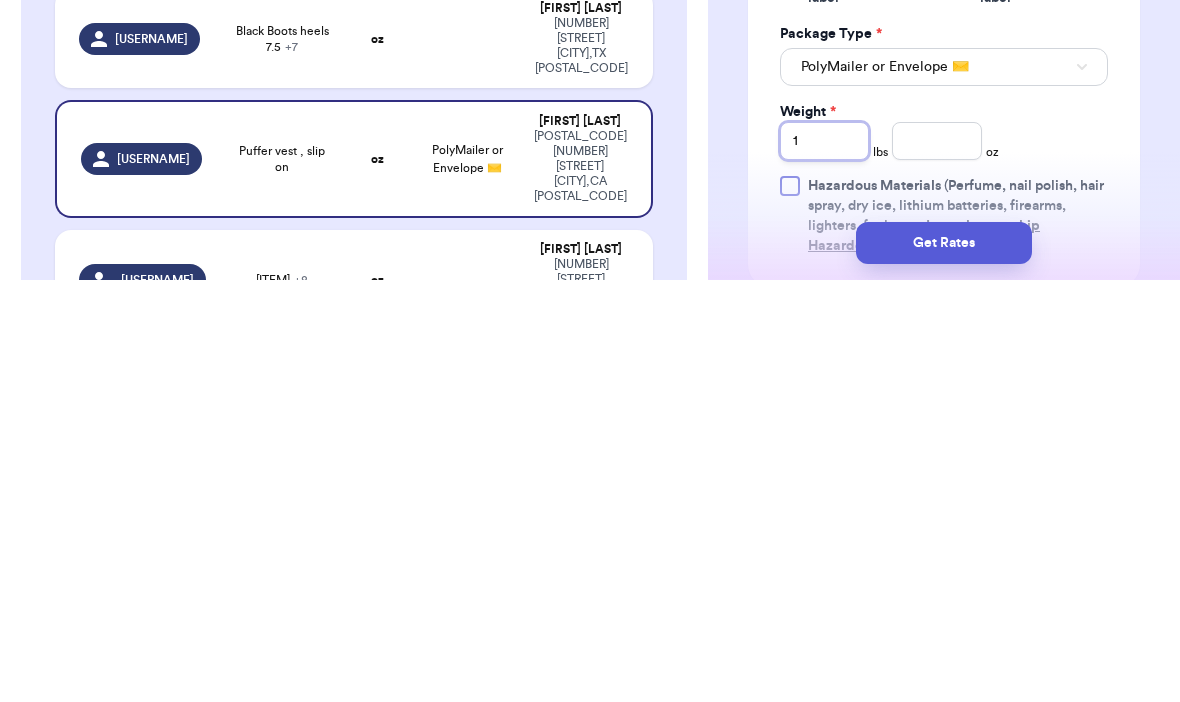 type 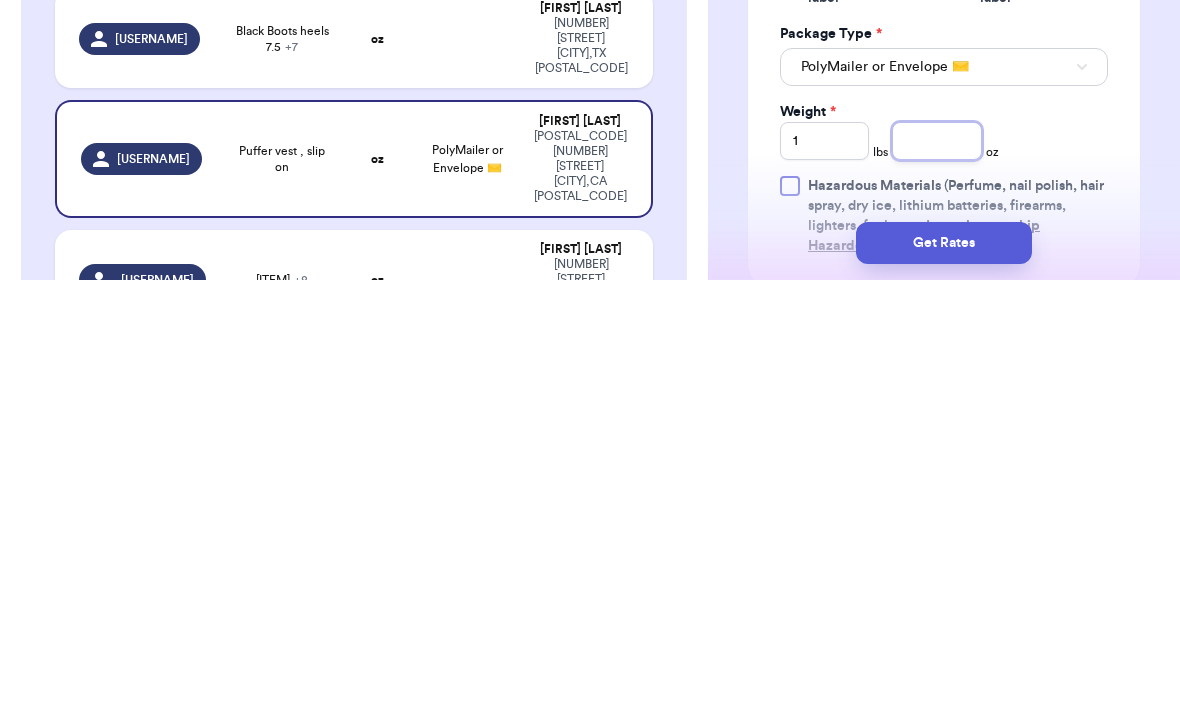 click at bounding box center (936, 563) 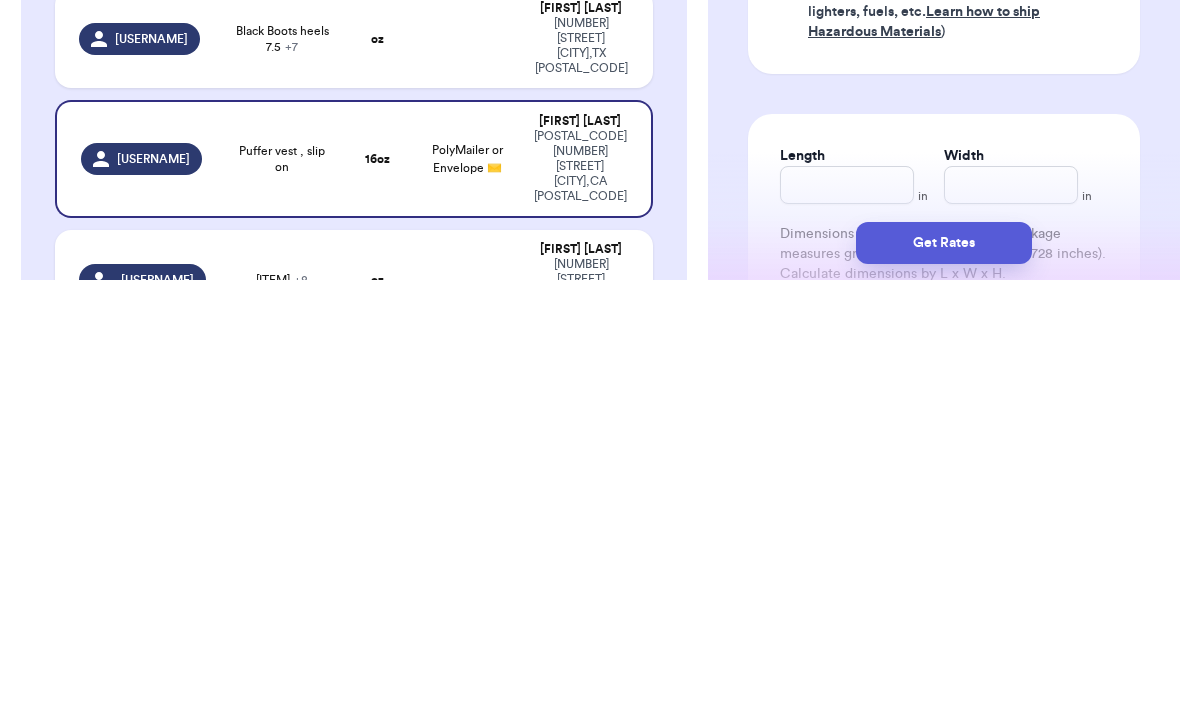 scroll, scrollTop: 821, scrollLeft: 0, axis: vertical 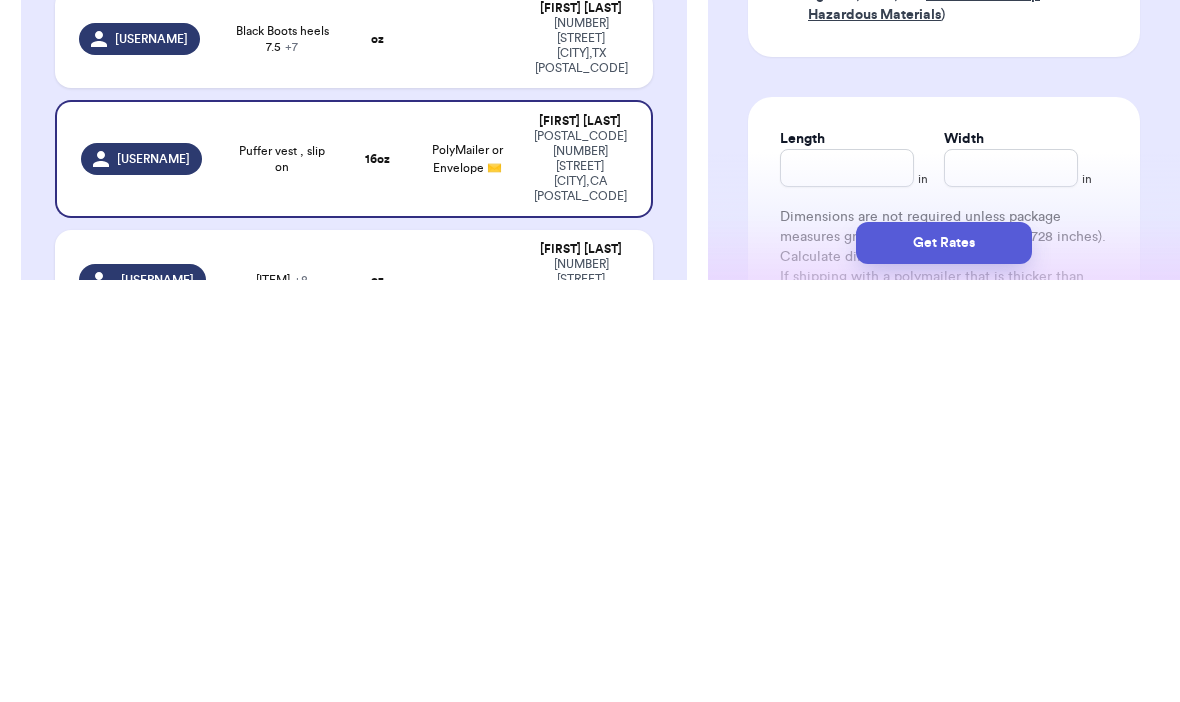 type on "5.6" 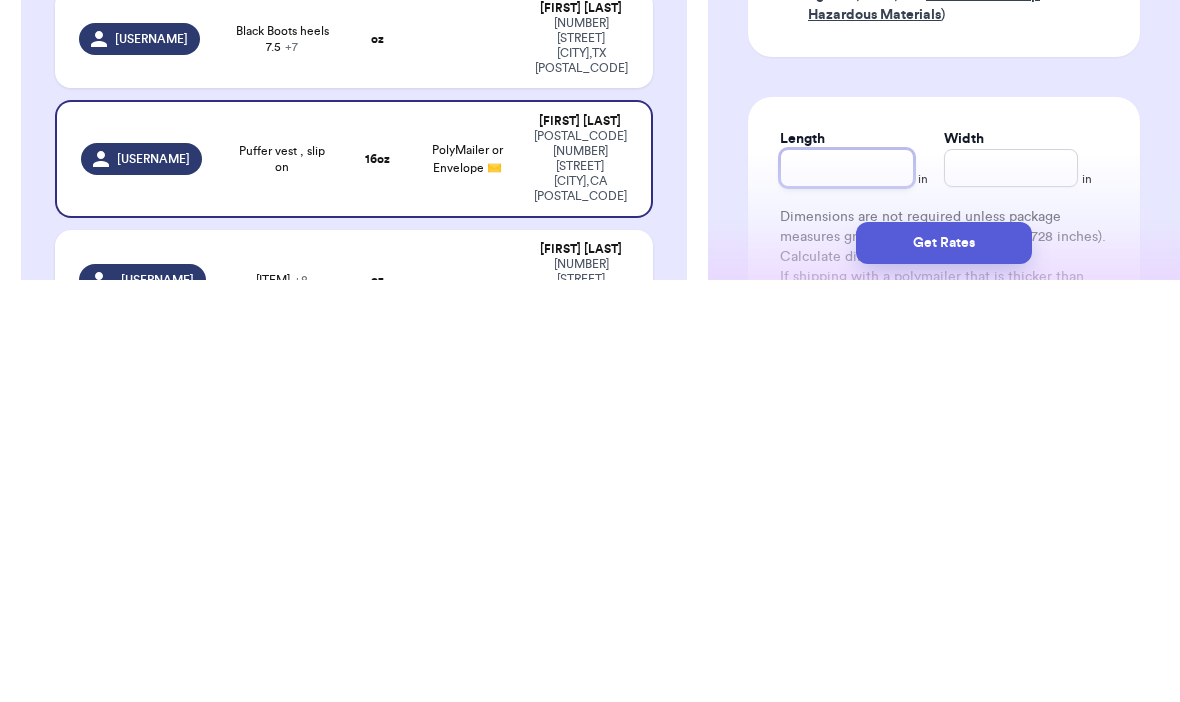 click on "Length" at bounding box center (847, 590) 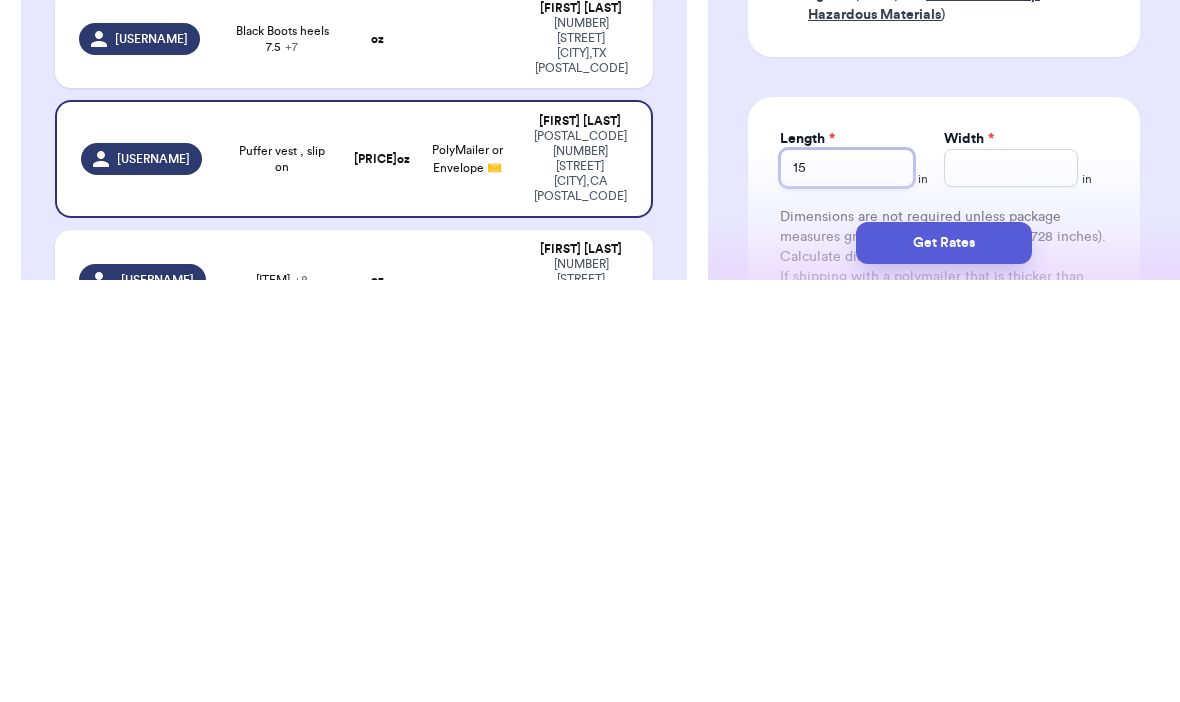type on "15" 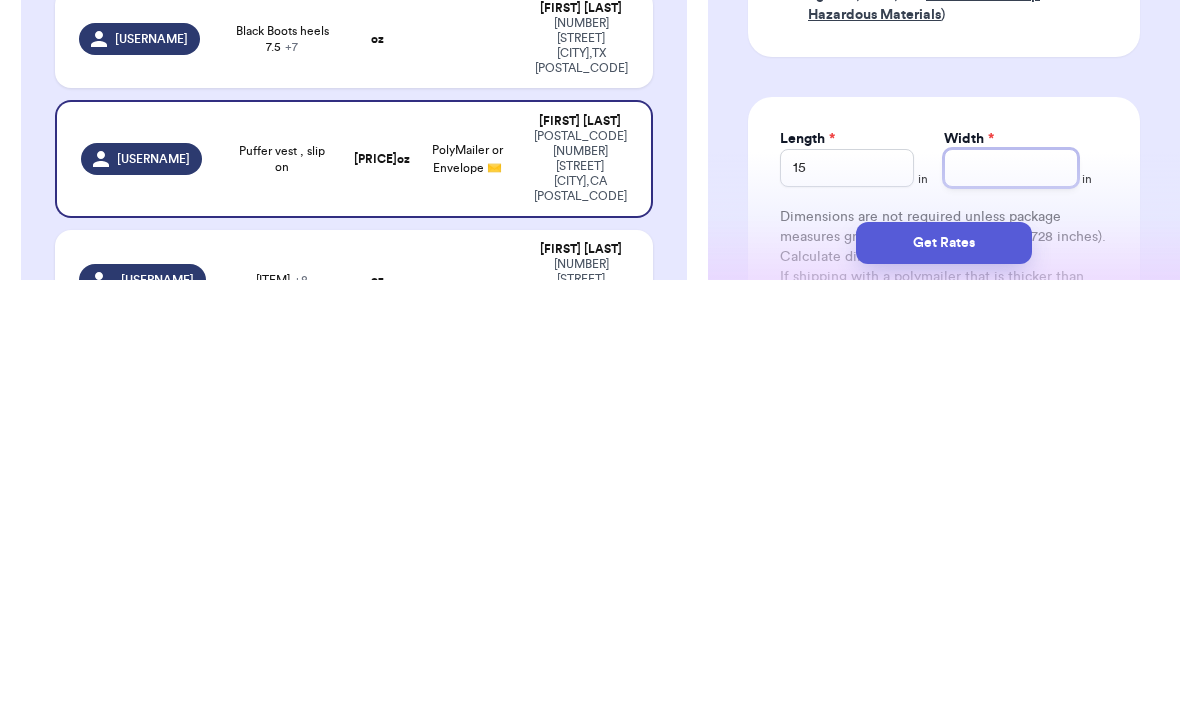 click on "Width *" at bounding box center (1011, 590) 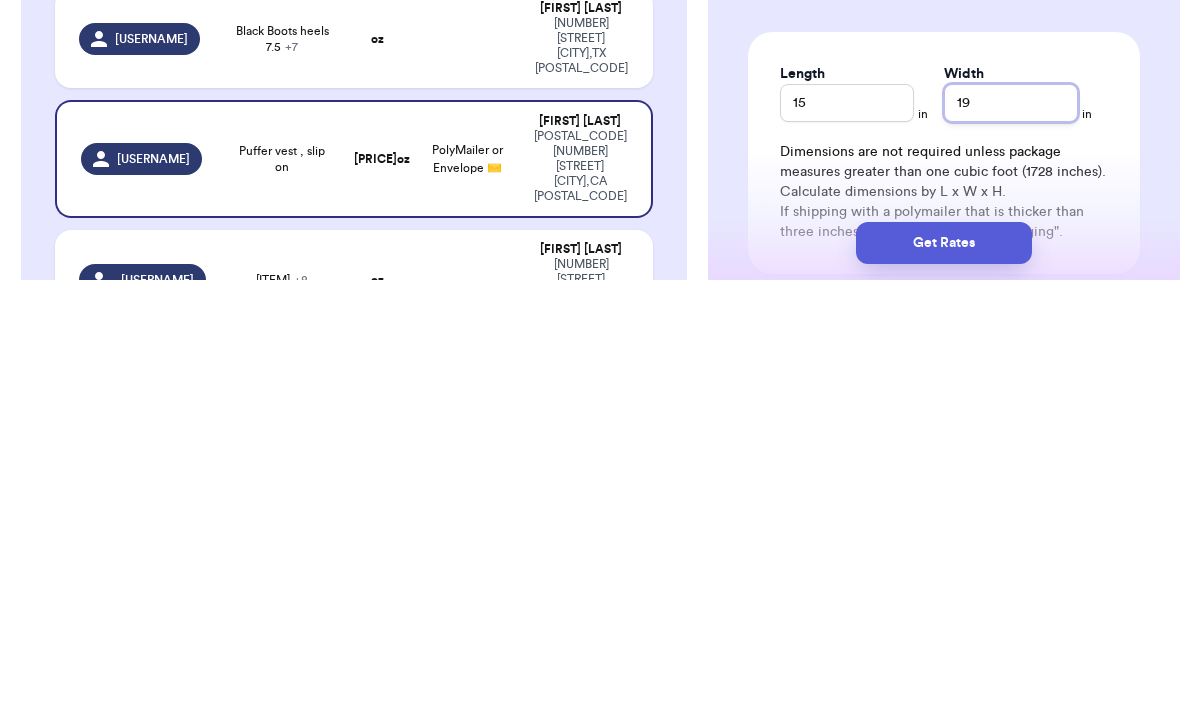 scroll, scrollTop: 889, scrollLeft: 0, axis: vertical 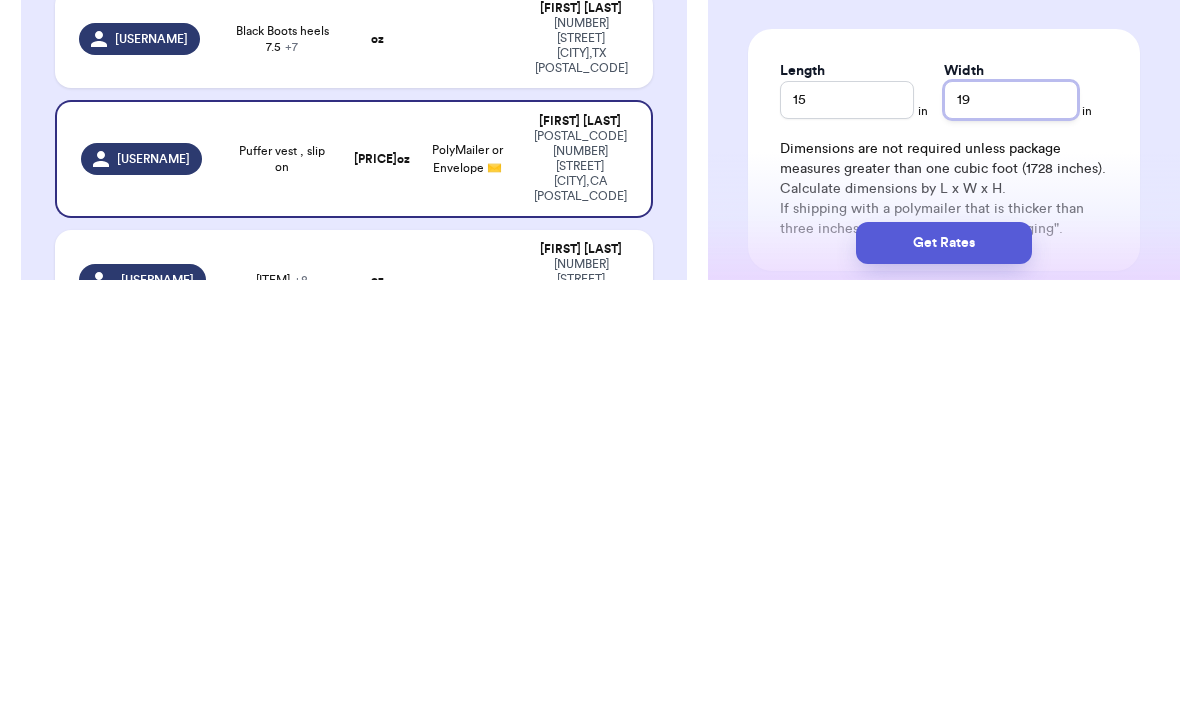 type on "19" 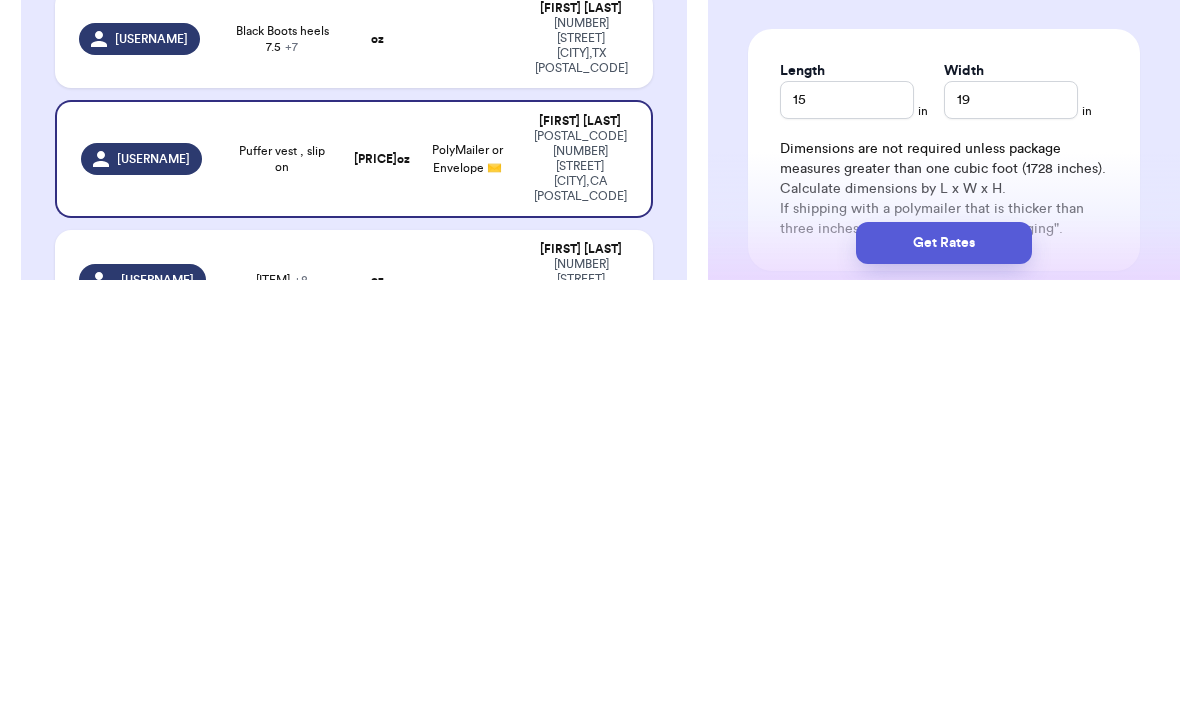 click on "Get Rates" at bounding box center [944, 665] 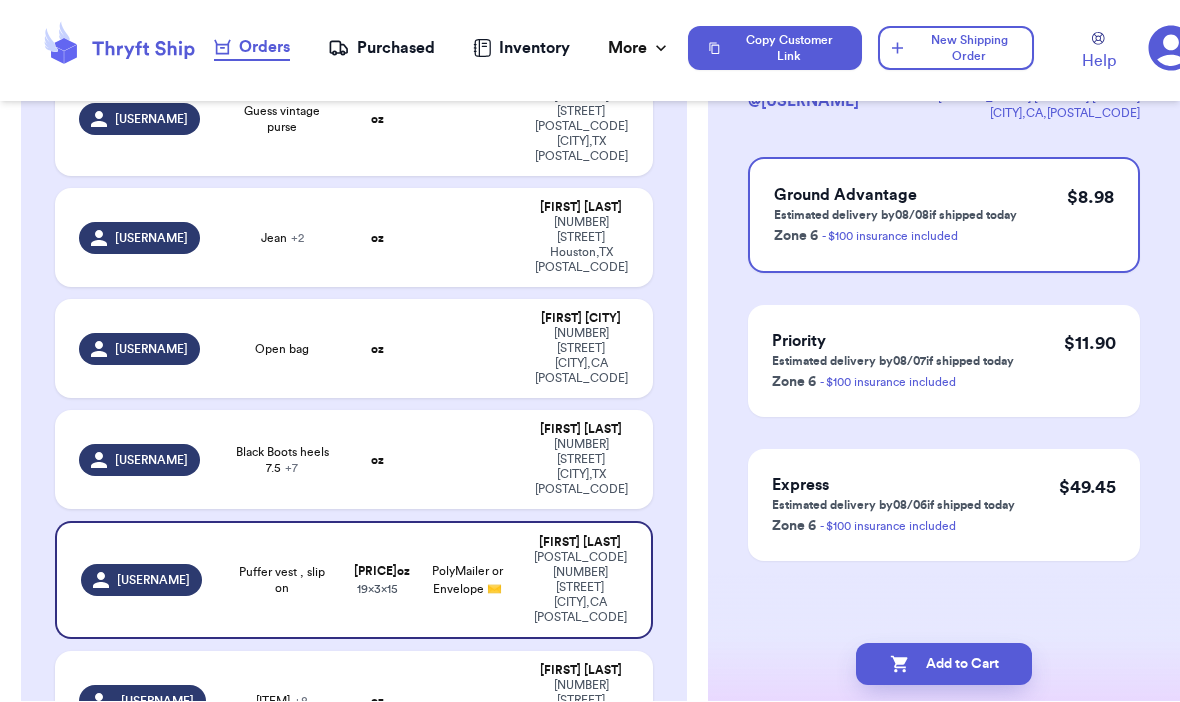 scroll, scrollTop: 0, scrollLeft: 0, axis: both 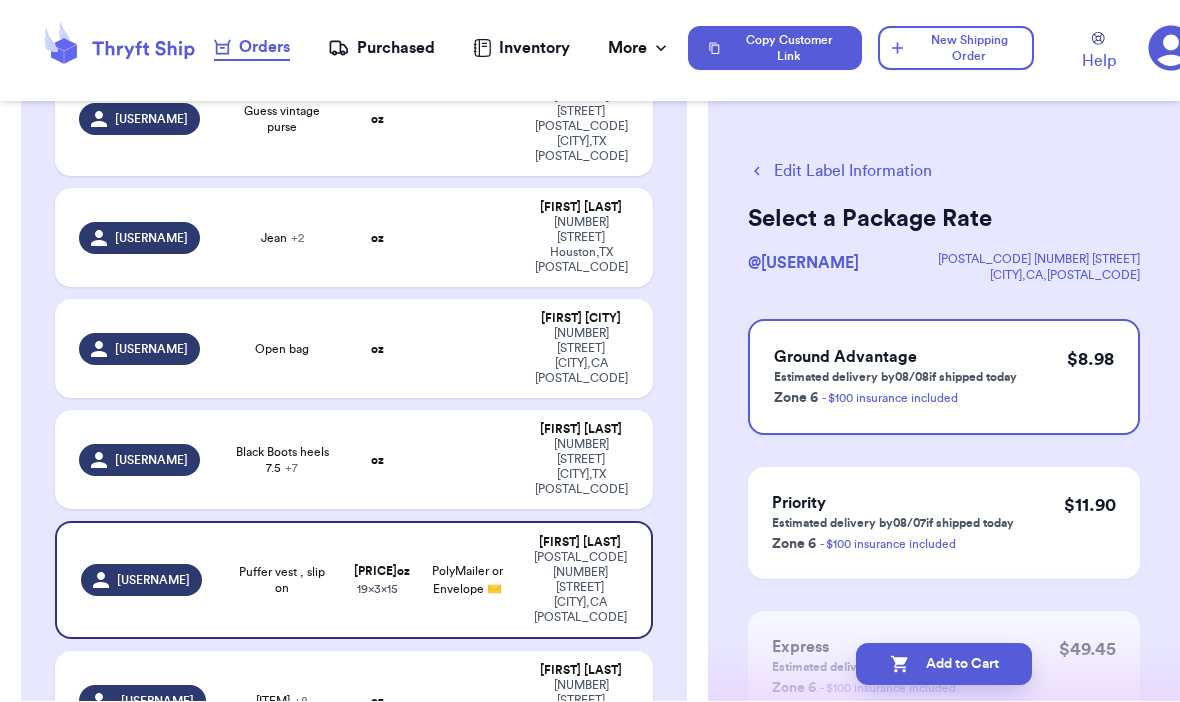 click on "Add to Cart" at bounding box center (944, 665) 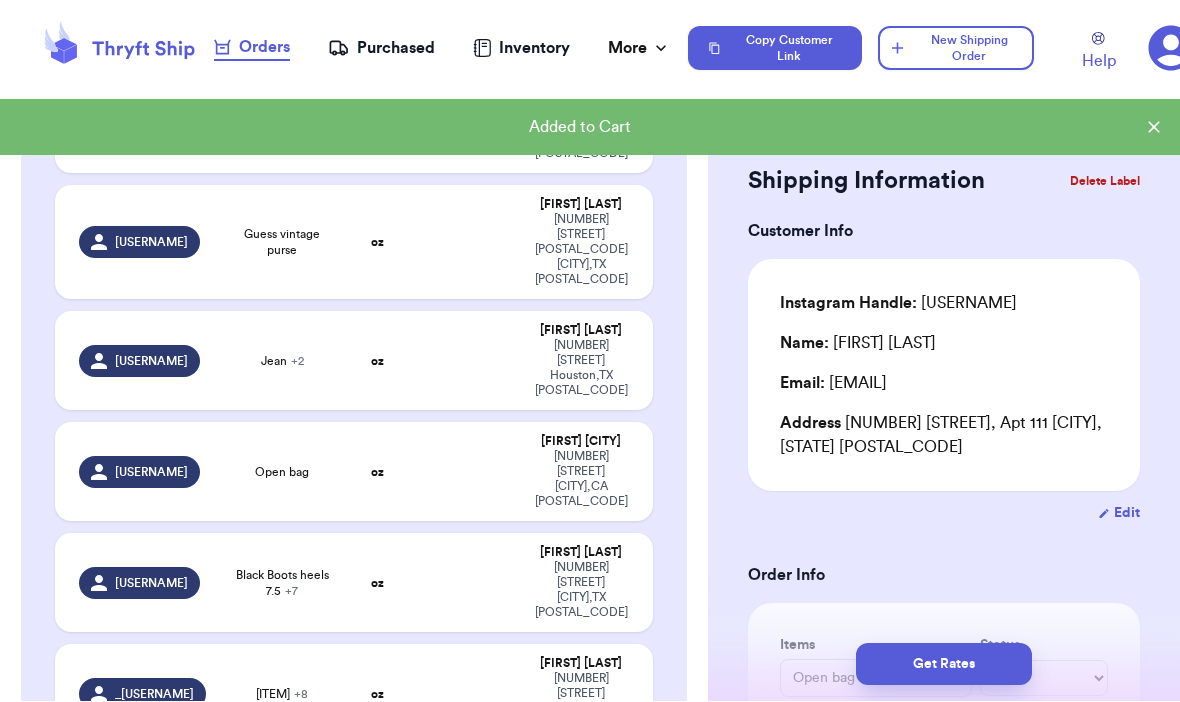 scroll, scrollTop: 813, scrollLeft: 0, axis: vertical 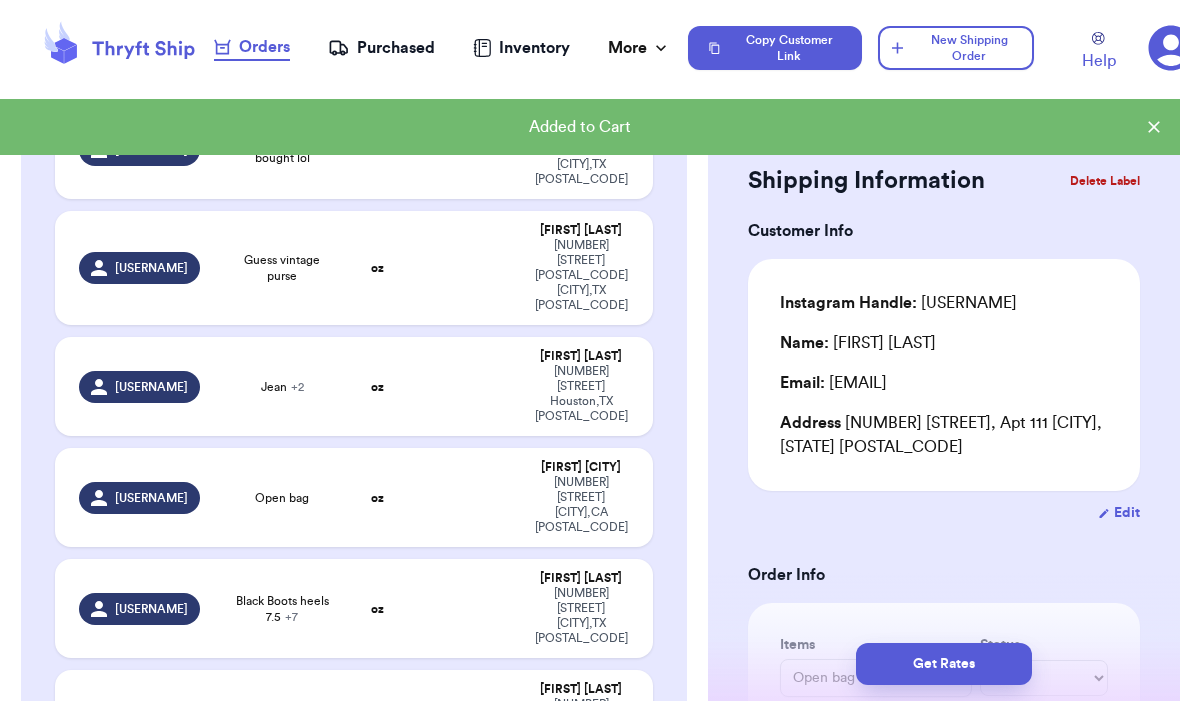 click at bounding box center [468, 609] 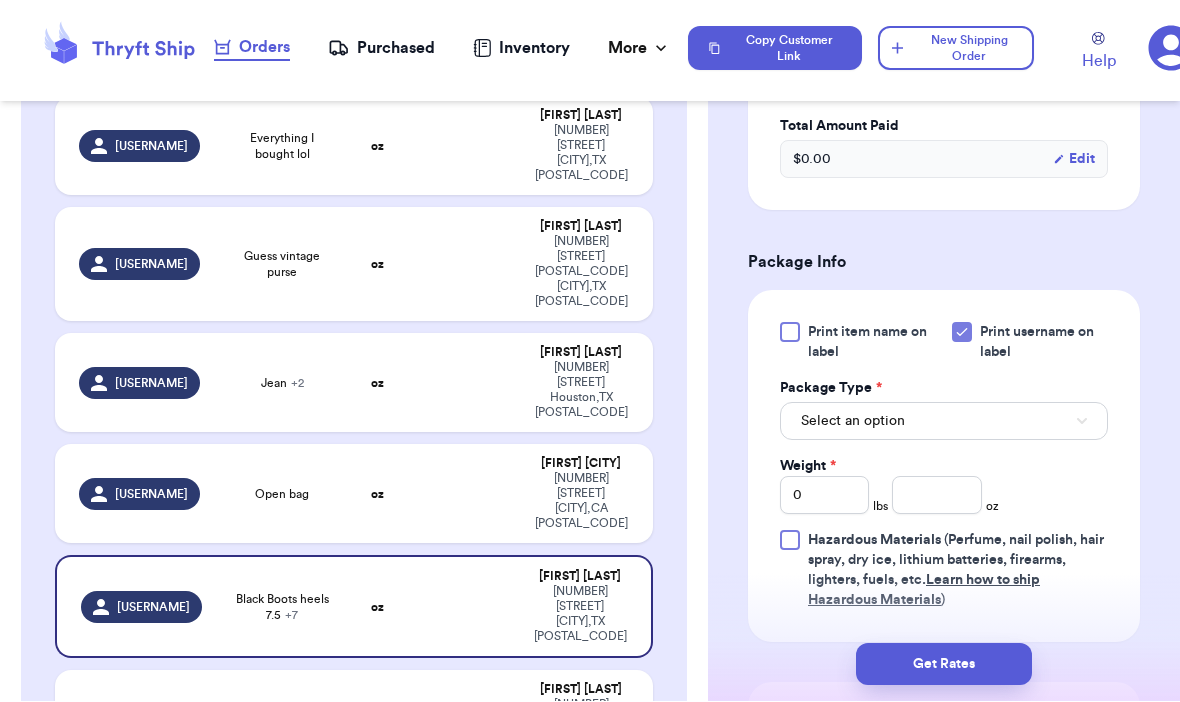 scroll, scrollTop: 1079, scrollLeft: 0, axis: vertical 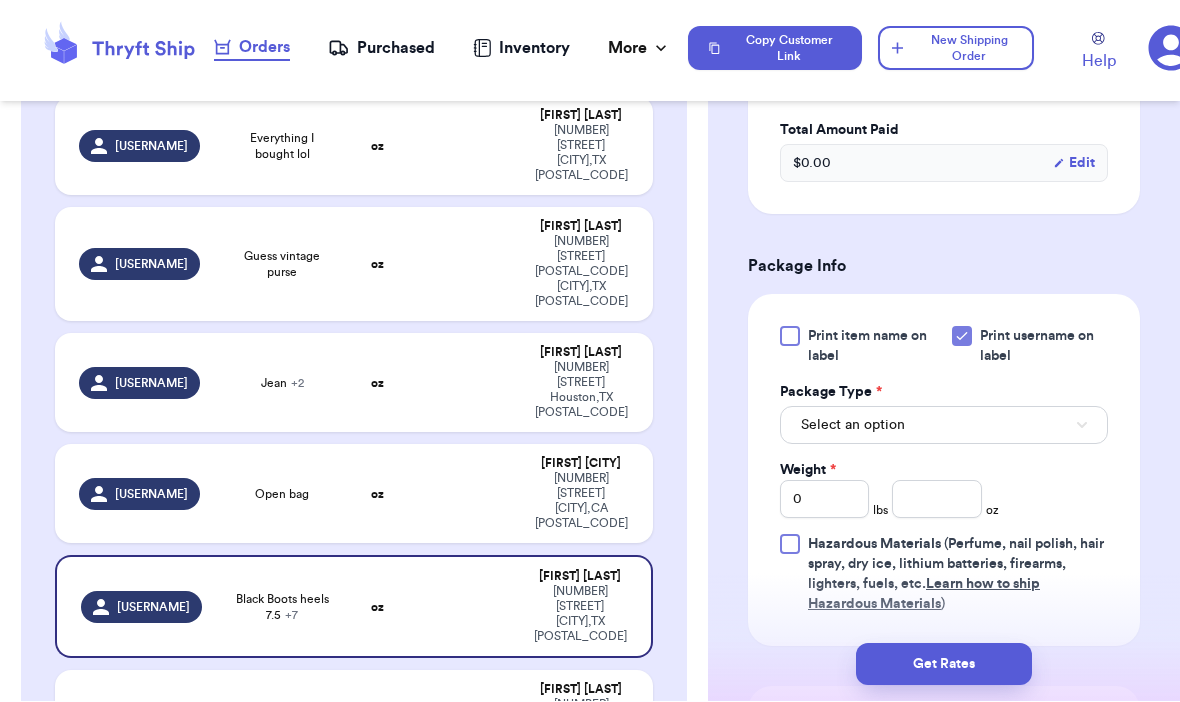 click on "Select an option" at bounding box center [944, 426] 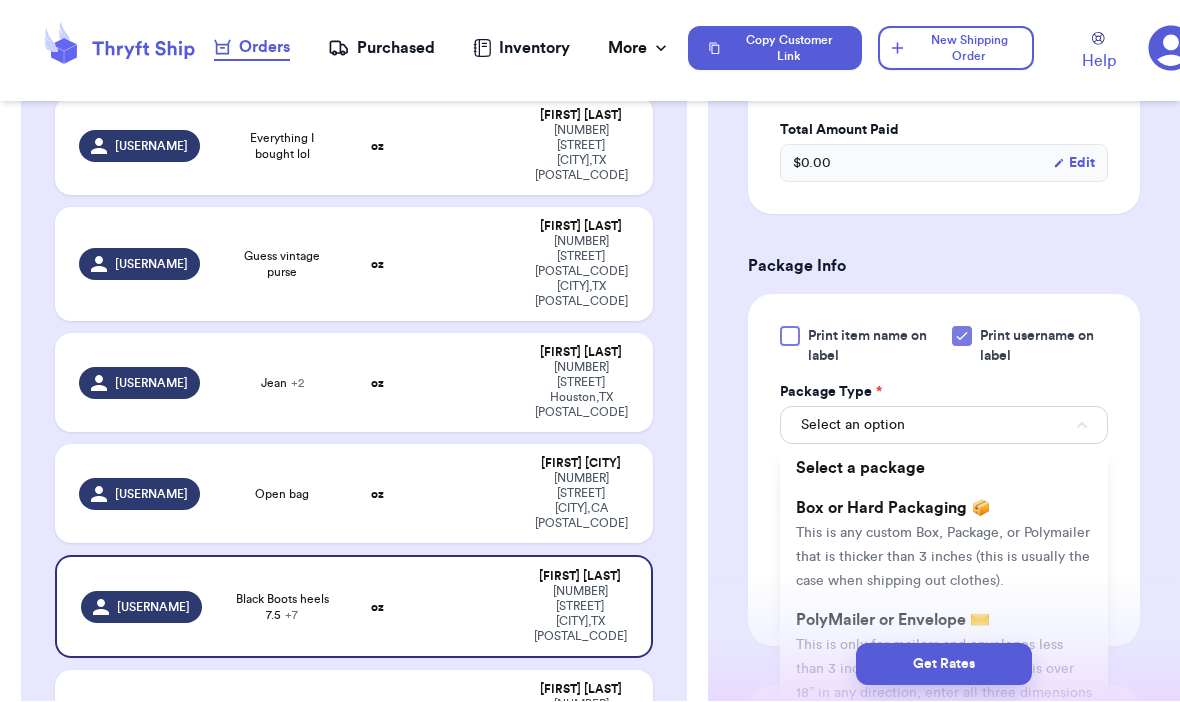 click on "This is any custom Box, Package, or Polymailer that is thicker than 3 inches (this is usually the case when shipping out clothes)." at bounding box center (943, 558) 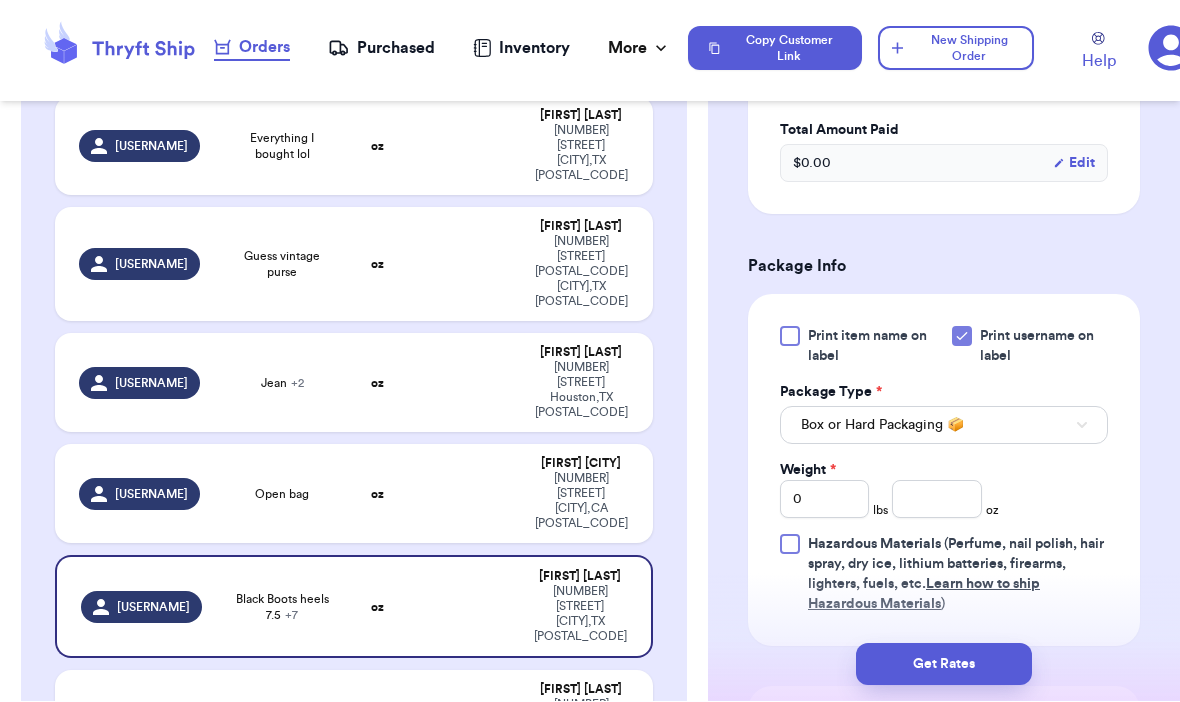 type 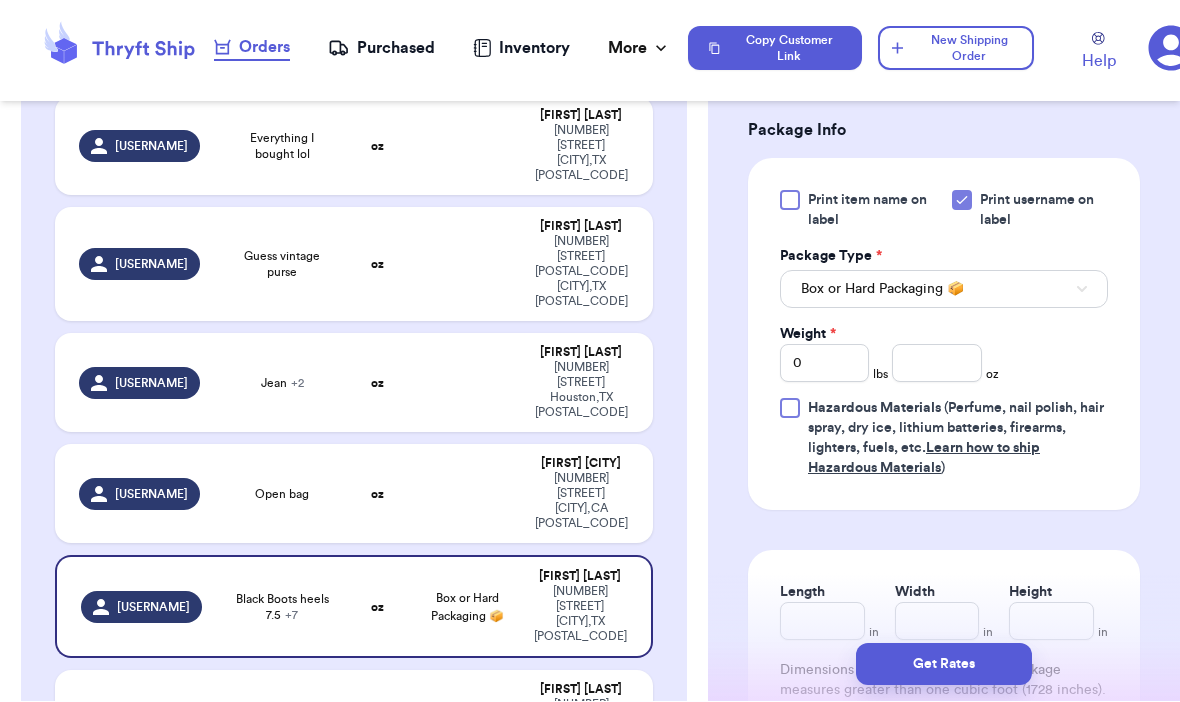 scroll, scrollTop: 1240, scrollLeft: 0, axis: vertical 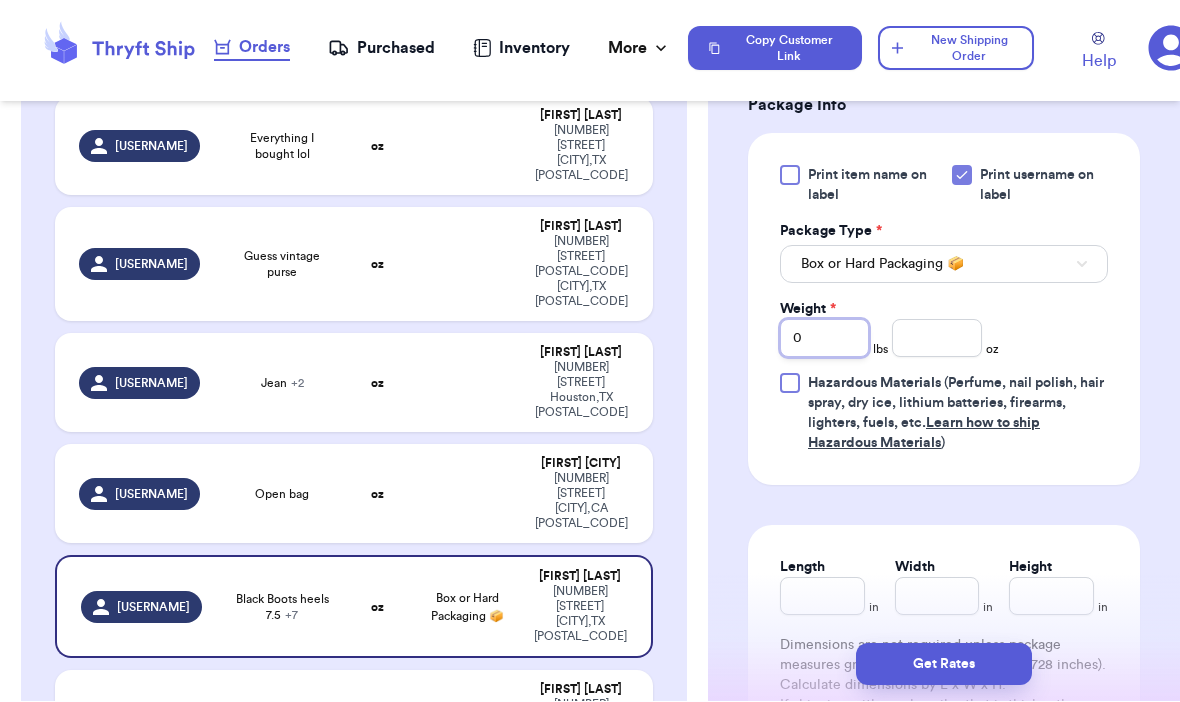 click on "0" at bounding box center [824, 339] 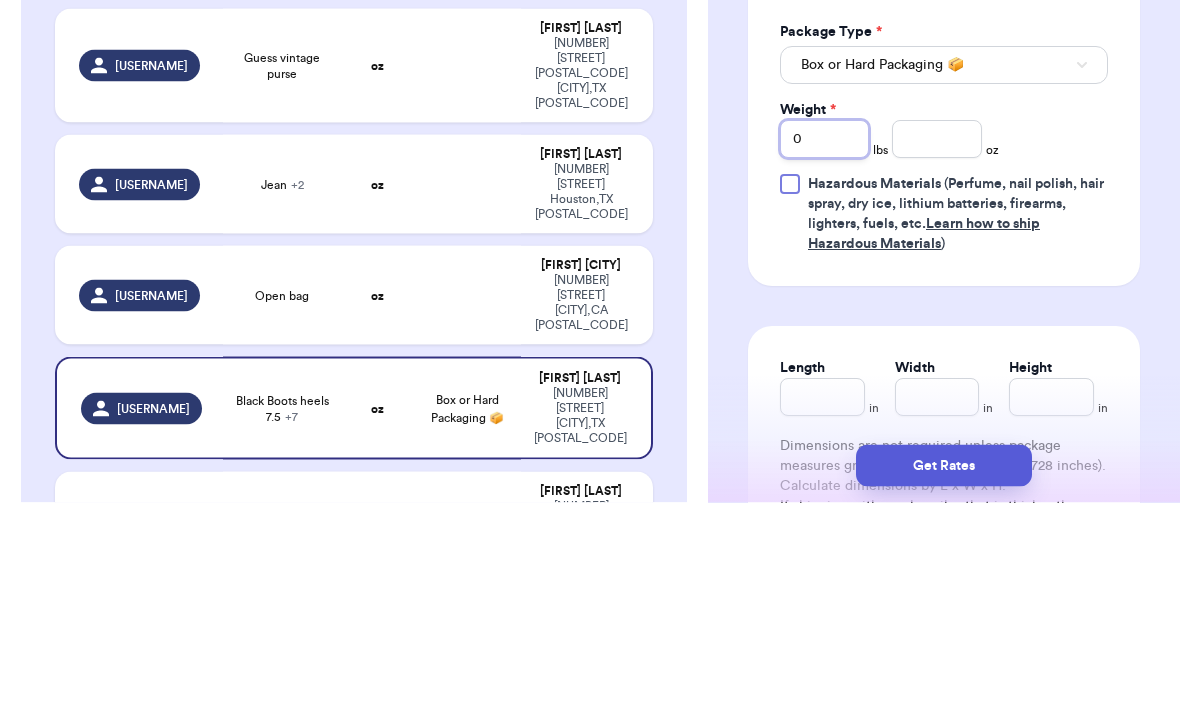 type 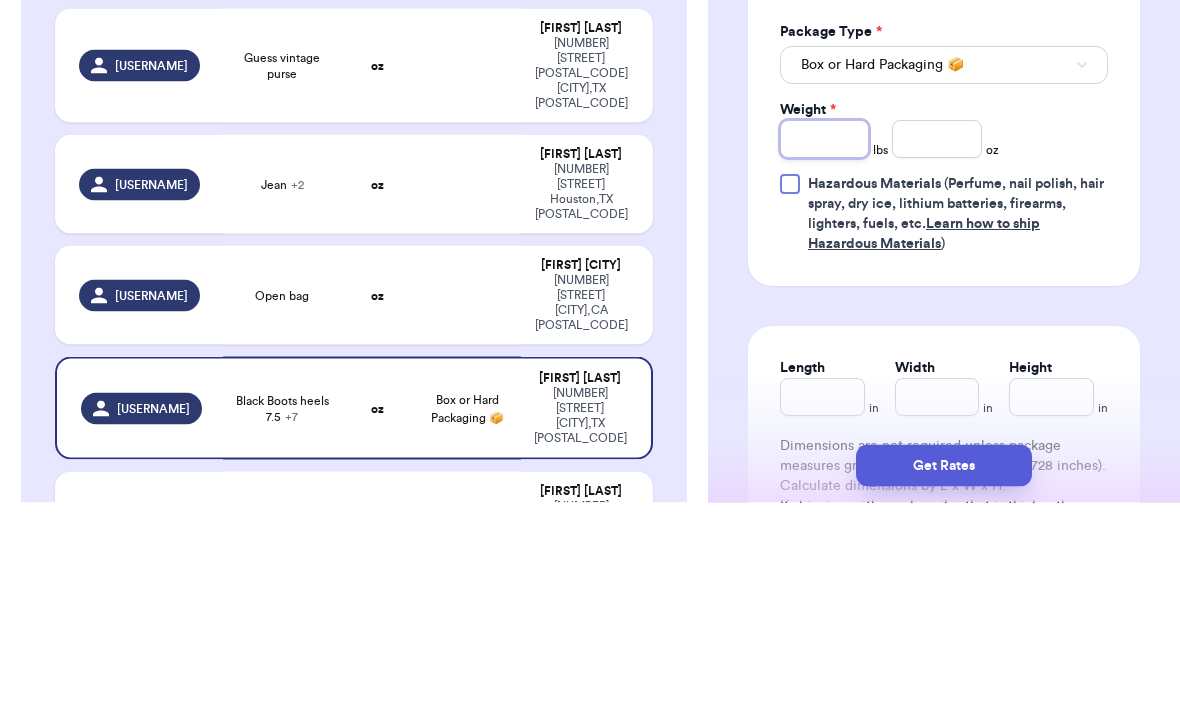 type 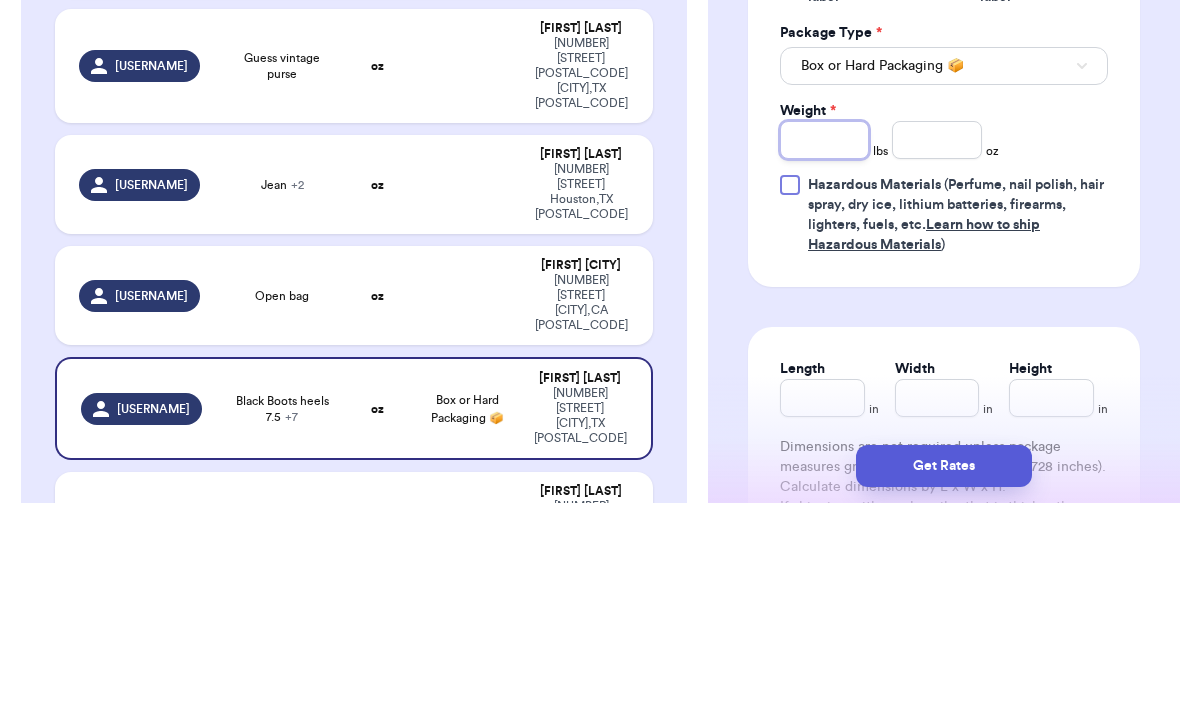 type on "7" 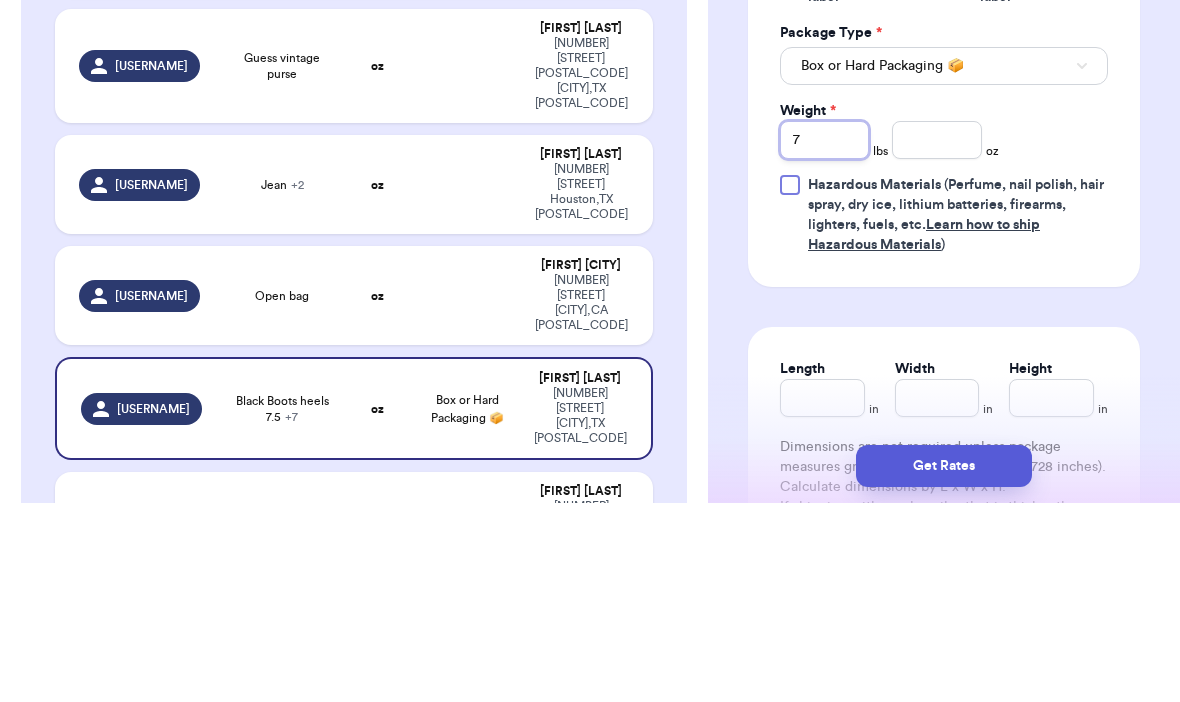 type 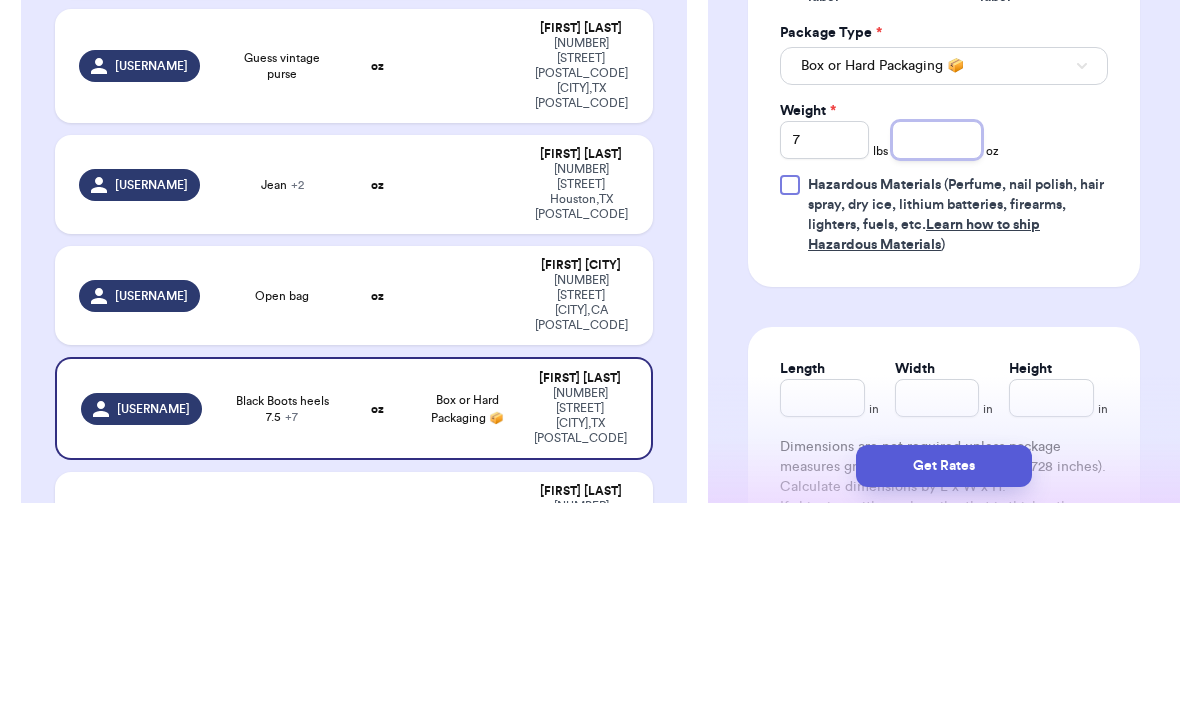 click at bounding box center (936, 339) 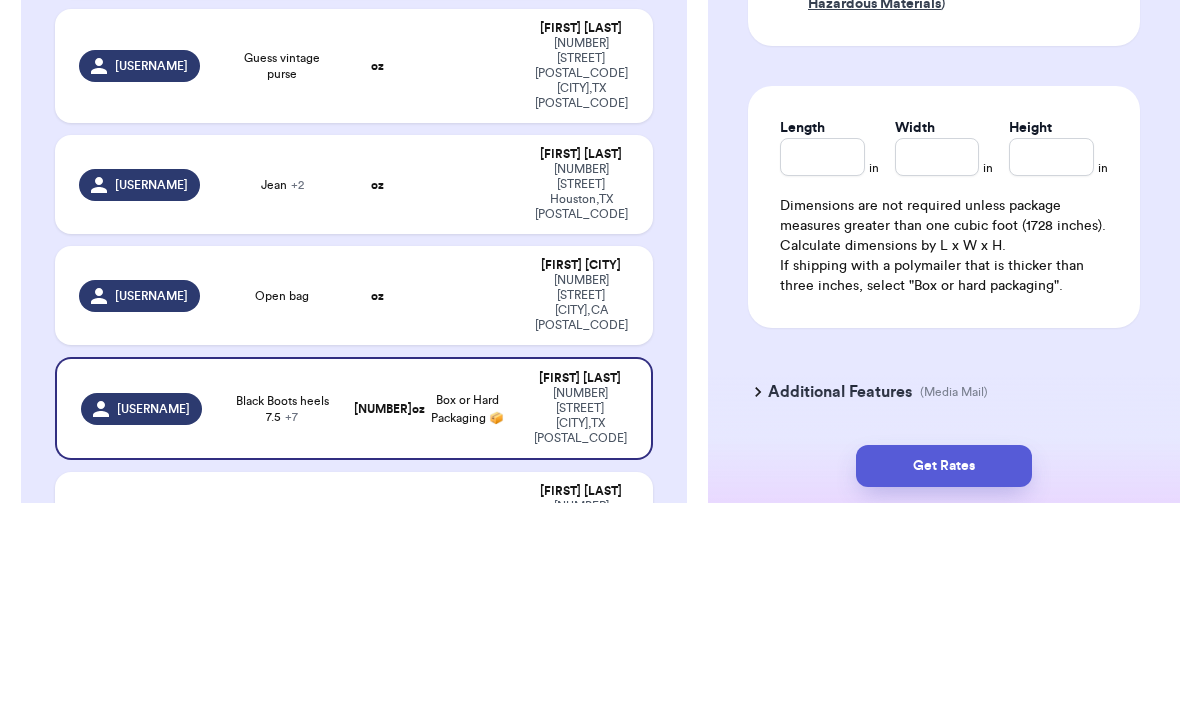 scroll, scrollTop: 1503, scrollLeft: 0, axis: vertical 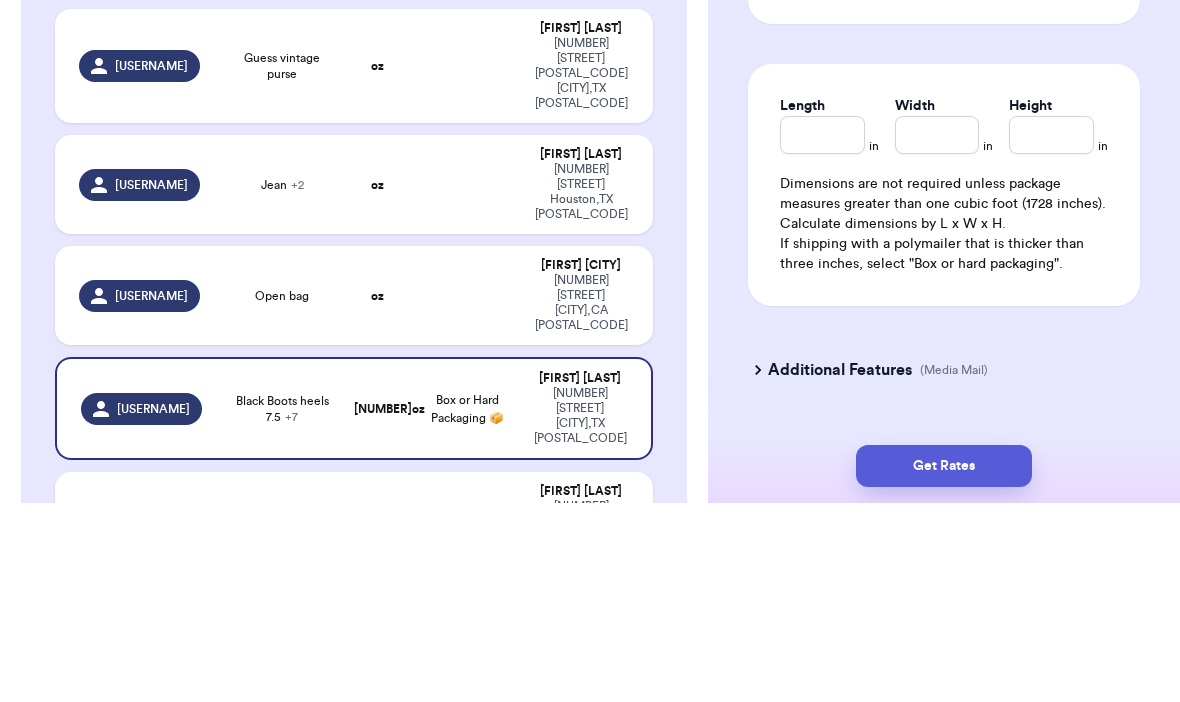 type on "8" 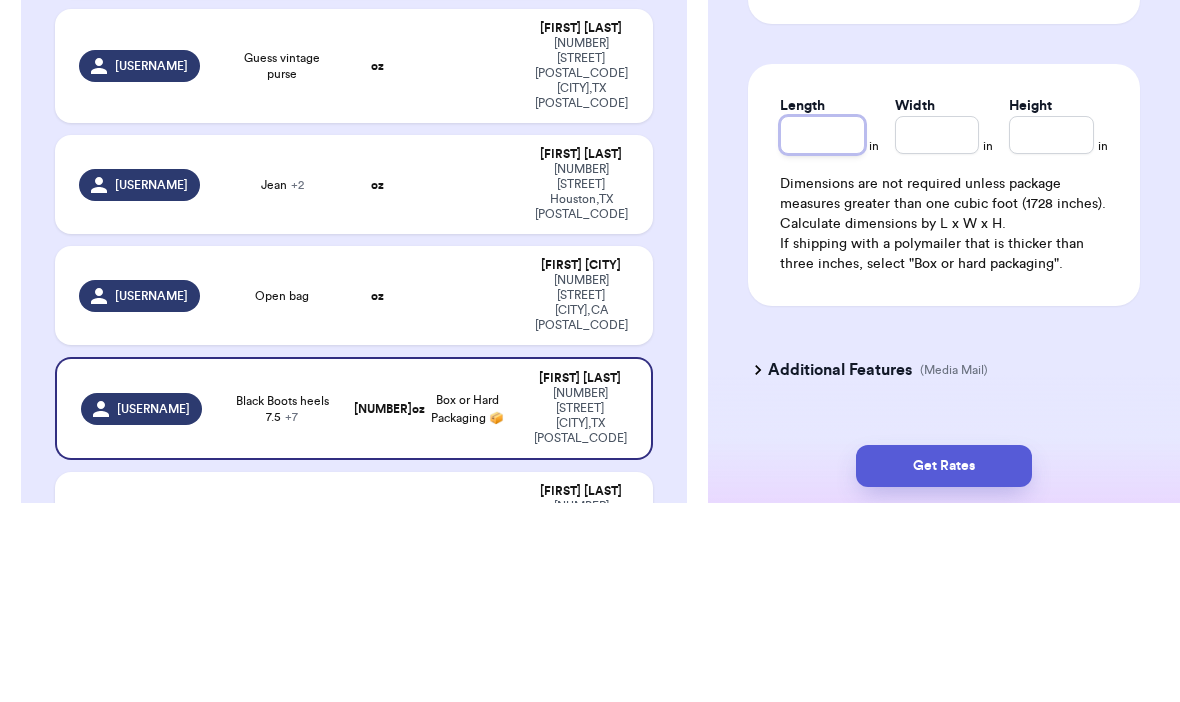 click on "Length" at bounding box center [822, 334] 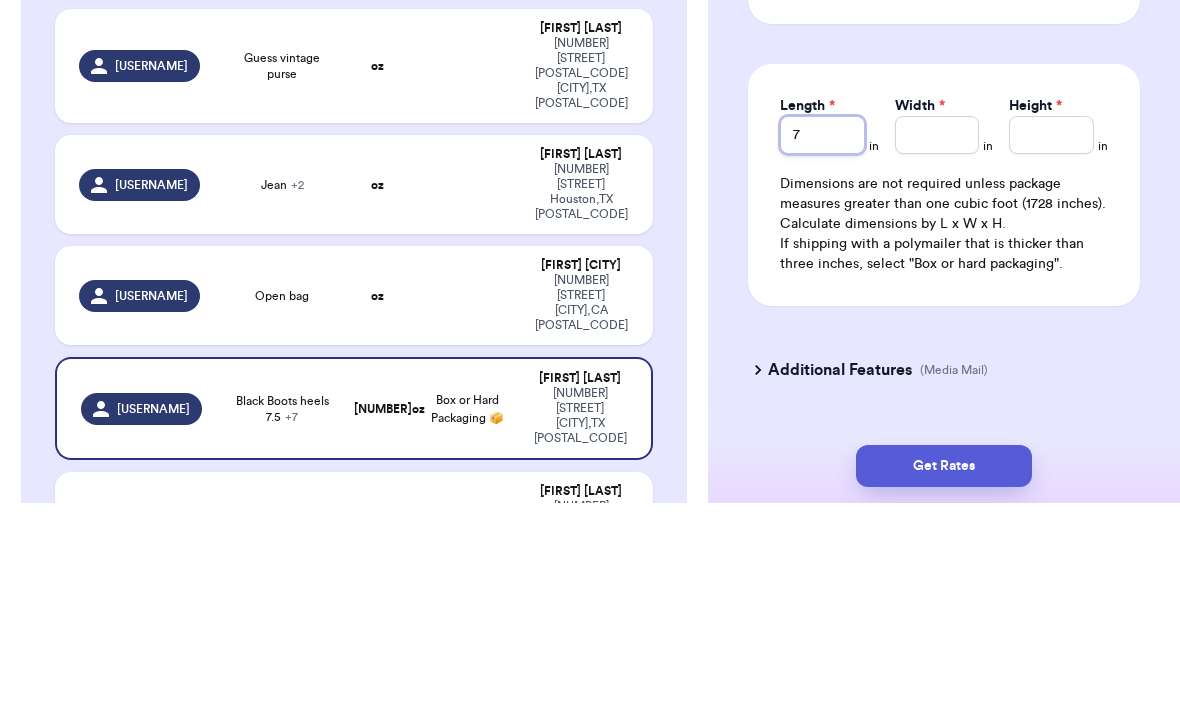 type on "7" 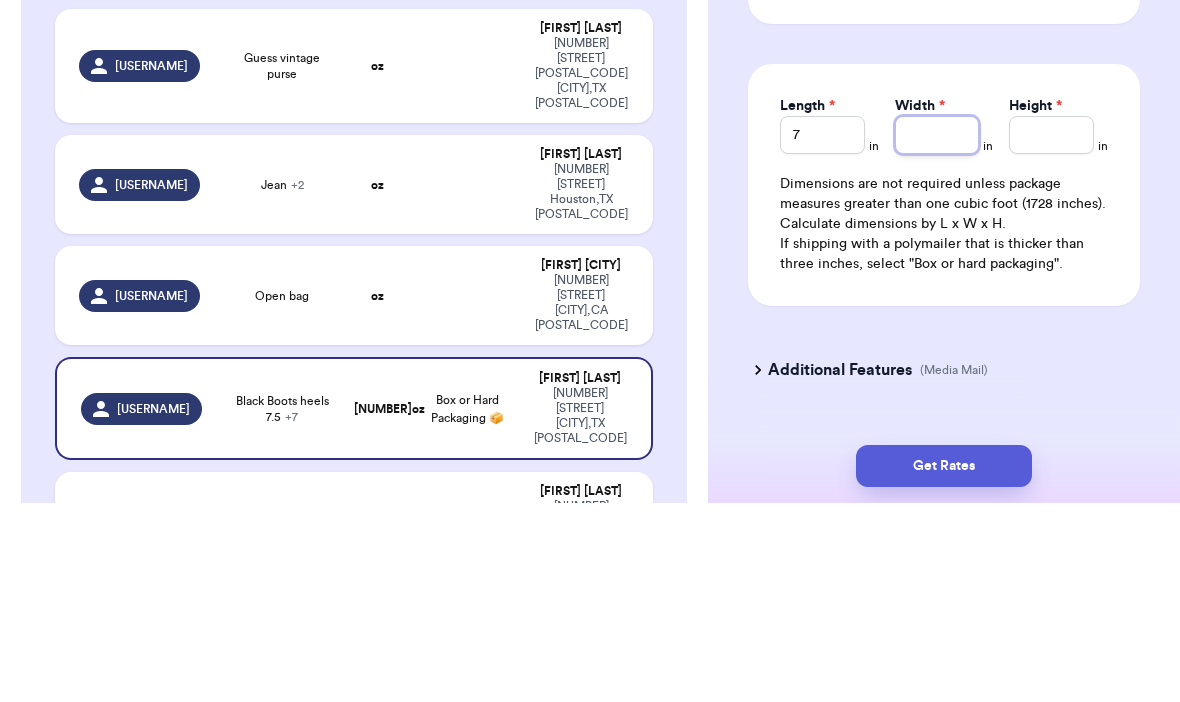 click on "Width *" at bounding box center (937, 334) 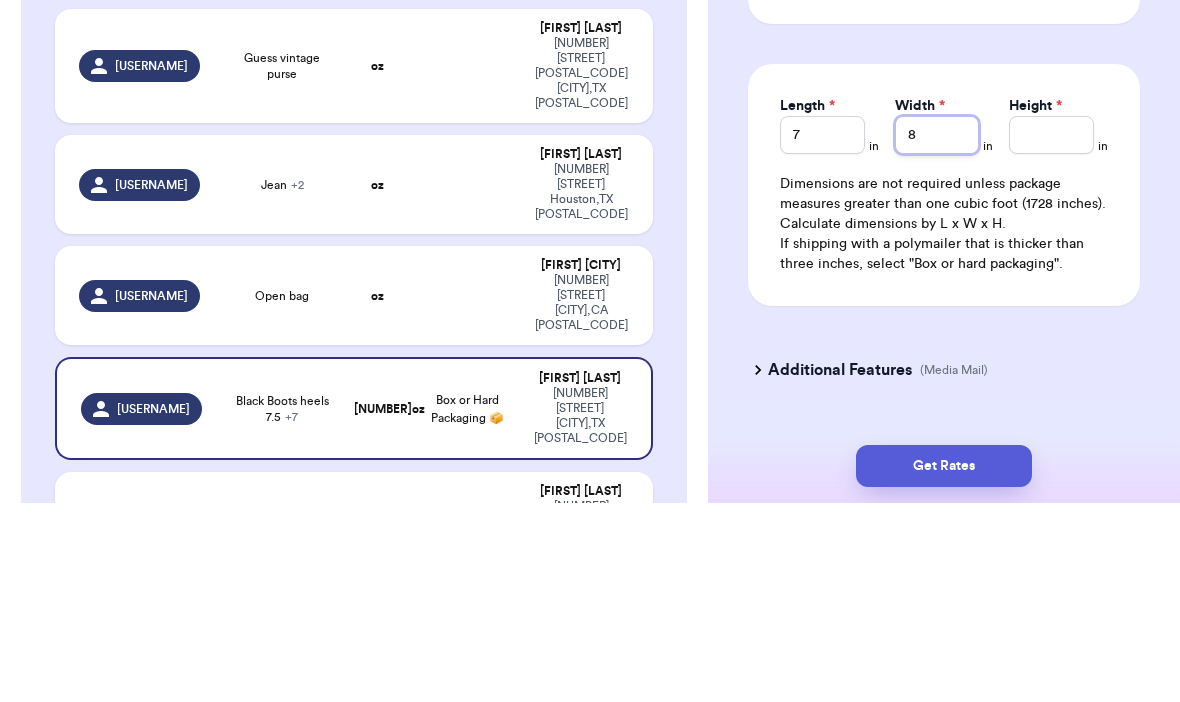 type on "8" 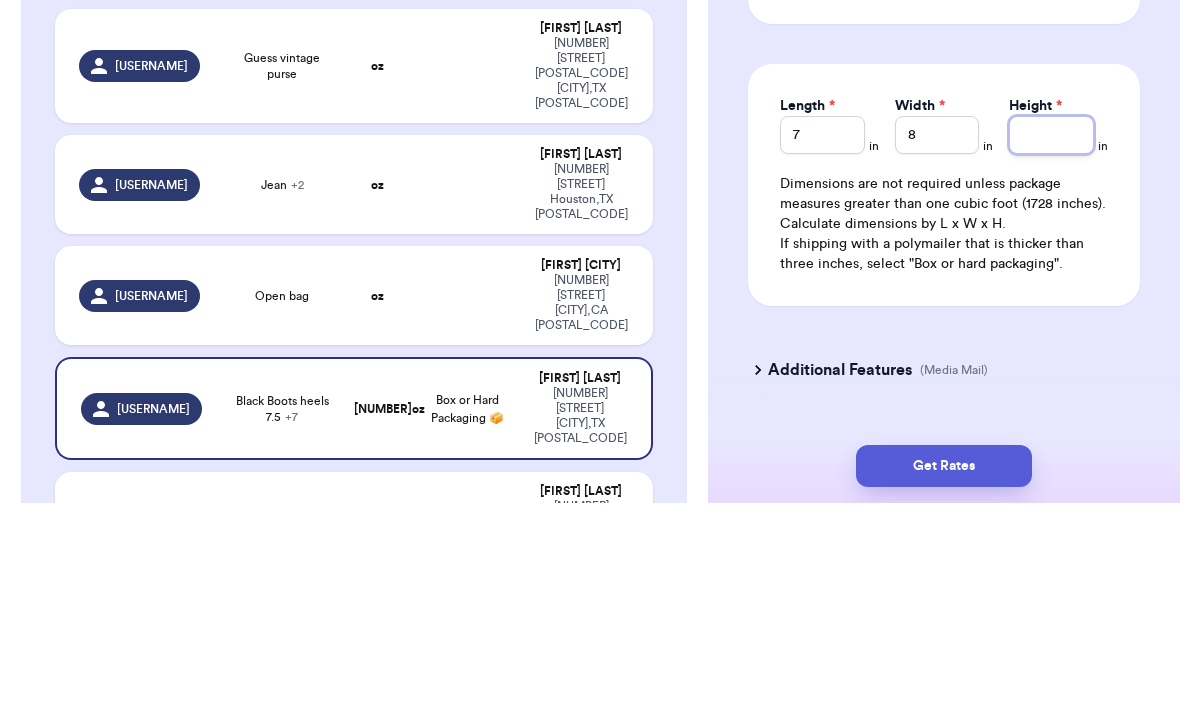 click on "Height *" at bounding box center (1051, 334) 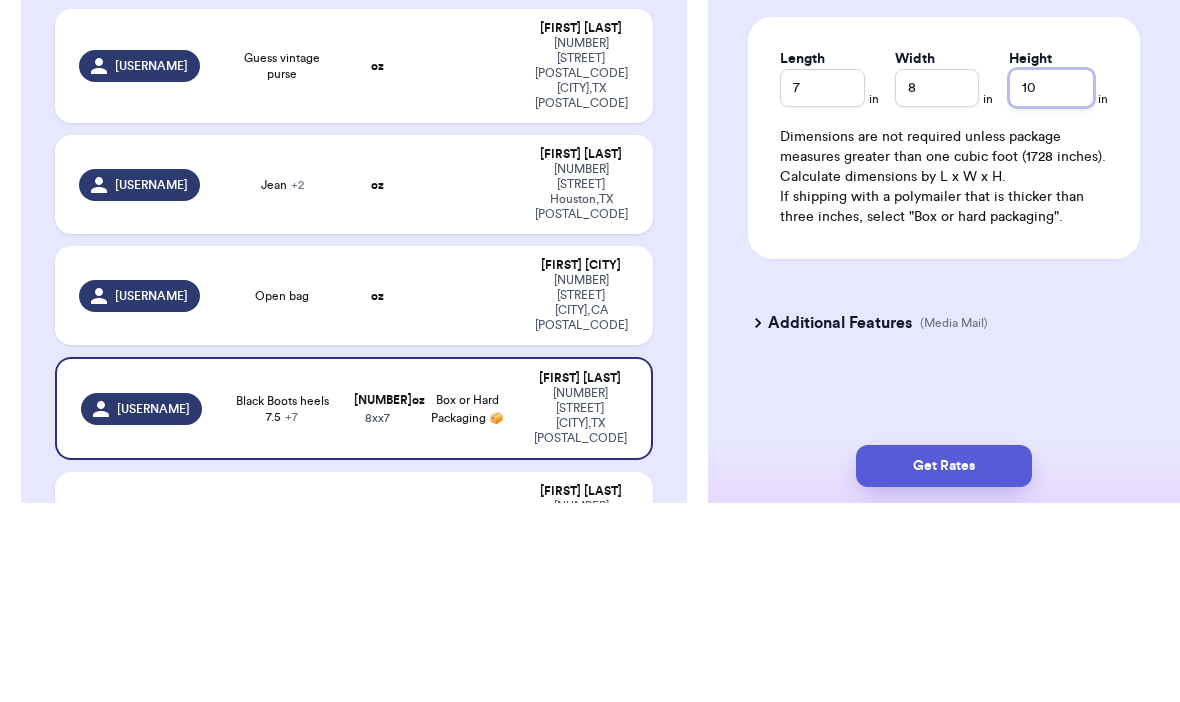 scroll, scrollTop: 1550, scrollLeft: 0, axis: vertical 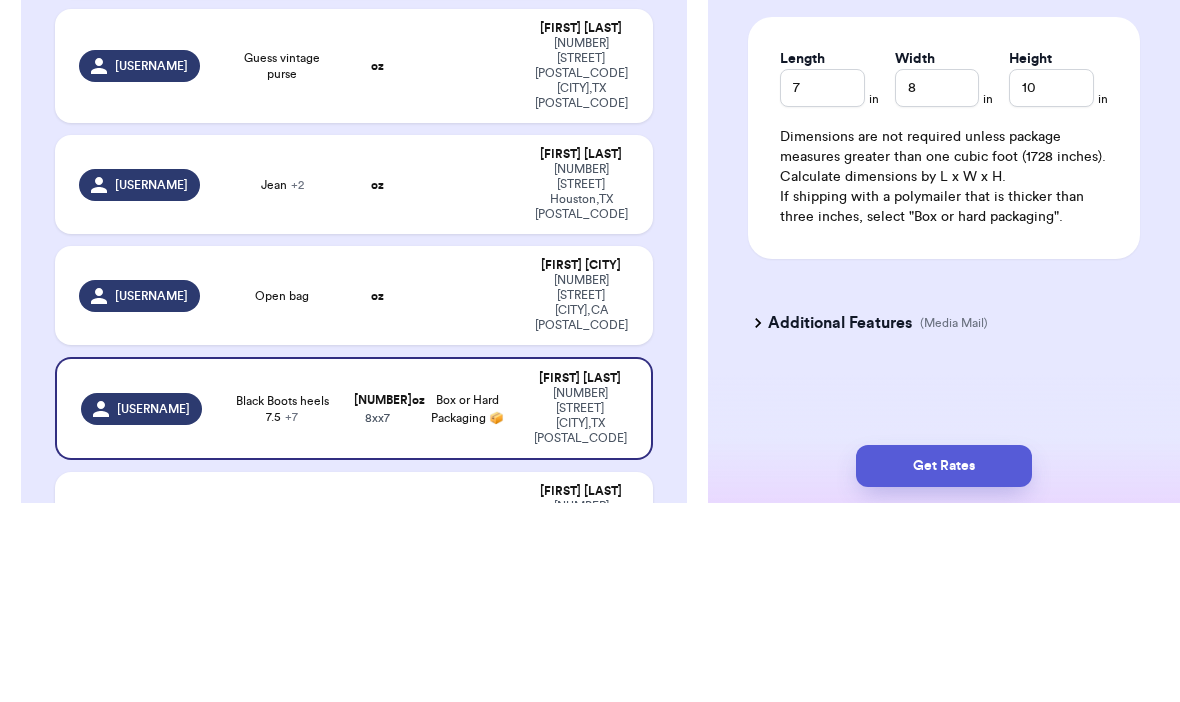 click on "Instagram Handle:   [USERNAME] Name:   [FIRST]   [LAST] Email:   [EMAIL] Address   [NUMBER] [STREET],  [CITY], [STATE] [POSTAL_CODE] Edit Order Info Items Status Black Boots heels 7.5 -- Paid Owes -- Paid Owes White and pink Shacket -- Paid Owes red white orange cami -- Paid Owes purple jumpsuit -- Paid Owes black and pink slip dress -- Paid Owes black lace top -- Paid Owes -- Paid Owes + Add Item Total Amount Paid $ [PRICE] Edit Package Info Print item name on label Print username on label Package Type * Box or Hard Packaging 📦 Weight * 7 lbs 8 oz Hazardous Materials   (Perfume, nail polish, hair spray, dry ice, lithium batteries, firearms, lighters, fuels, etc.  Learn how to ship Hazardous Materials ) Length 7 in Width 8 in Height 10 in Dimensions are not required unless package measures greater than one cubic foot (1728 inches). Calculate dimensions by L x W x H. Additional Features (Media Mail) Get Rates Edit Payment Amount: ✕ Current Amount Paid:" at bounding box center (944, -364) 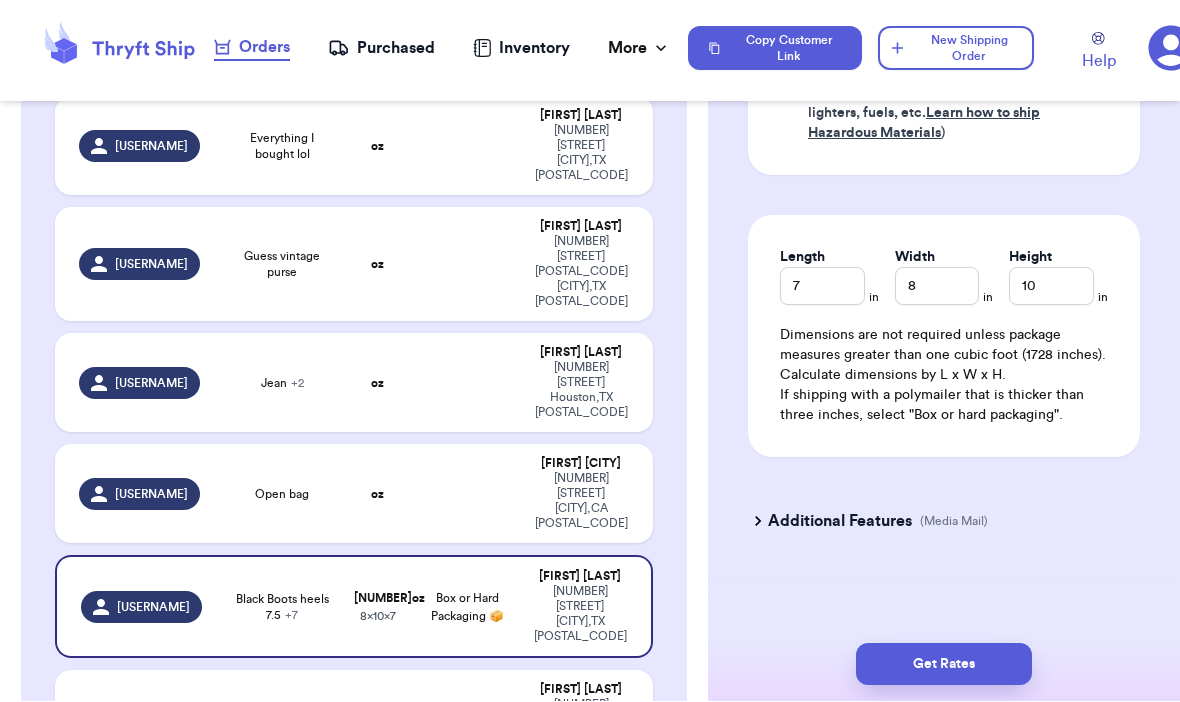 click on "Get Rates" at bounding box center [944, 665] 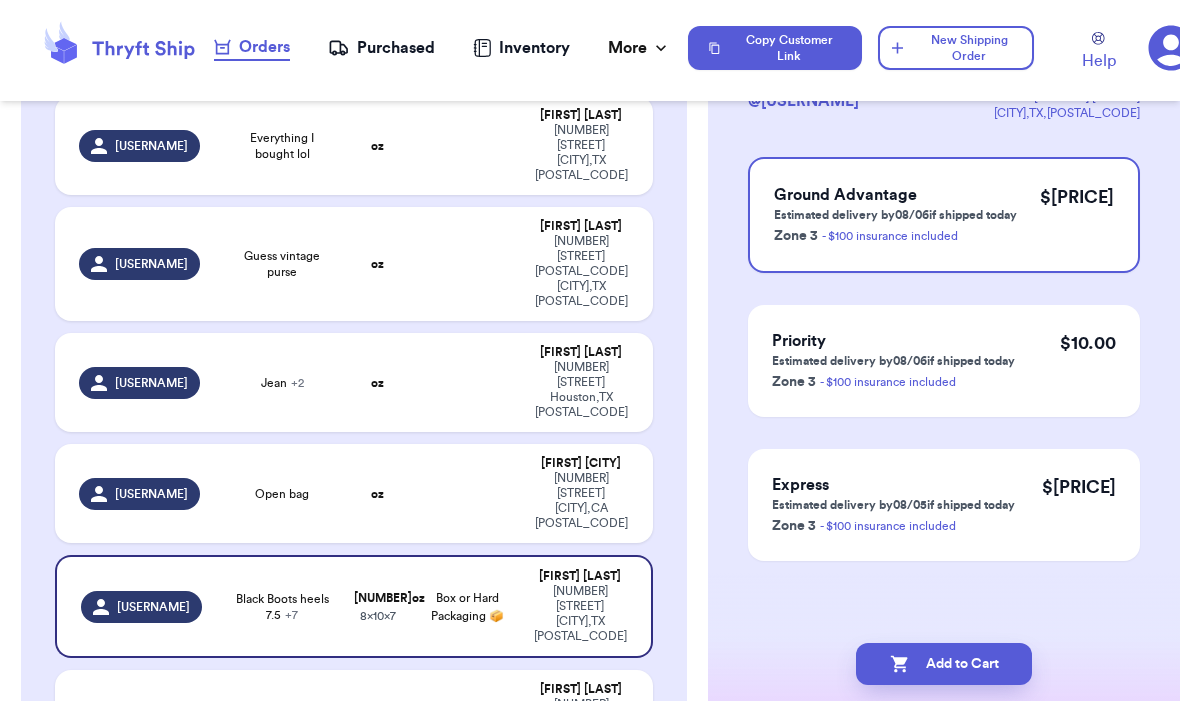 scroll, scrollTop: 0, scrollLeft: 0, axis: both 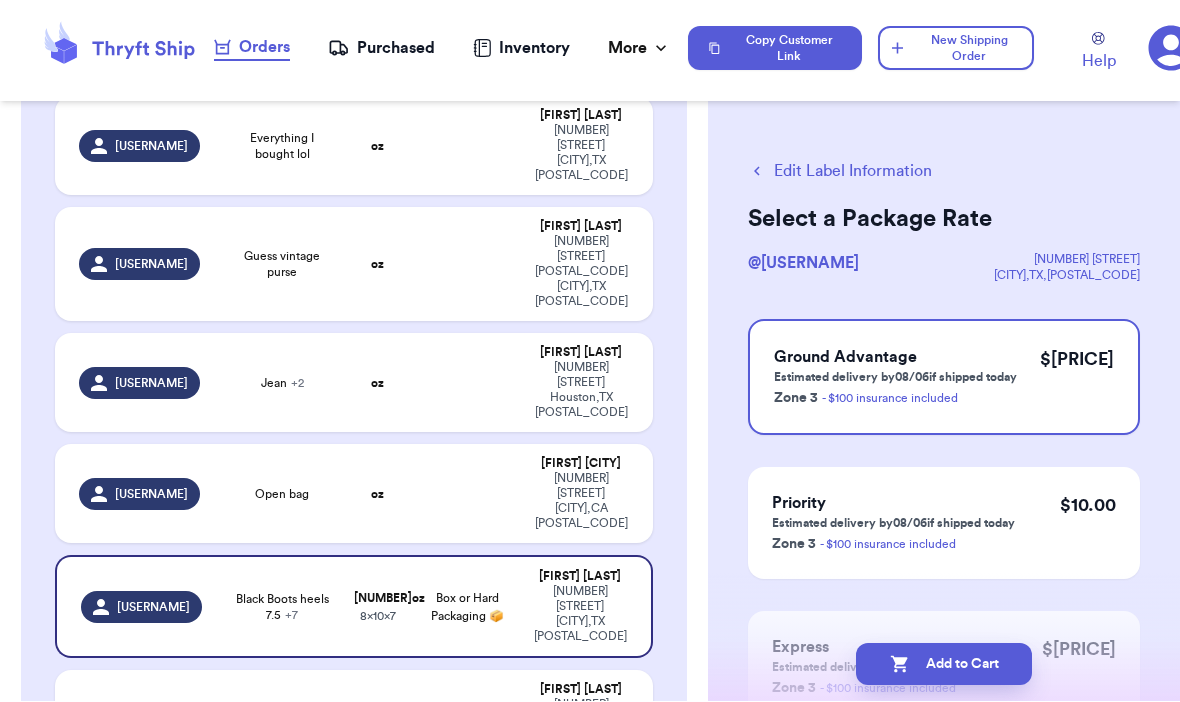 click on "Add to Cart" at bounding box center [944, 665] 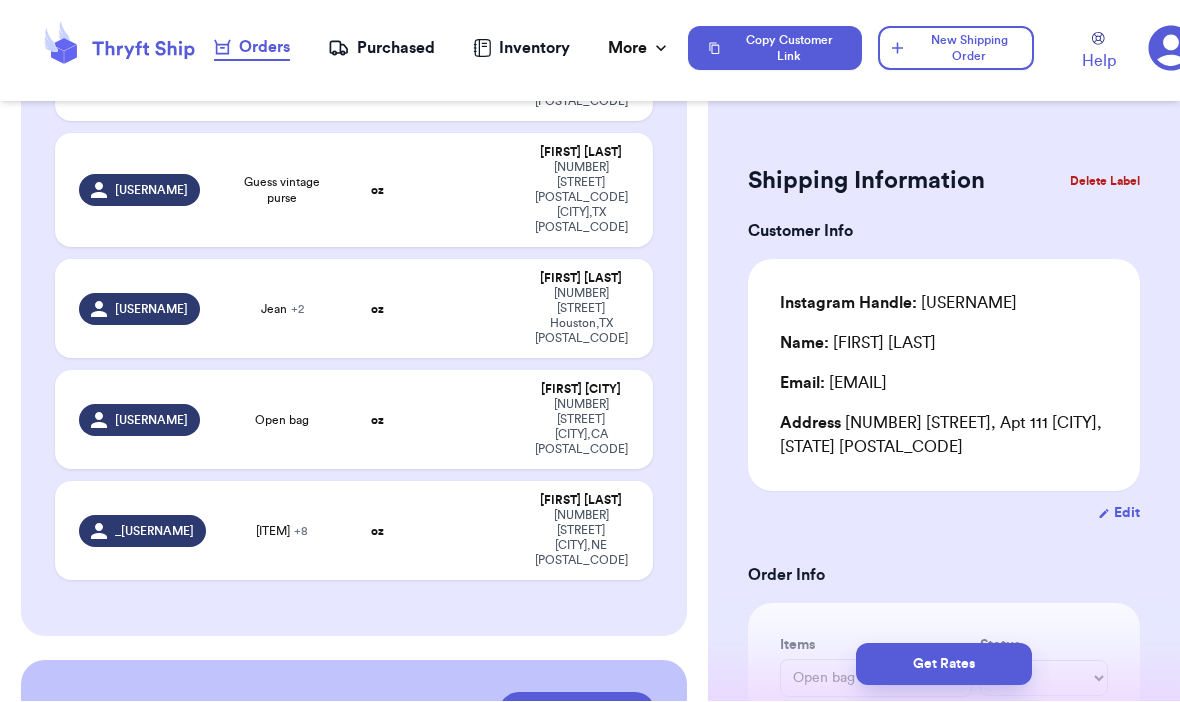 scroll, scrollTop: 895, scrollLeft: 0, axis: vertical 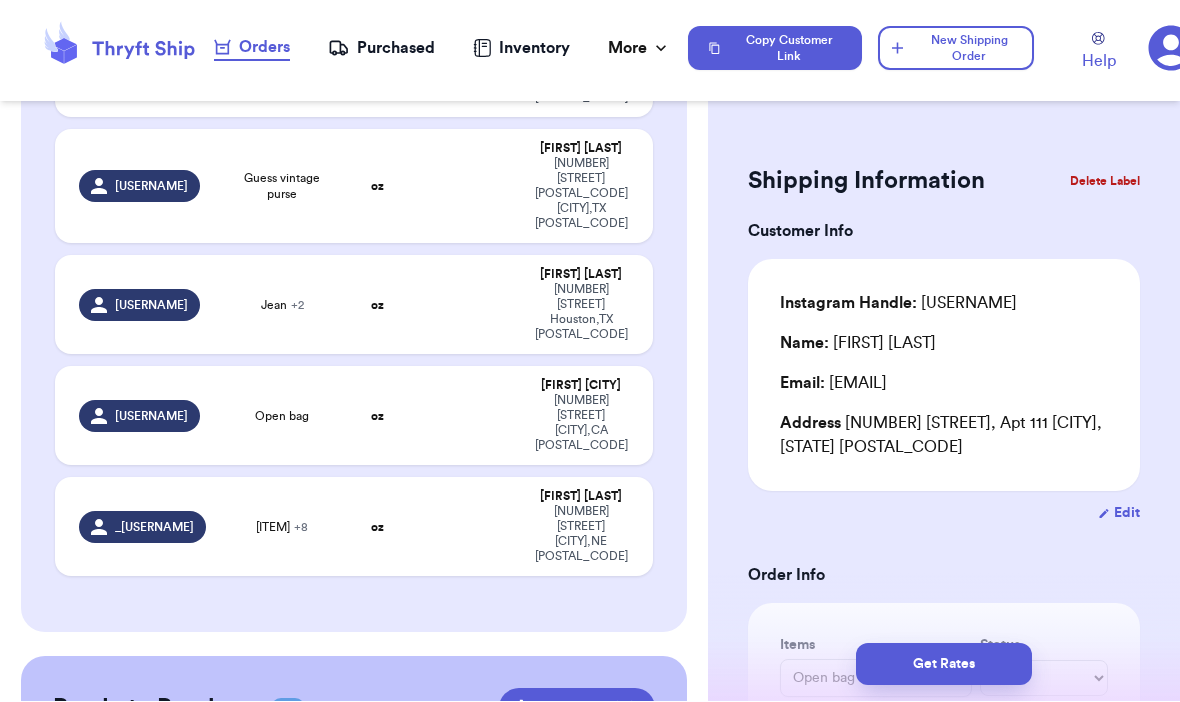 click on "[NUMBER] [STREET]   [CITY] ,  [STATE]   [POSTAL_CODE]" at bounding box center [580, 424] 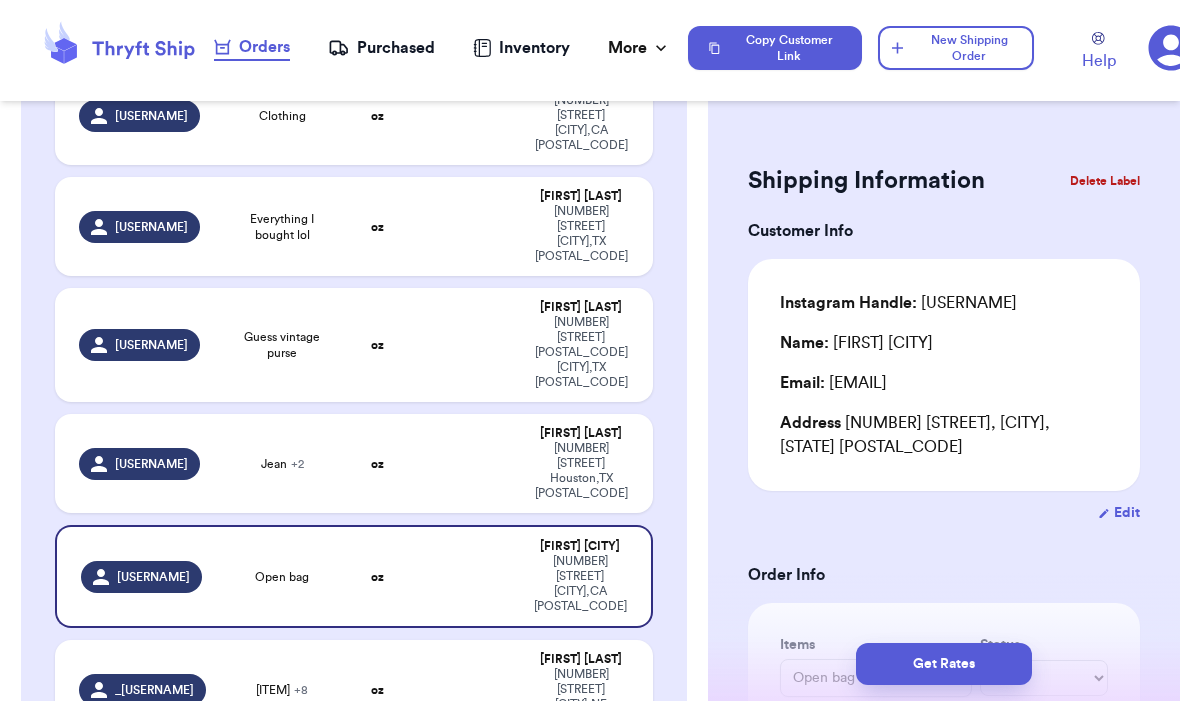 scroll, scrollTop: 718, scrollLeft: 0, axis: vertical 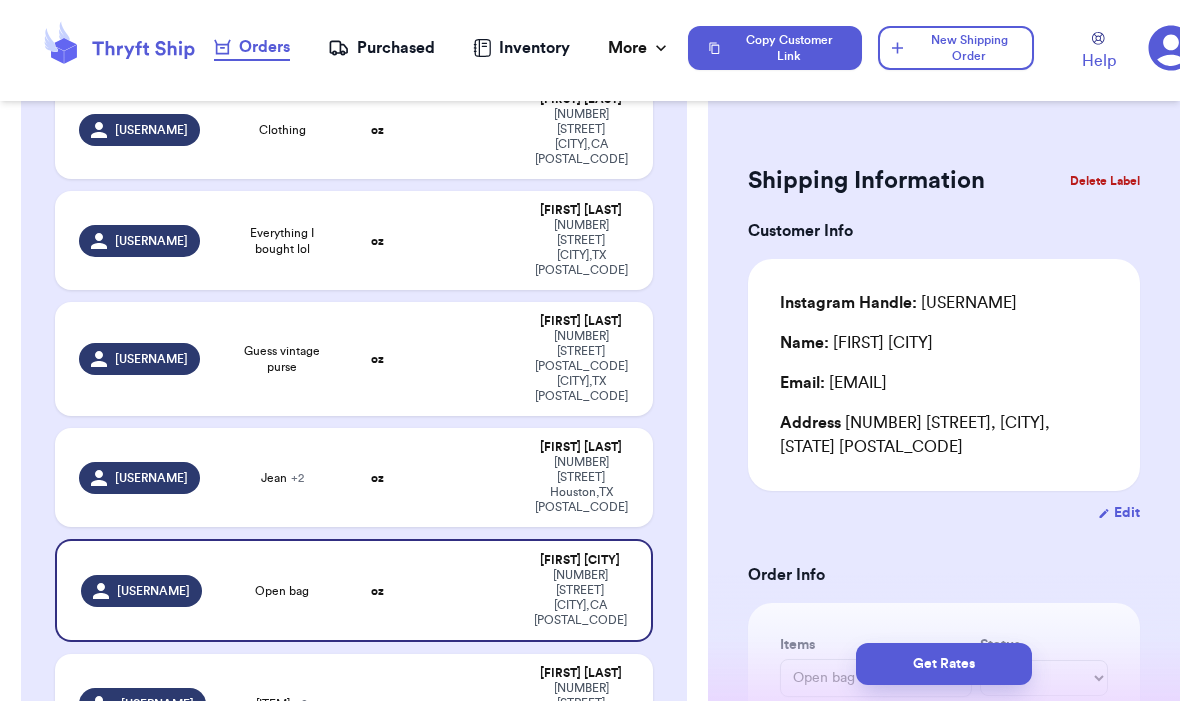 click on "oz" at bounding box center [378, 478] 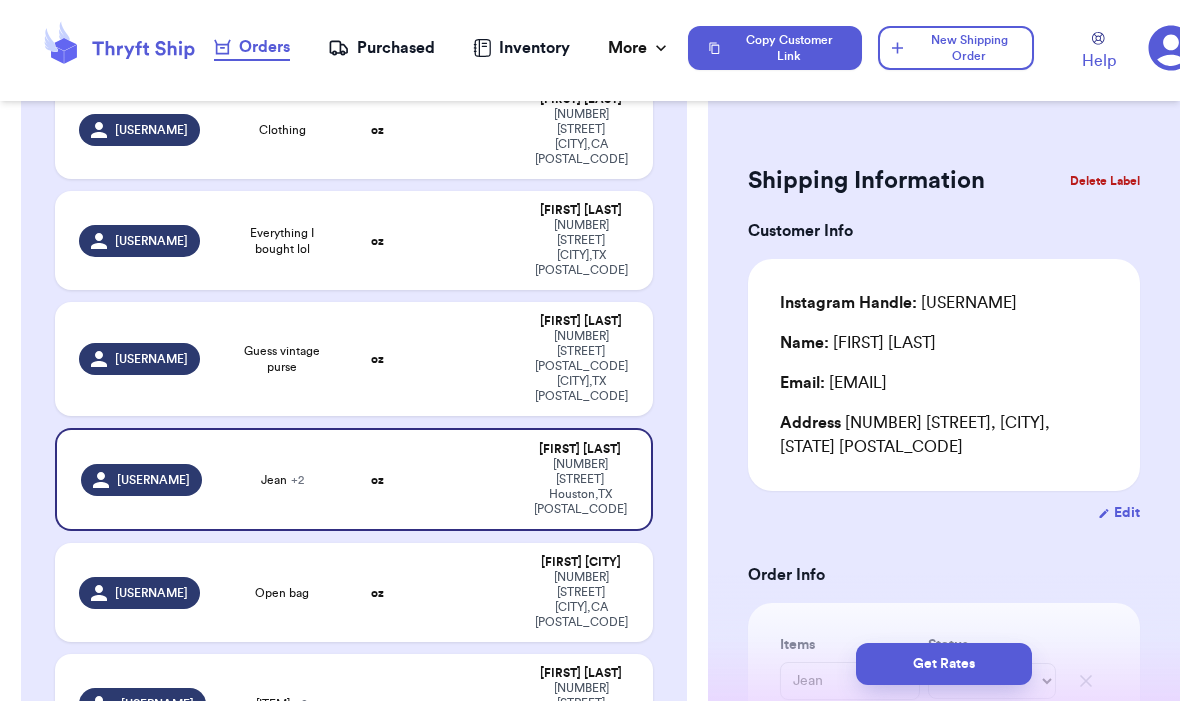 click at bounding box center [468, 360] 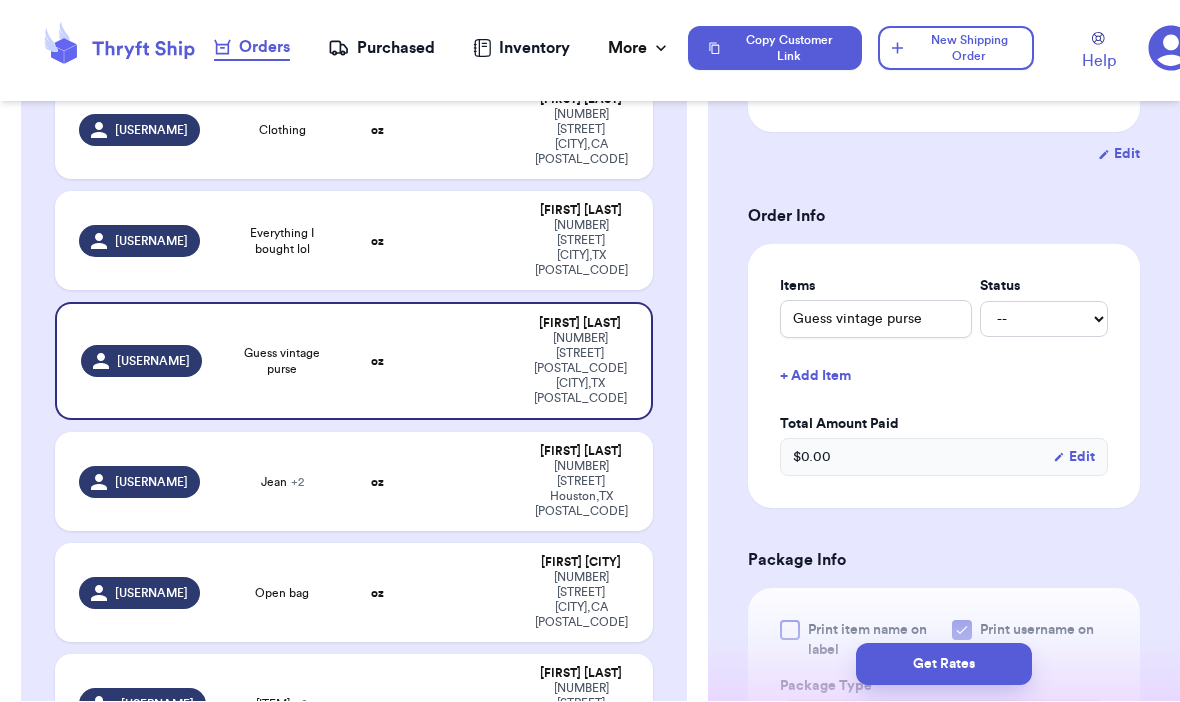 scroll, scrollTop: 388, scrollLeft: 0, axis: vertical 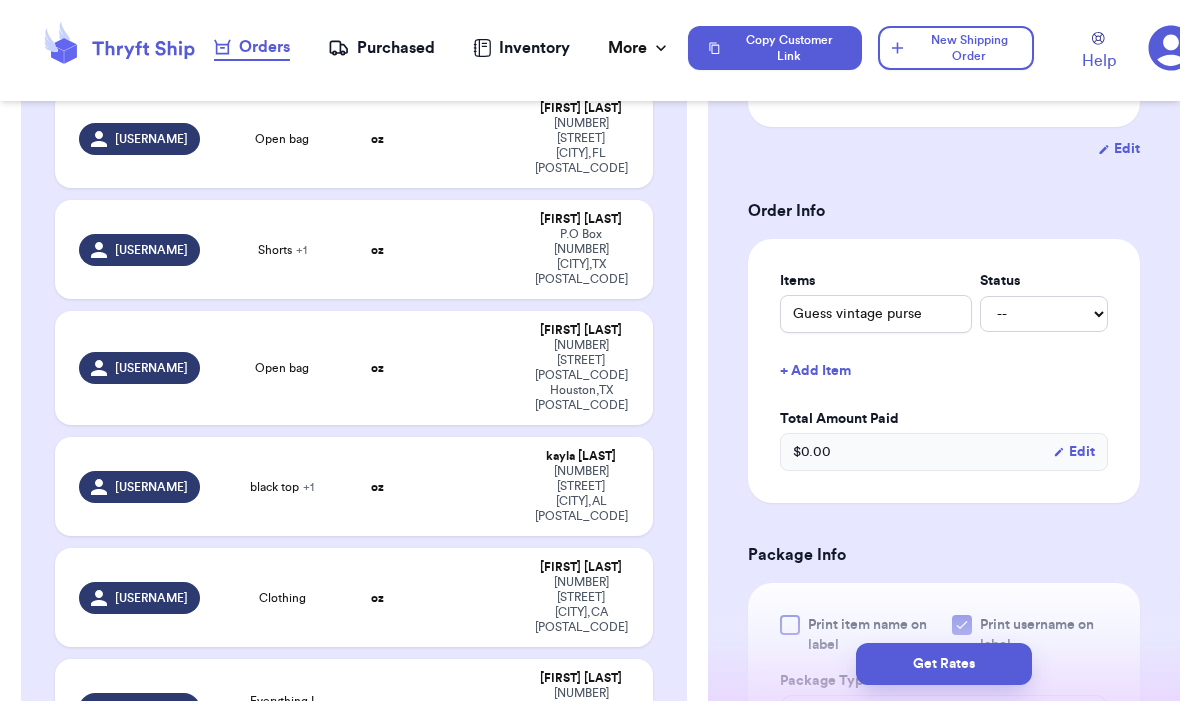 click on "Open bag" at bounding box center (283, 369) 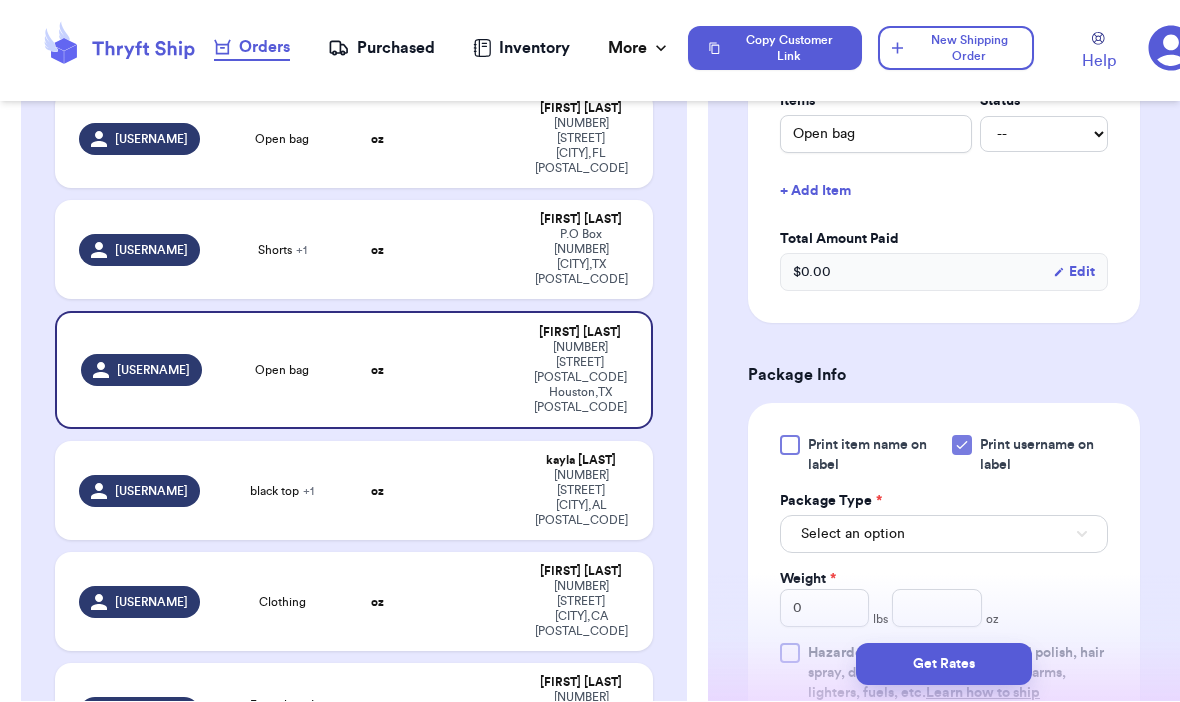scroll, scrollTop: 582, scrollLeft: 0, axis: vertical 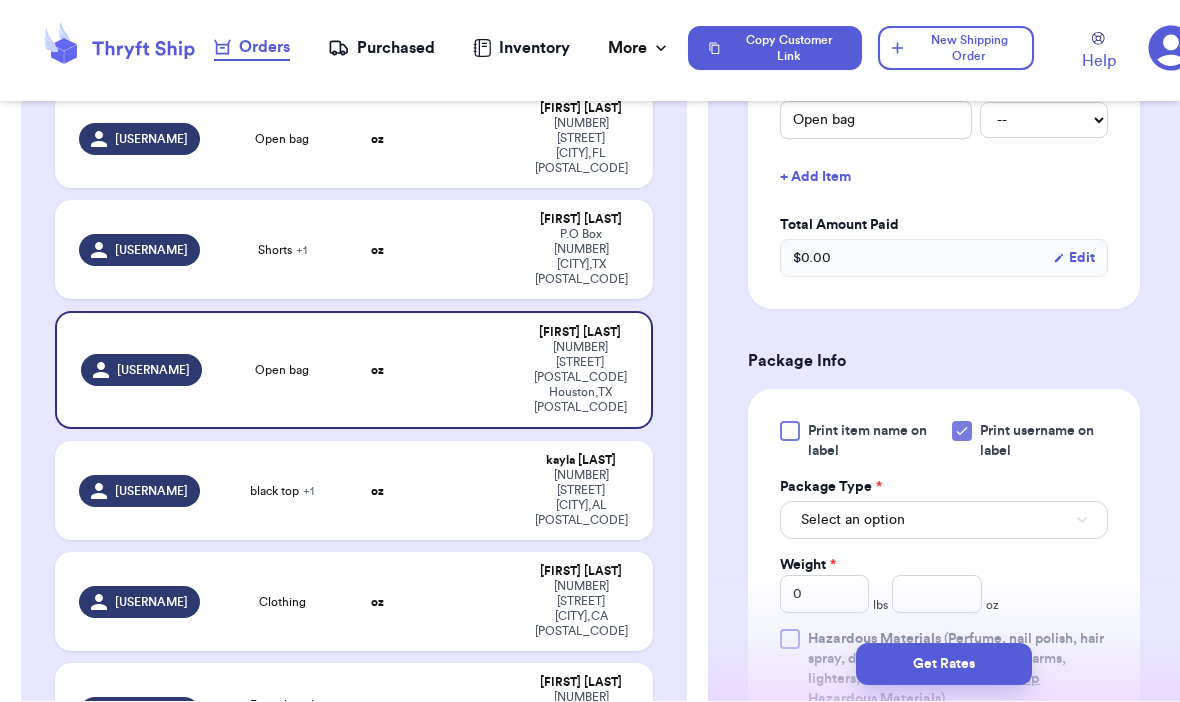 click on "Select an option" at bounding box center [944, 521] 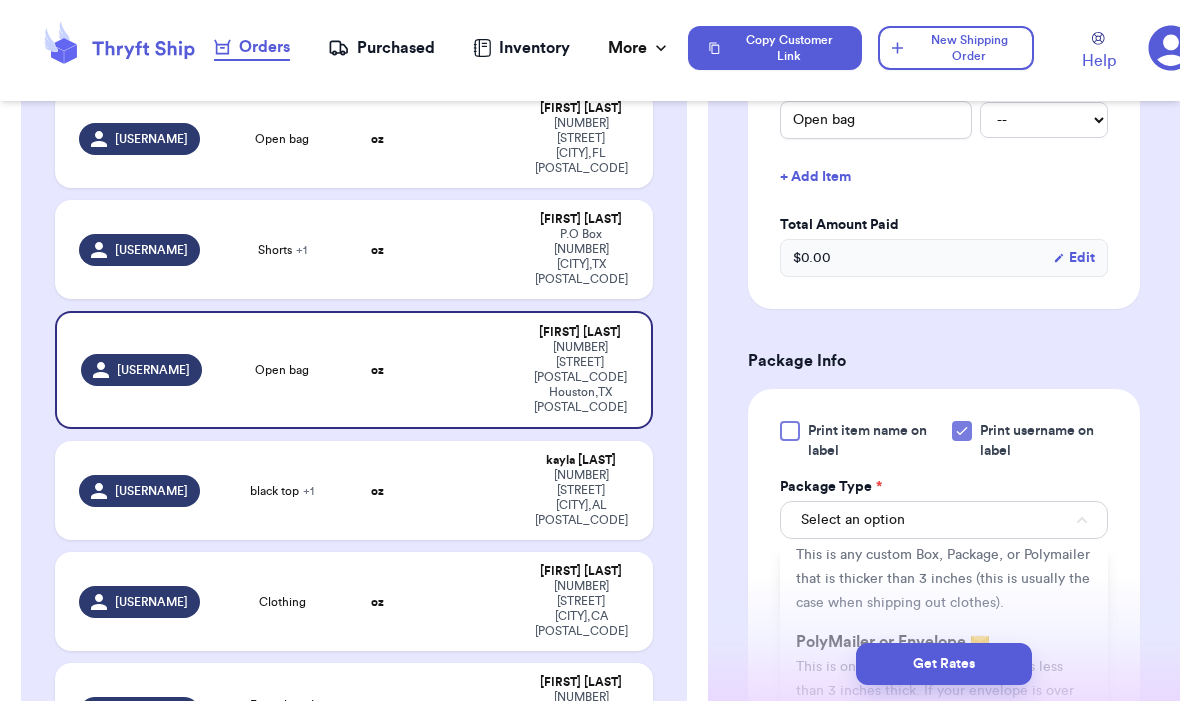 scroll, scrollTop: 207, scrollLeft: 0, axis: vertical 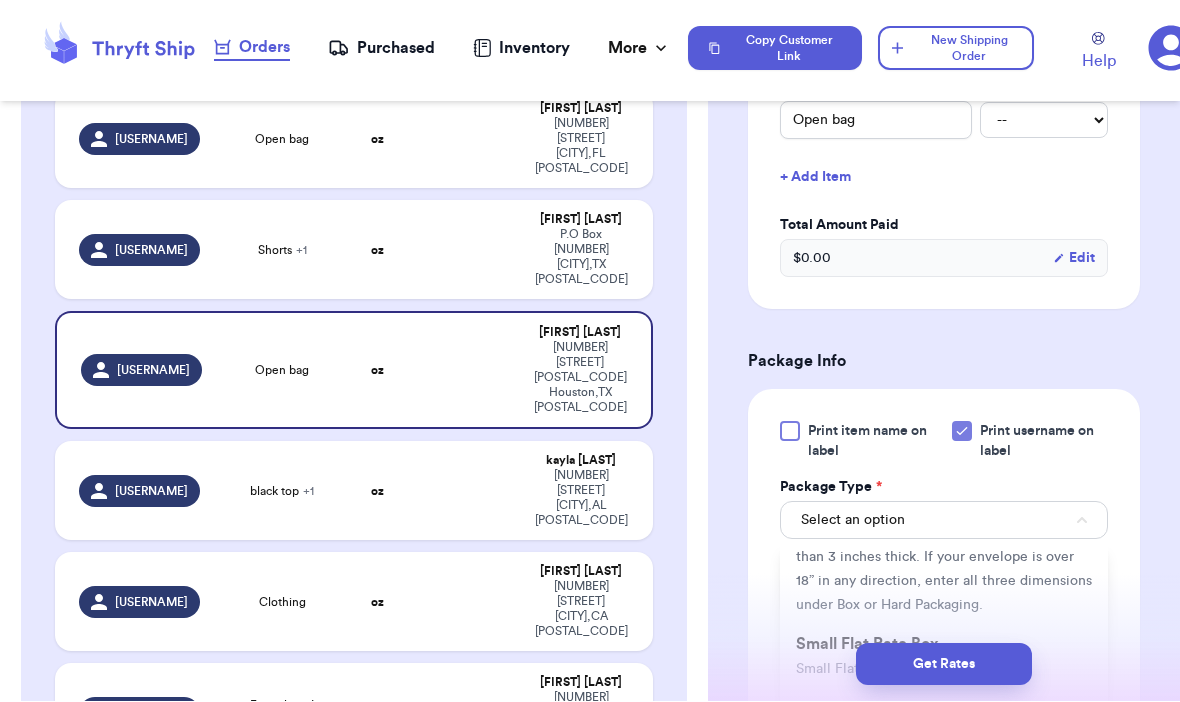 click on "Print username on label" at bounding box center [1044, 442] 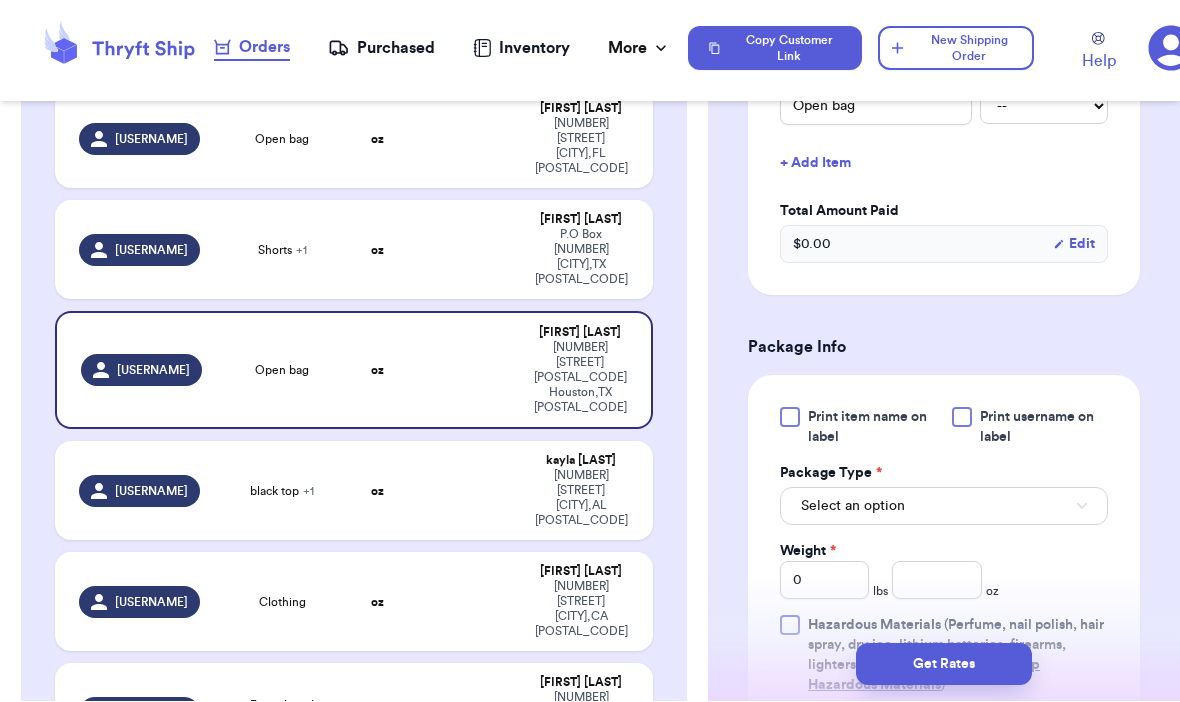 scroll, scrollTop: 597, scrollLeft: 0, axis: vertical 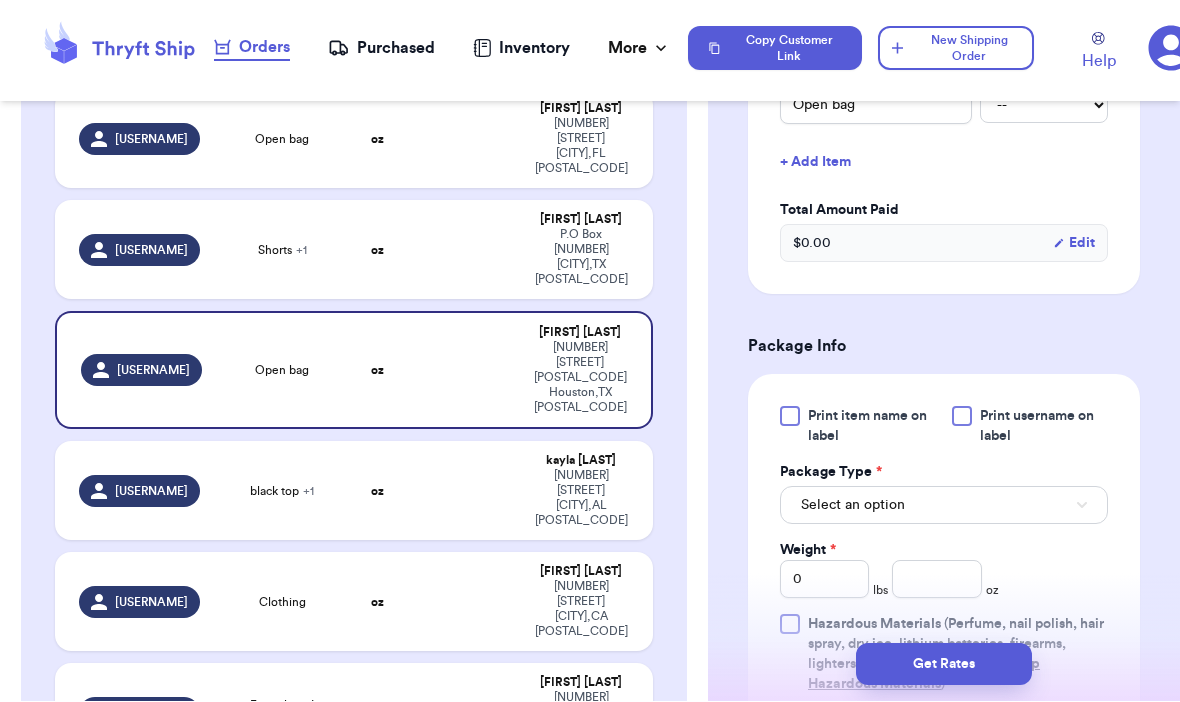 click on "Select an option" at bounding box center (944, 506) 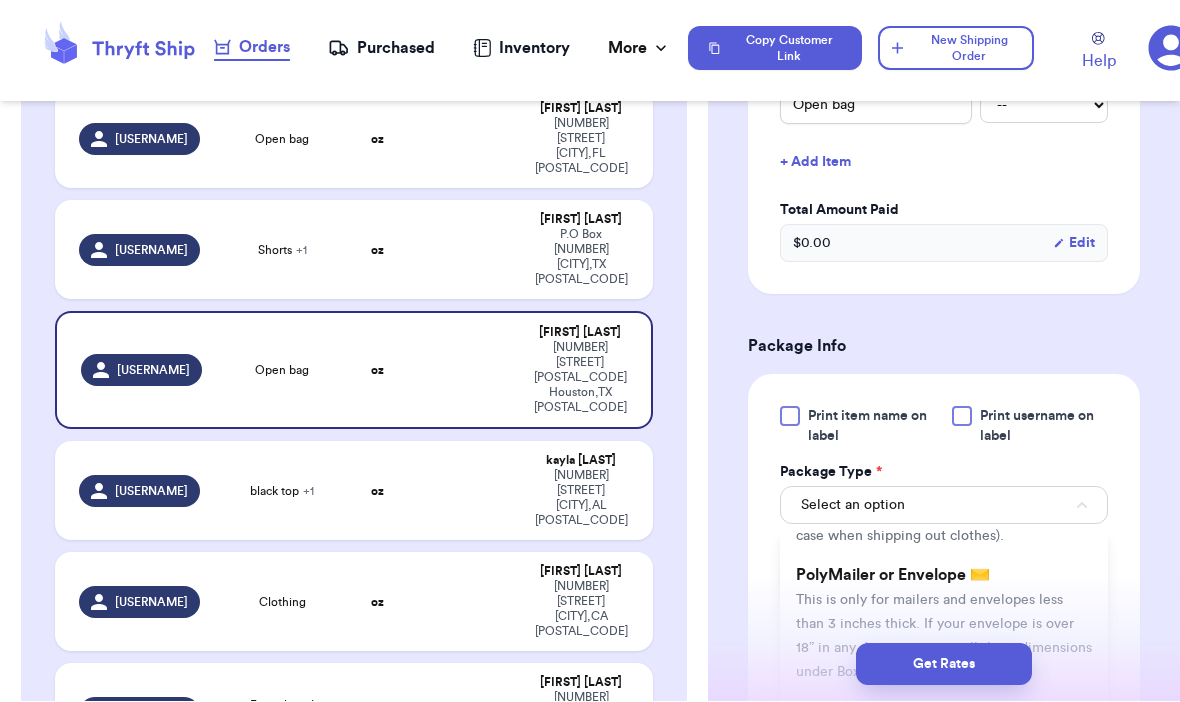 scroll, scrollTop: 126, scrollLeft: 0, axis: vertical 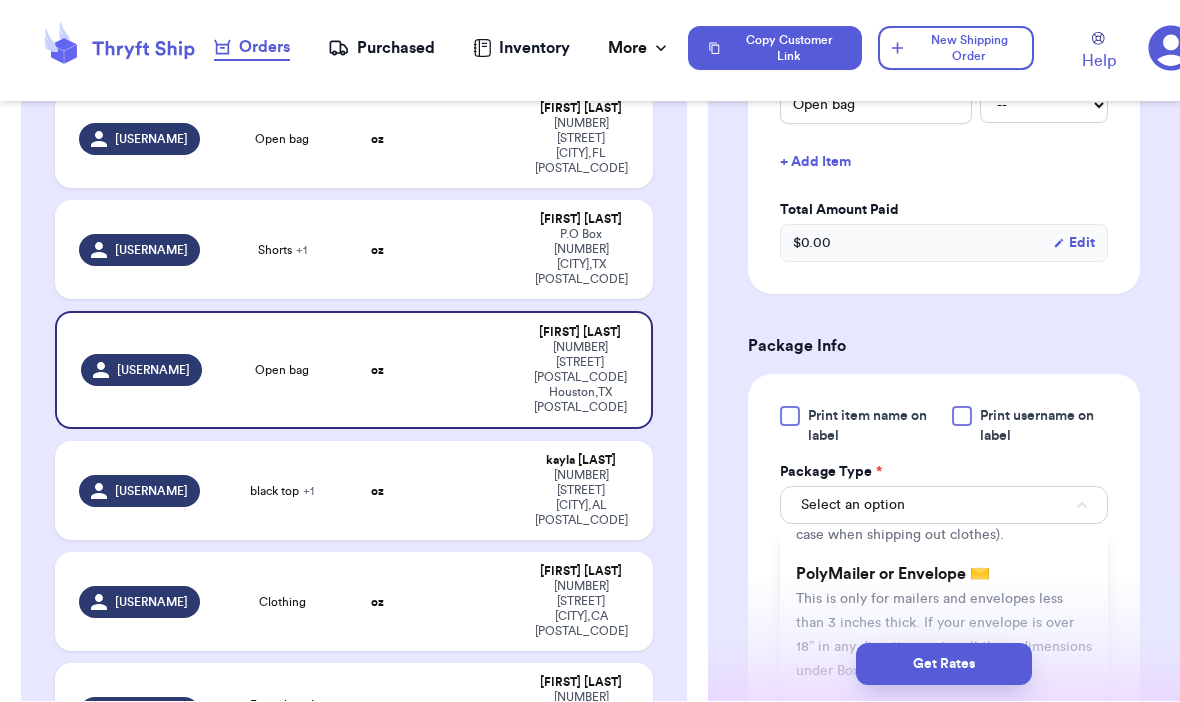 click on "PolyMailer or Envelope ✉️" at bounding box center (893, 575) 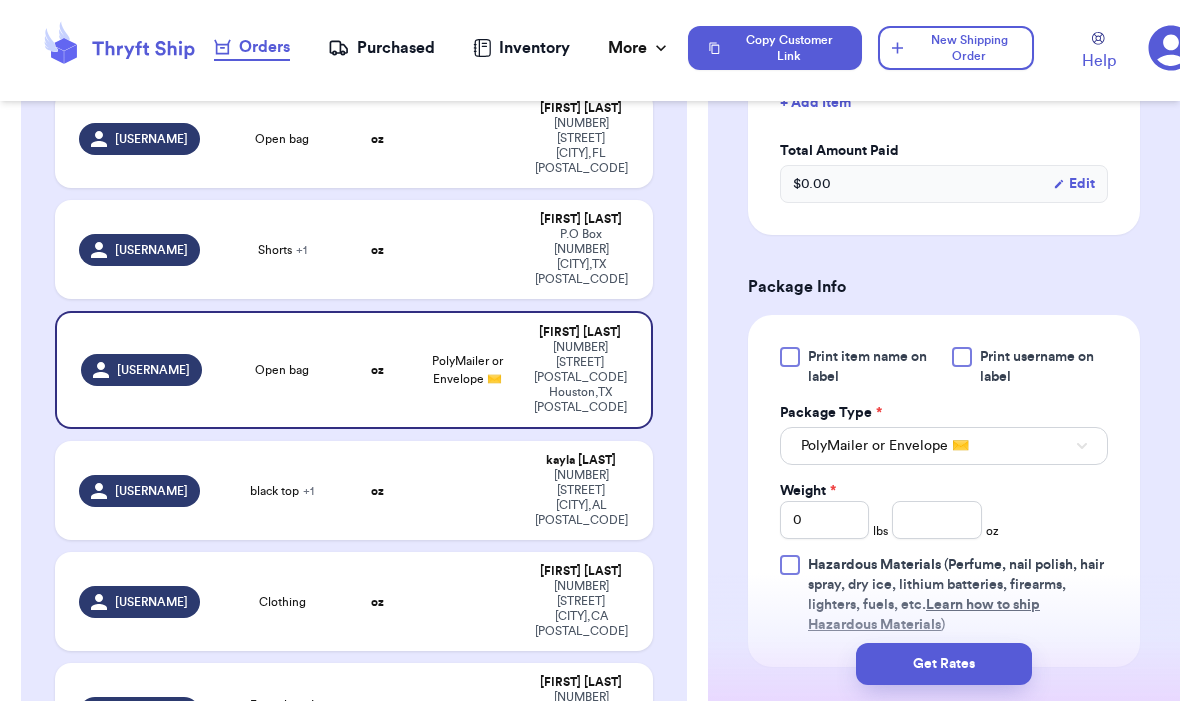 scroll, scrollTop: 658, scrollLeft: 0, axis: vertical 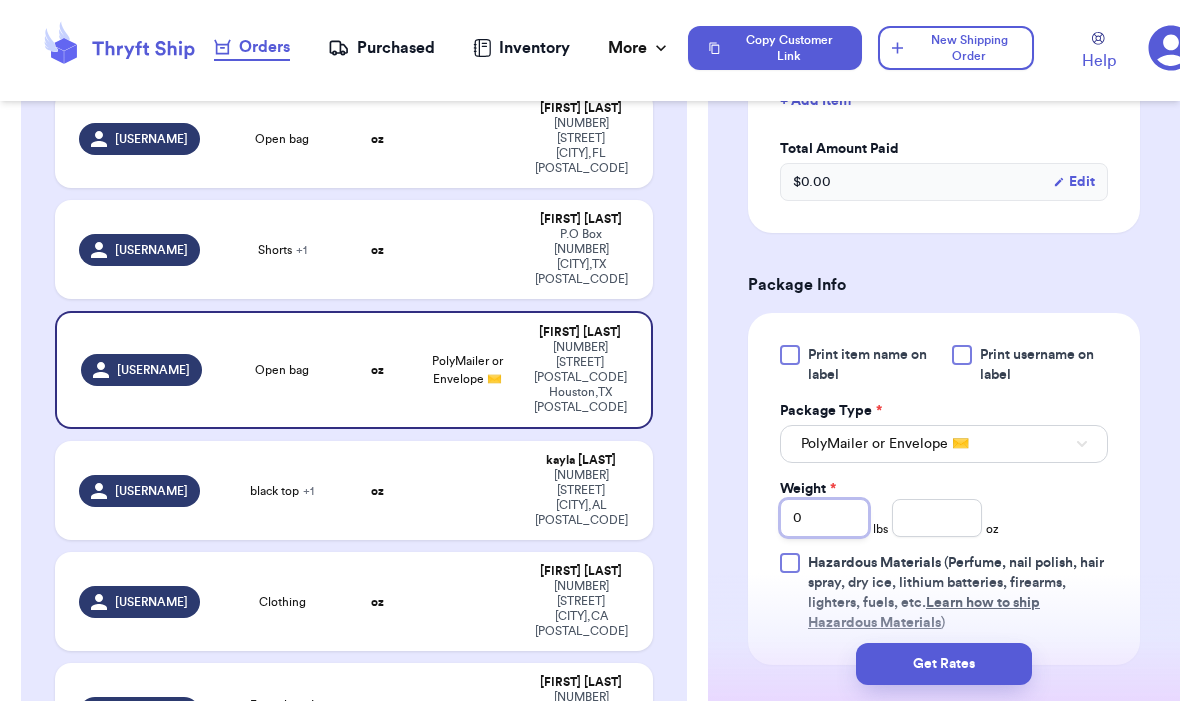 click on "0" at bounding box center [824, 519] 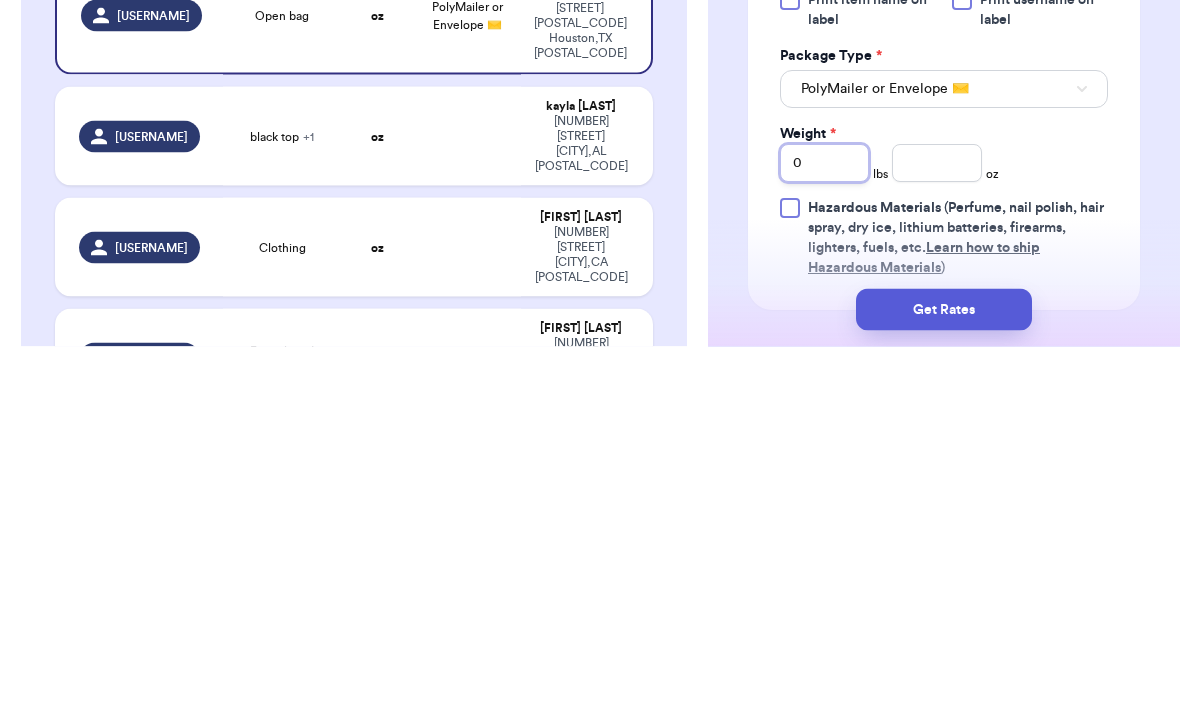 type 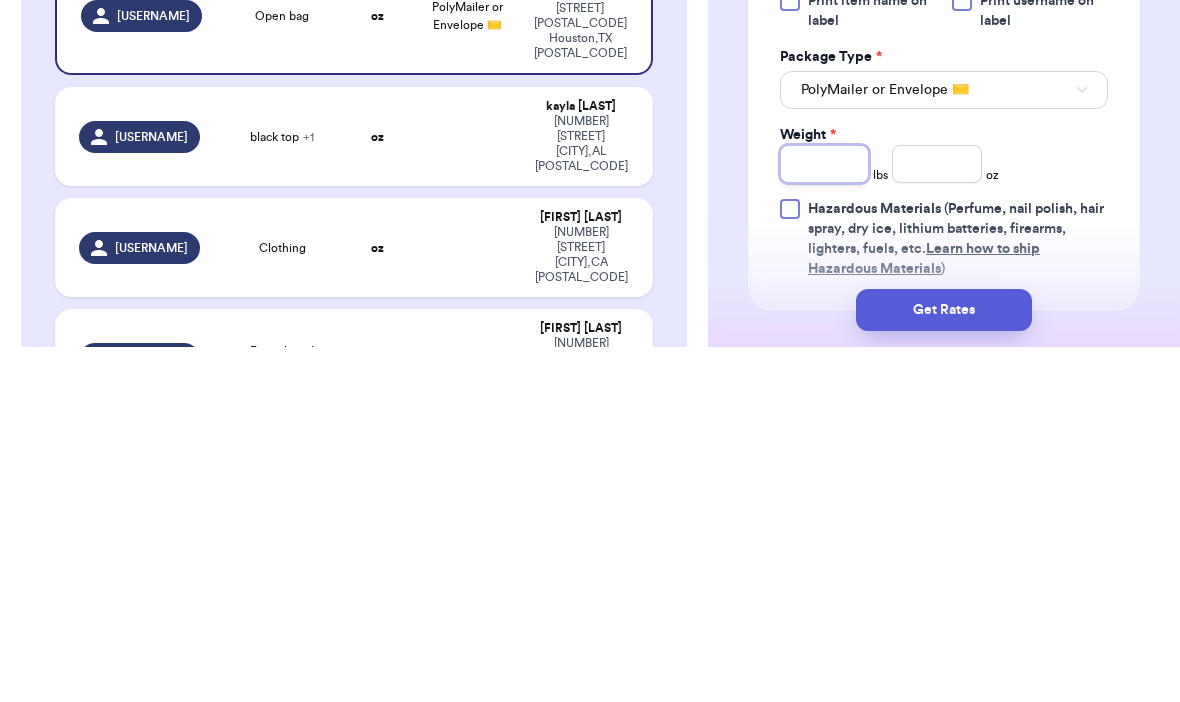 type 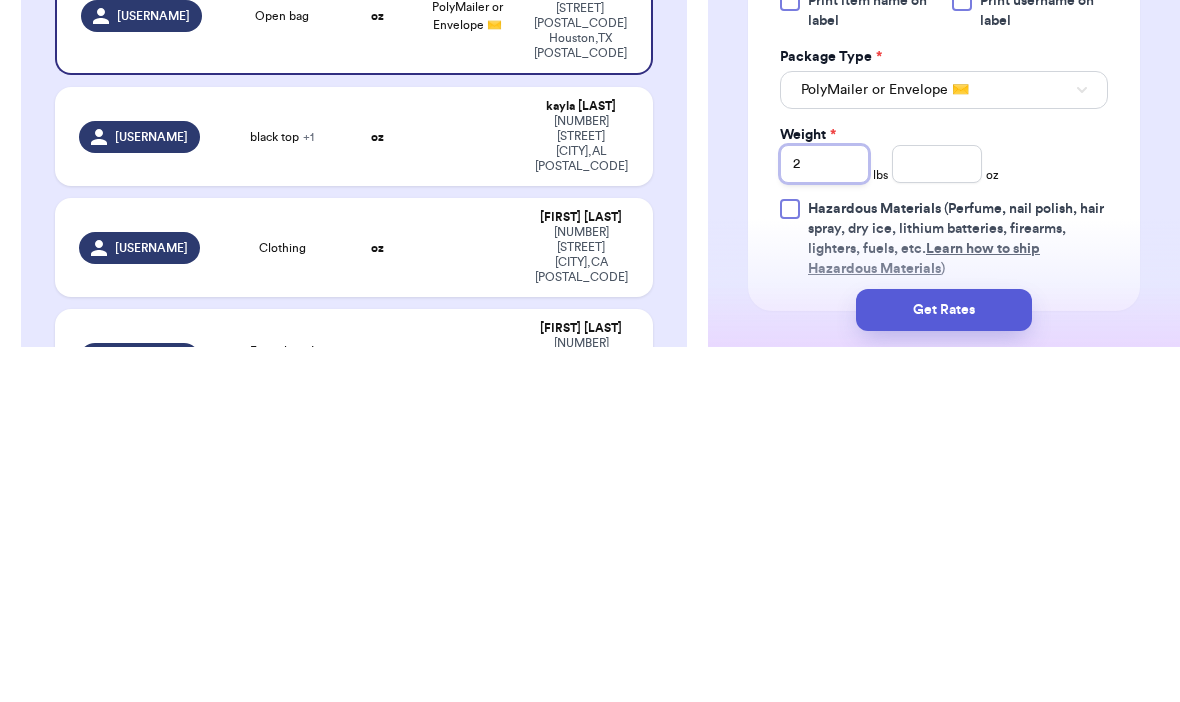 type 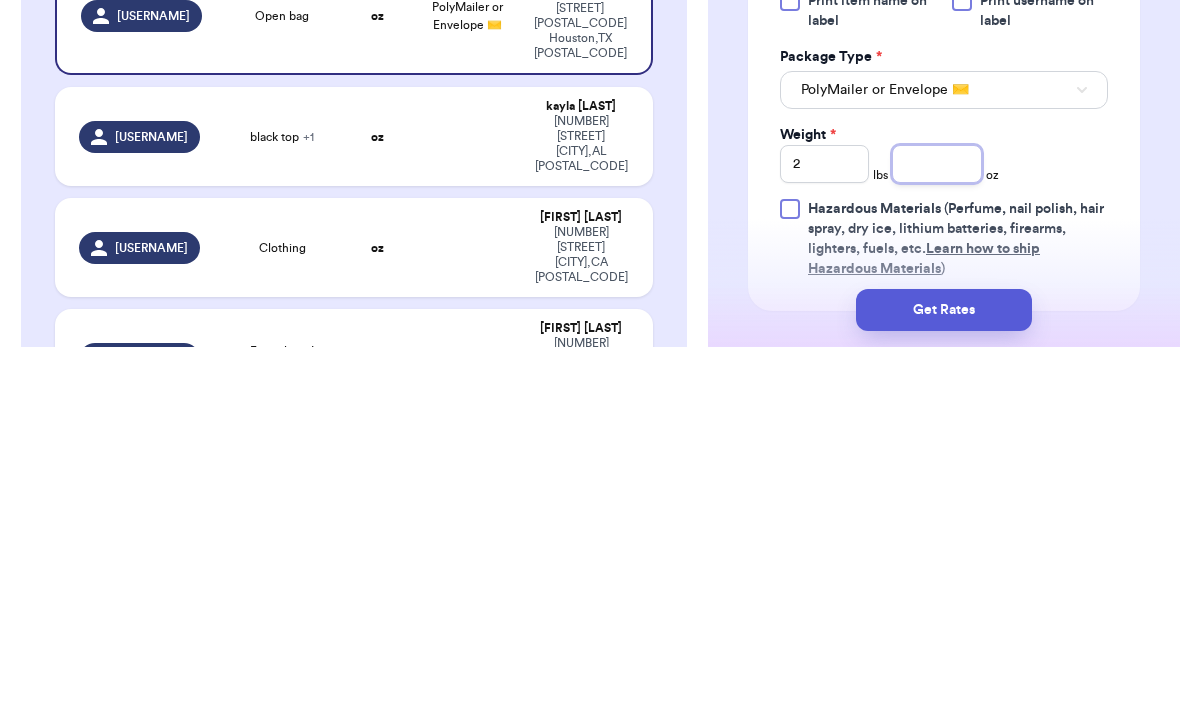 click at bounding box center (936, 519) 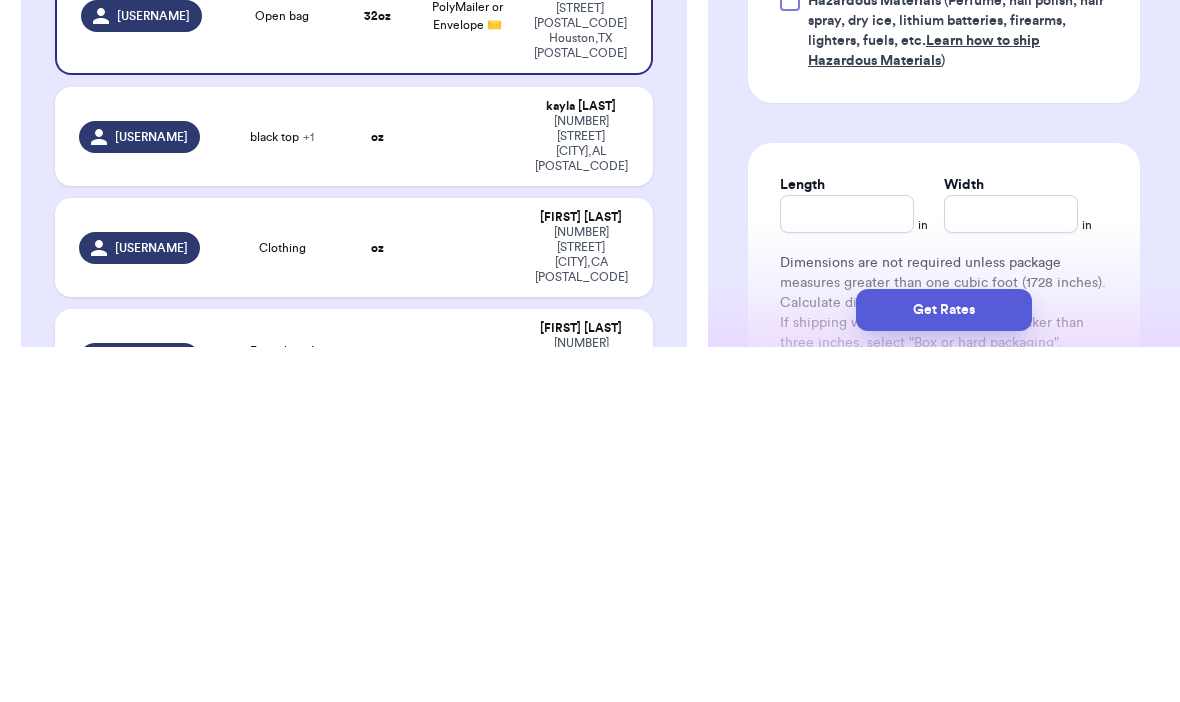 scroll, scrollTop: 867, scrollLeft: 0, axis: vertical 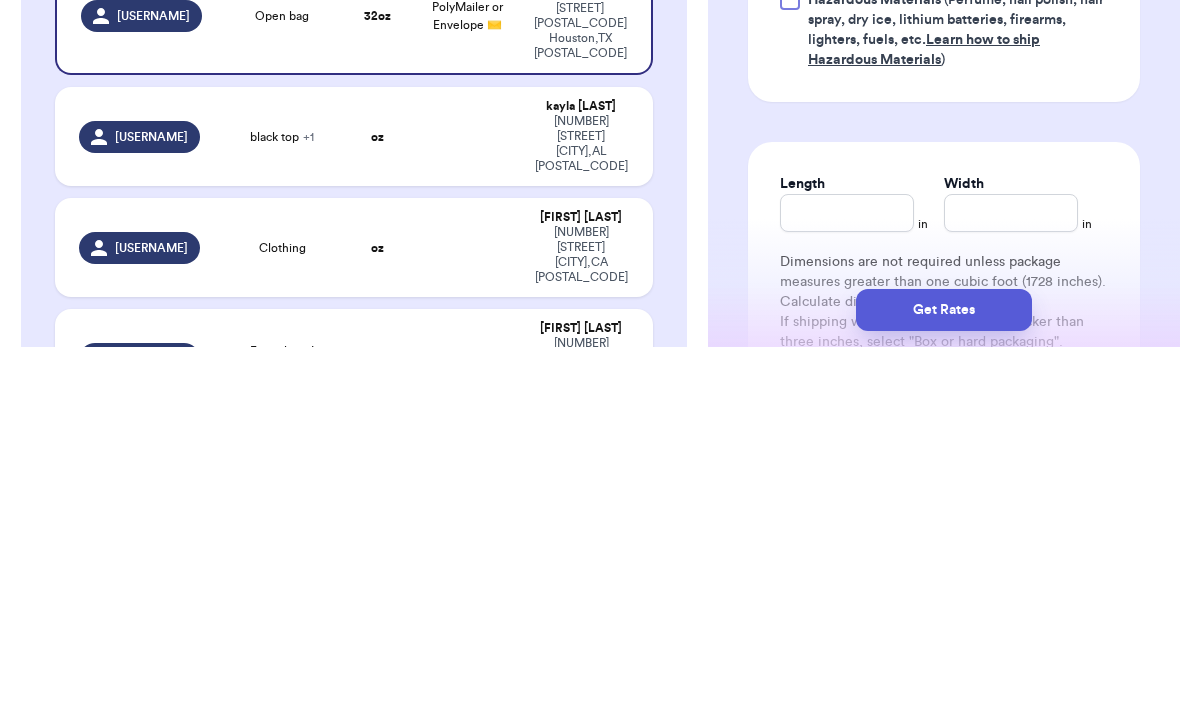 type on "10.8" 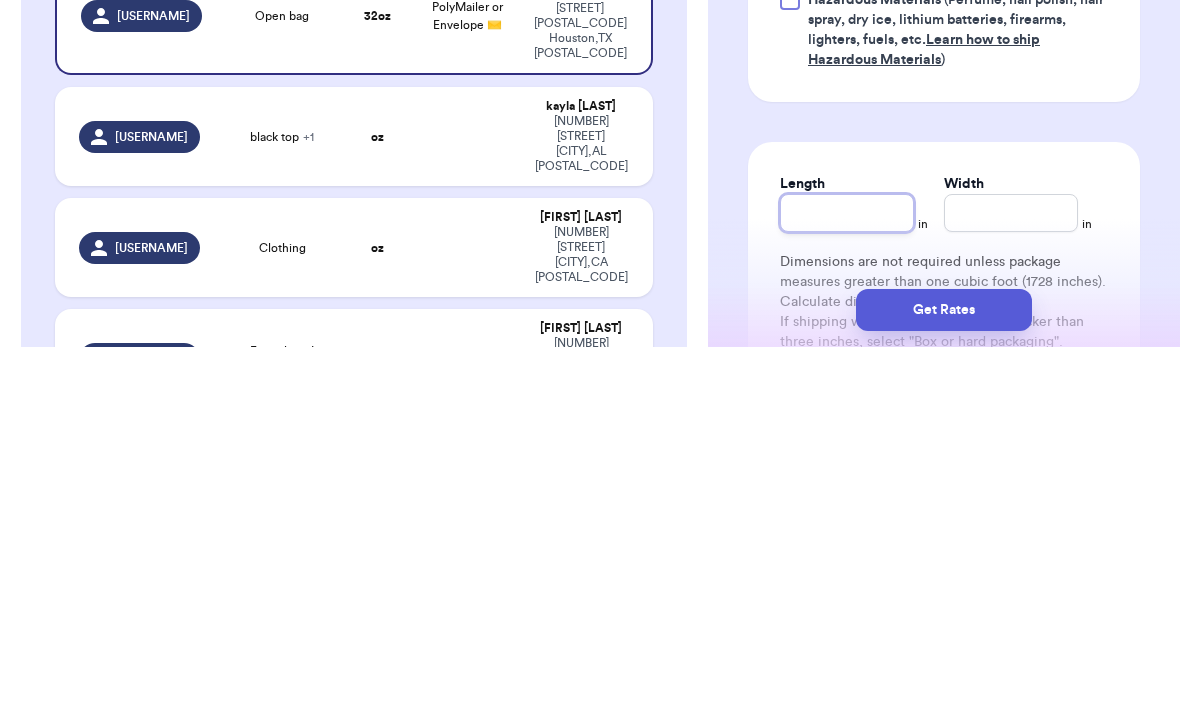 click on "Length" at bounding box center [847, 568] 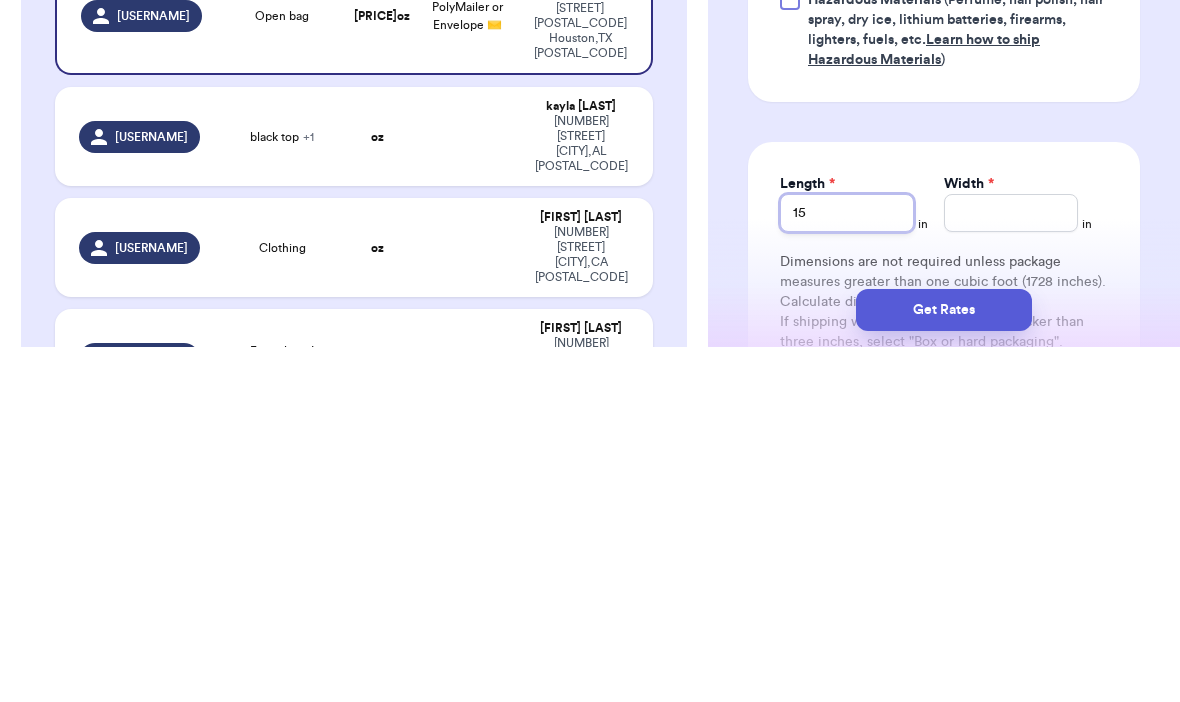 type on "15" 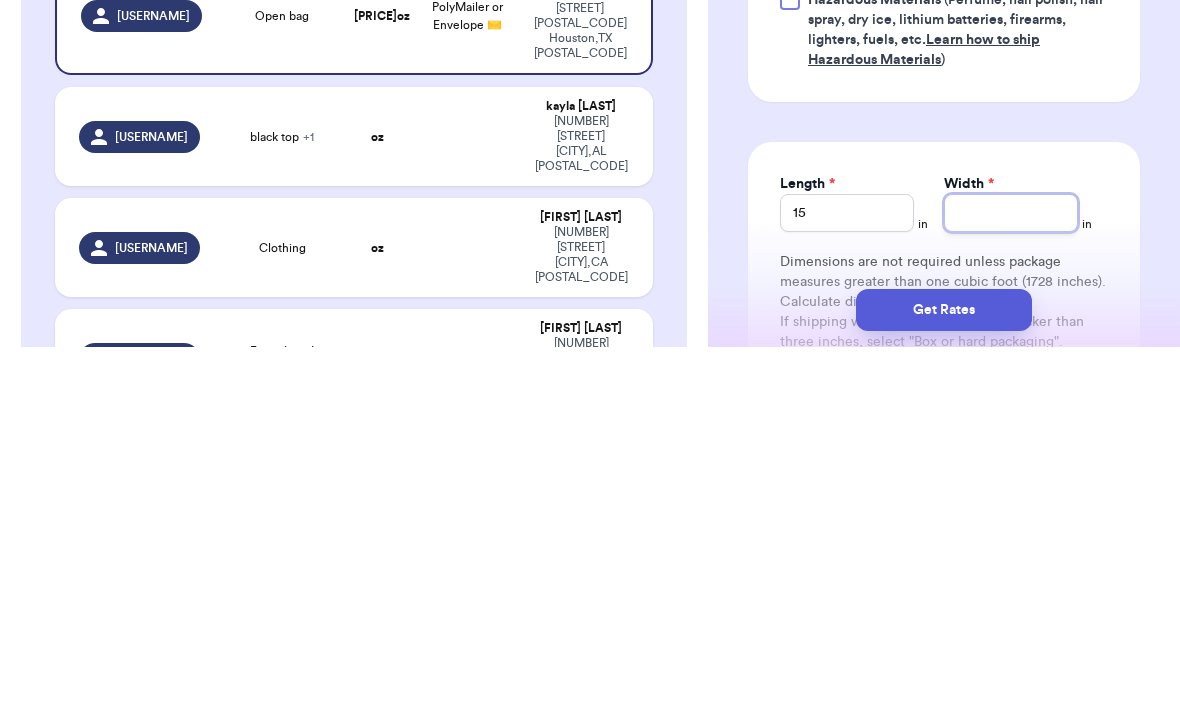 click on "Width *" at bounding box center (1011, 568) 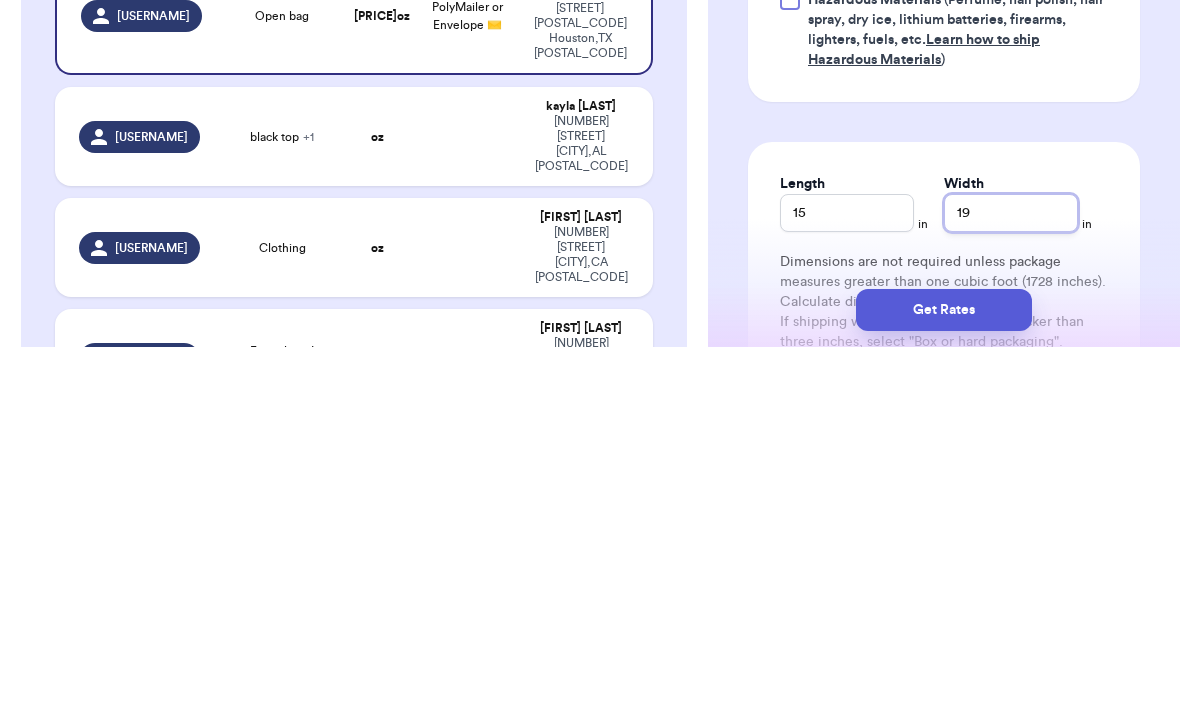 type on "19" 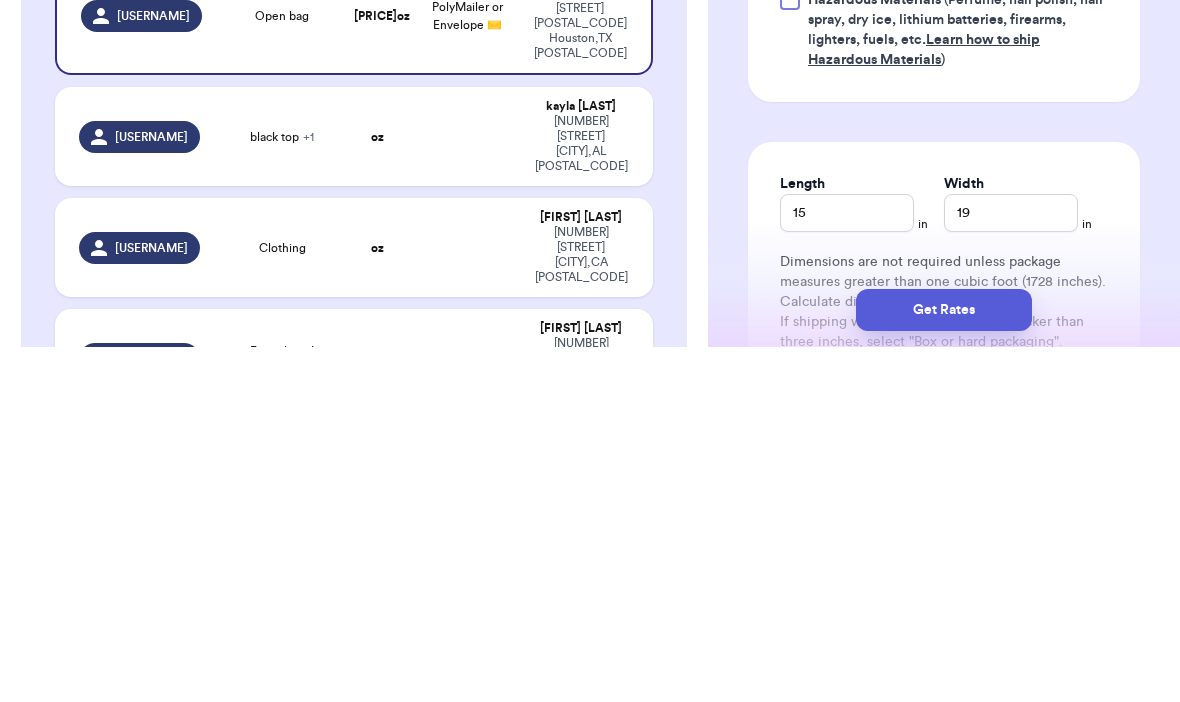 click on "Instagram Handle:   [USERNAME] Name:   [FIRST]   [LAST] Email:   [EMAIL] Address   [NUMBER] [STREET] [POSTAL_CODE], Building B [CITY], [STATE] [POSTAL_CODE] Edit Order Info Items Status Open bag -- Paid Owes + Add Item Total Amount Paid $ [PRICE] Edit Package Info Print item name on label Print username on label Package Type * PolyMailer or Envelope ✉️ Weight * 2 lbs 10.8 oz Hazardous Materials   (Perfume, nail polish, hair spray, dry ice, lithium batteries, firearms, lighters, fuels, etc.  Learn how to ship Hazardous Materials ) Length 15 in Width 19 in Dimensions are not required unless package measures greater than one cubic foot (1728 inches). Calculate dimensions by L x W x H. If shipping with a polymailer that is thicker than three inches, select "Box or hard packaging". Additional Features (Media Mail)" at bounding box center [944, 68] 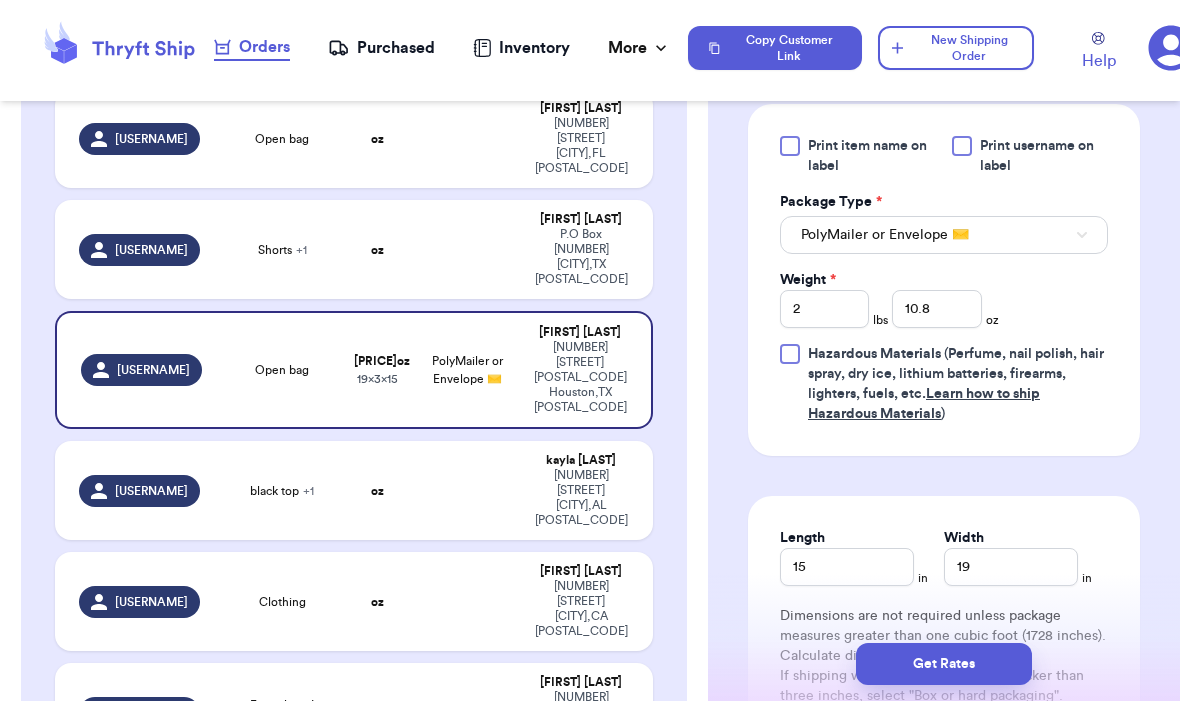 click on "Get Rates" at bounding box center [944, 665] 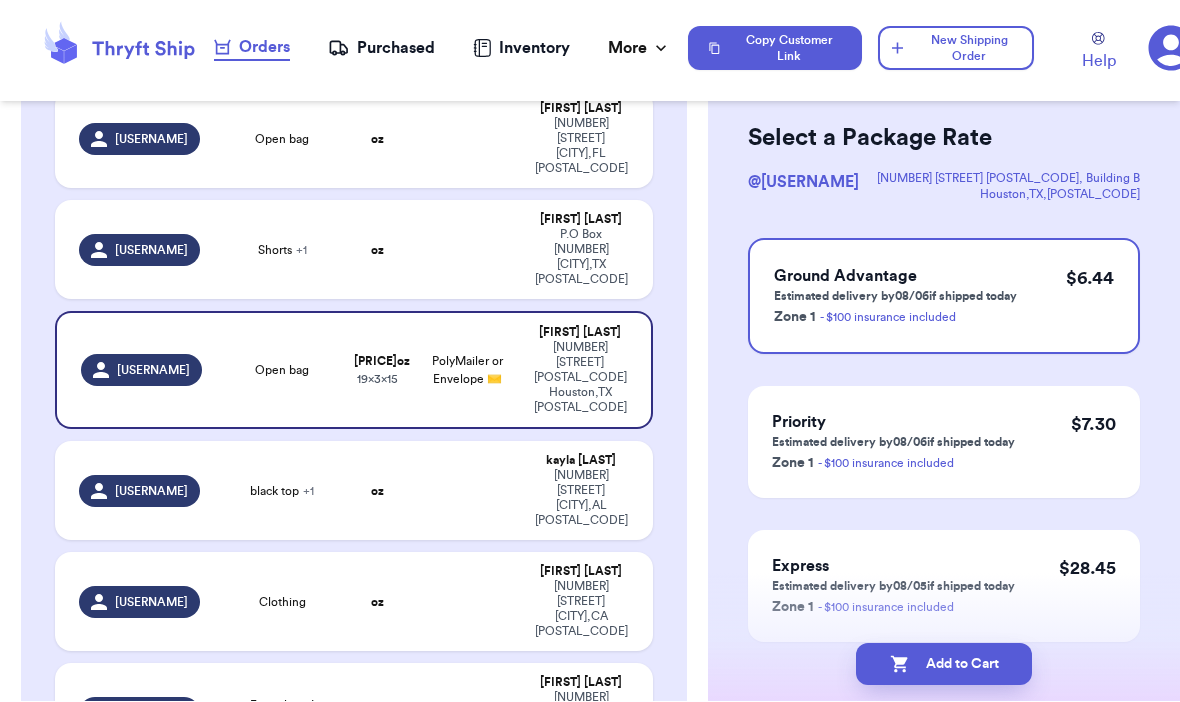 scroll, scrollTop: 100, scrollLeft: 0, axis: vertical 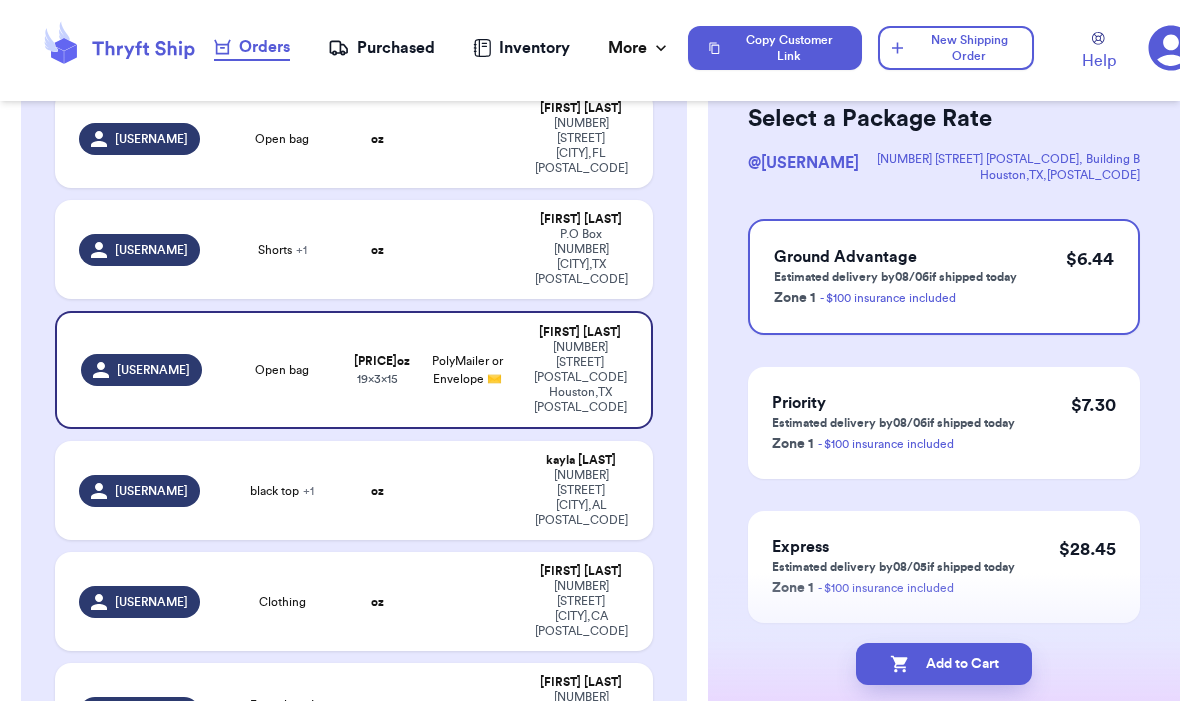 click on "Add to Cart" at bounding box center [944, 665] 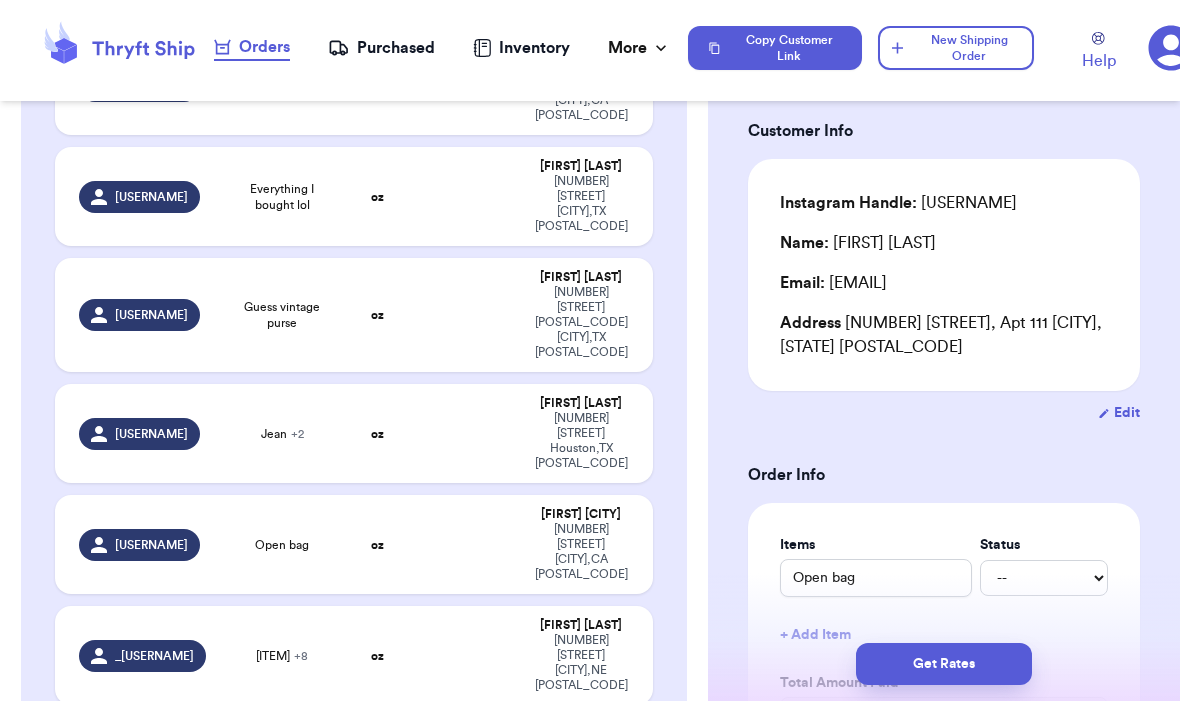 scroll, scrollTop: 643, scrollLeft: 0, axis: vertical 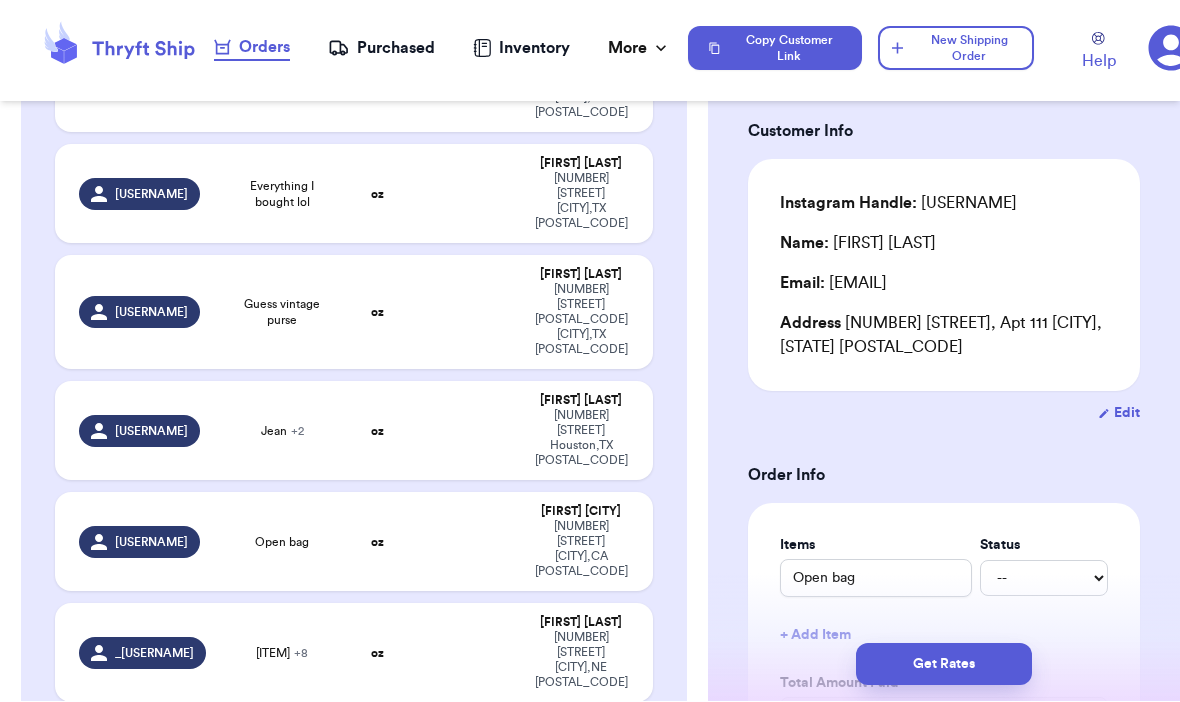 click on "[ITEM] + 2" at bounding box center (283, 431) 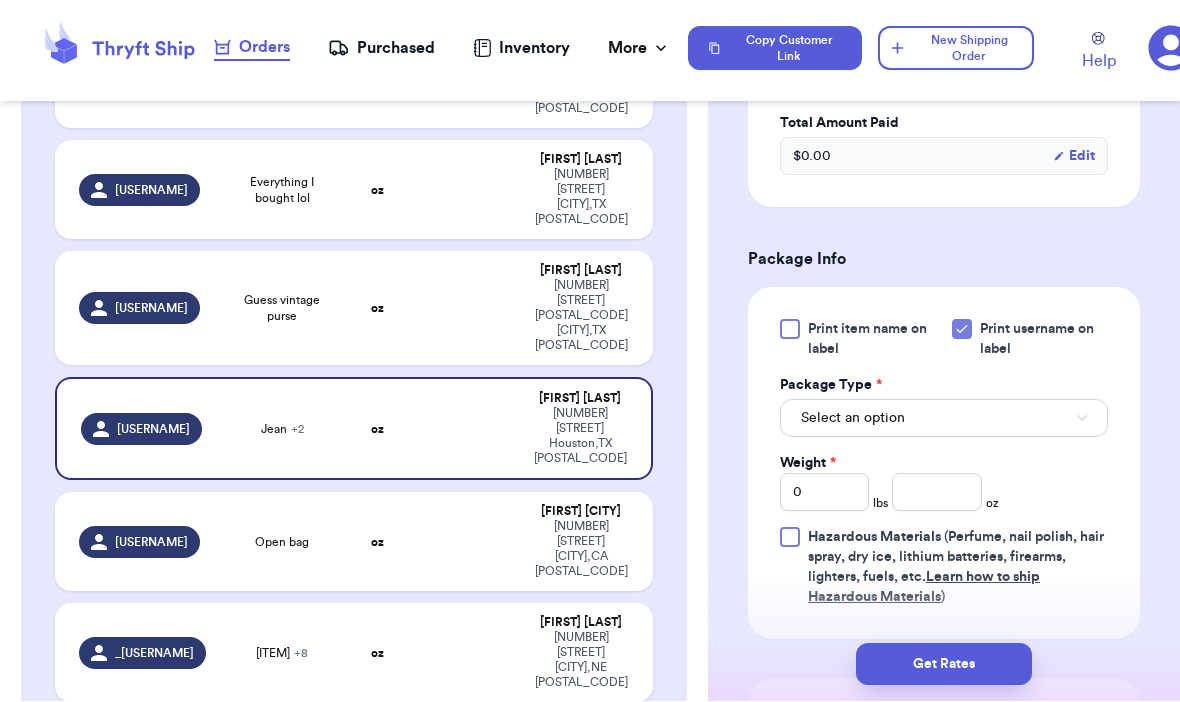 scroll, scrollTop: 790, scrollLeft: 0, axis: vertical 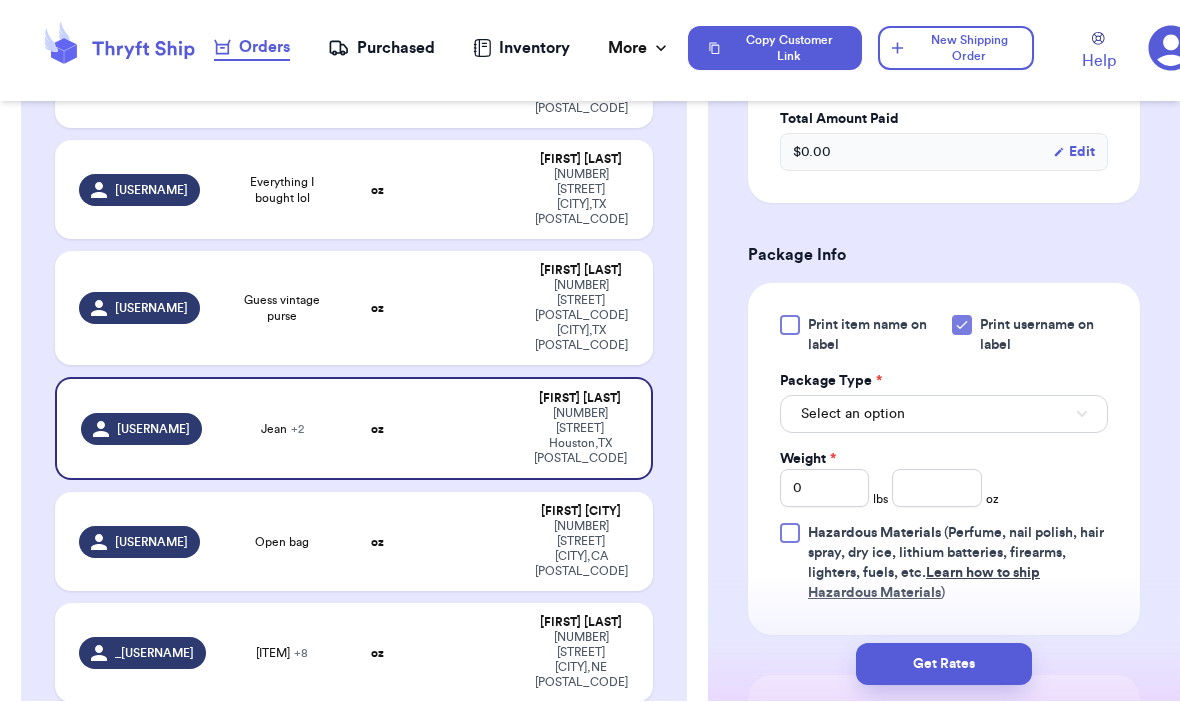 click on "Package Type *" at bounding box center (944, 382) 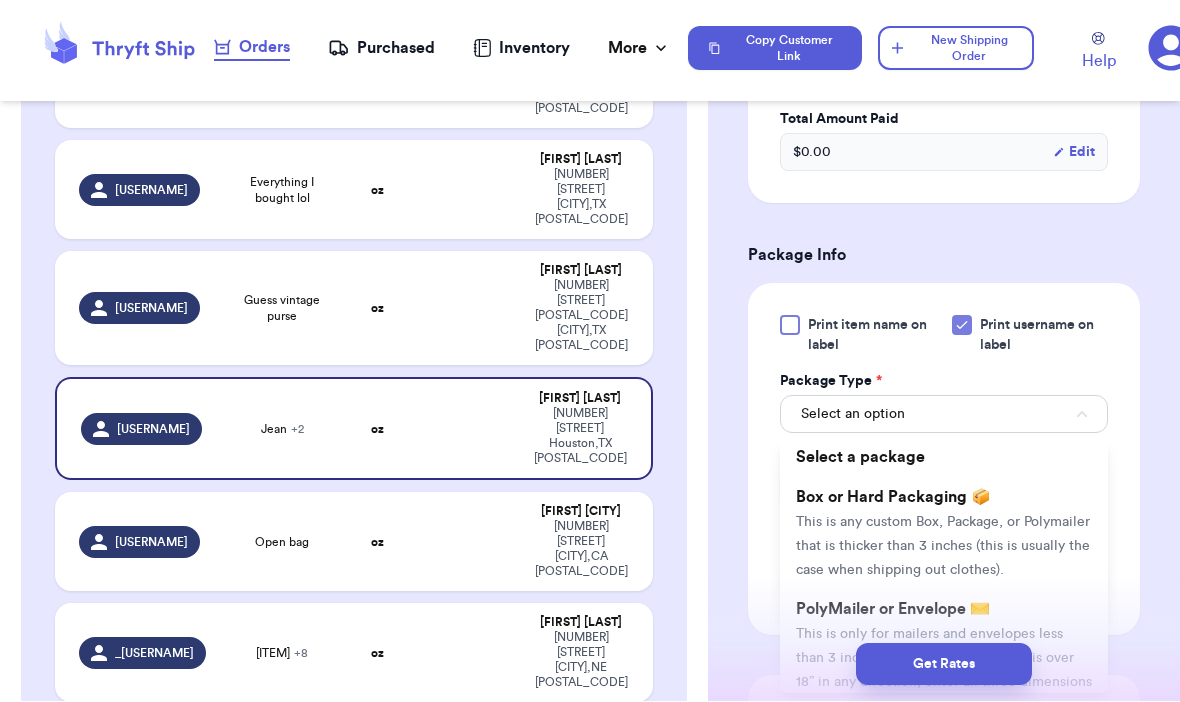 click on "Box or Hard Packaging 📦" at bounding box center (893, 498) 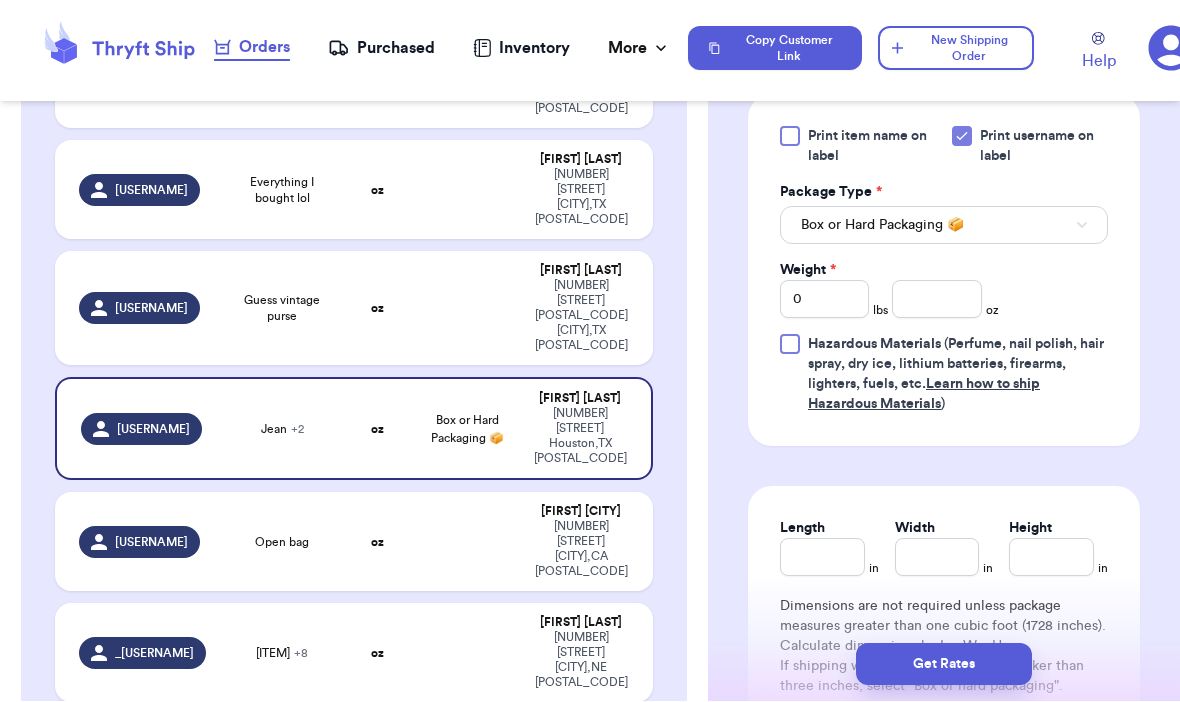 scroll, scrollTop: 984, scrollLeft: 0, axis: vertical 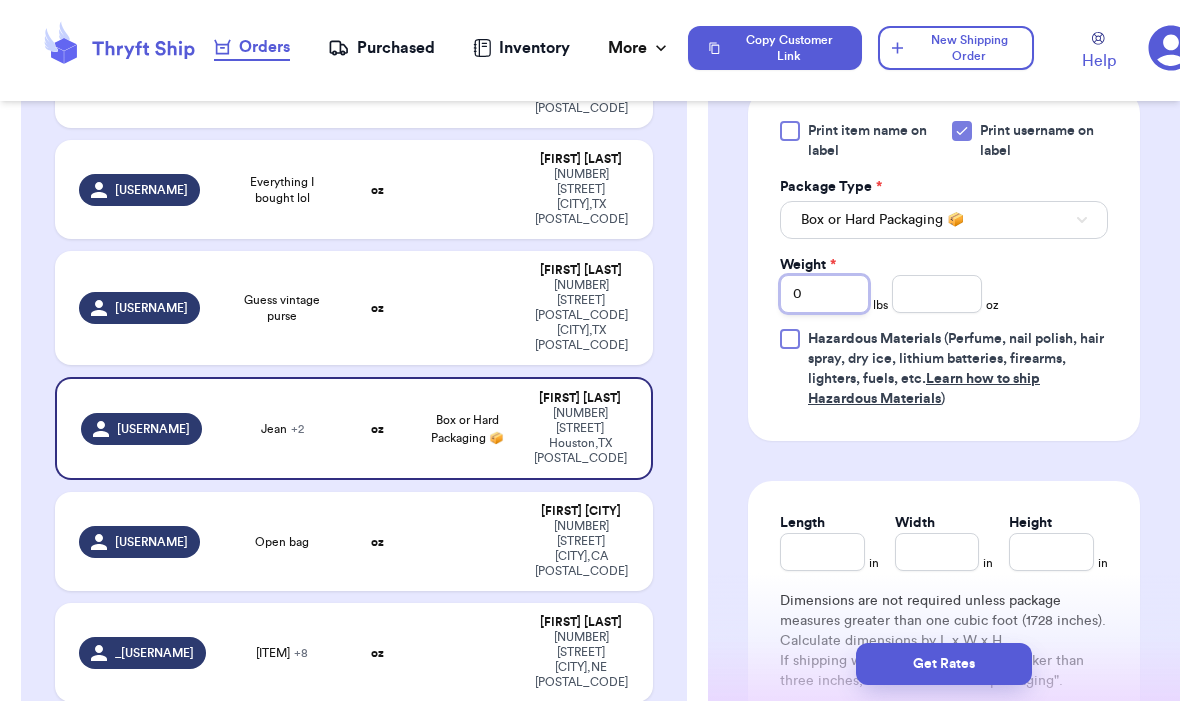 click on "0" at bounding box center [824, 295] 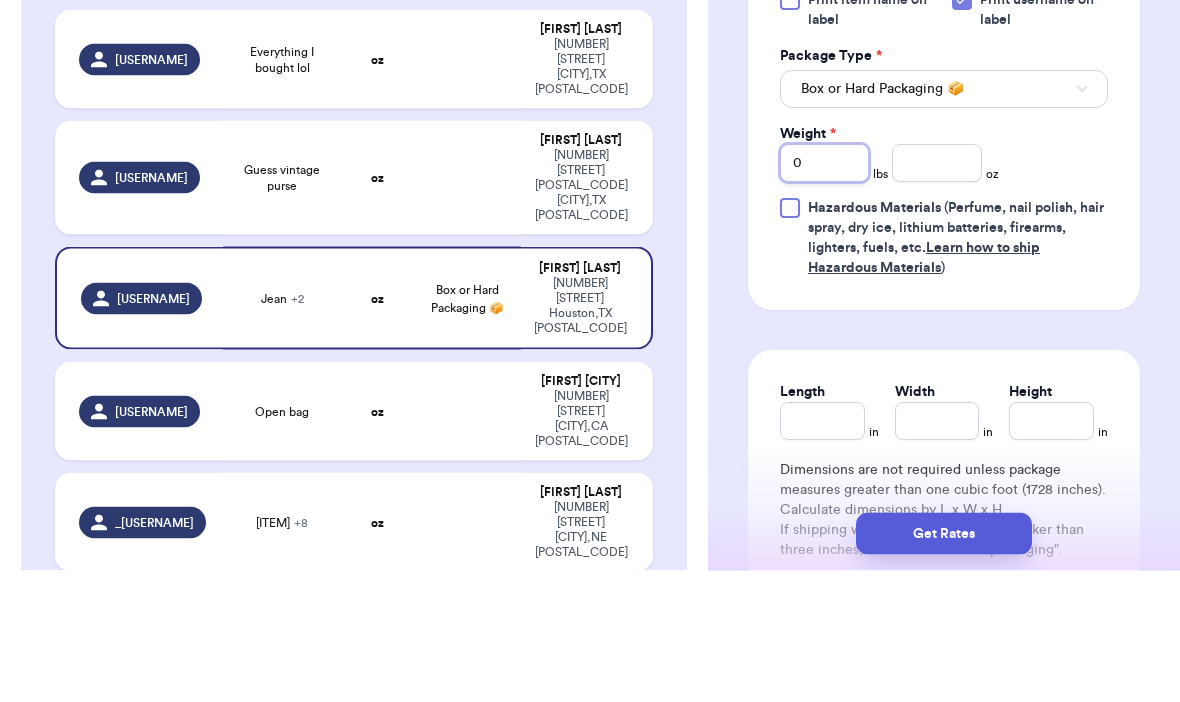 type 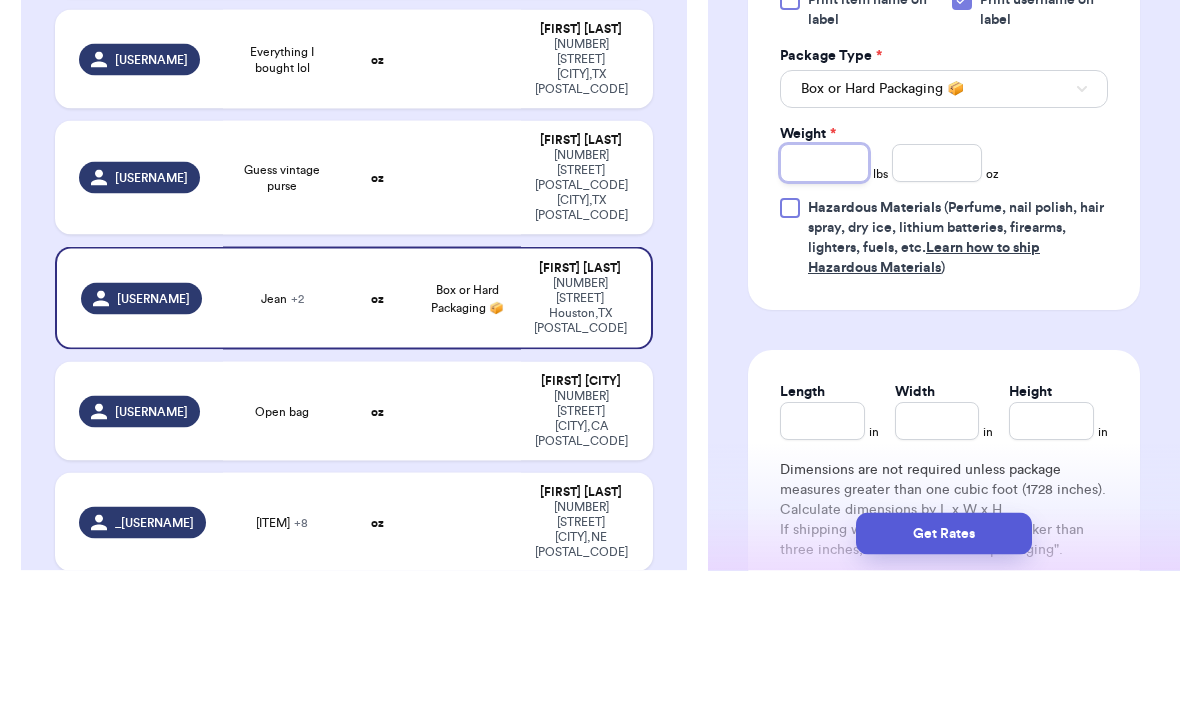 type 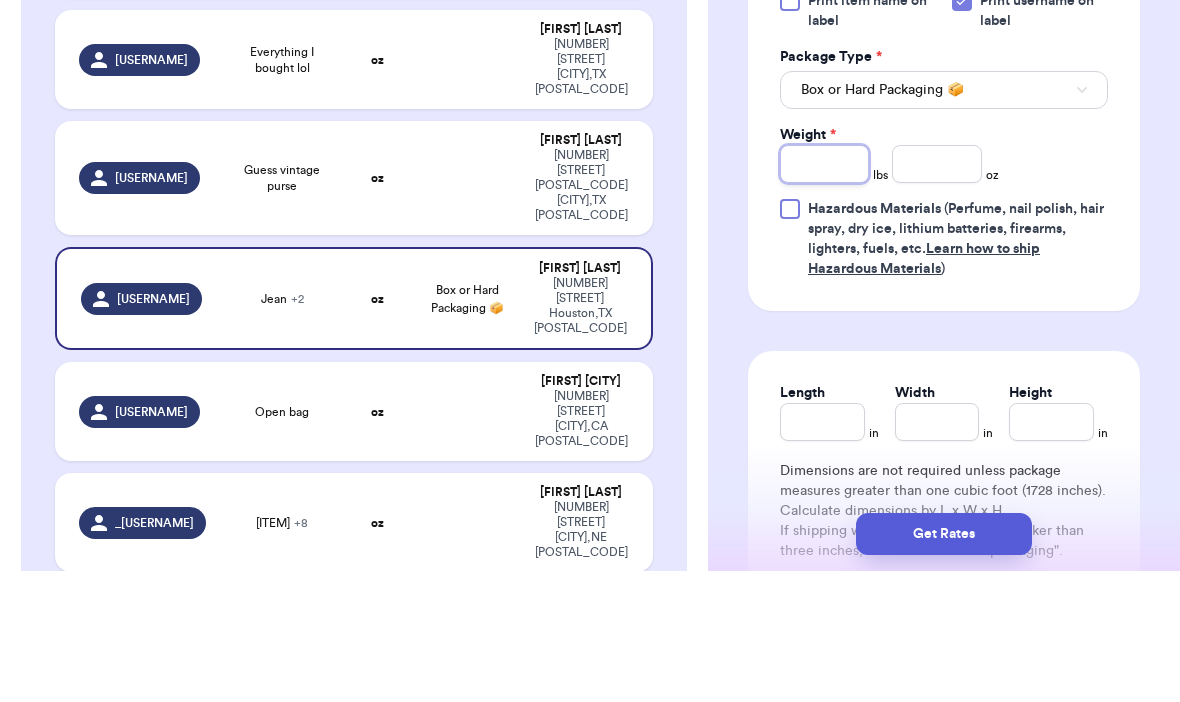 type on "8" 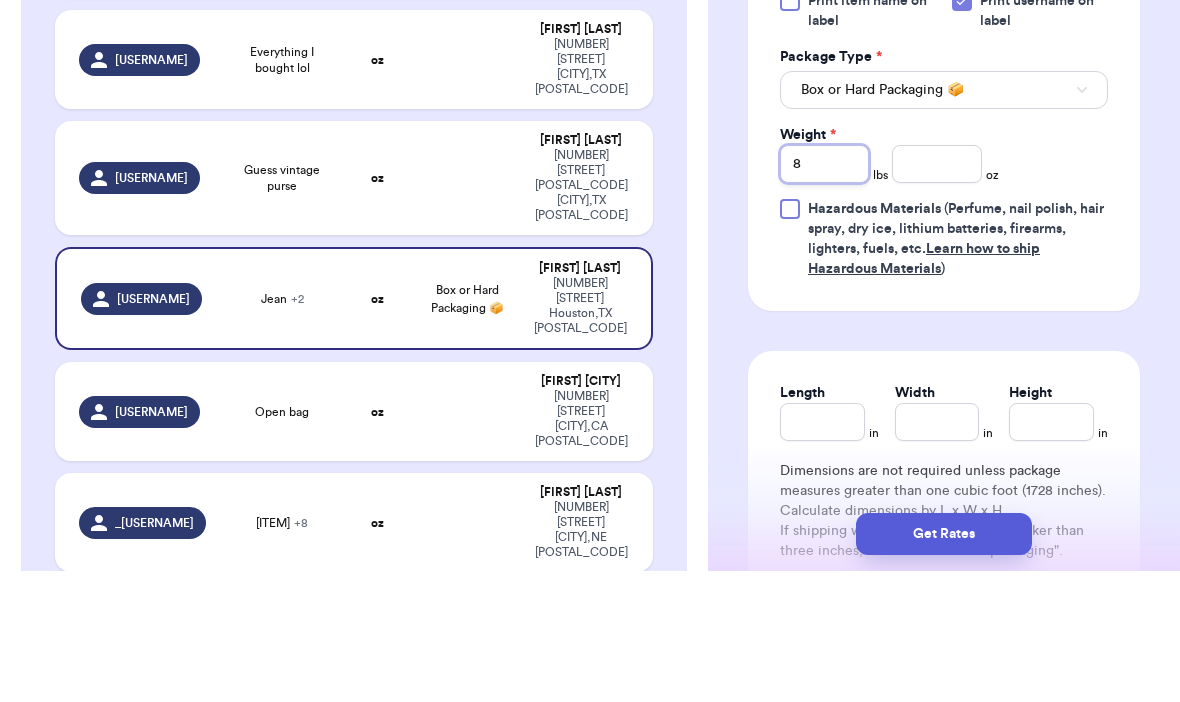 type 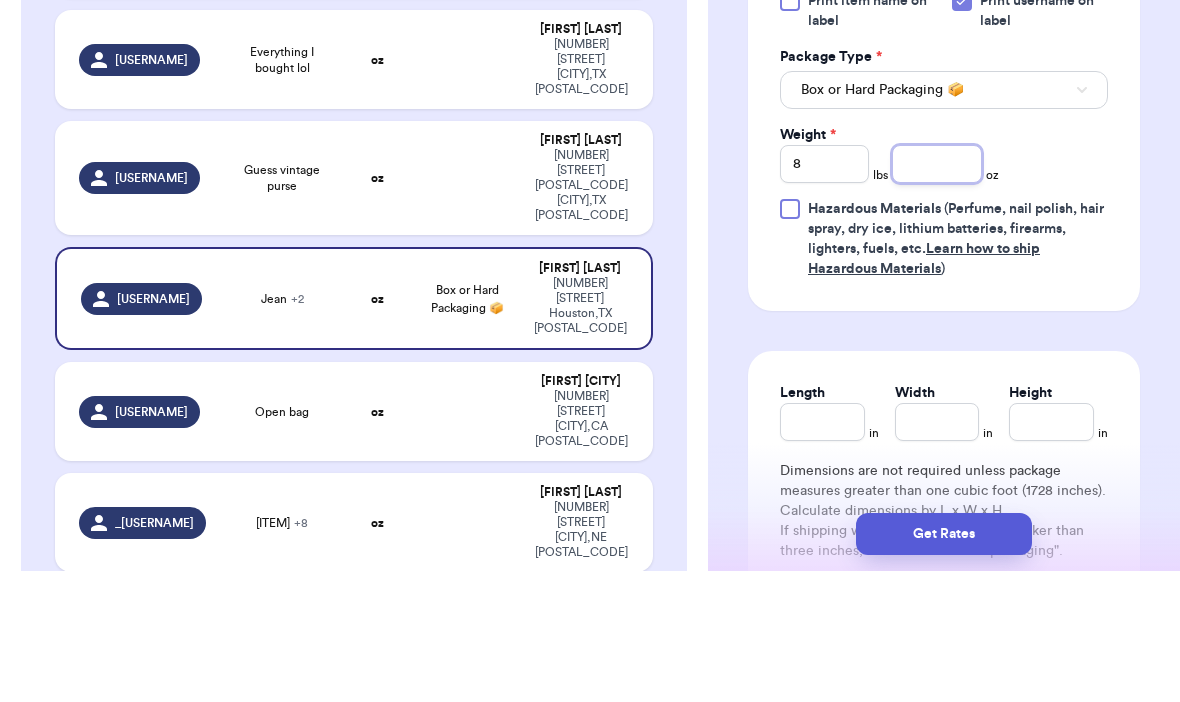 click at bounding box center (936, 295) 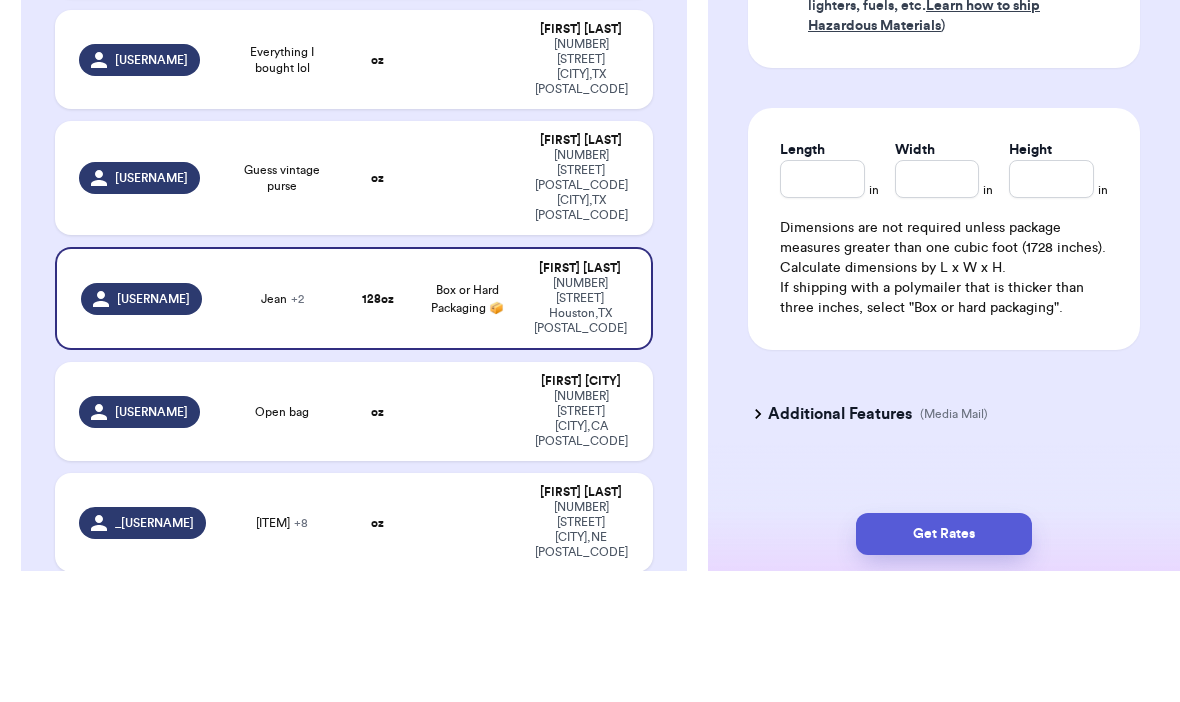 scroll, scrollTop: 1226, scrollLeft: 0, axis: vertical 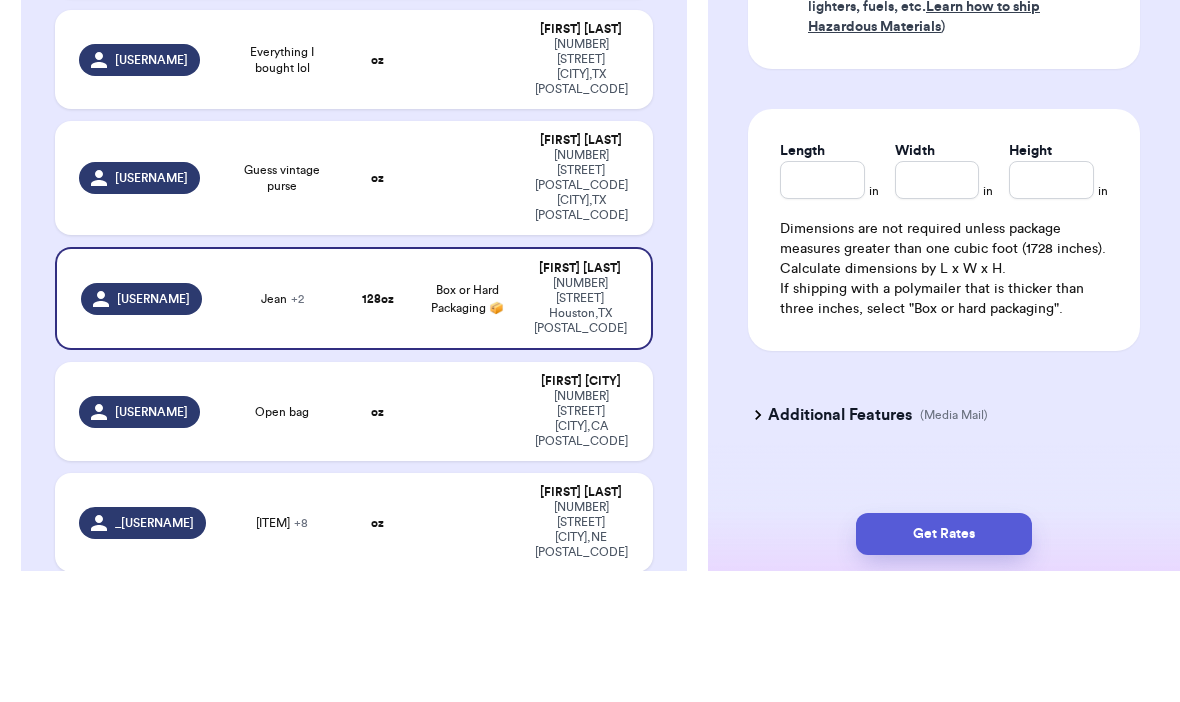 type on "[PRICE]" 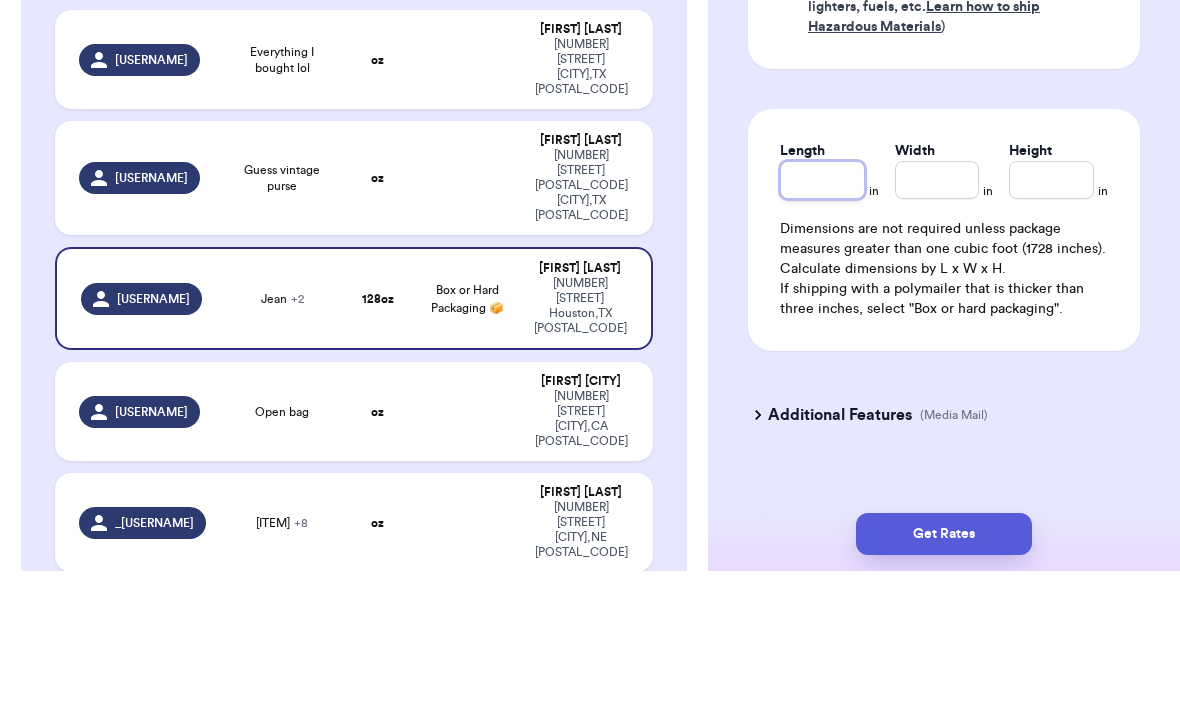 click on "Length" at bounding box center (822, 311) 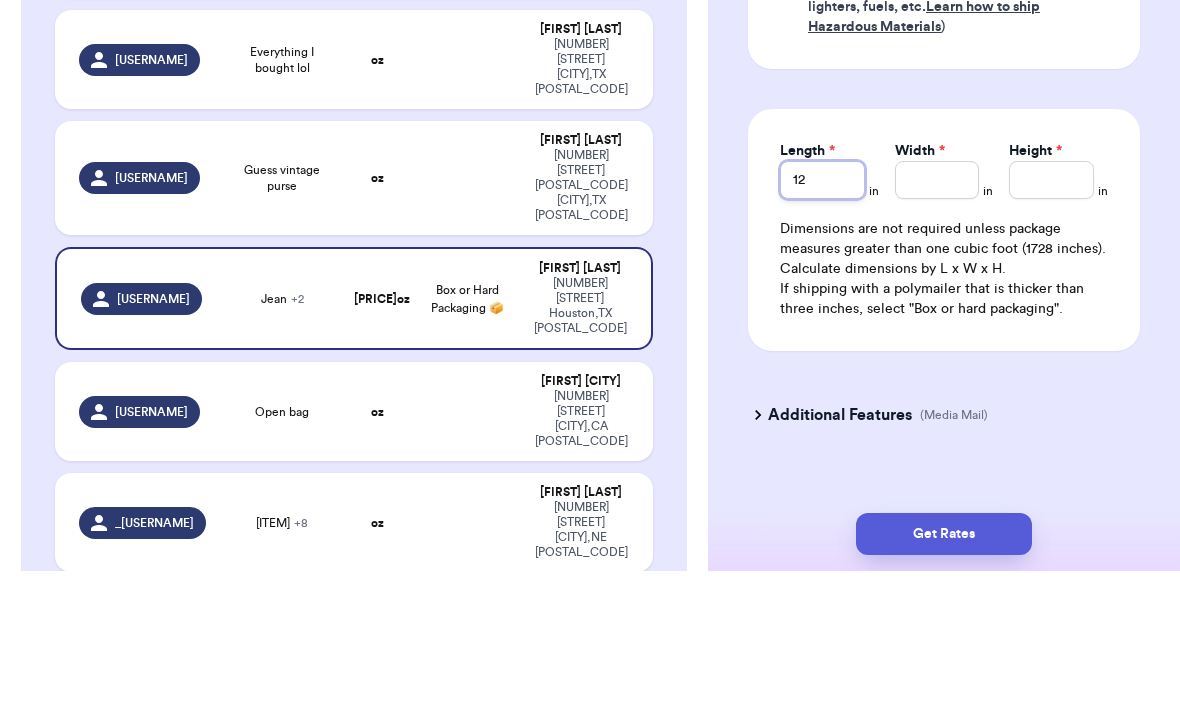 type on "12" 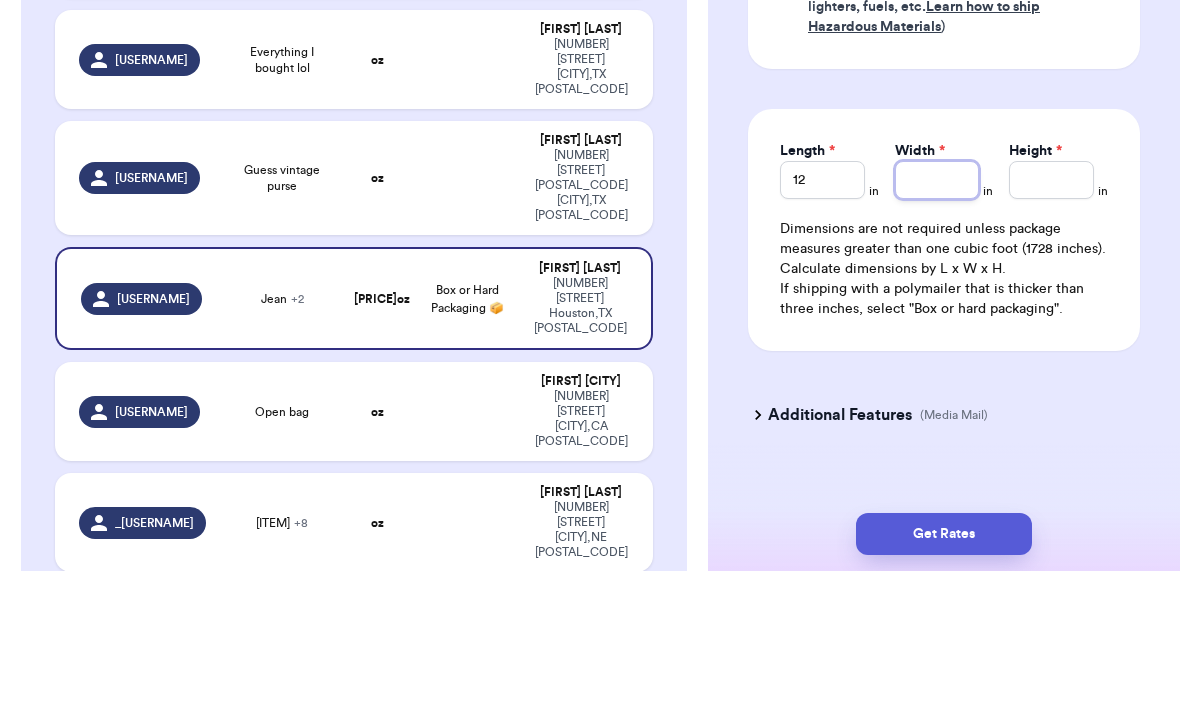 click on "Width *" at bounding box center (937, 311) 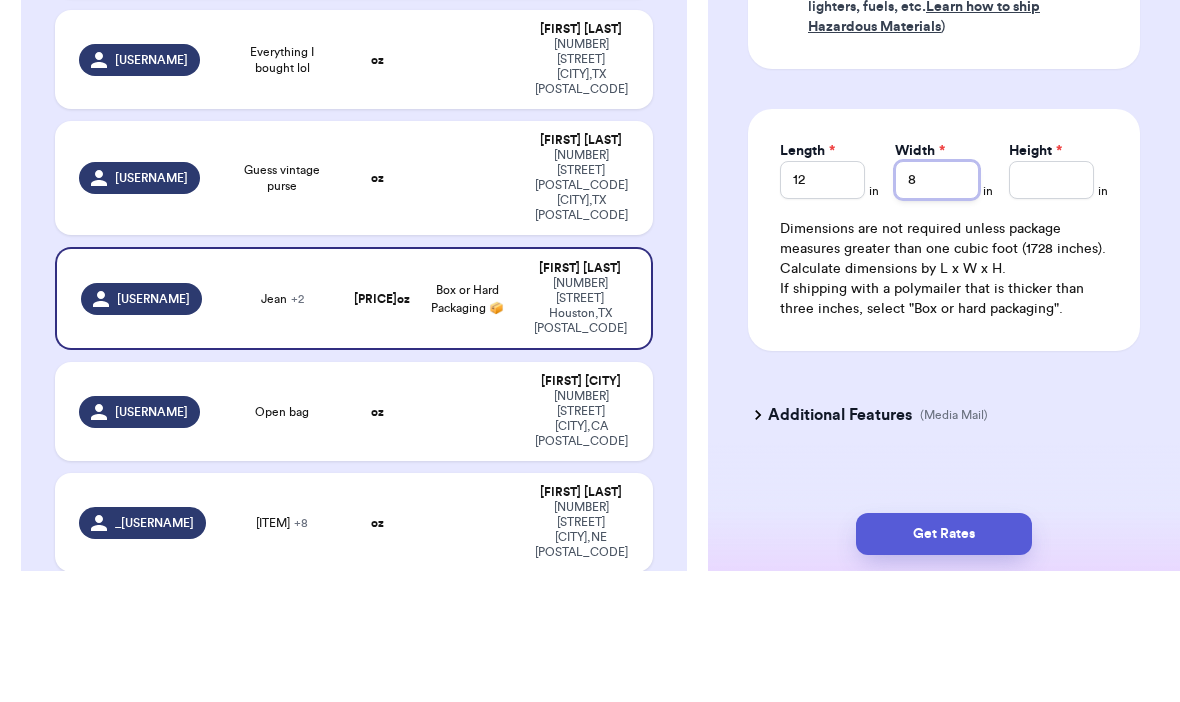 type on "8" 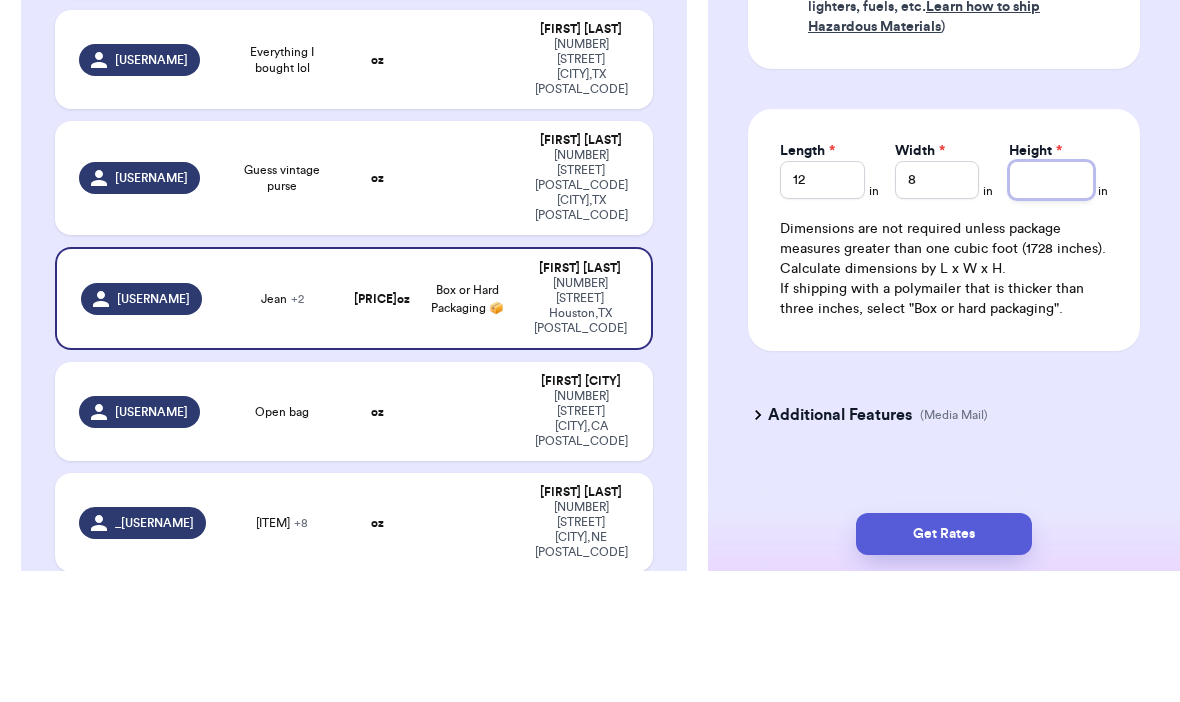click on "Height *" at bounding box center (1051, 311) 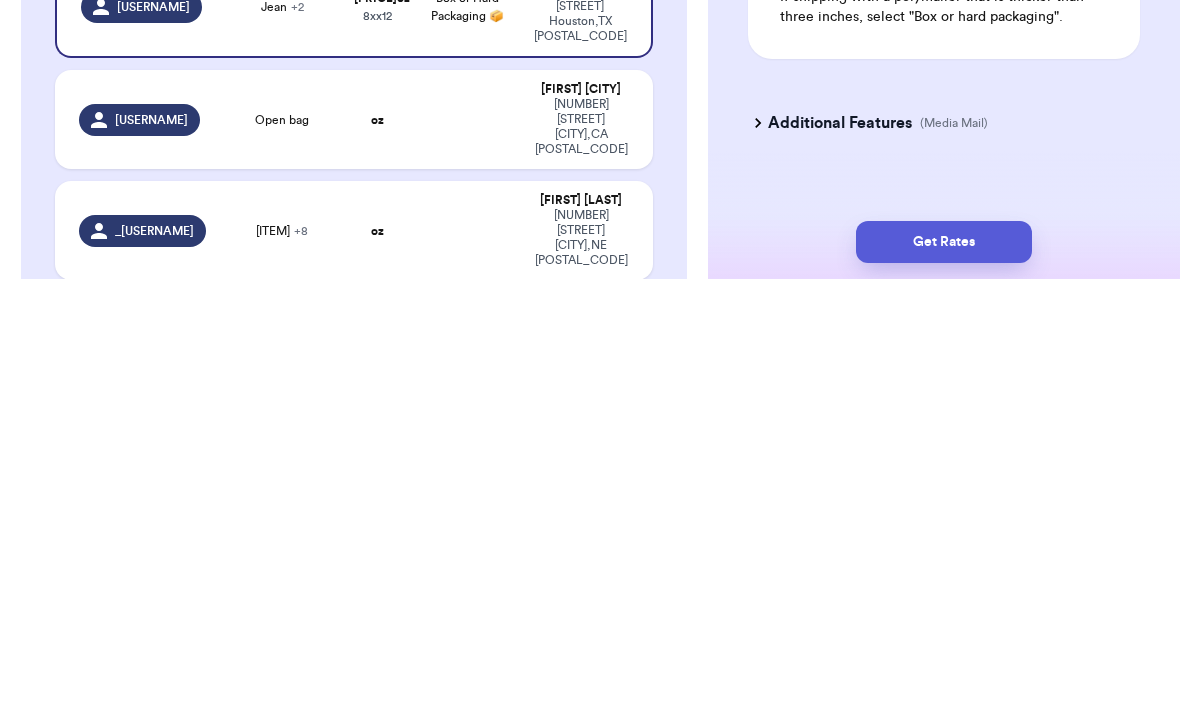 type on "10" 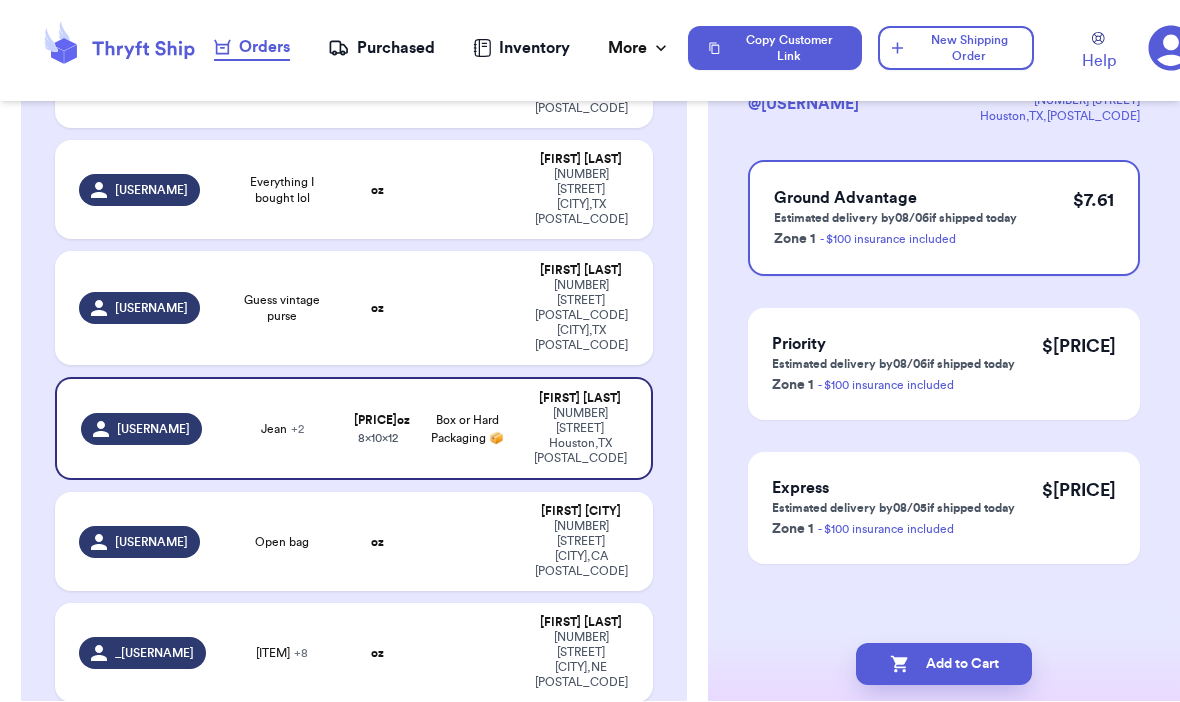 scroll, scrollTop: 155, scrollLeft: 0, axis: vertical 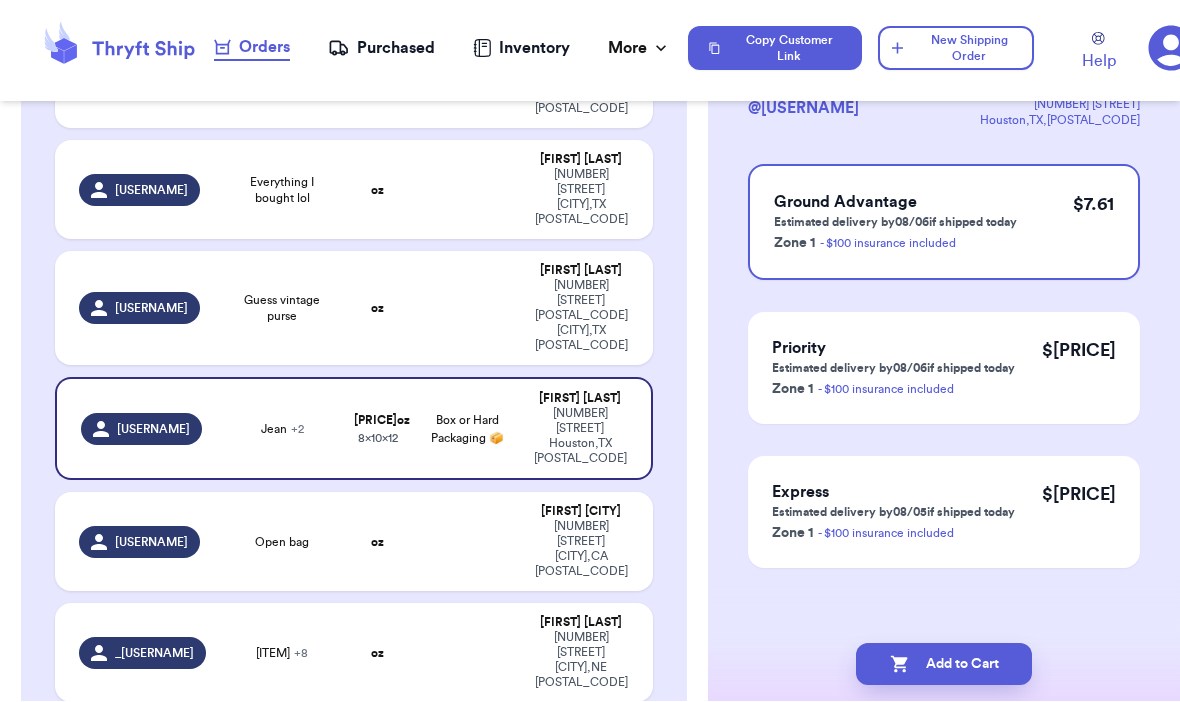 click on "Add to Cart" at bounding box center [944, 665] 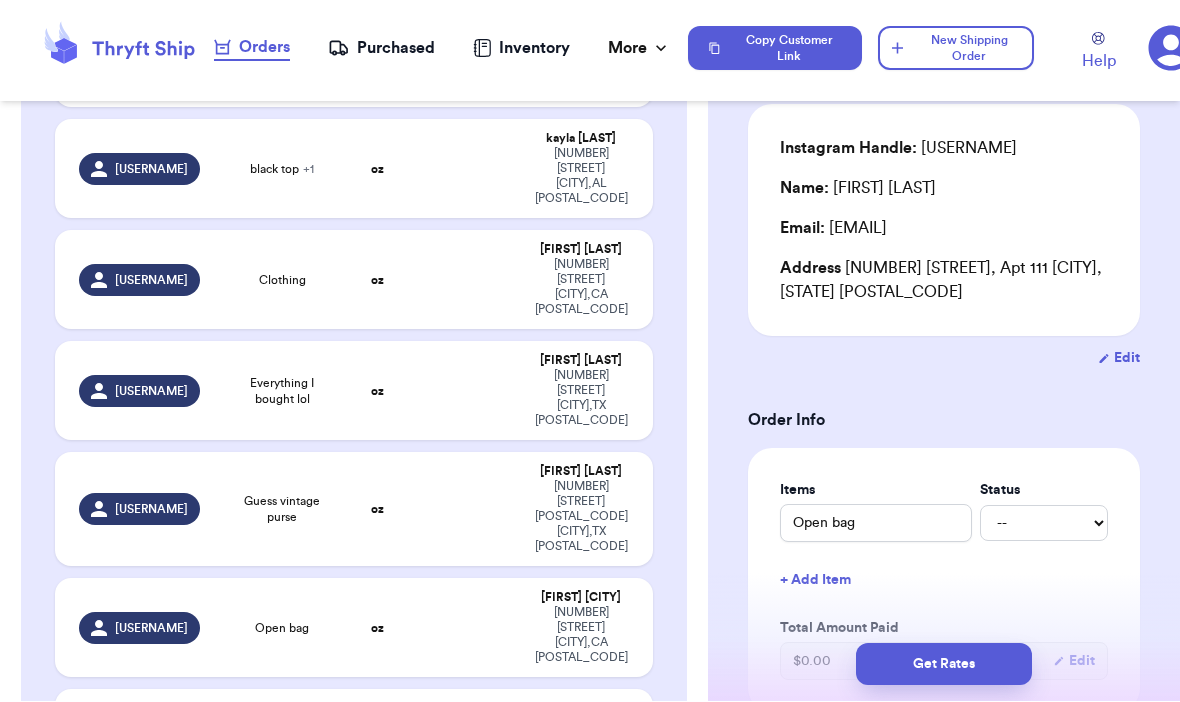 scroll, scrollTop: 447, scrollLeft: 0, axis: vertical 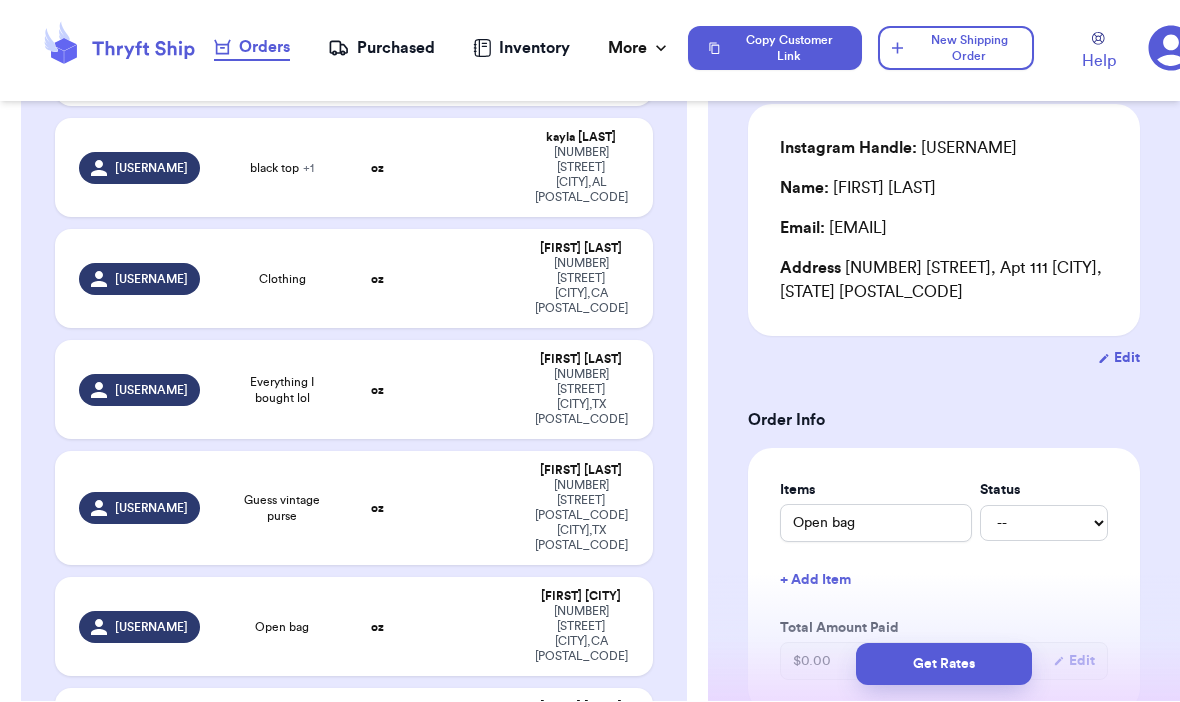 click on "oz" at bounding box center [378, 390] 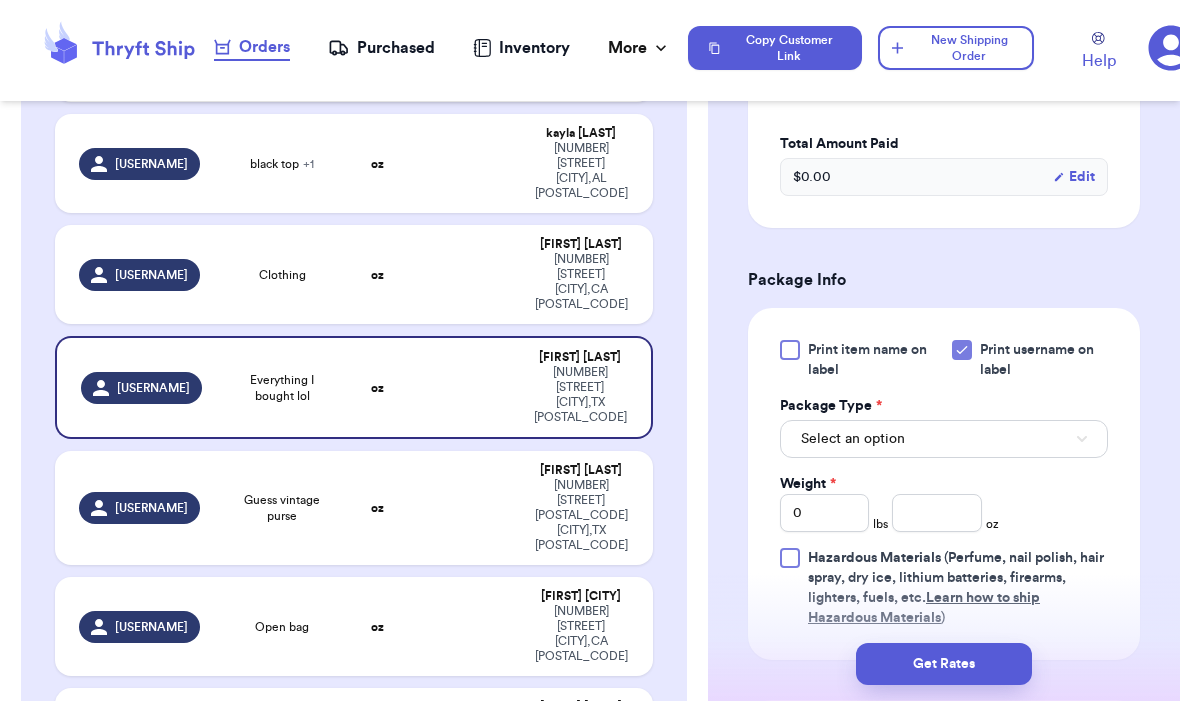 scroll, scrollTop: 649, scrollLeft: 0, axis: vertical 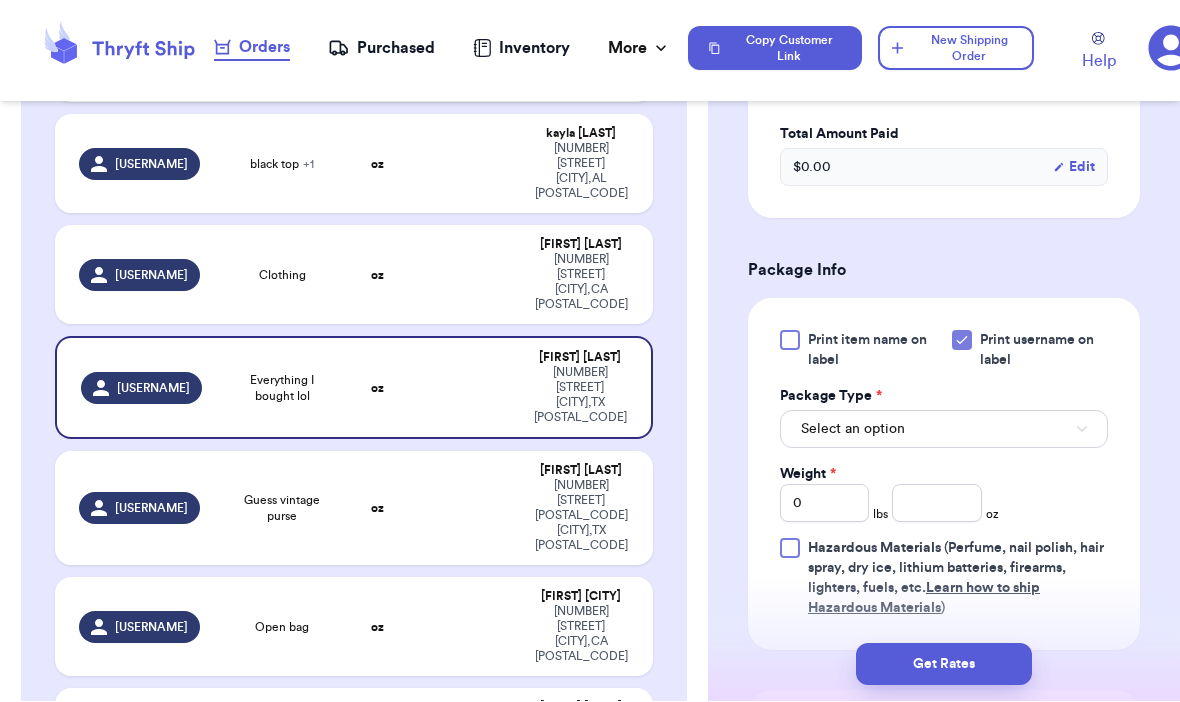 click on "Weight *" at bounding box center (808, 475) 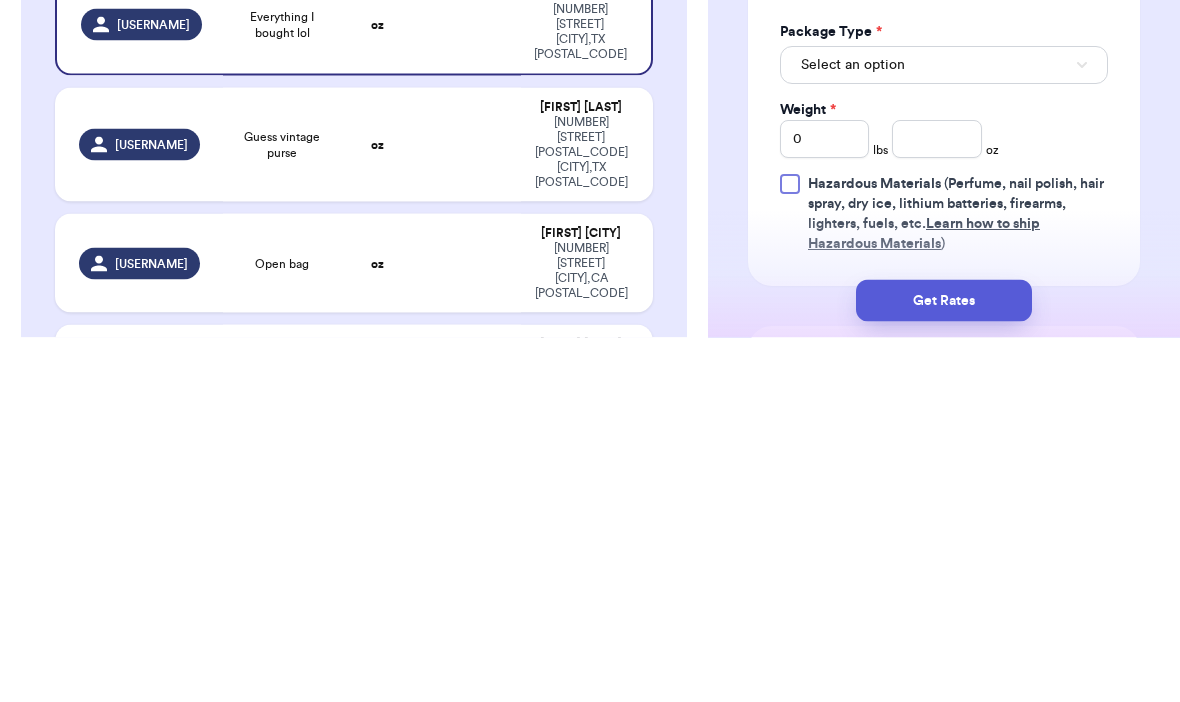 click on "Select an option" at bounding box center (944, 430) 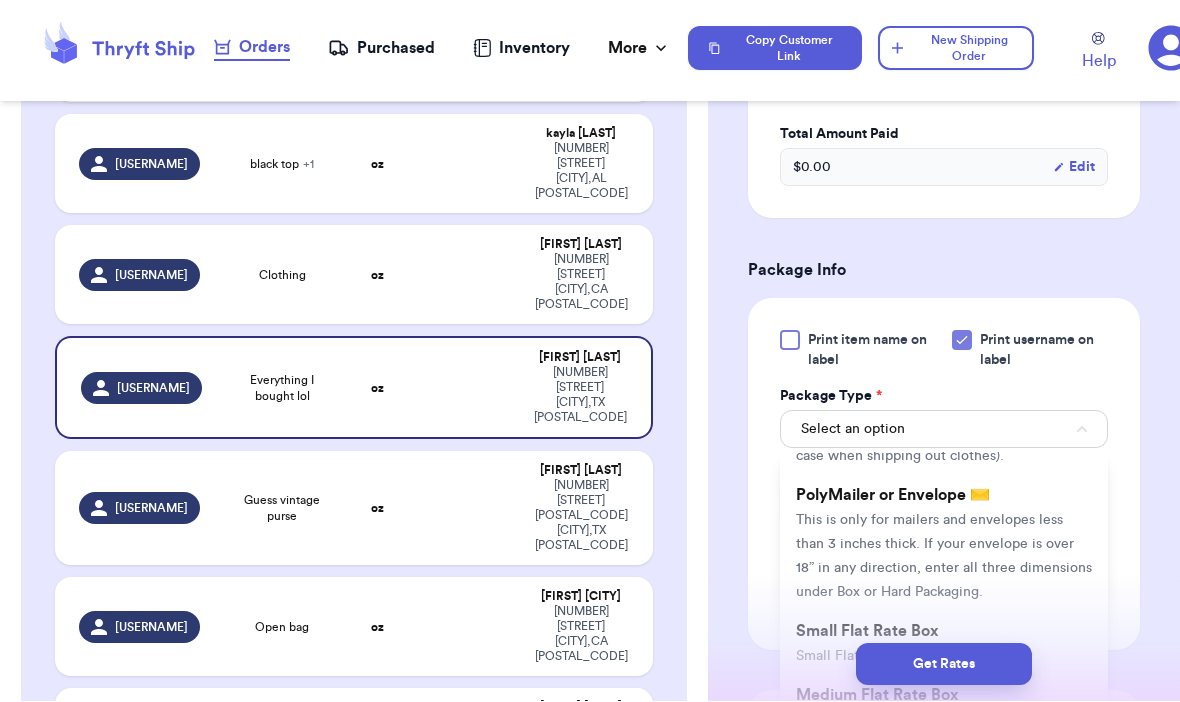 scroll, scrollTop: 165, scrollLeft: 0, axis: vertical 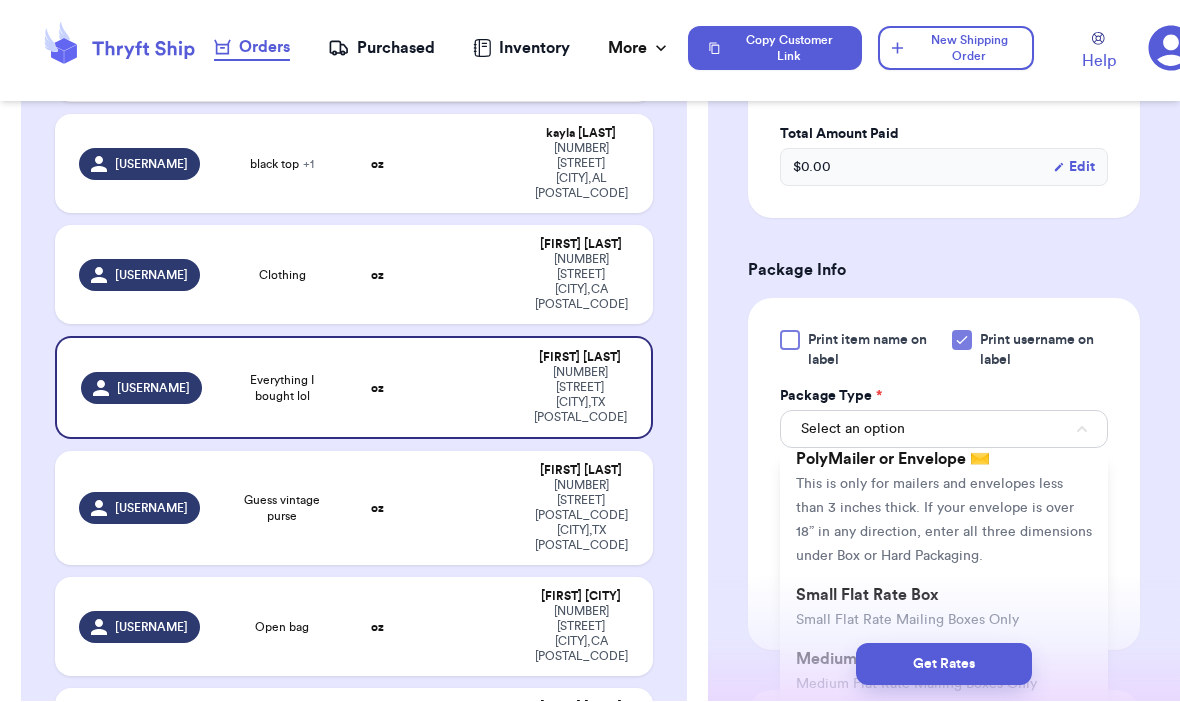 click on "PolyMailer or Envelope ✉️ This is only for mailers and envelopes less than 3 inches thick. If your envelope is over 18” in any direction, enter all three dimensions under Box or Hard Packaging." at bounding box center (944, 508) 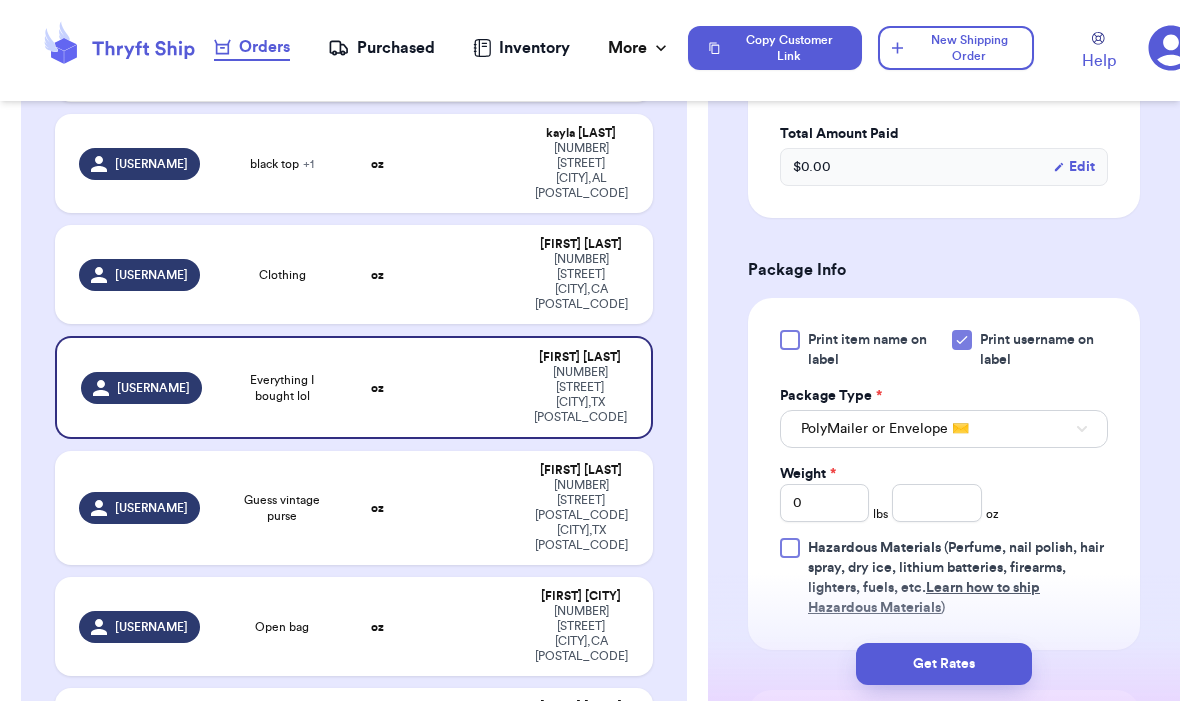 type 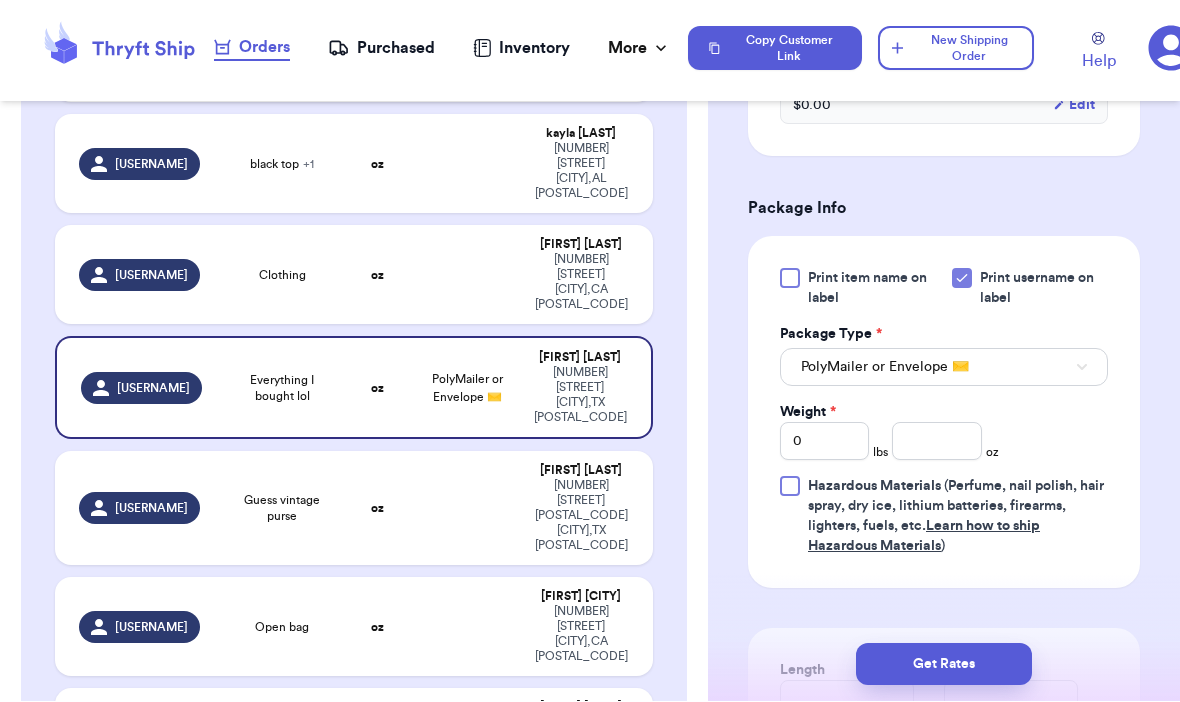 scroll, scrollTop: 719, scrollLeft: 0, axis: vertical 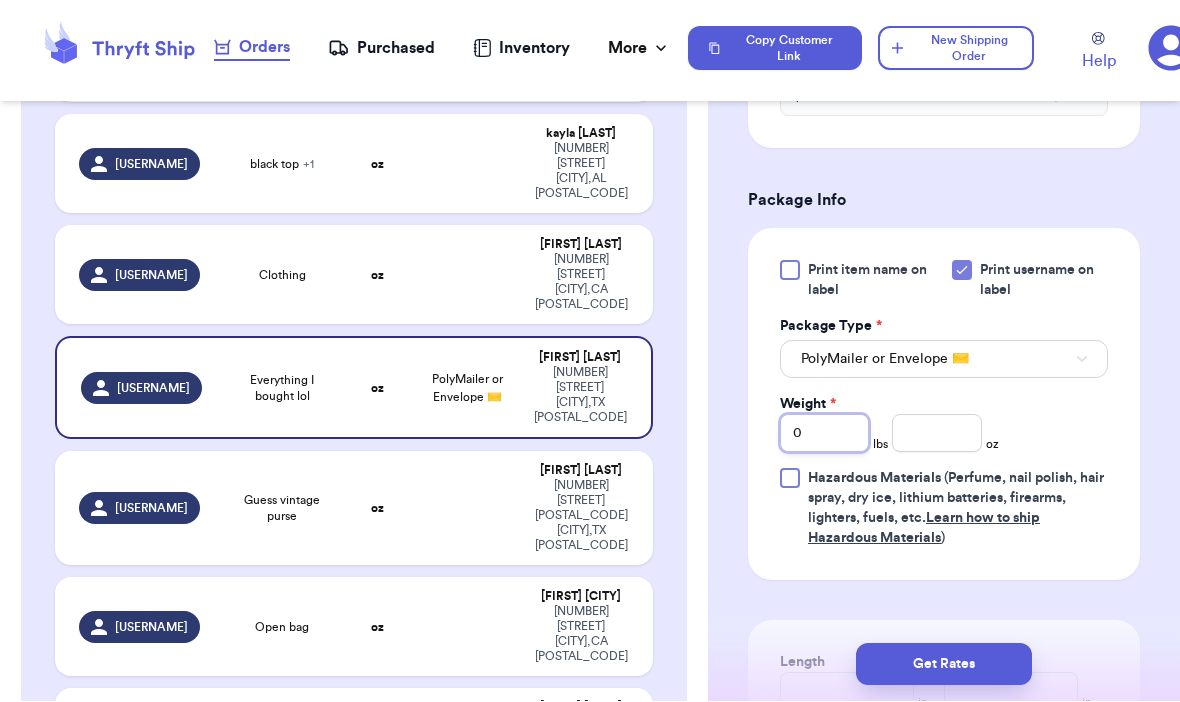 click on "0" at bounding box center (824, 434) 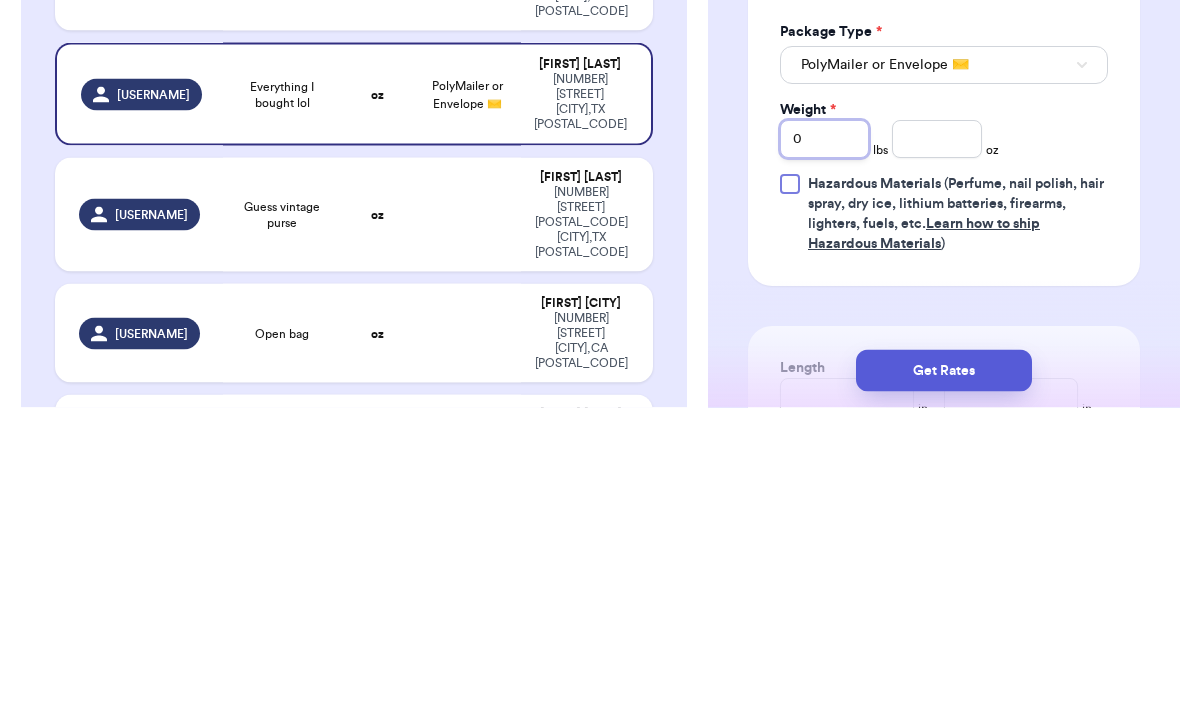 type 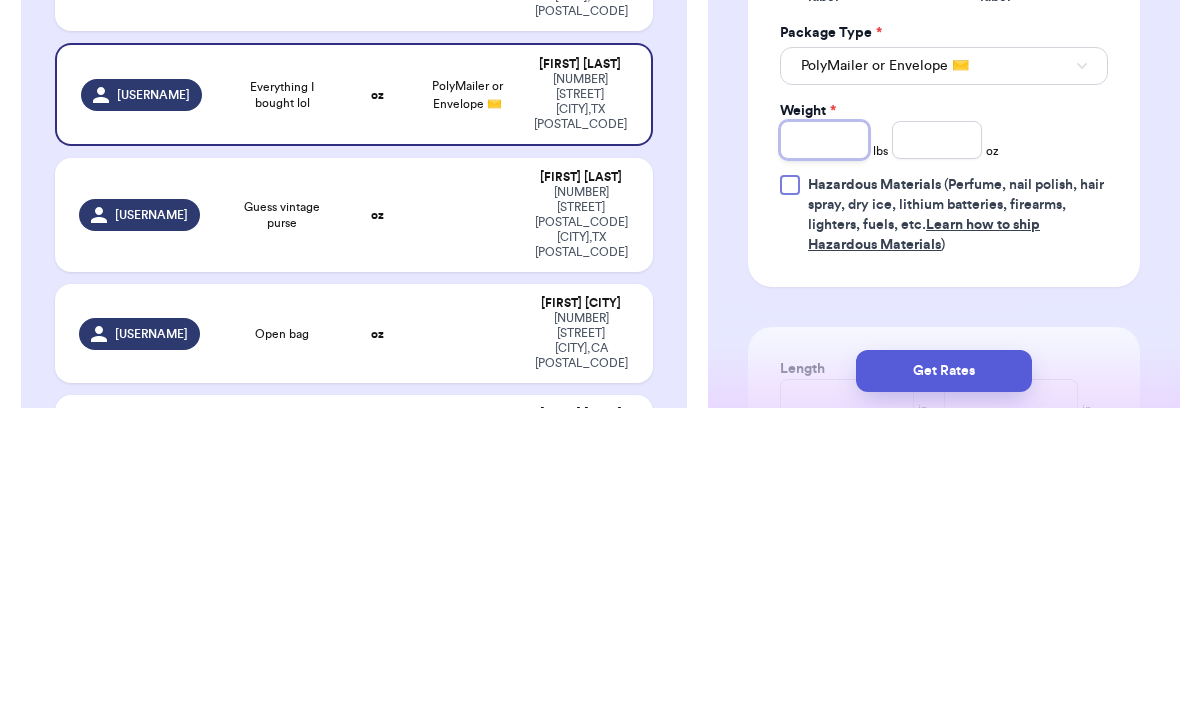 type 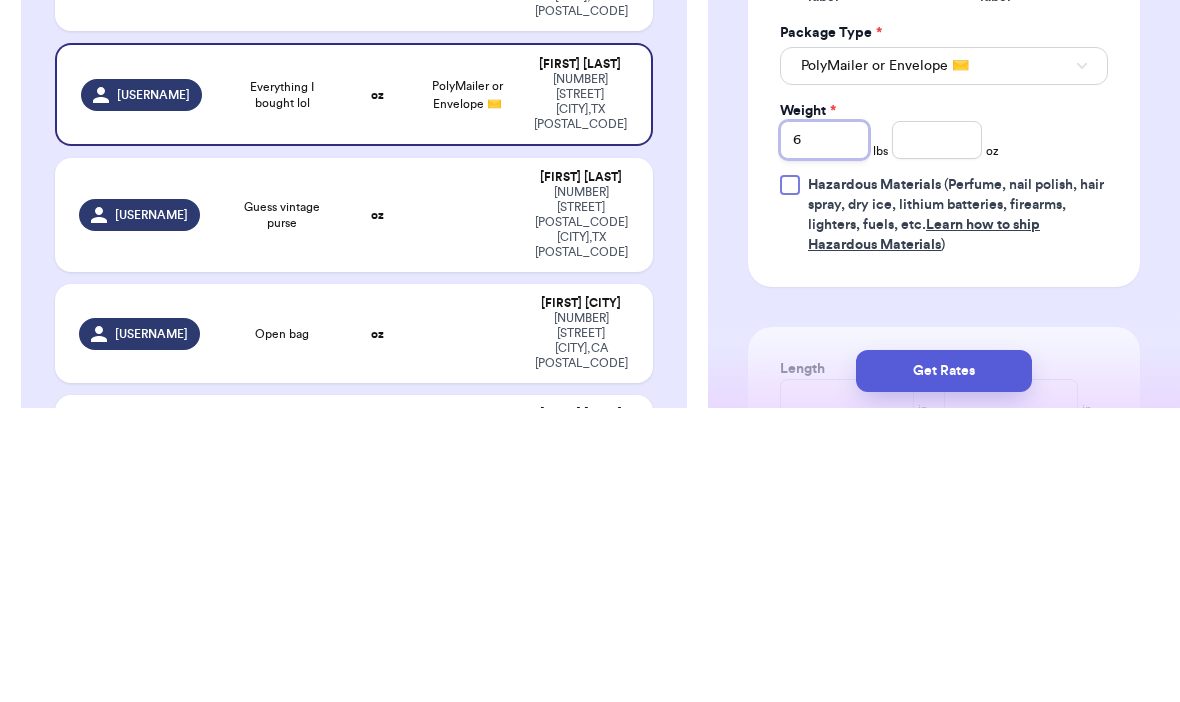 type 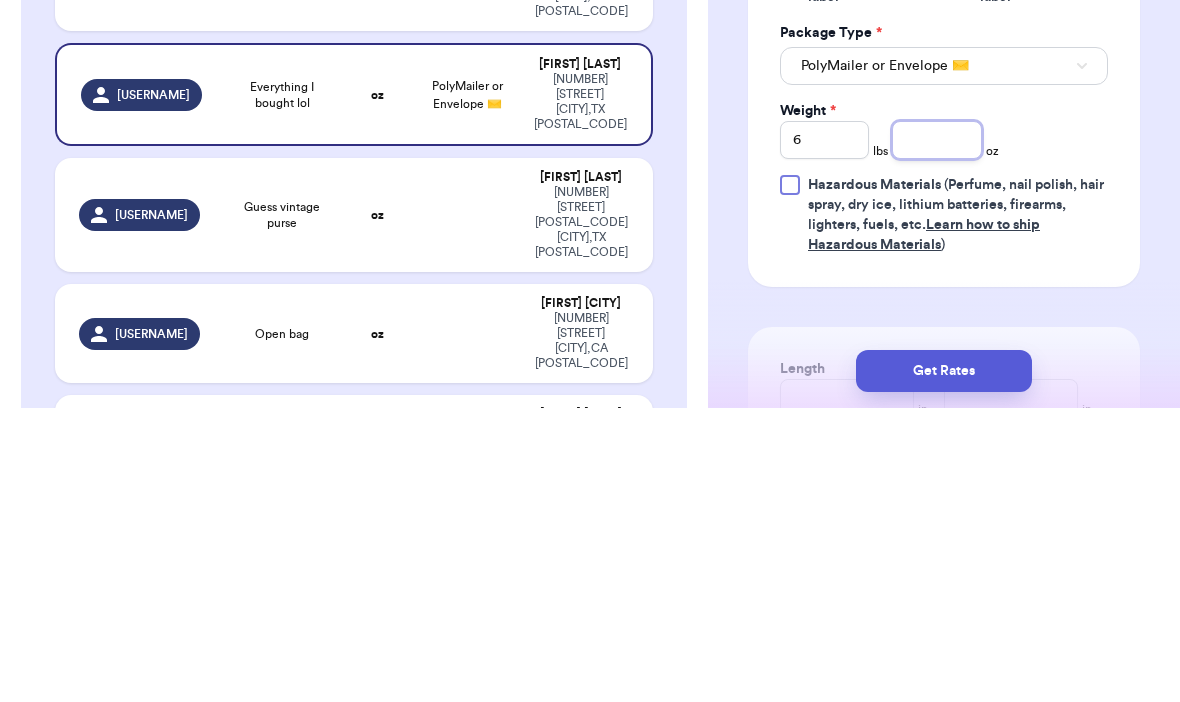 click at bounding box center (936, 434) 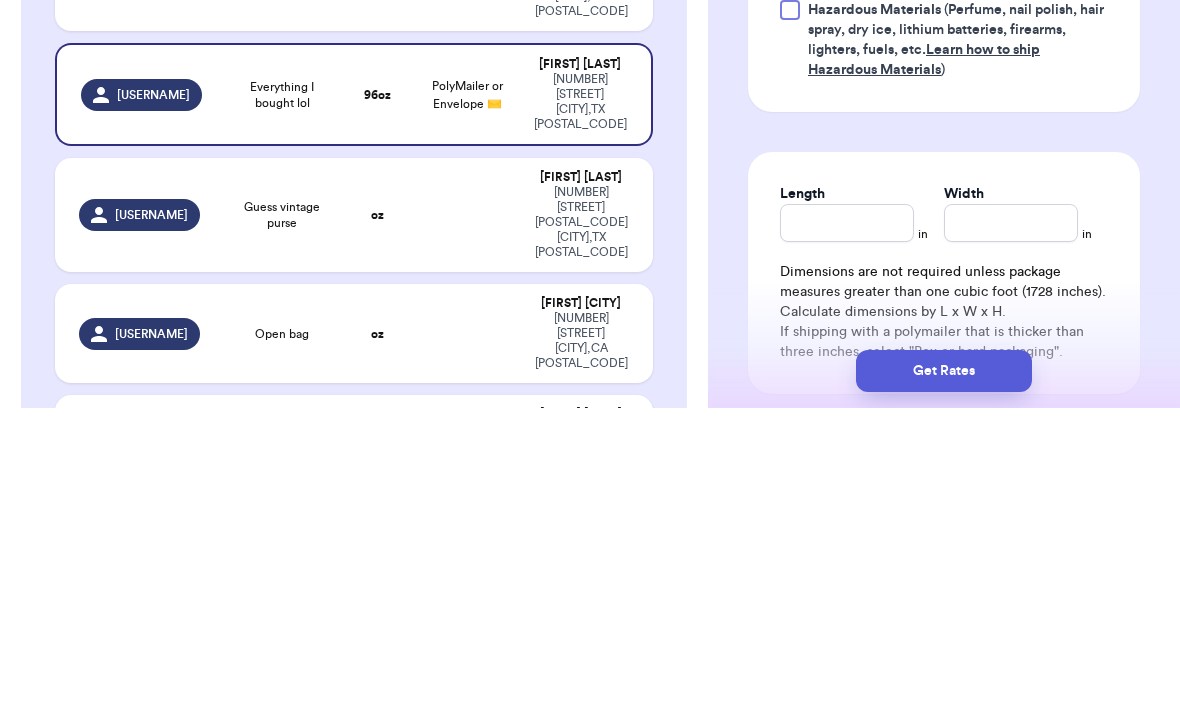 scroll, scrollTop: 896, scrollLeft: 0, axis: vertical 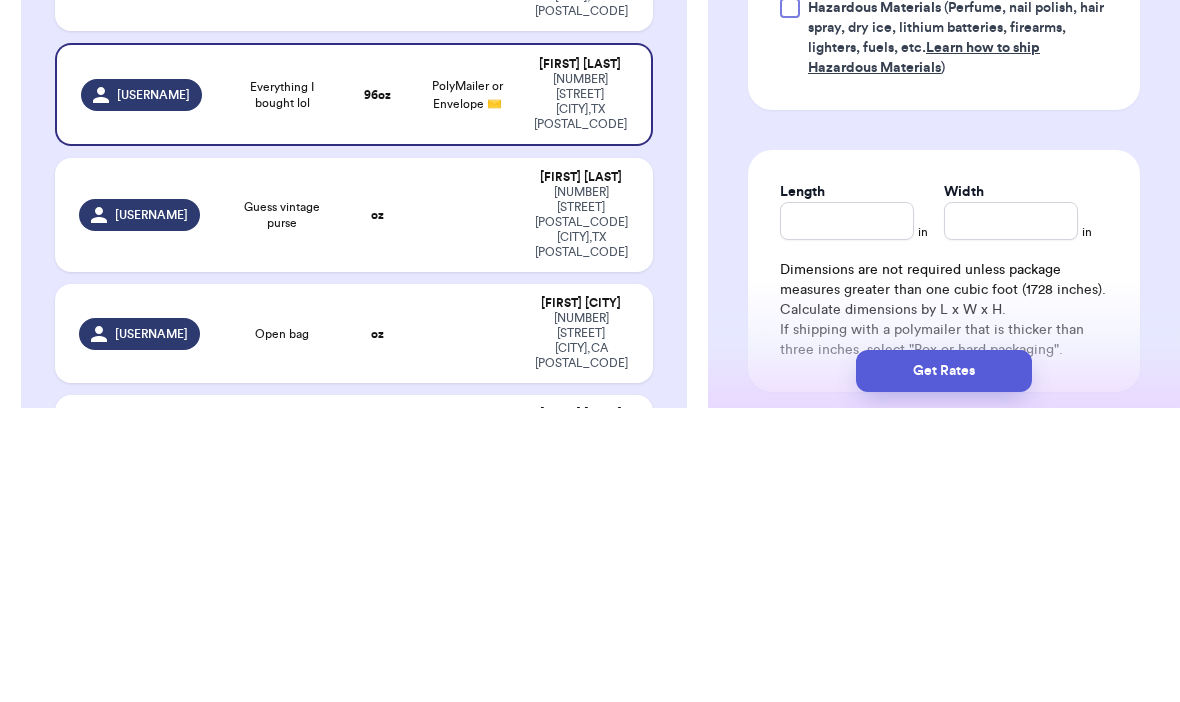 type on "5.3" 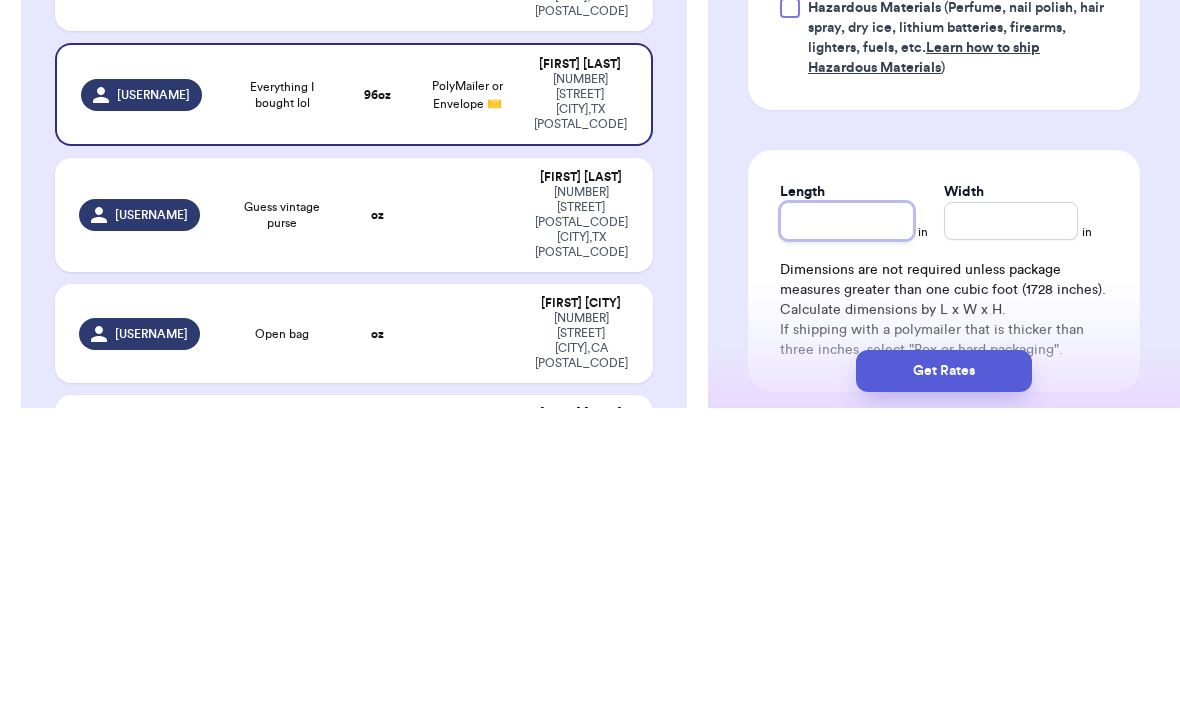 click on "Length" at bounding box center (847, 515) 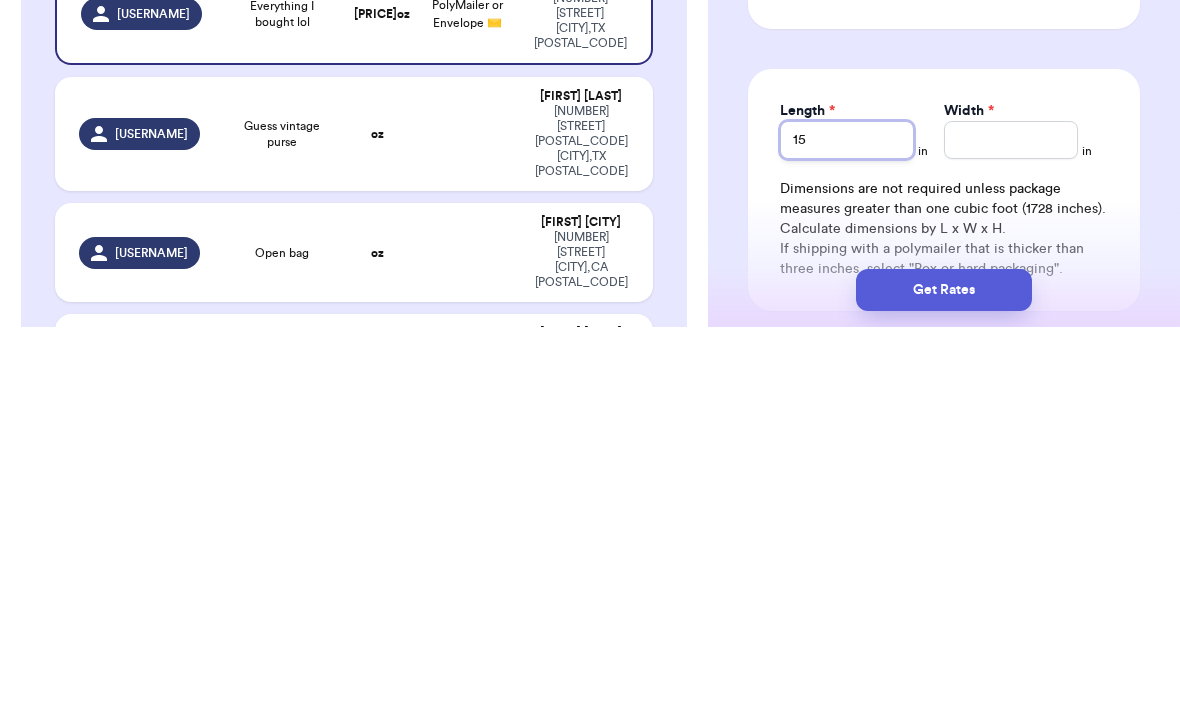 type on "15" 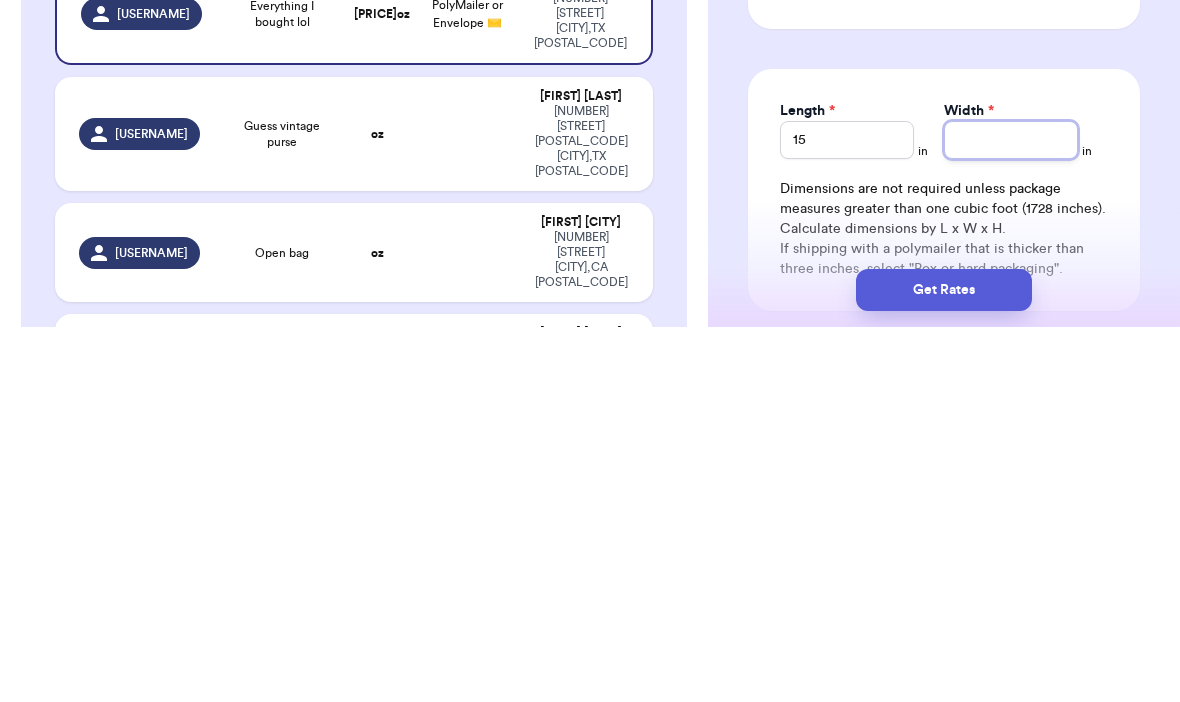 click on "Width *" at bounding box center [1011, 515] 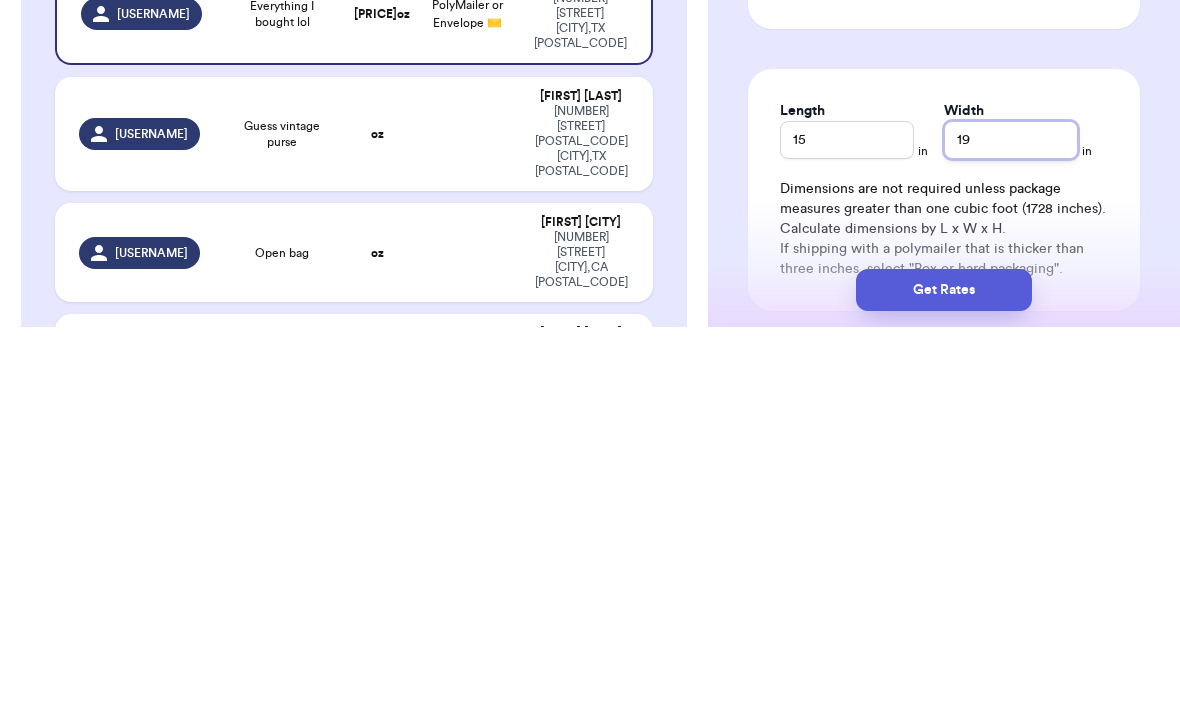 type on "19" 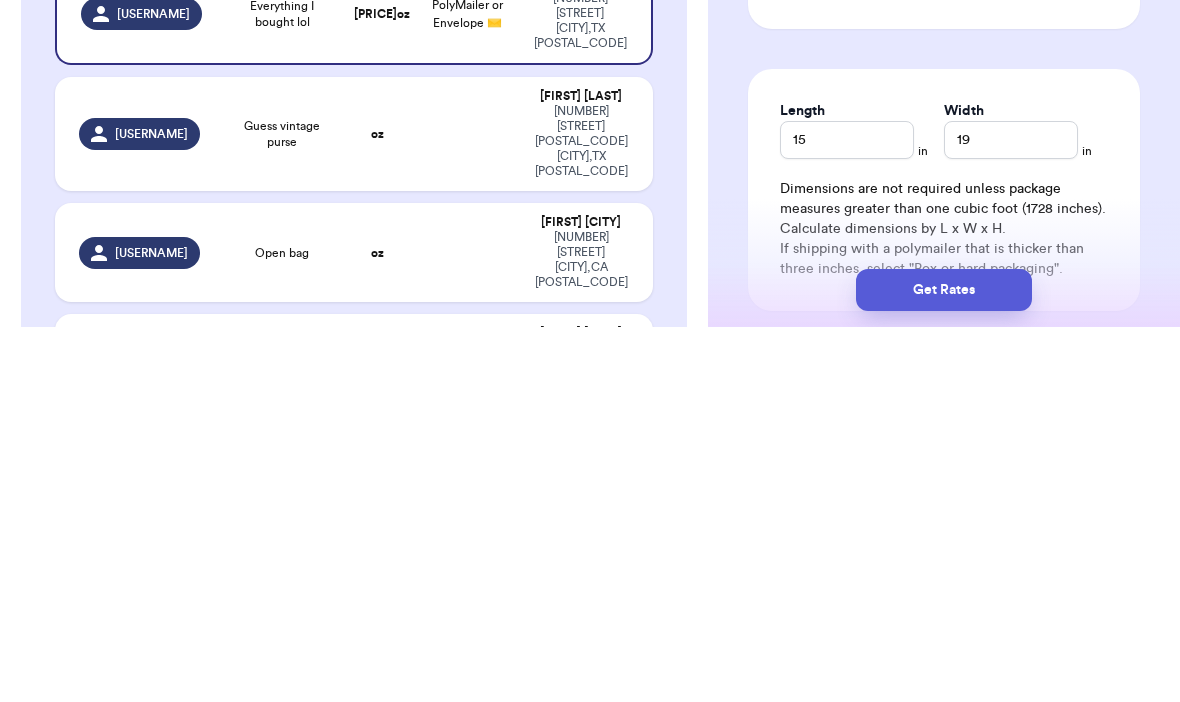 click on "Get Rates" at bounding box center (944, 665) 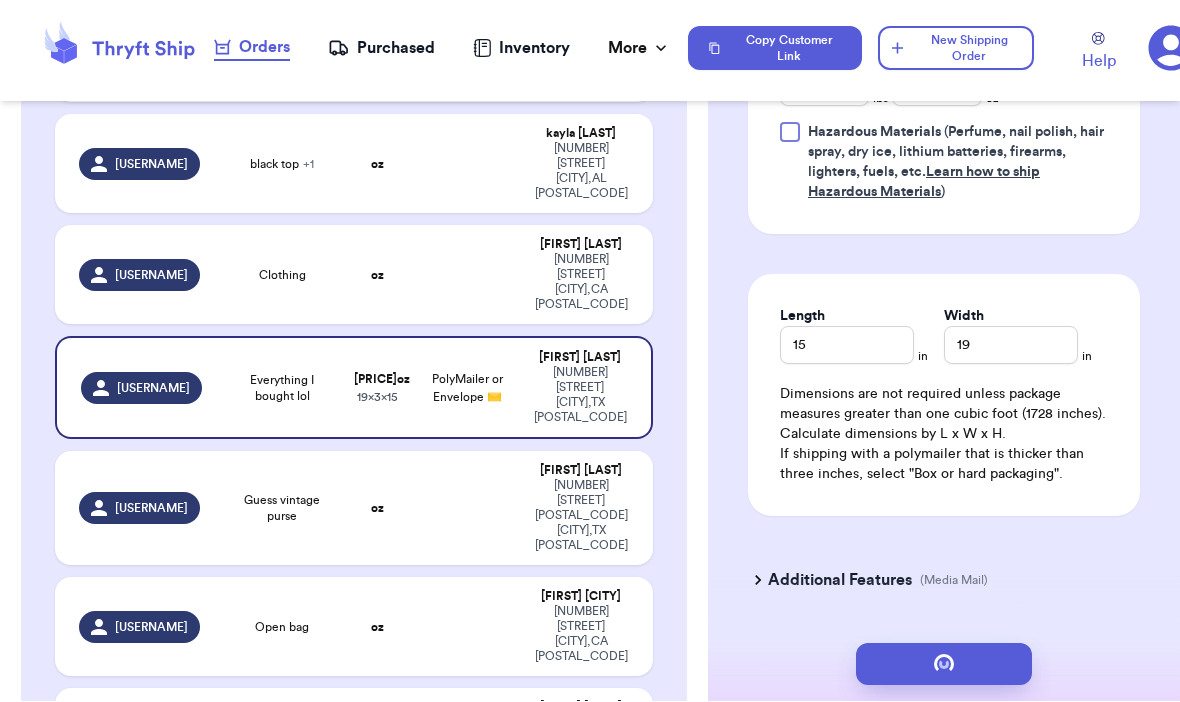 scroll, scrollTop: 0, scrollLeft: 0, axis: both 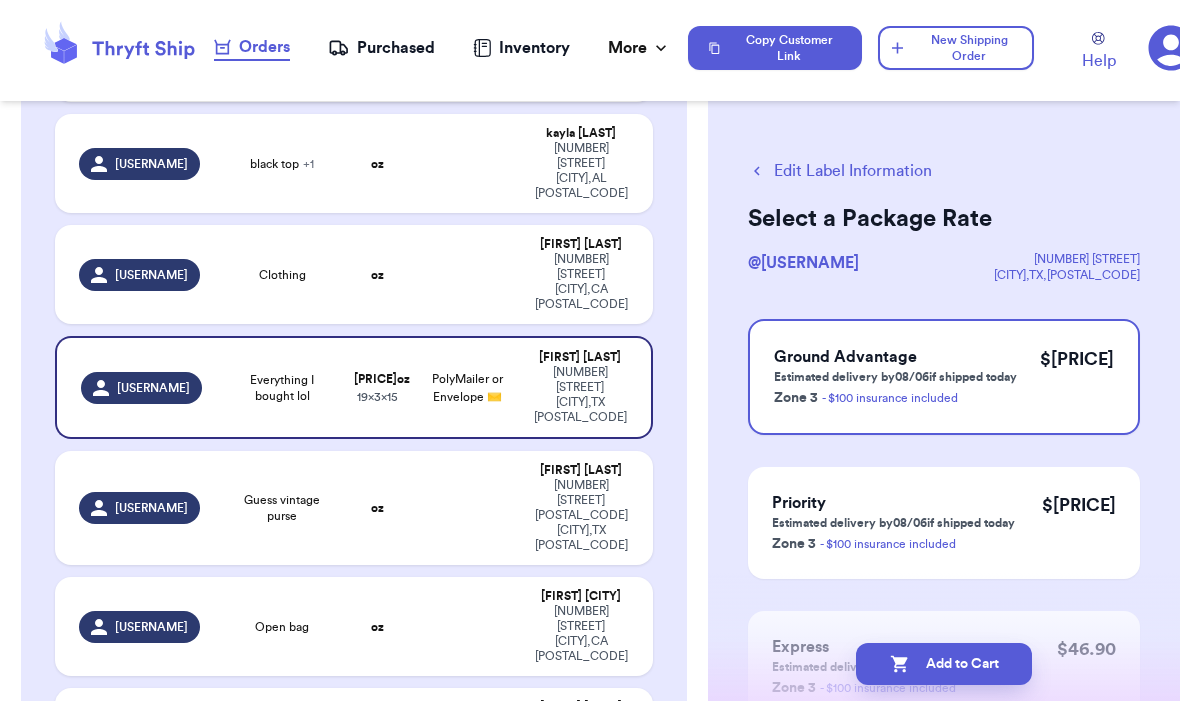 click on "Add to Cart" at bounding box center [944, 665] 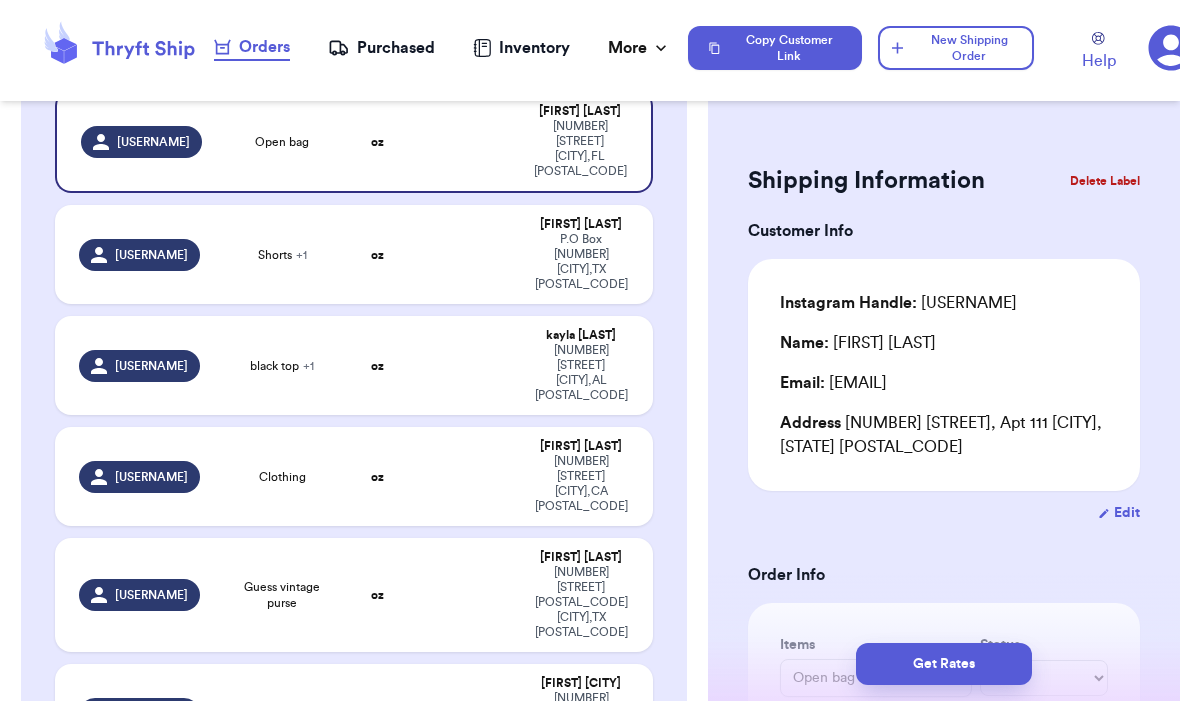 scroll, scrollTop: 246, scrollLeft: 0, axis: vertical 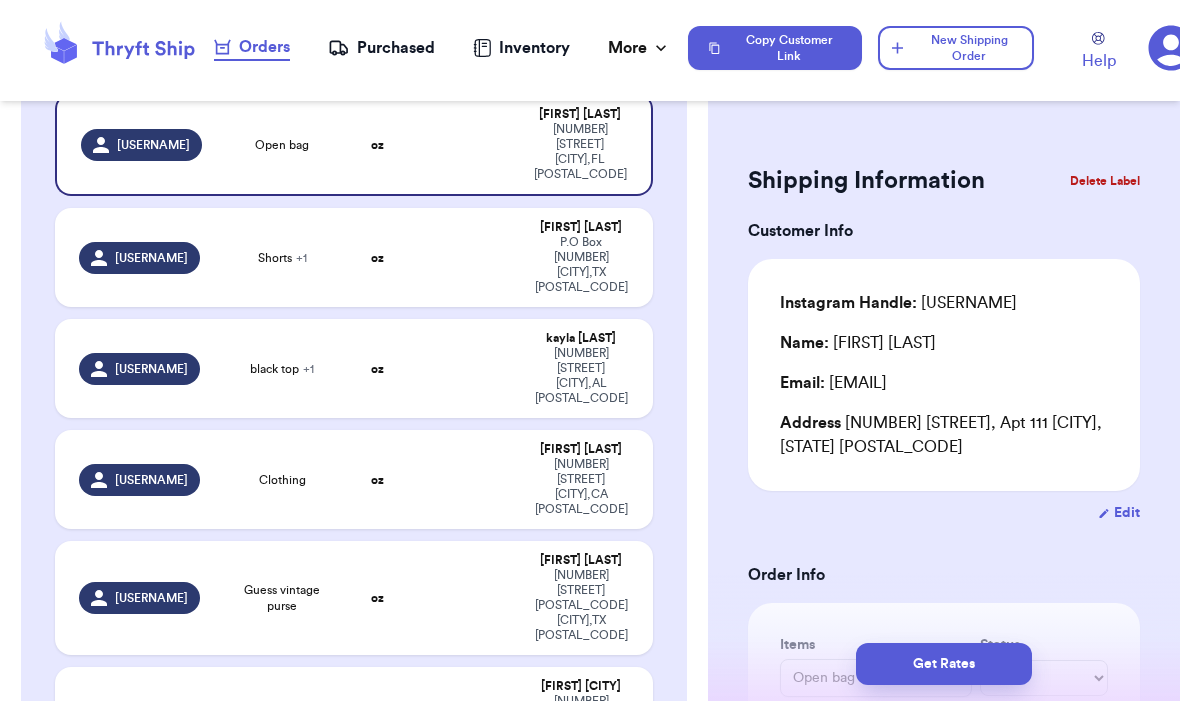 click on "[USERNAME]" at bounding box center (151, 370) 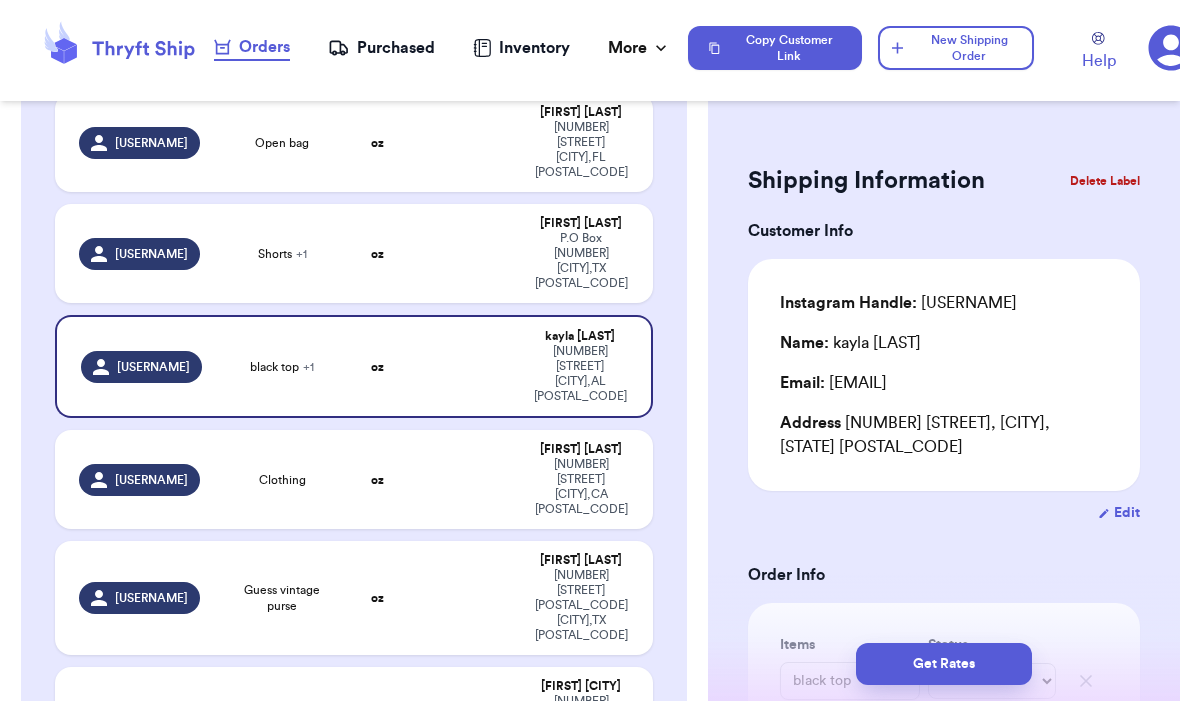 type on "black top" 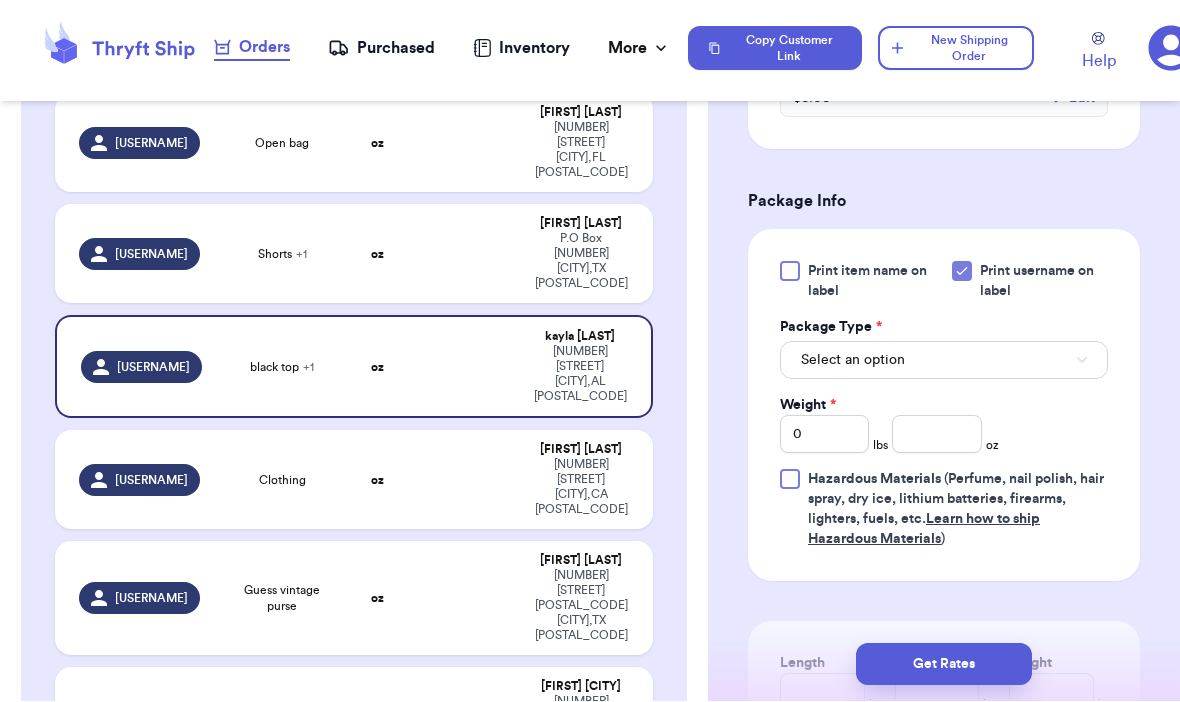 scroll, scrollTop: 785, scrollLeft: 0, axis: vertical 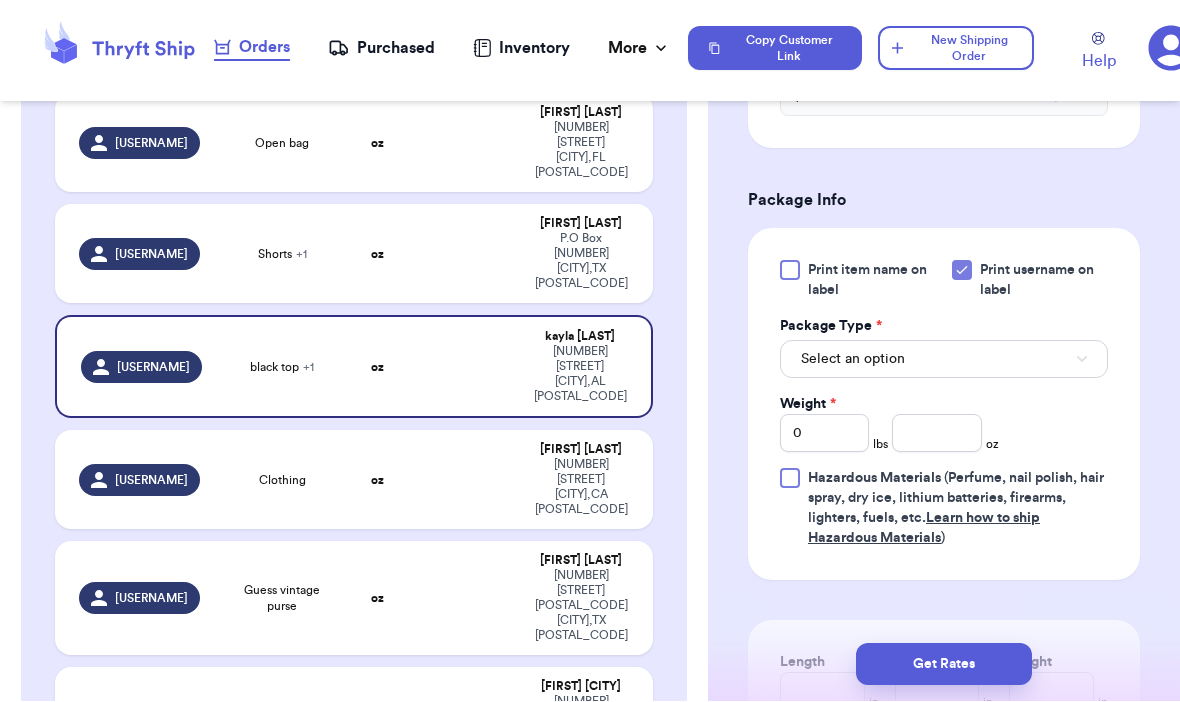 click on "Select an option" at bounding box center [944, 360] 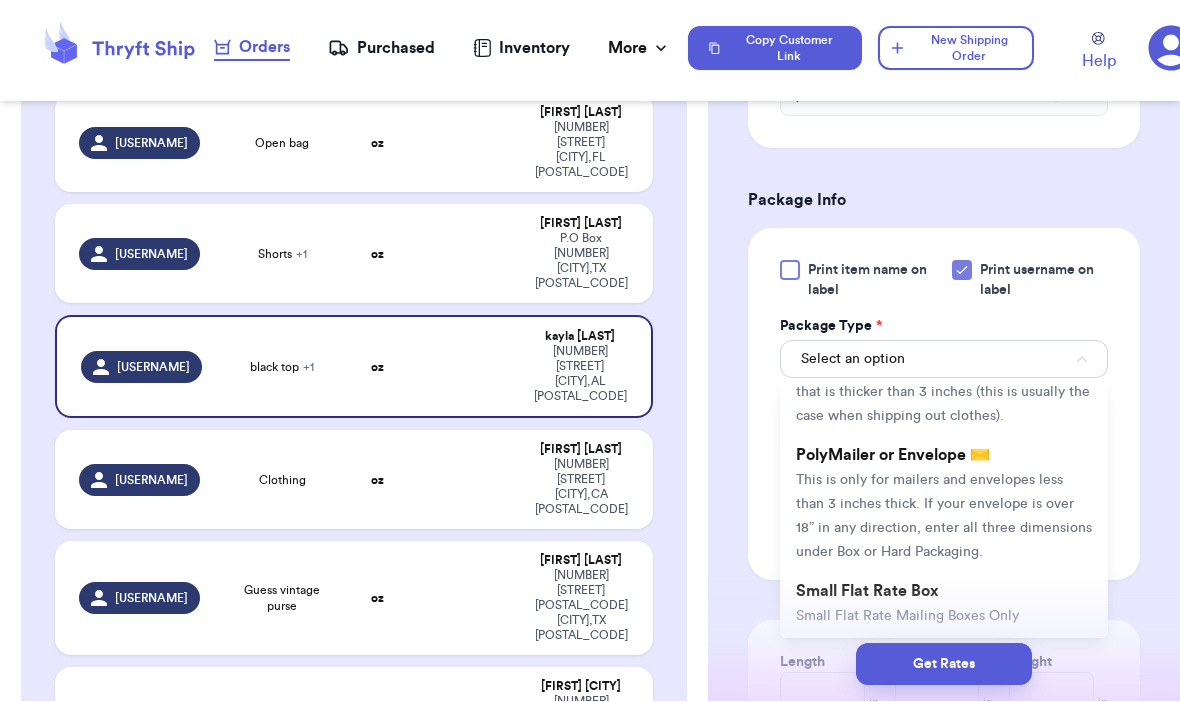 scroll, scrollTop: 100, scrollLeft: 0, axis: vertical 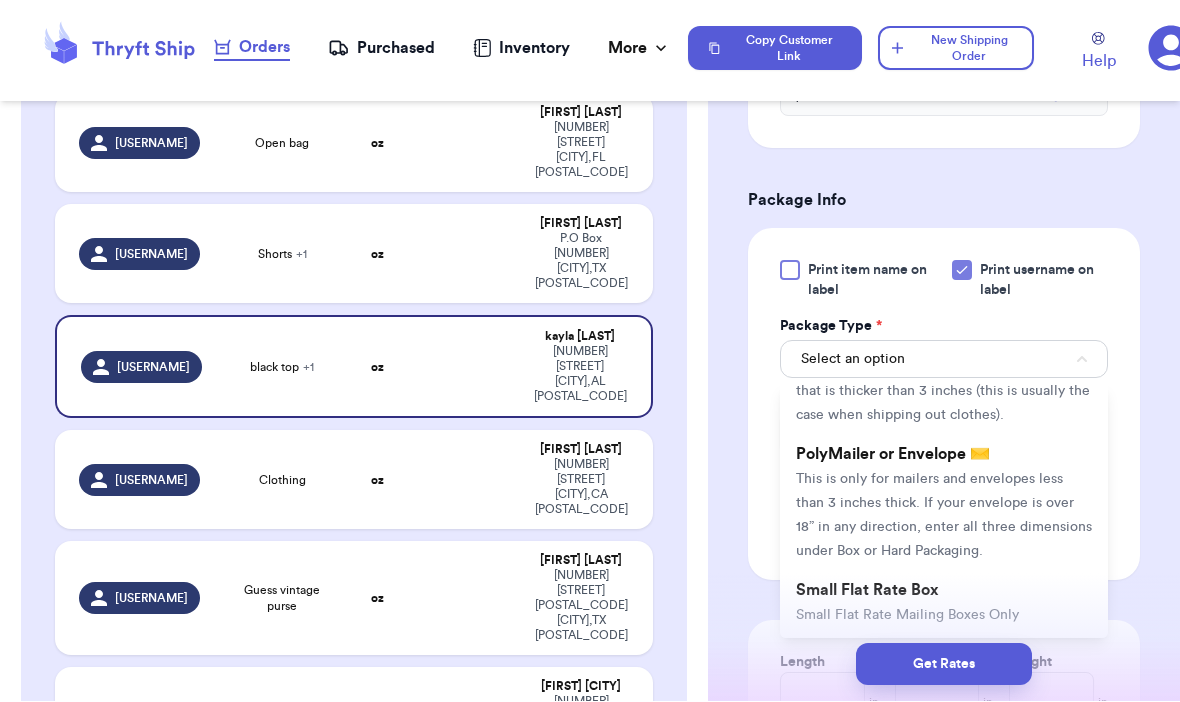 click on "This is only for mailers and envelopes less than 3 inches thick. If your envelope is over 18” in any direction, enter all three dimensions under Box or Hard Packaging." at bounding box center (944, 516) 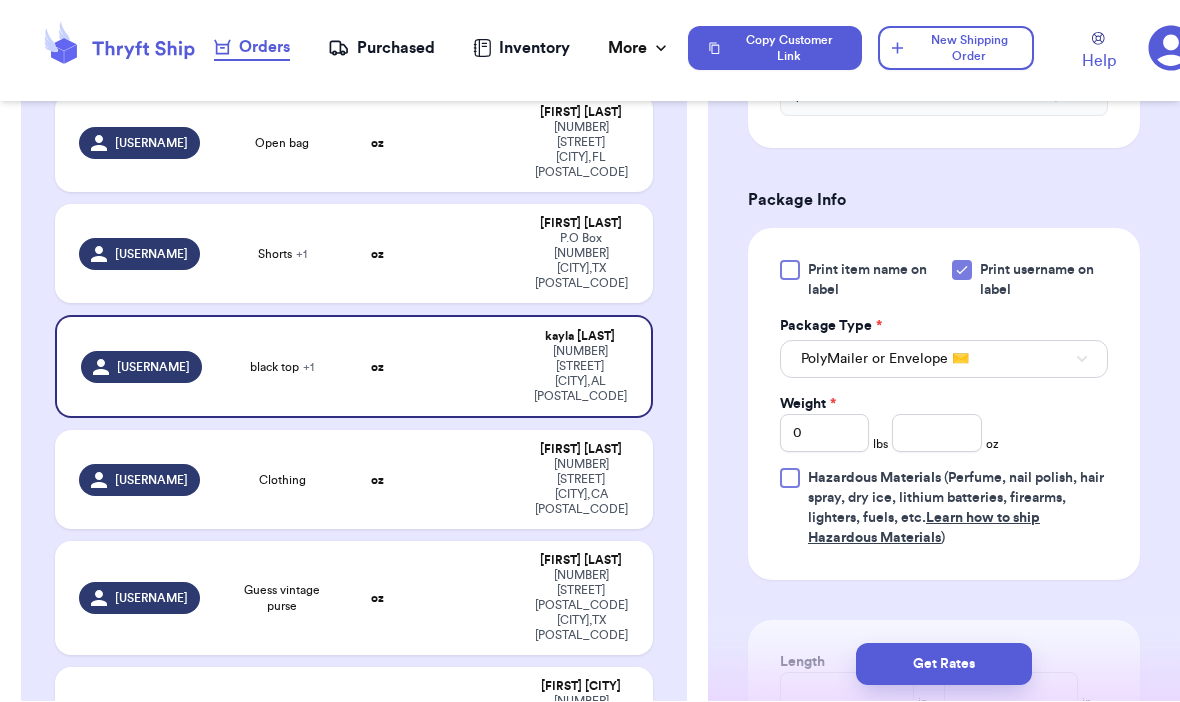 type 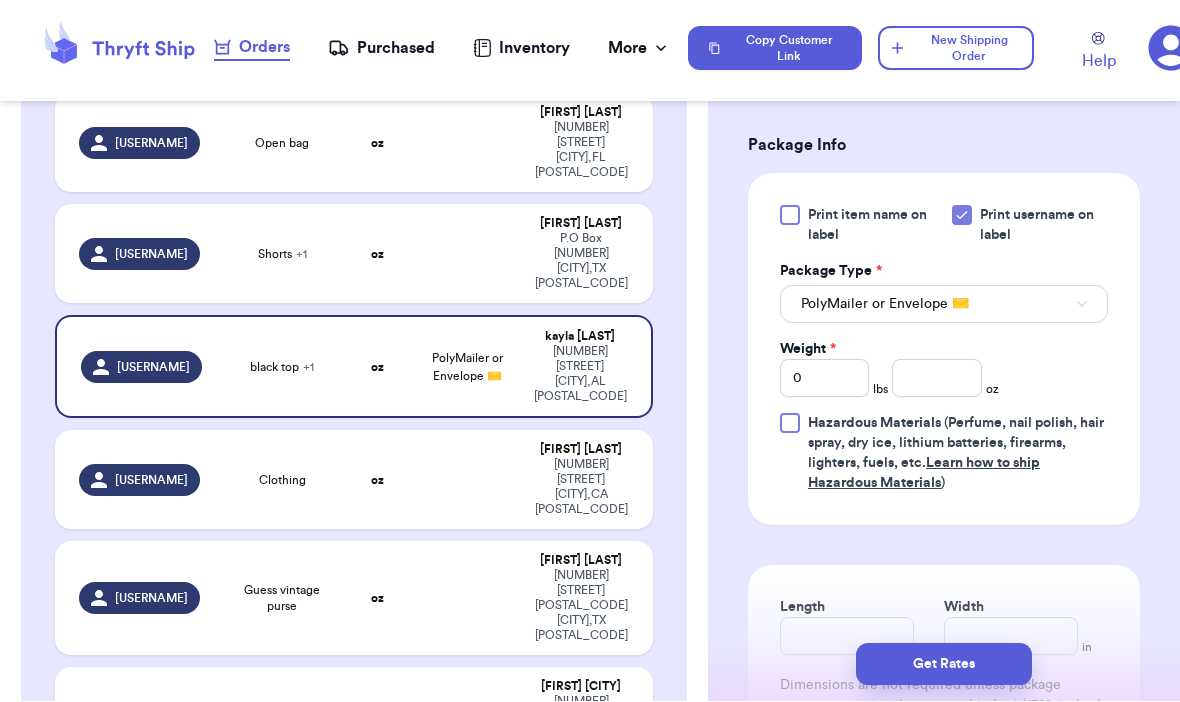 scroll, scrollTop: 856, scrollLeft: 0, axis: vertical 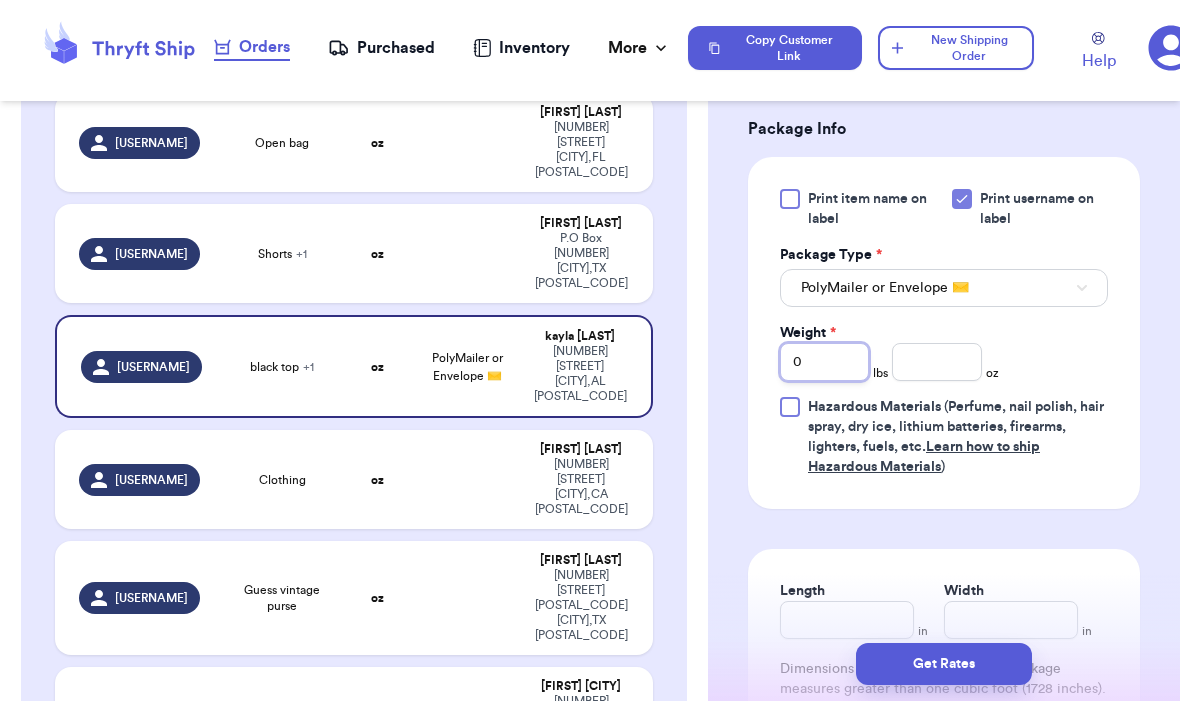 click on "0" at bounding box center [824, 363] 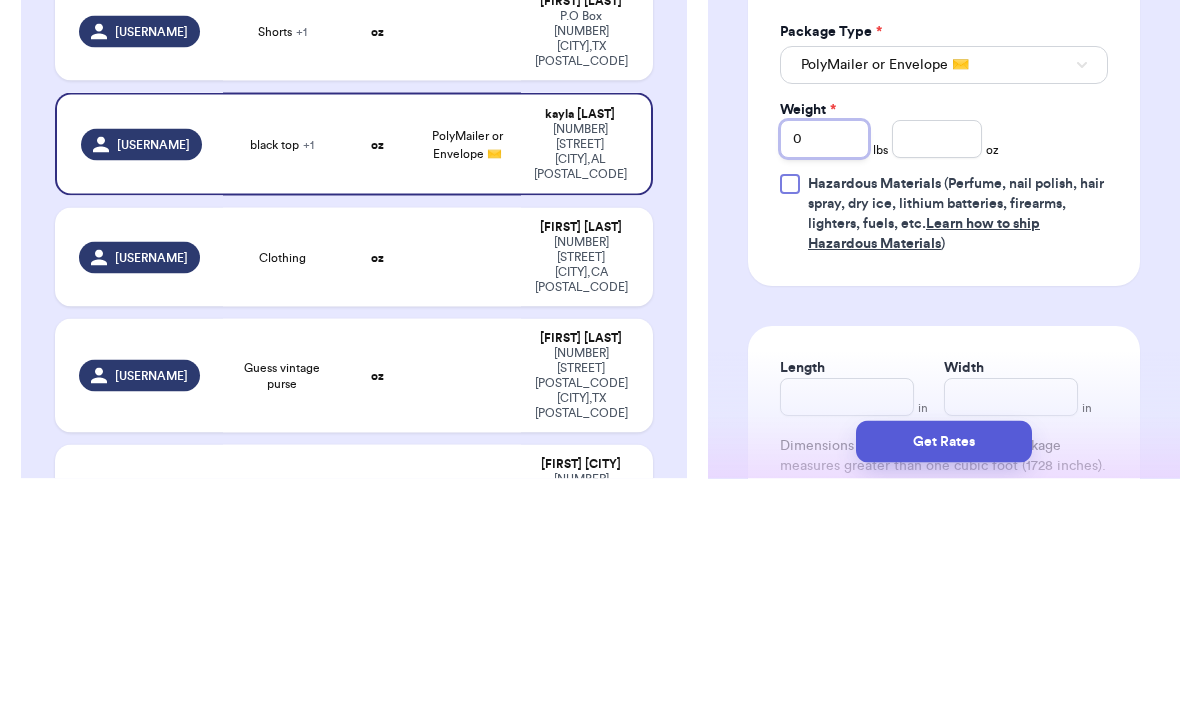 type 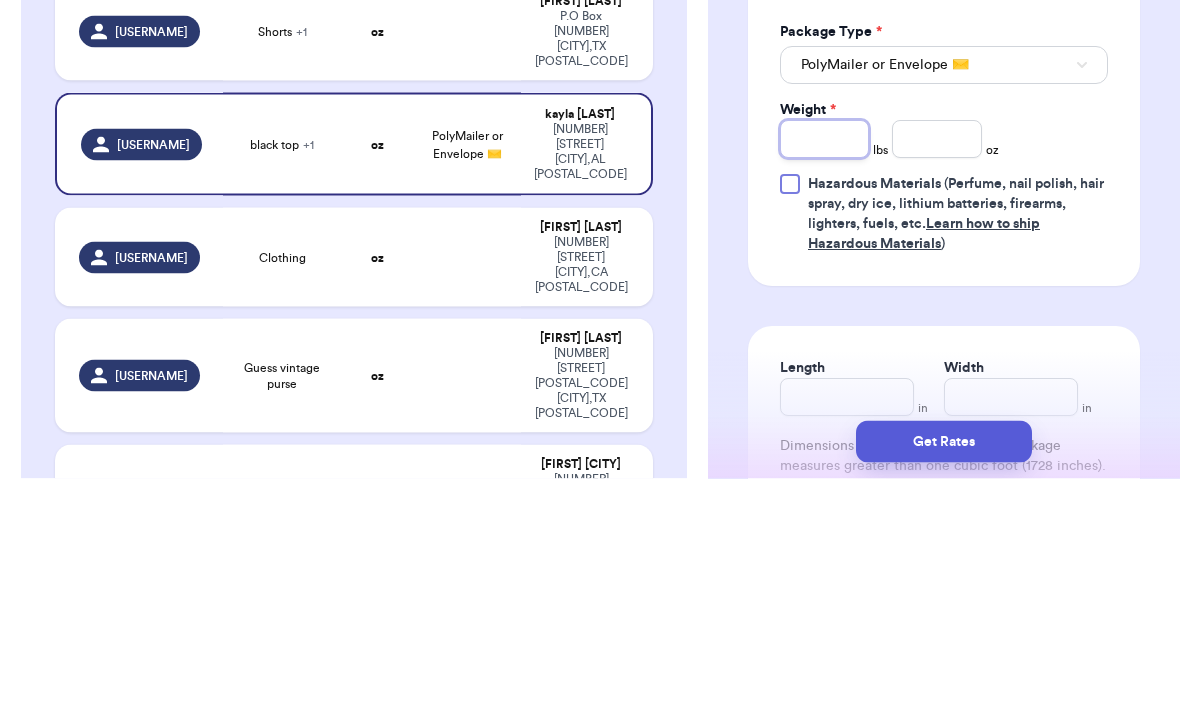 type 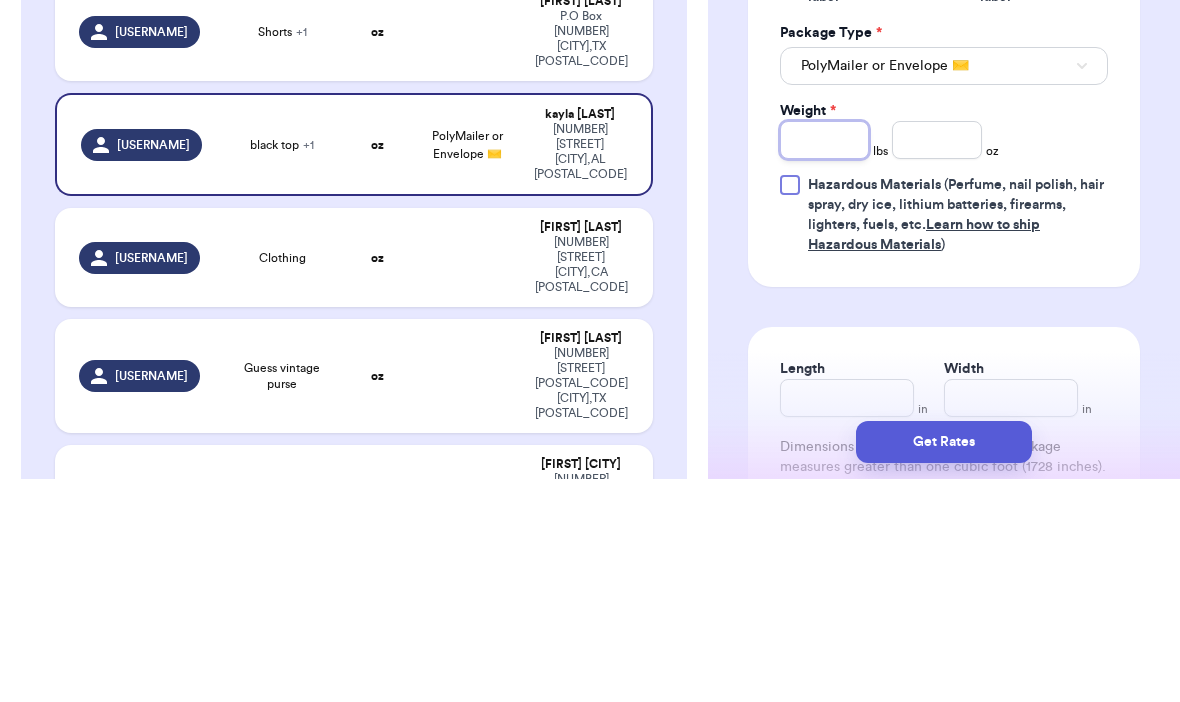 type on "2" 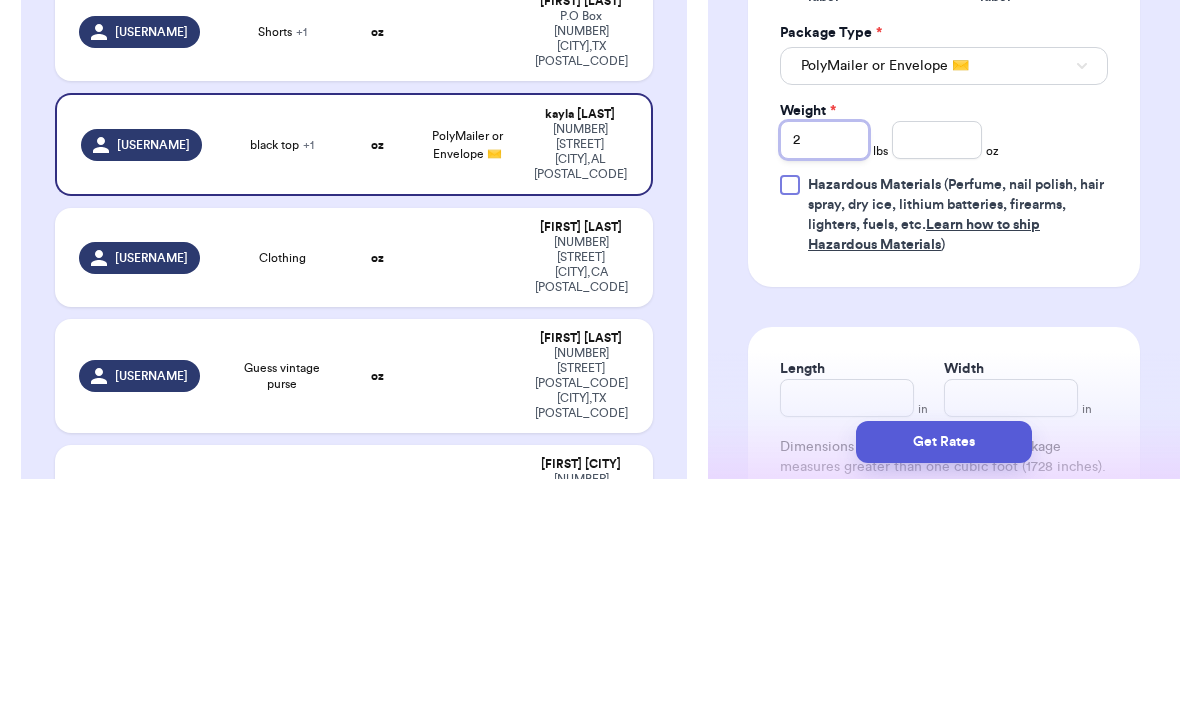 type 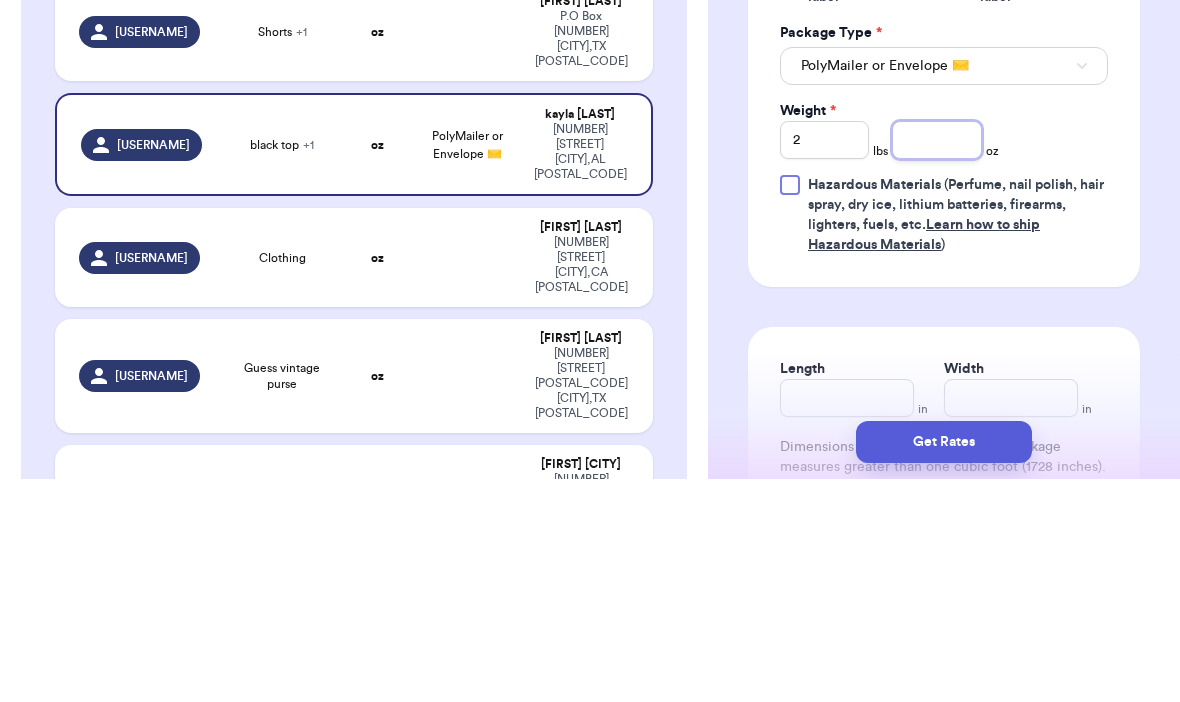 click at bounding box center (936, 363) 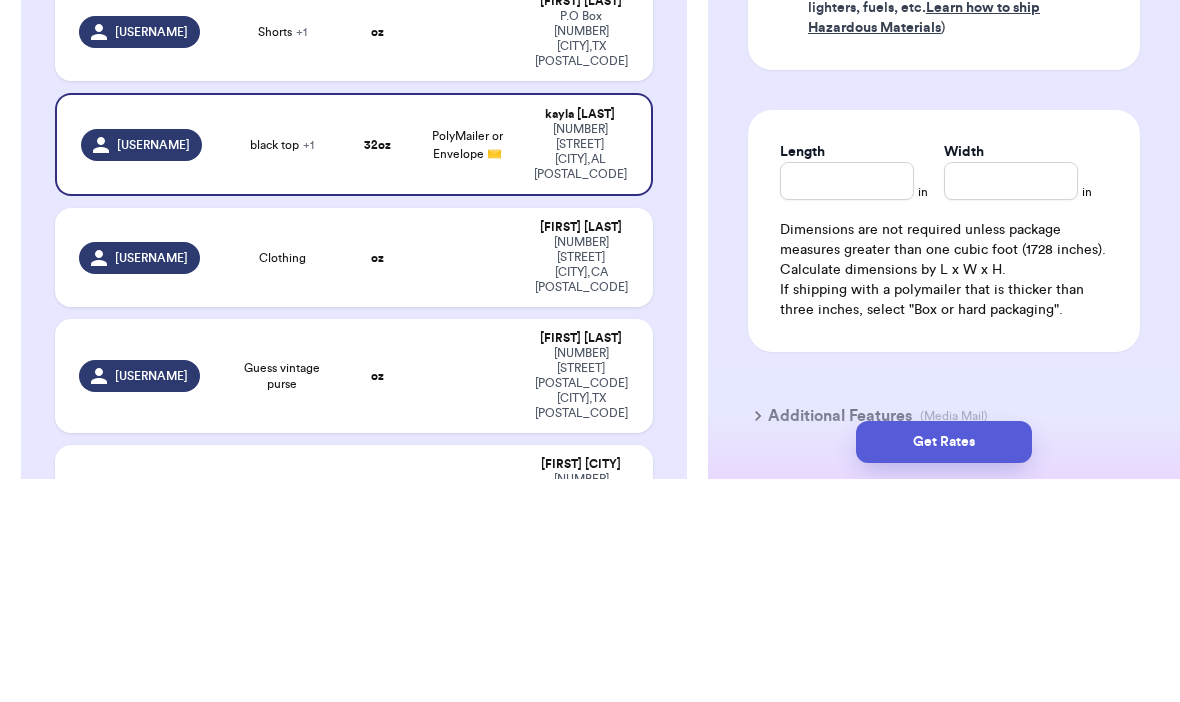 scroll, scrollTop: 1085, scrollLeft: 0, axis: vertical 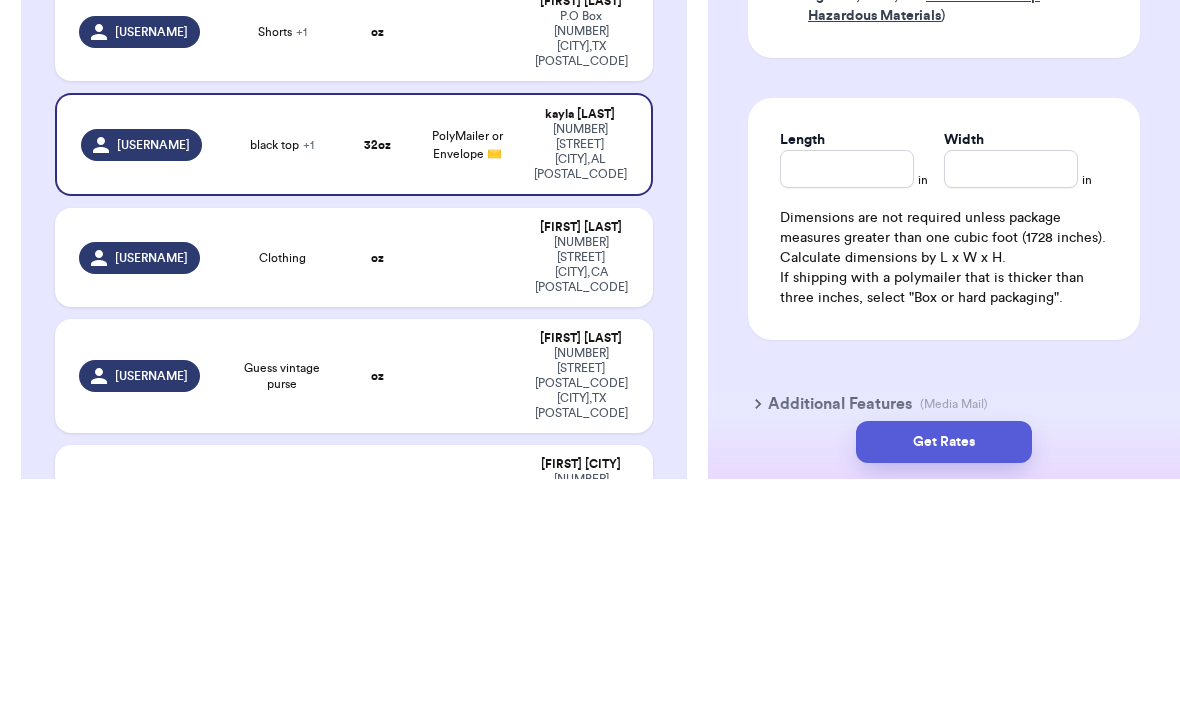 type on "11.5" 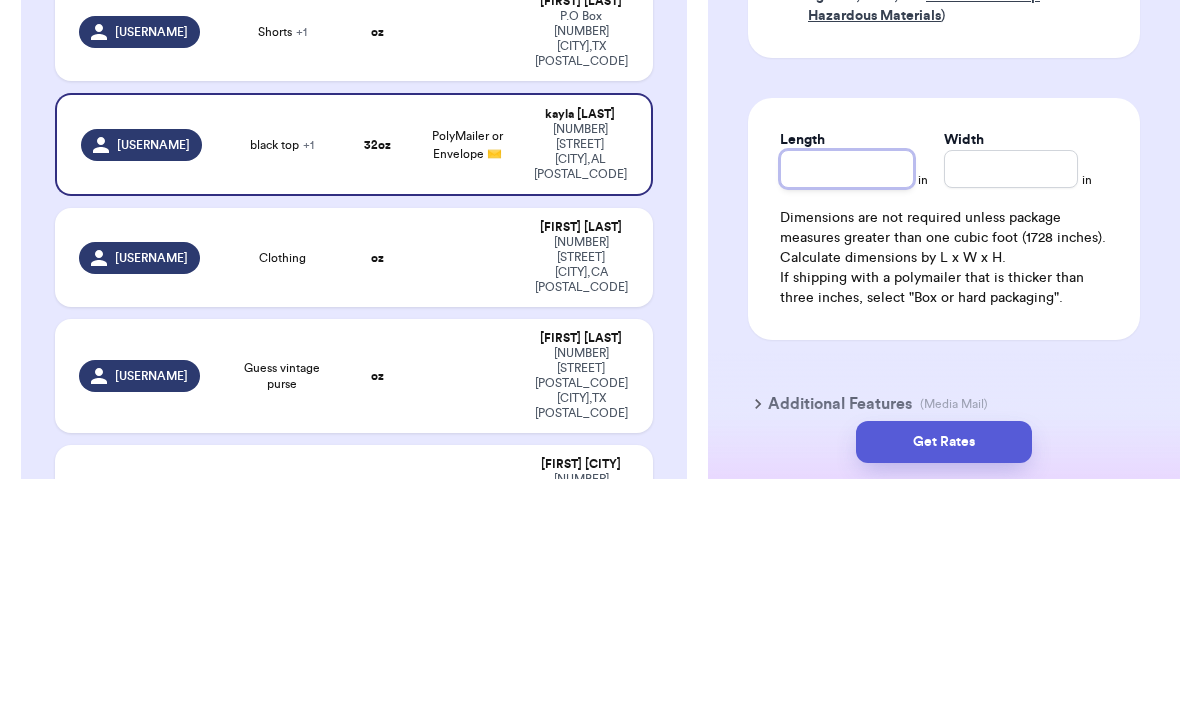 click on "Length" at bounding box center (847, 392) 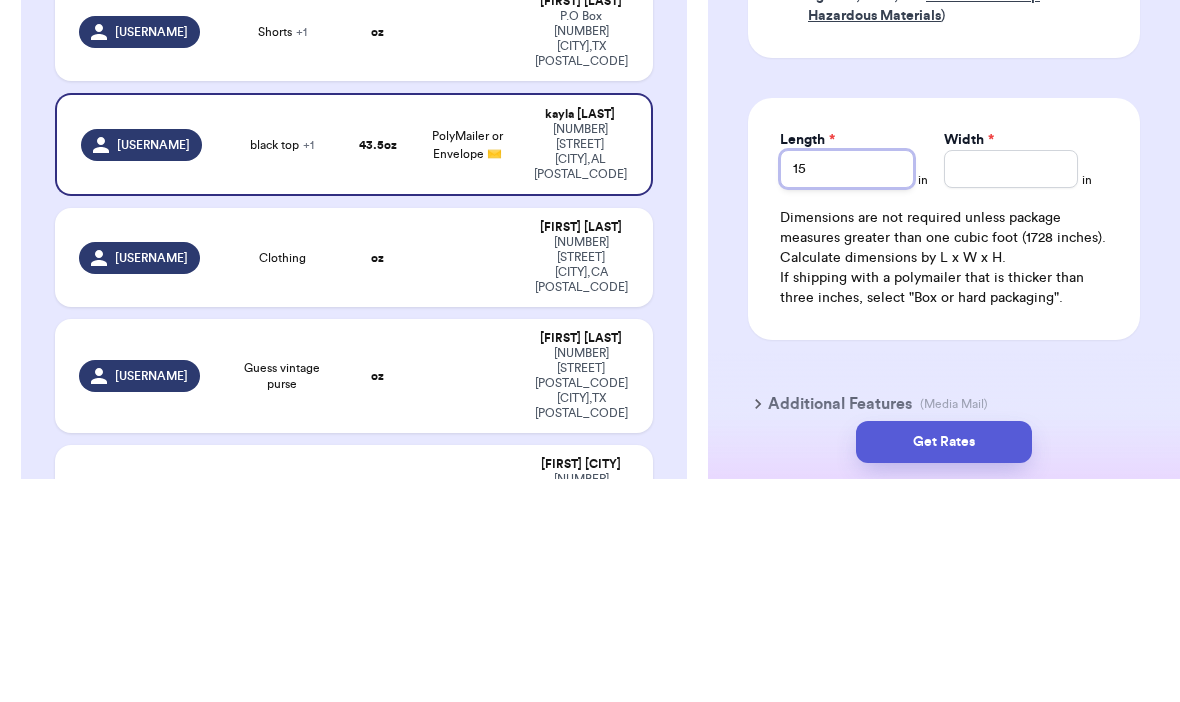type on "15" 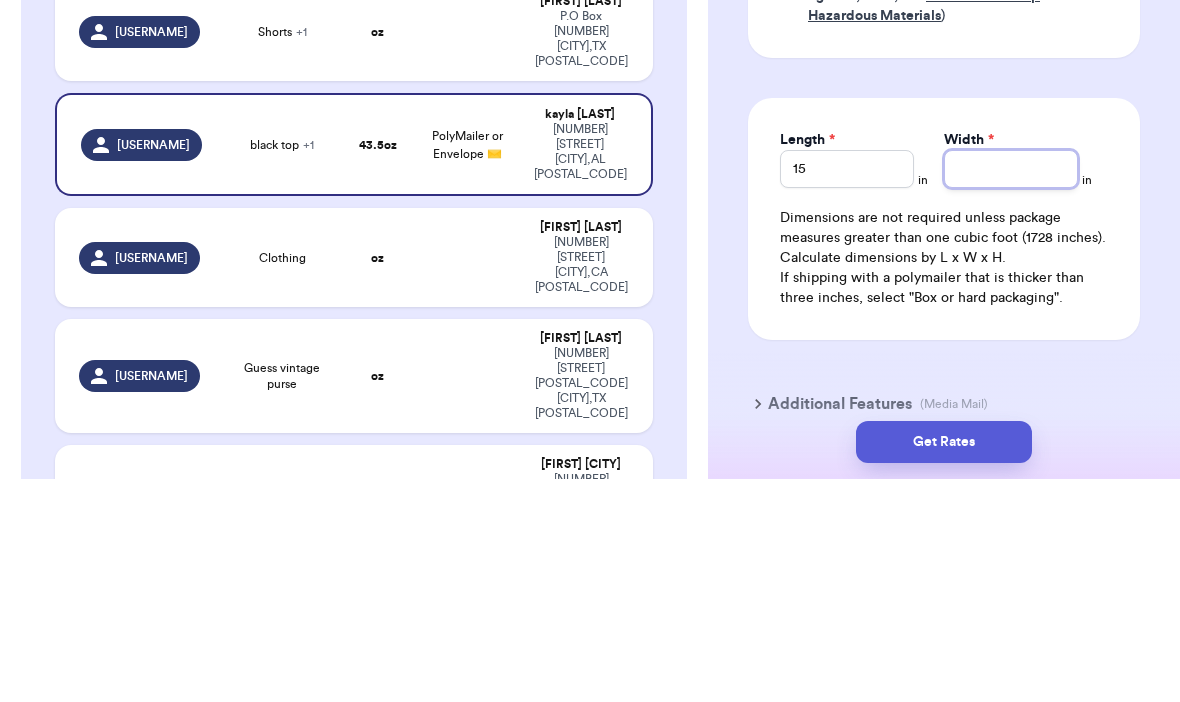 click on "Width *" at bounding box center (1011, 392) 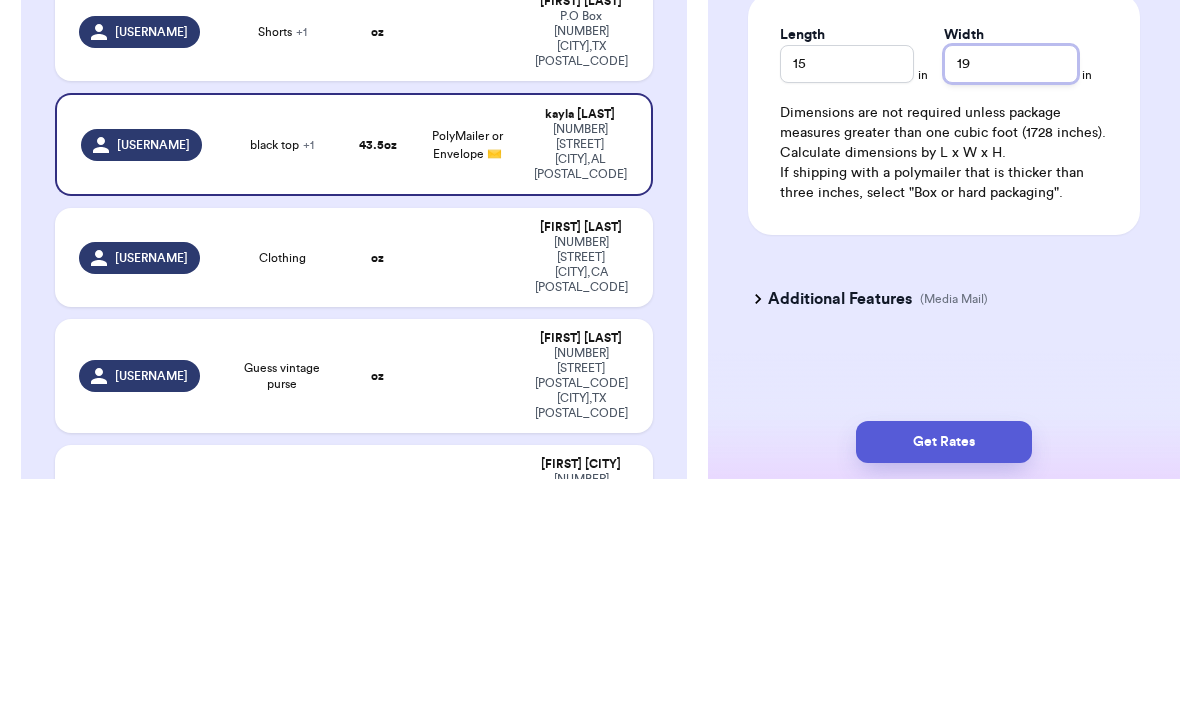 scroll, scrollTop: 1190, scrollLeft: 0, axis: vertical 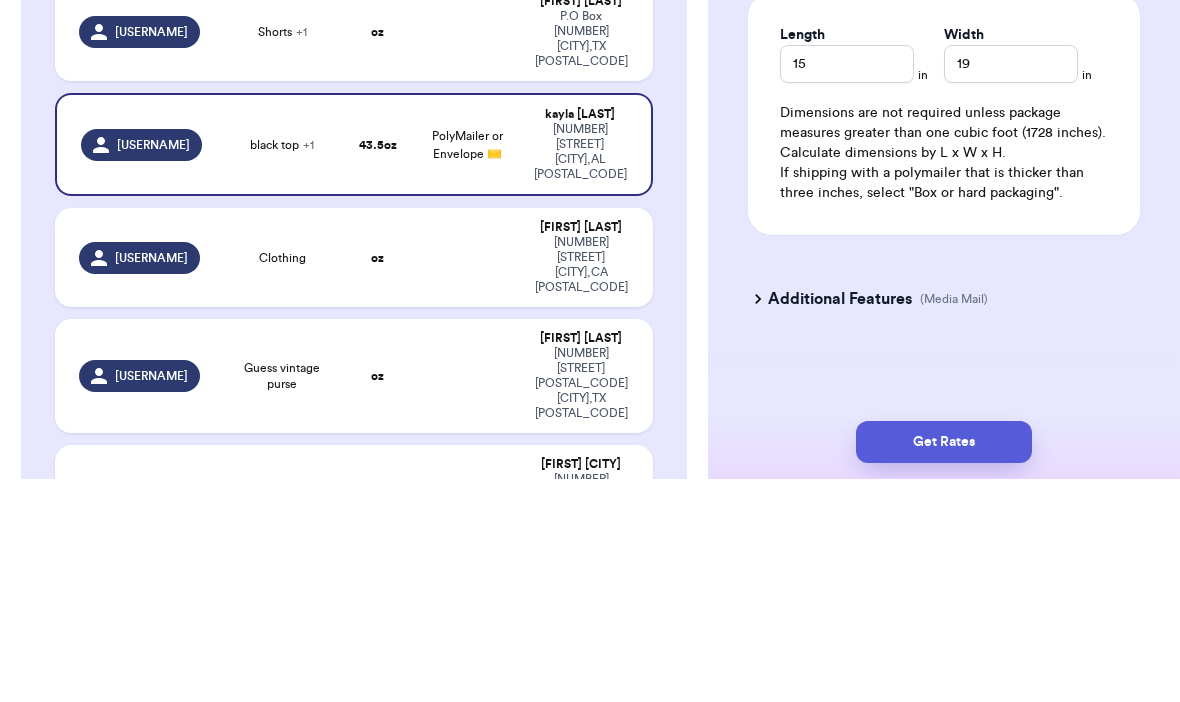 click on "Instagram Handle:   [USERNAME] Name:   [FIRST]   [LAST] Email:   [EMAIL] Address   [NUMBER] [STREET],  [CITY], [STATE] [POSTAL_CODE] Edit Order Info Items Status black top -- Paid Owes swimsuit and more -- Paid Owes + Add Item Total Amount Paid $ [PRICE] Edit Package Info Print item name on label Print username on label Package Type * PolyMailer or Envelope ✉️ Weight * 2 lbs 11.5 oz Hazardous Materials   (Perfume, nail polish, hair spray, dry ice, lithium batteries, firearms, lighters, fuels, etc.  Learn how to ship Hazardous Materials ) Length 15 in Width 19 in Dimensions are not required unless package measures greater than one cubic foot (1728 inches). Calculate dimensions by L x W x H. If shipping with a polymailer that is thicker than three inches, select "Box or hard packaging". Additional Features (Media Mail)" at bounding box center (944, -234) 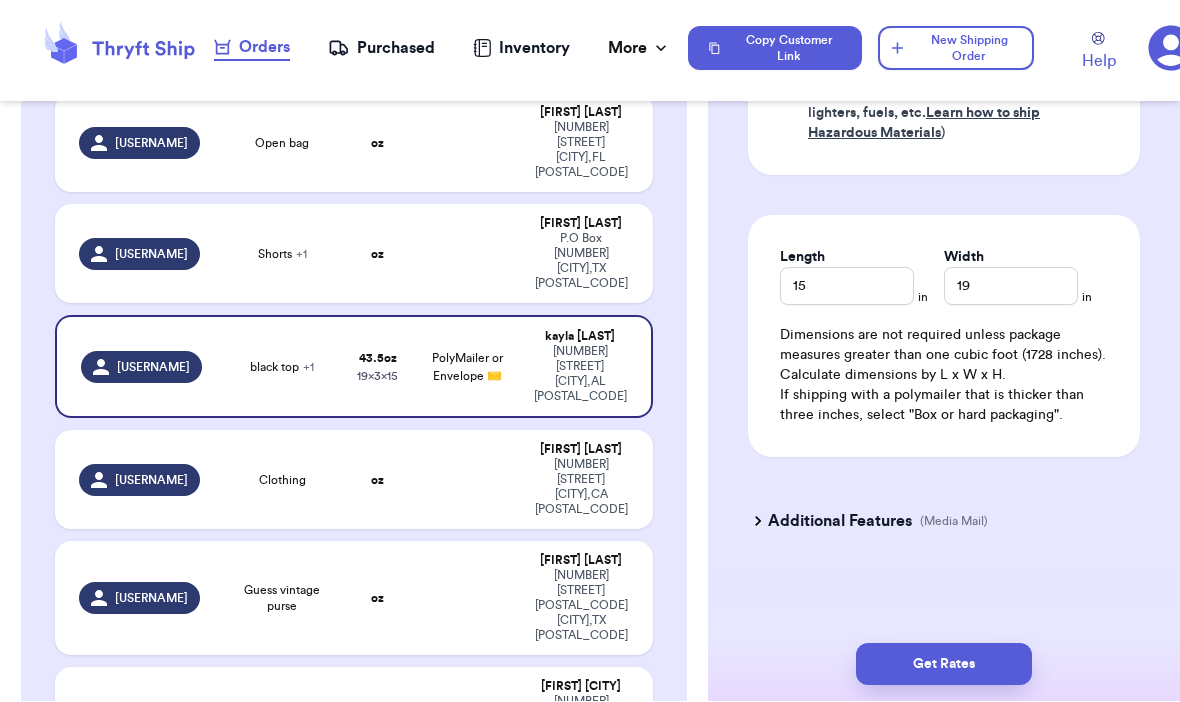 click on "Get Rates" at bounding box center [944, 665] 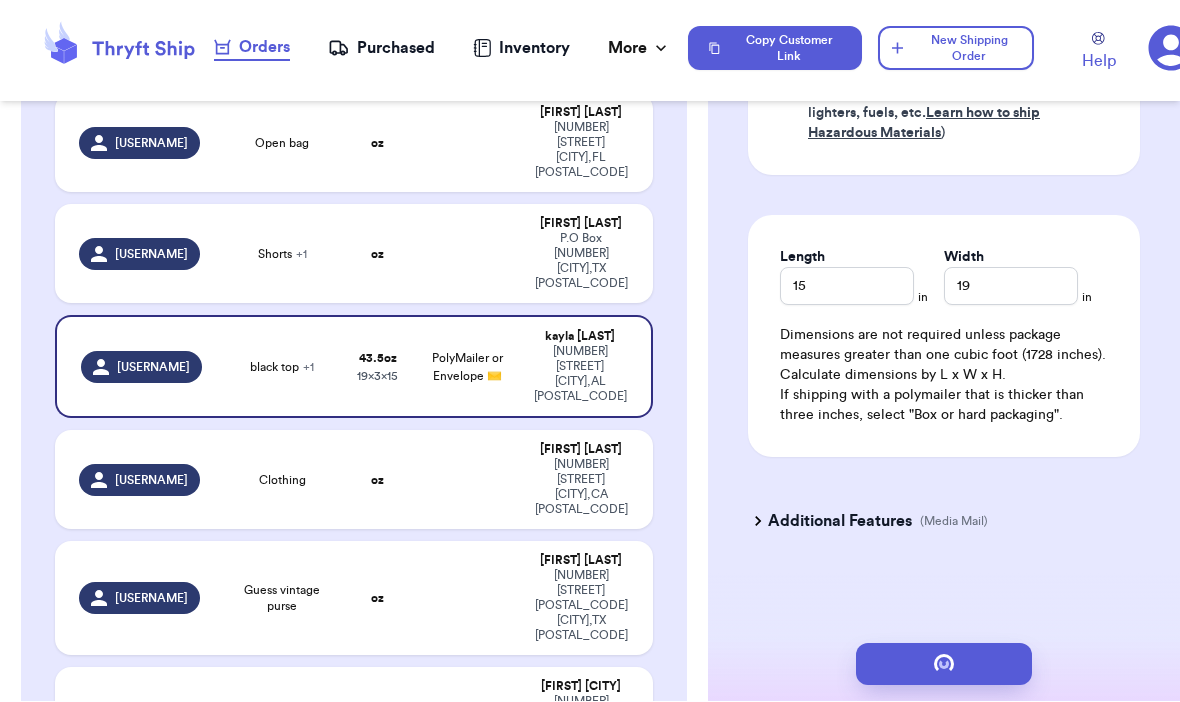 scroll, scrollTop: 0, scrollLeft: 0, axis: both 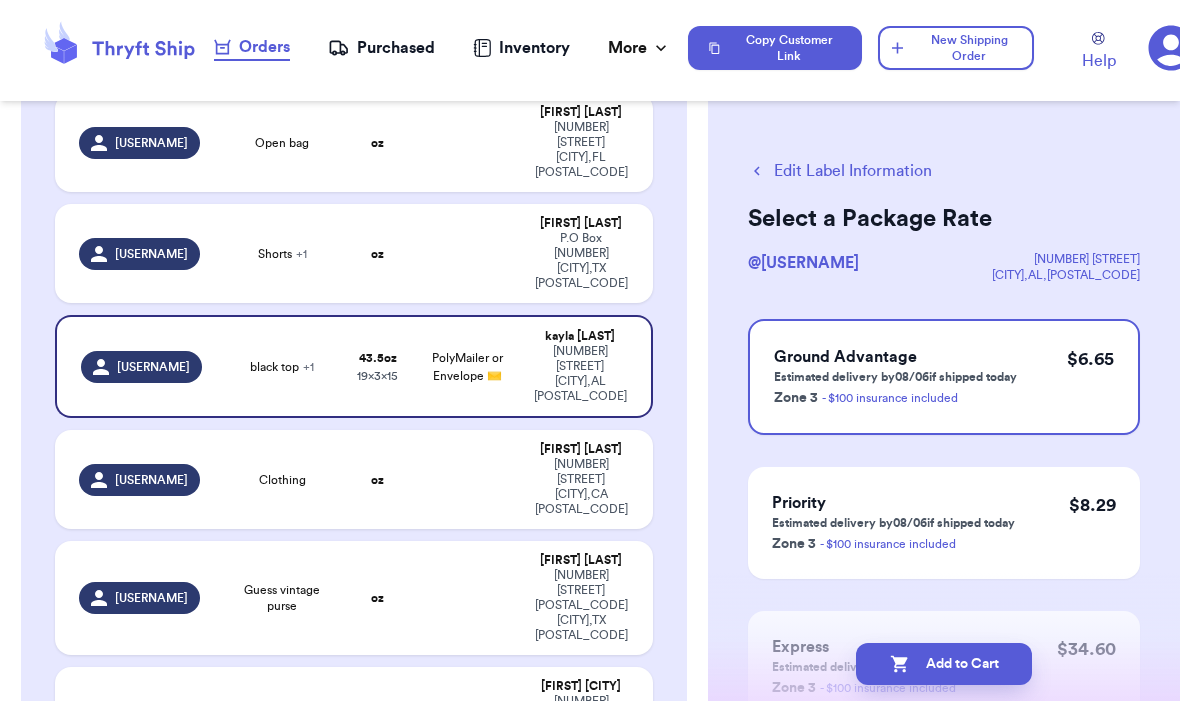 click on "Add to Cart" at bounding box center [944, 665] 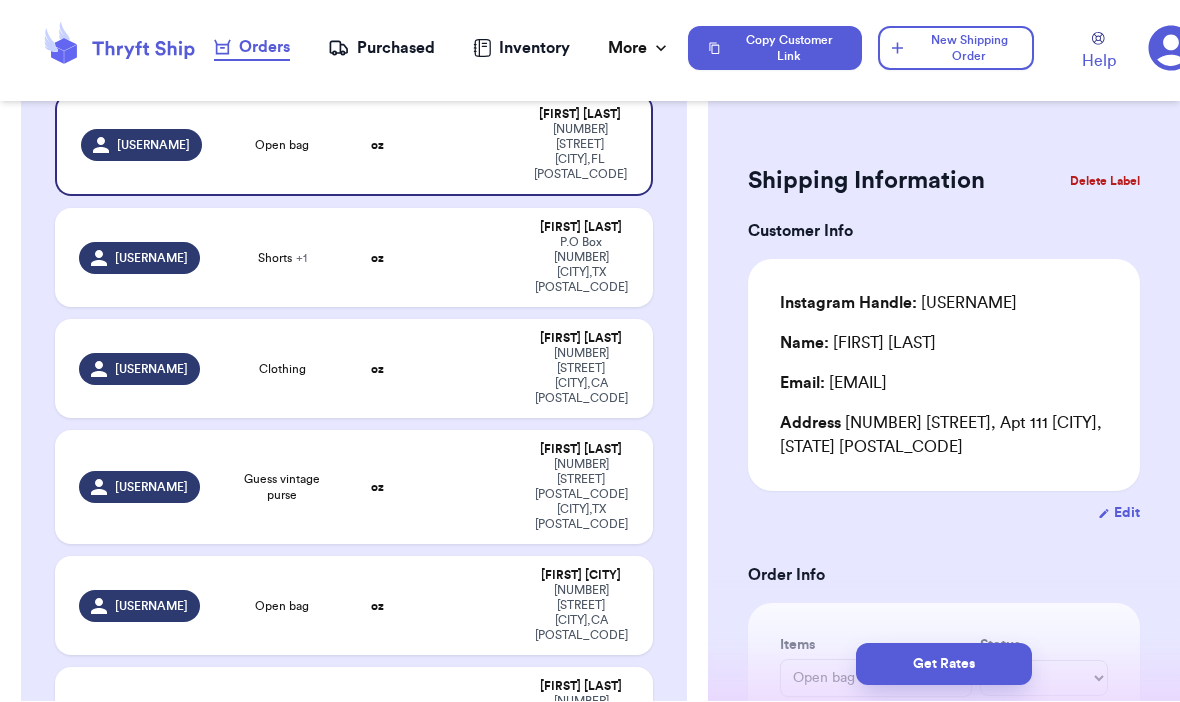 scroll, scrollTop: 251, scrollLeft: 0, axis: vertical 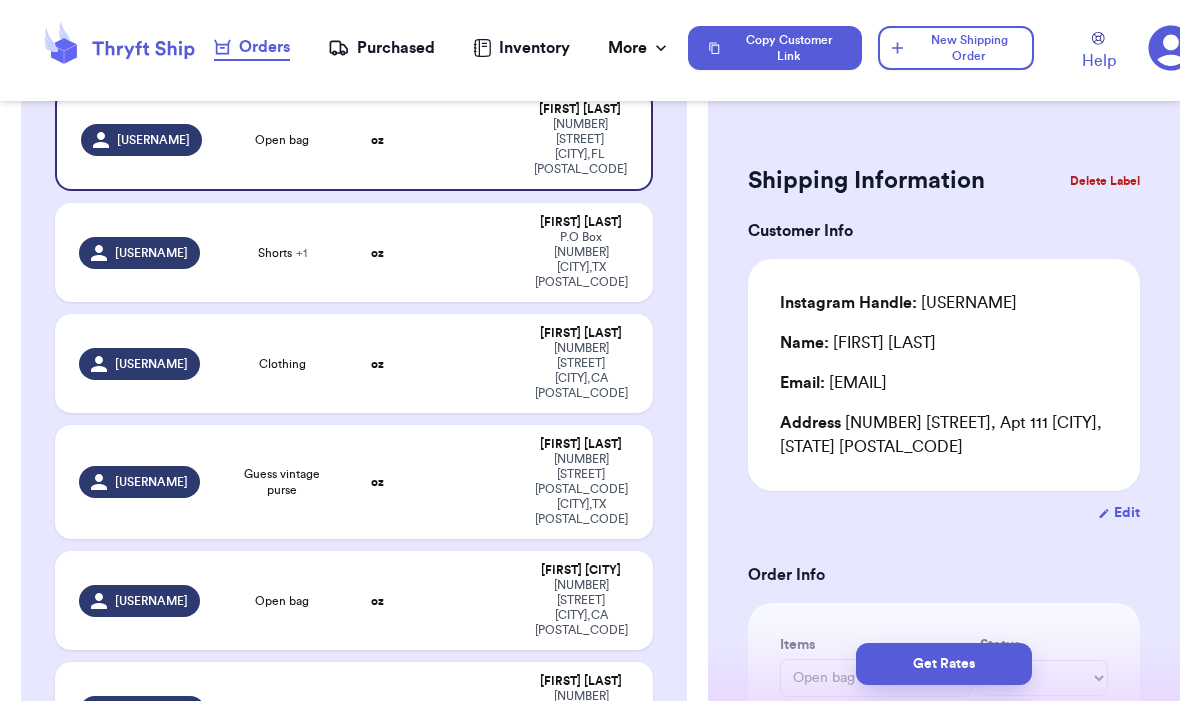 click on "oz" at bounding box center [378, 364] 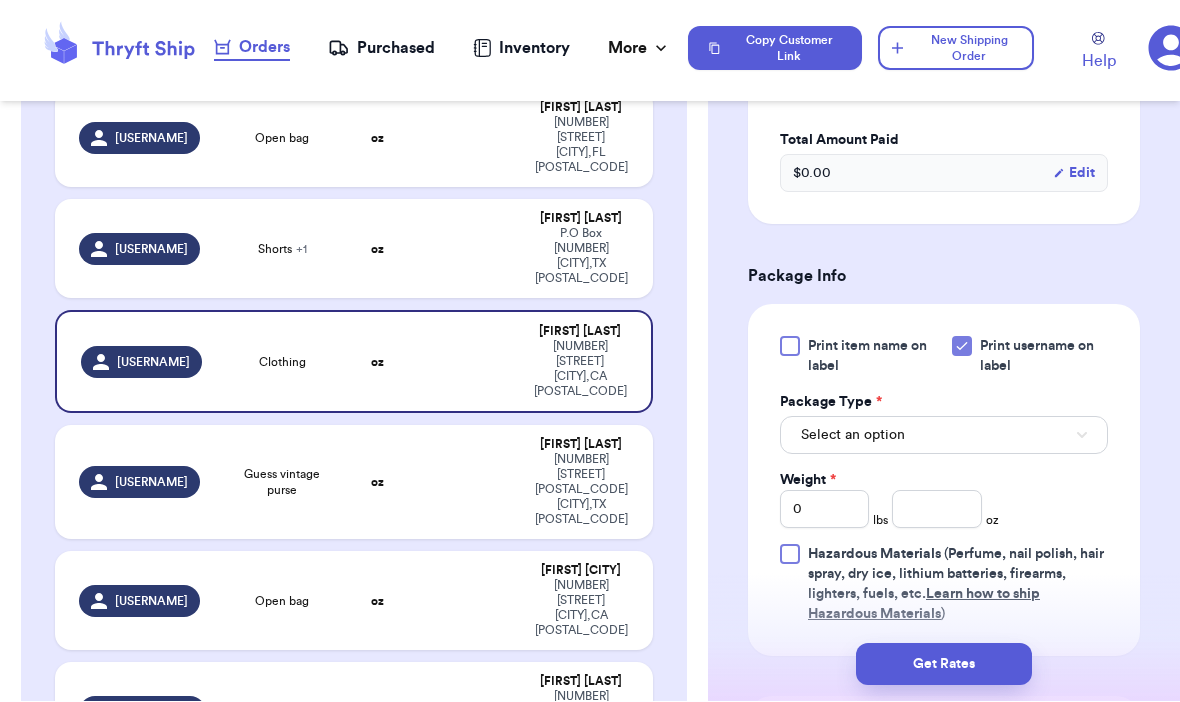 scroll, scrollTop: 679, scrollLeft: 0, axis: vertical 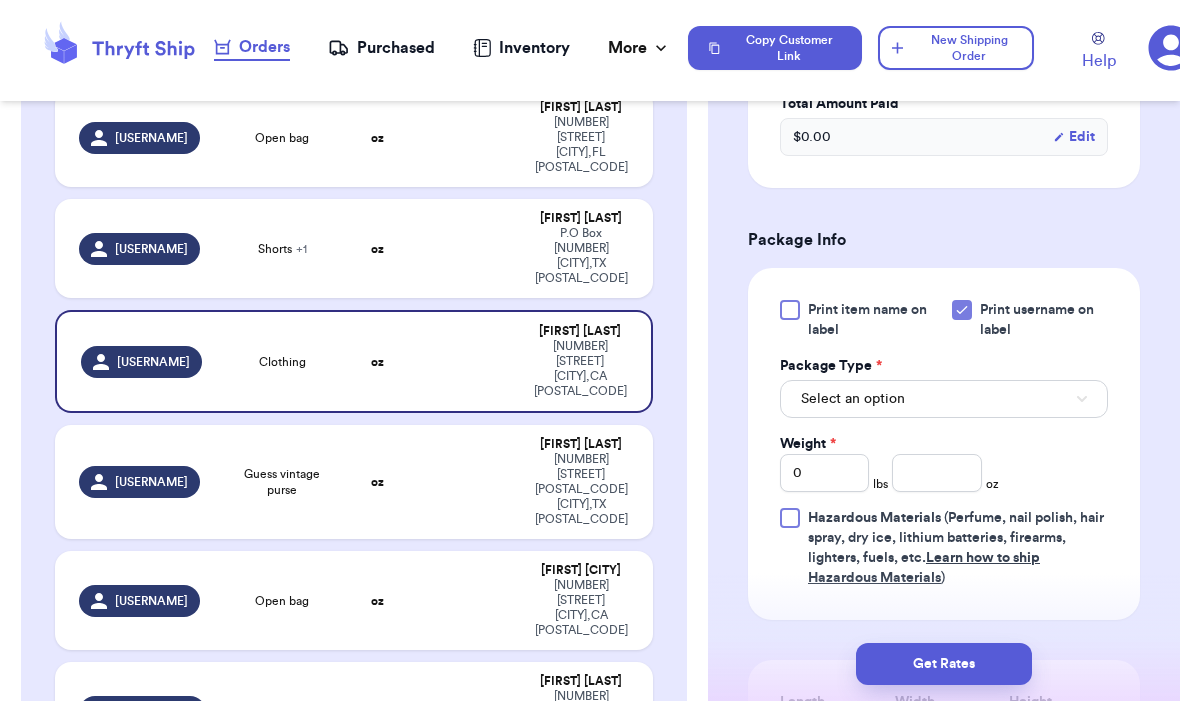 click on "Select an option" at bounding box center (944, 400) 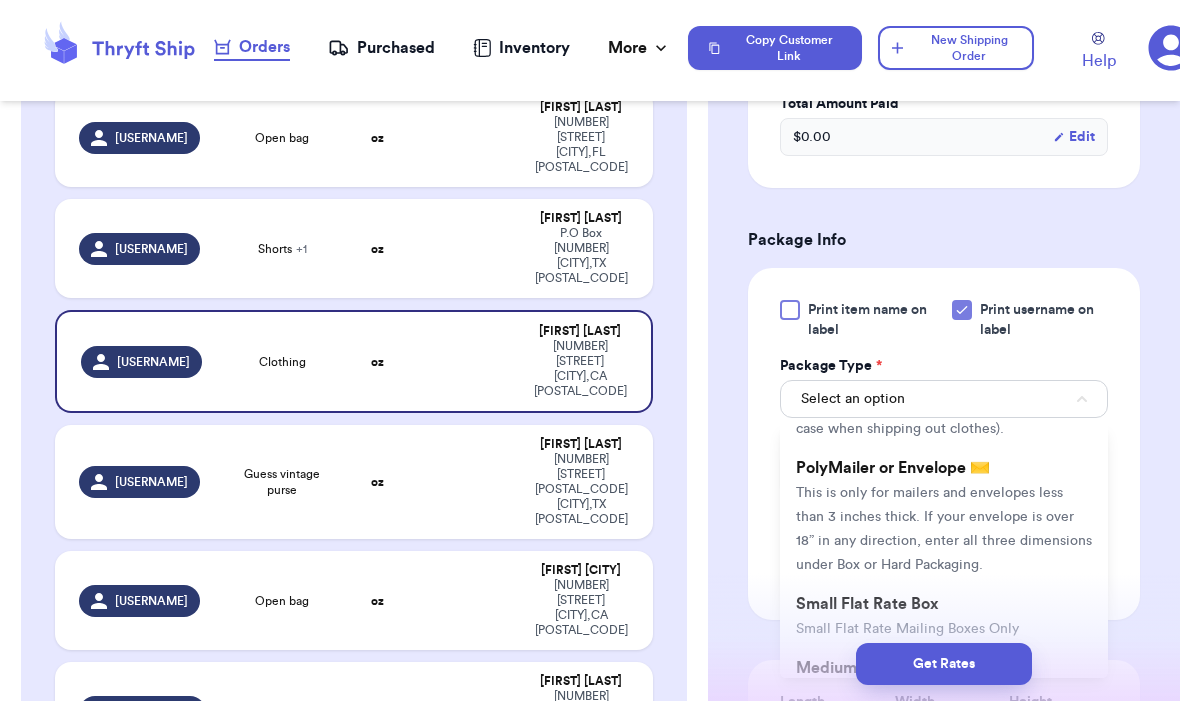 scroll, scrollTop: 128, scrollLeft: 0, axis: vertical 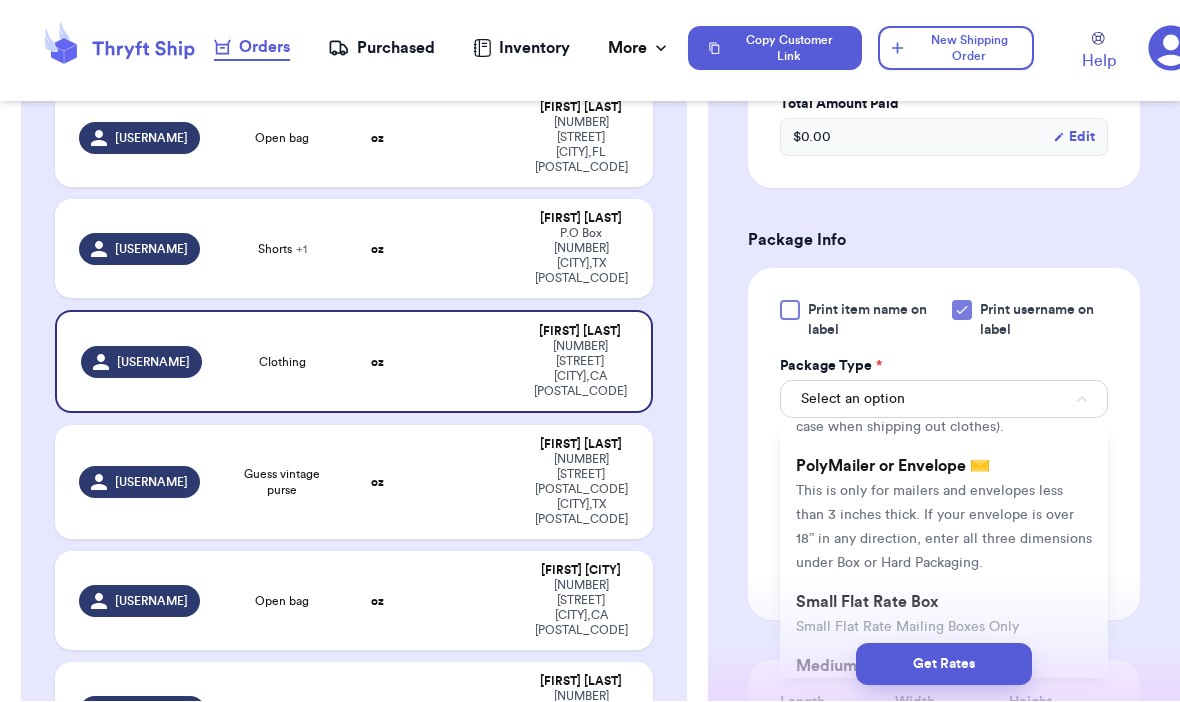 click on "This is only for mailers and envelopes less than 3 inches thick. If your envelope is over 18” in any direction, enter all three dimensions under Box or Hard Packaging." at bounding box center [944, 528] 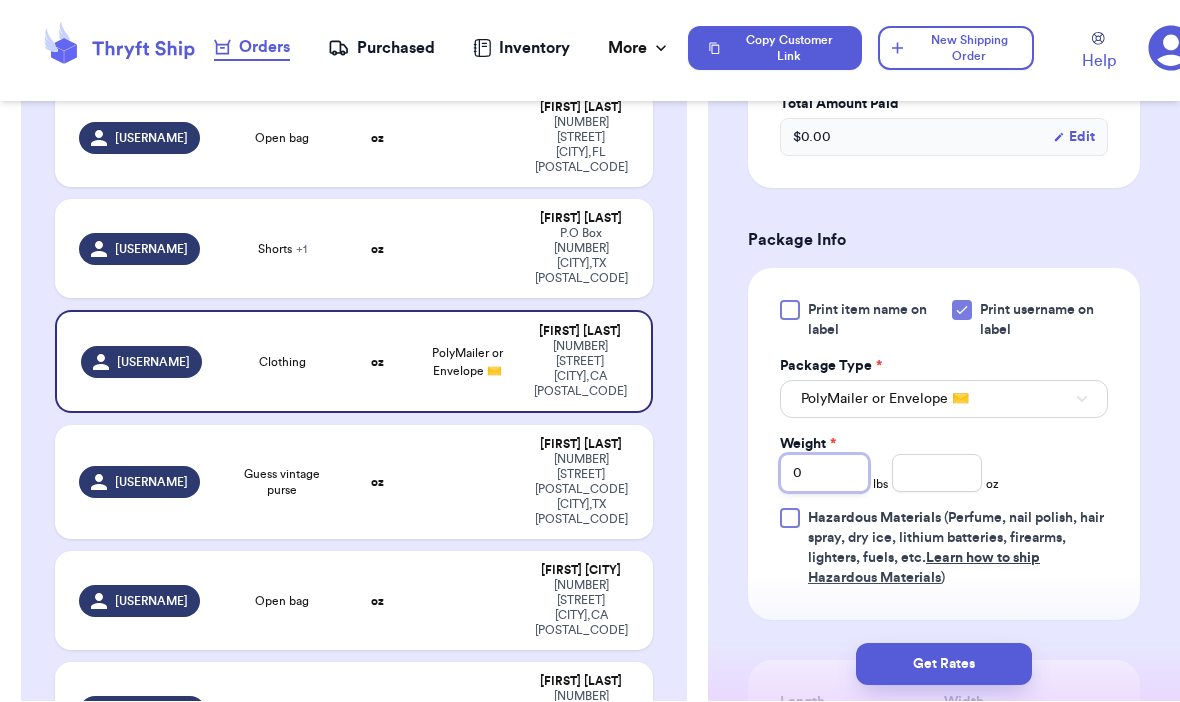 click on "0" at bounding box center [824, 474] 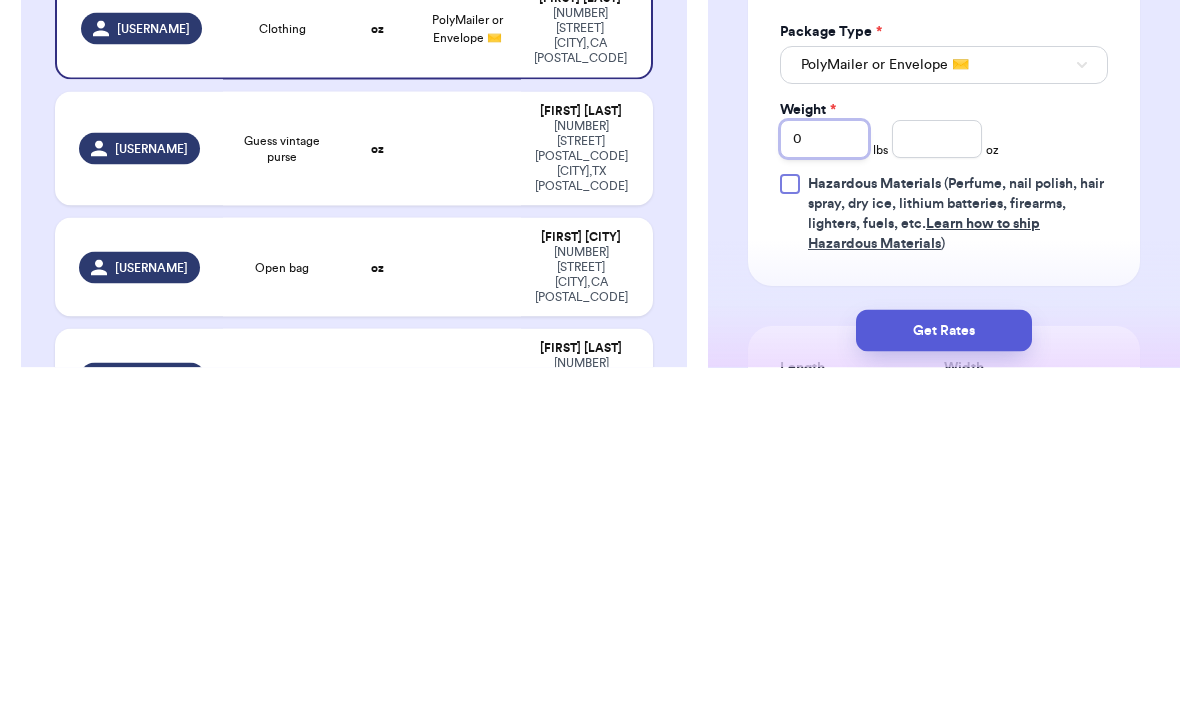 type 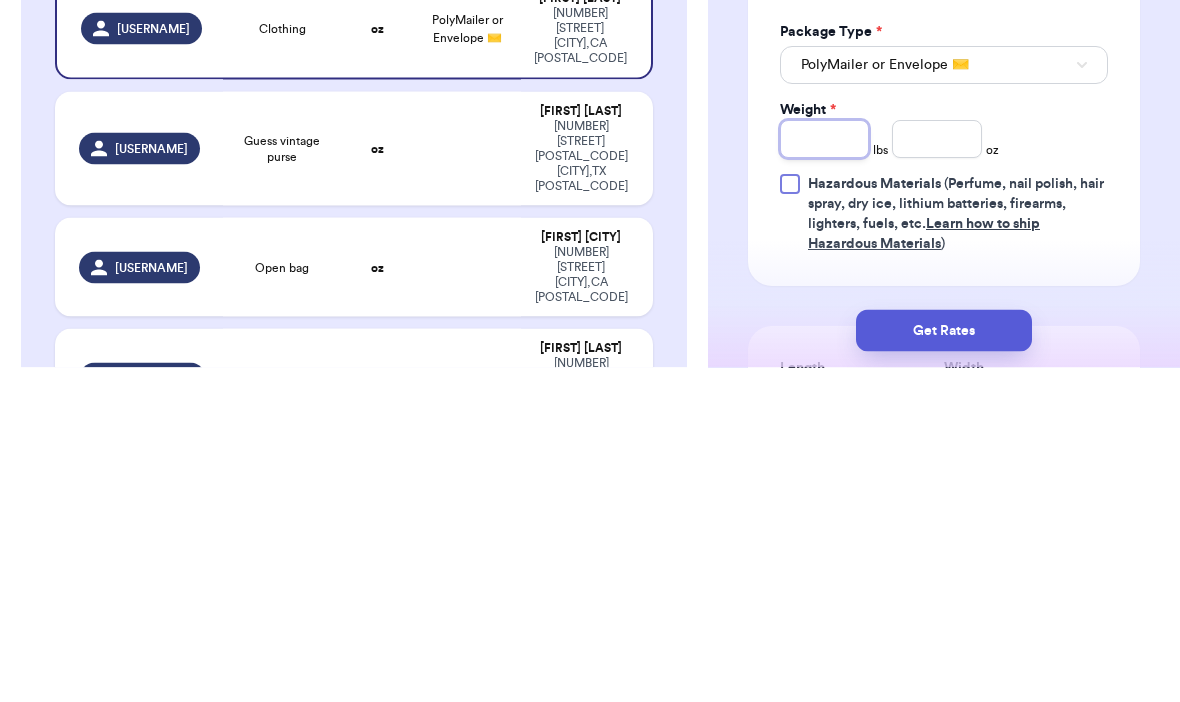 type 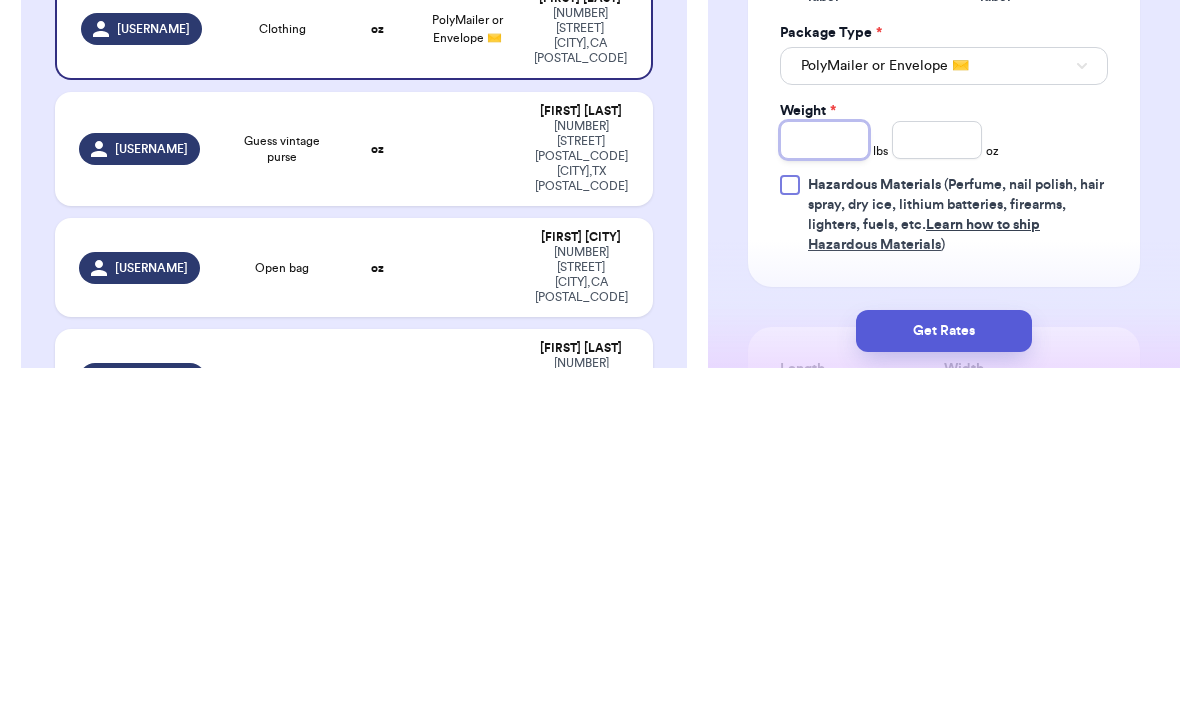 type on "1" 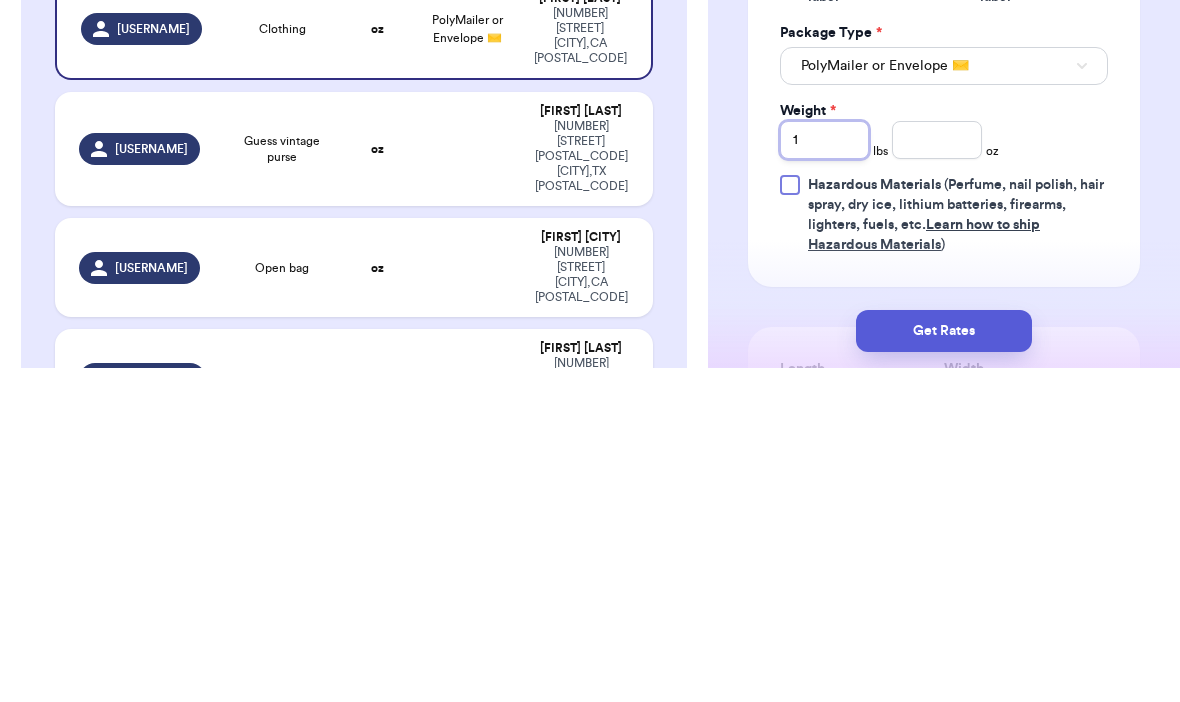 type 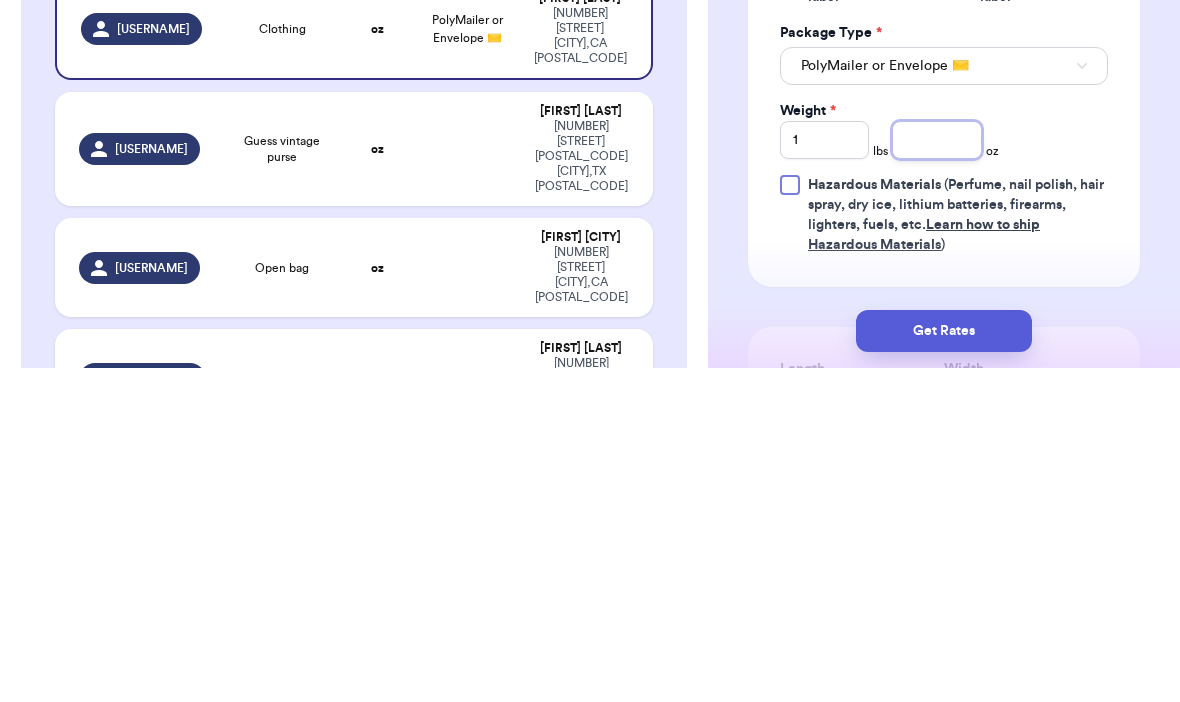 click at bounding box center [936, 474] 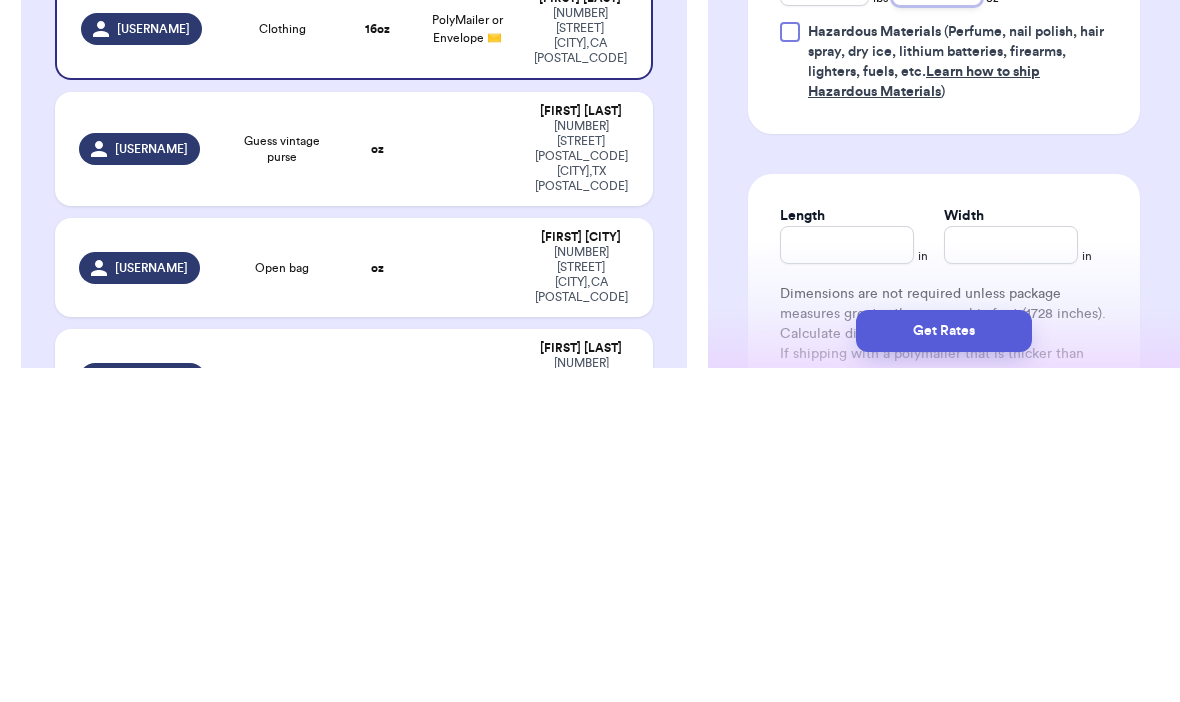 scroll, scrollTop: 886, scrollLeft: 0, axis: vertical 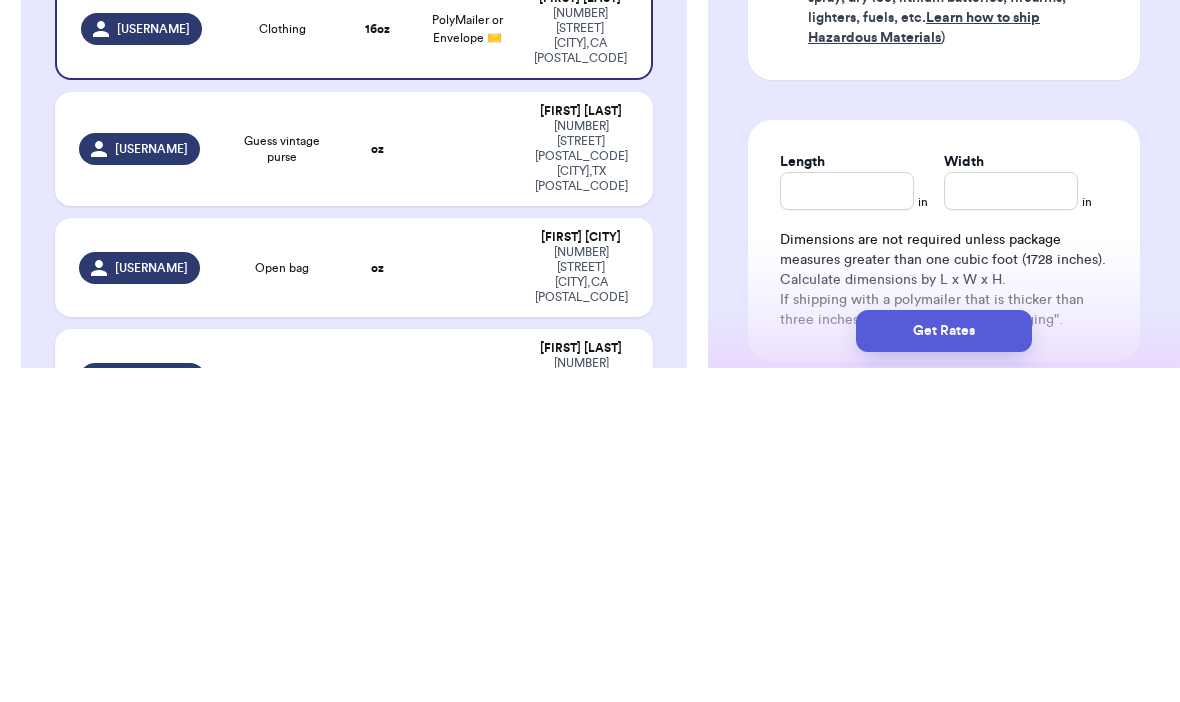 type on "1.1" 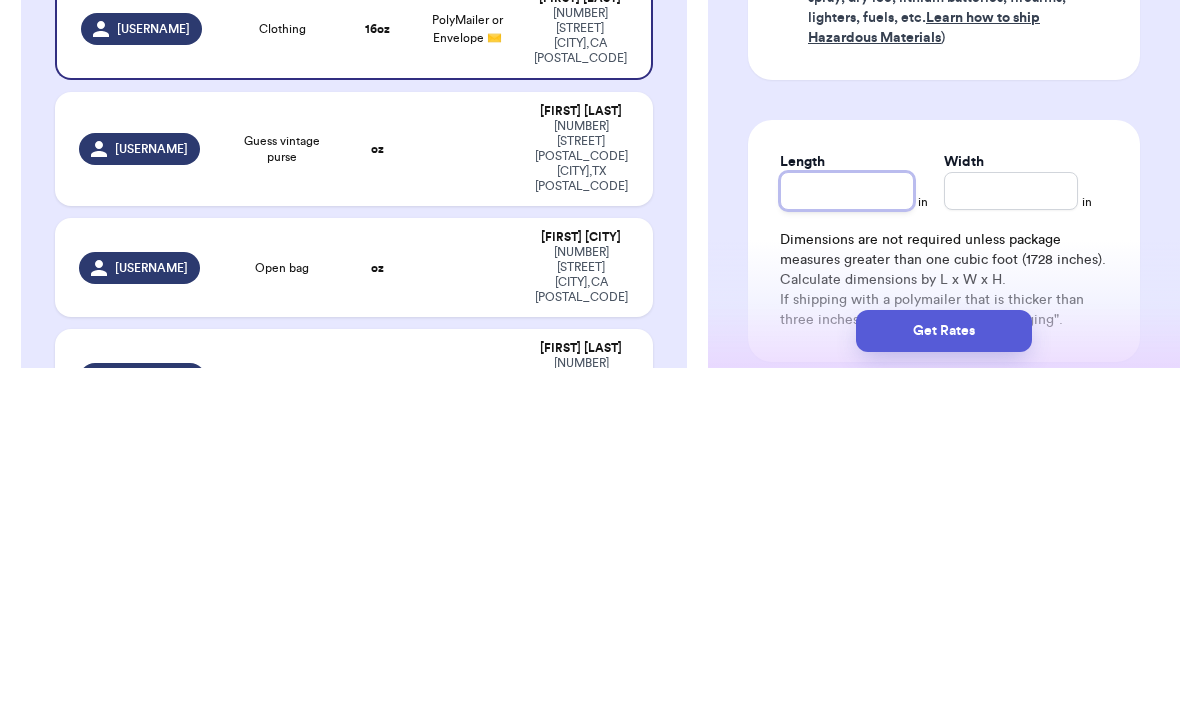 click on "Length" at bounding box center [847, 525] 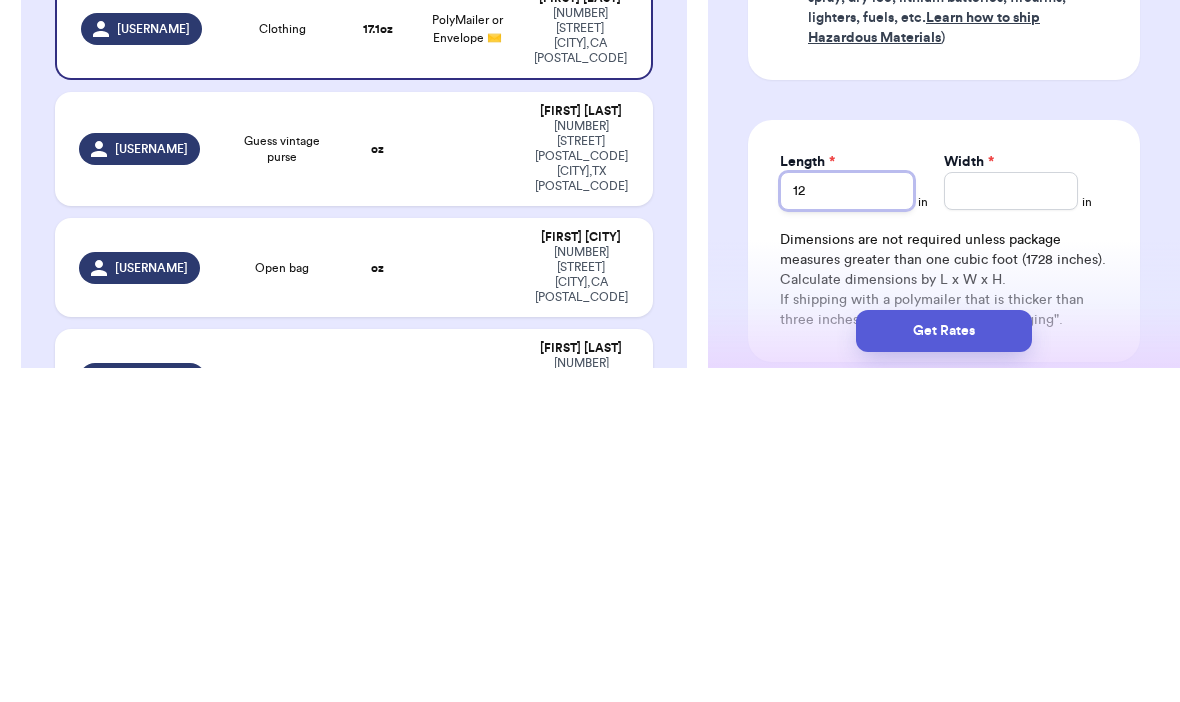 type on "12" 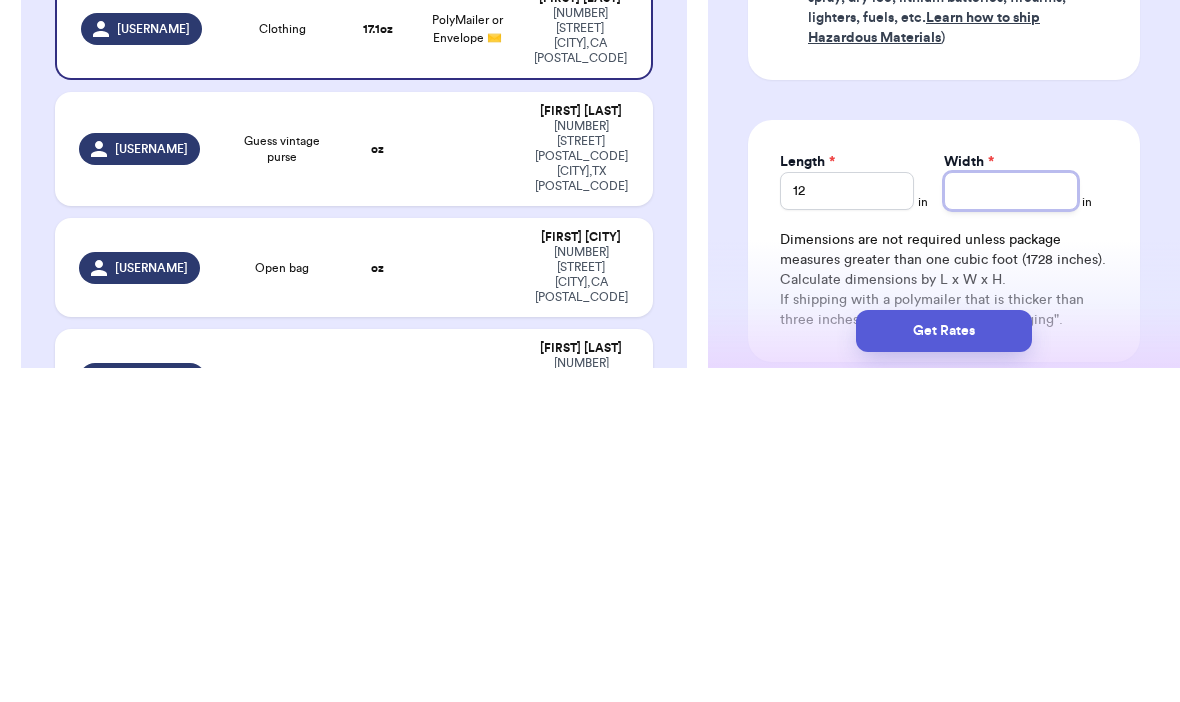 click on "Width *" at bounding box center [1011, 525] 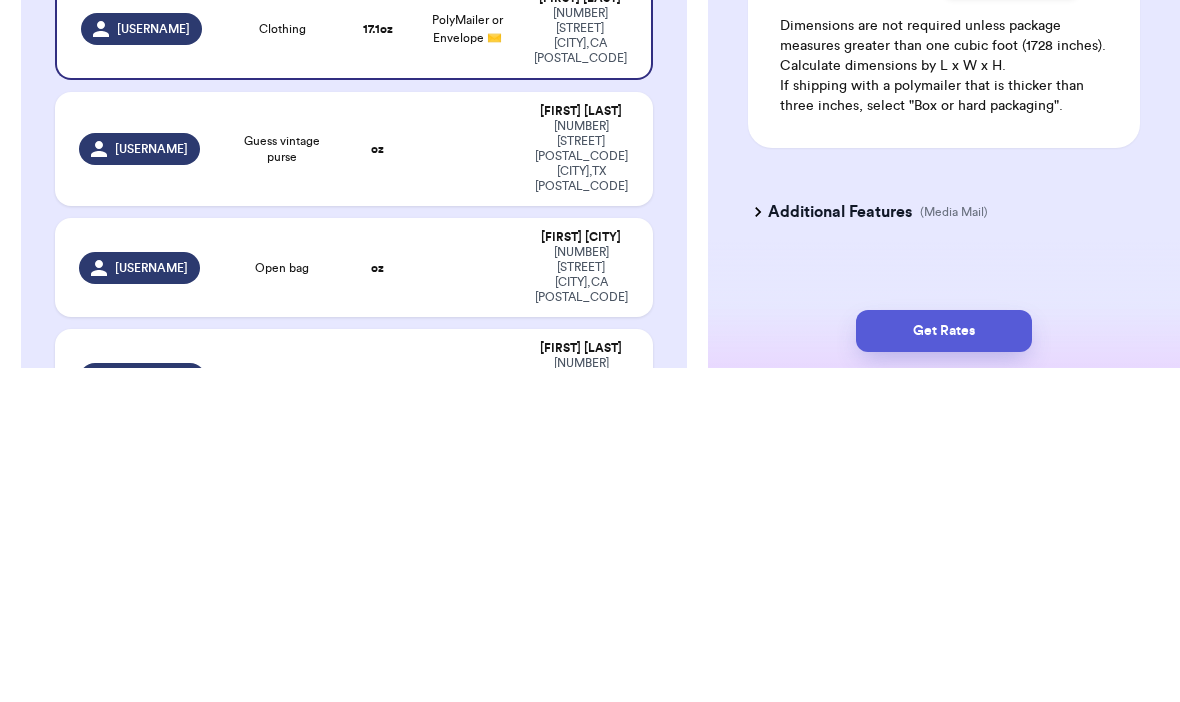 scroll, scrollTop: 1101, scrollLeft: 0, axis: vertical 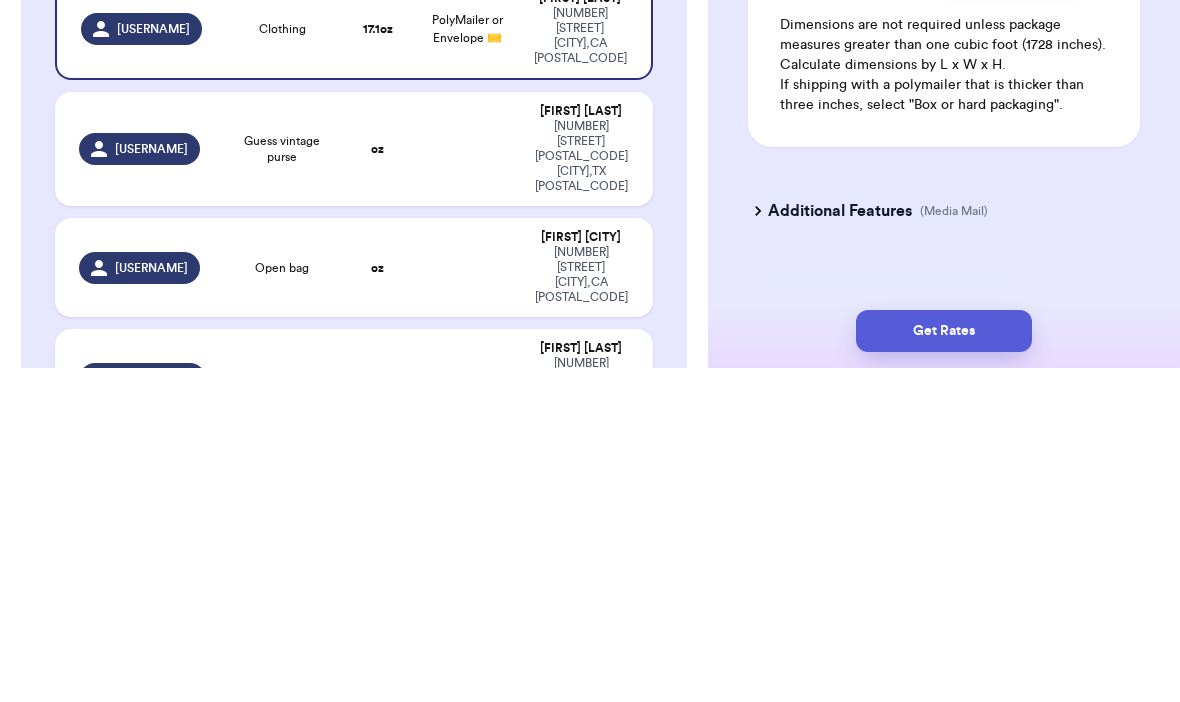 type on "15" 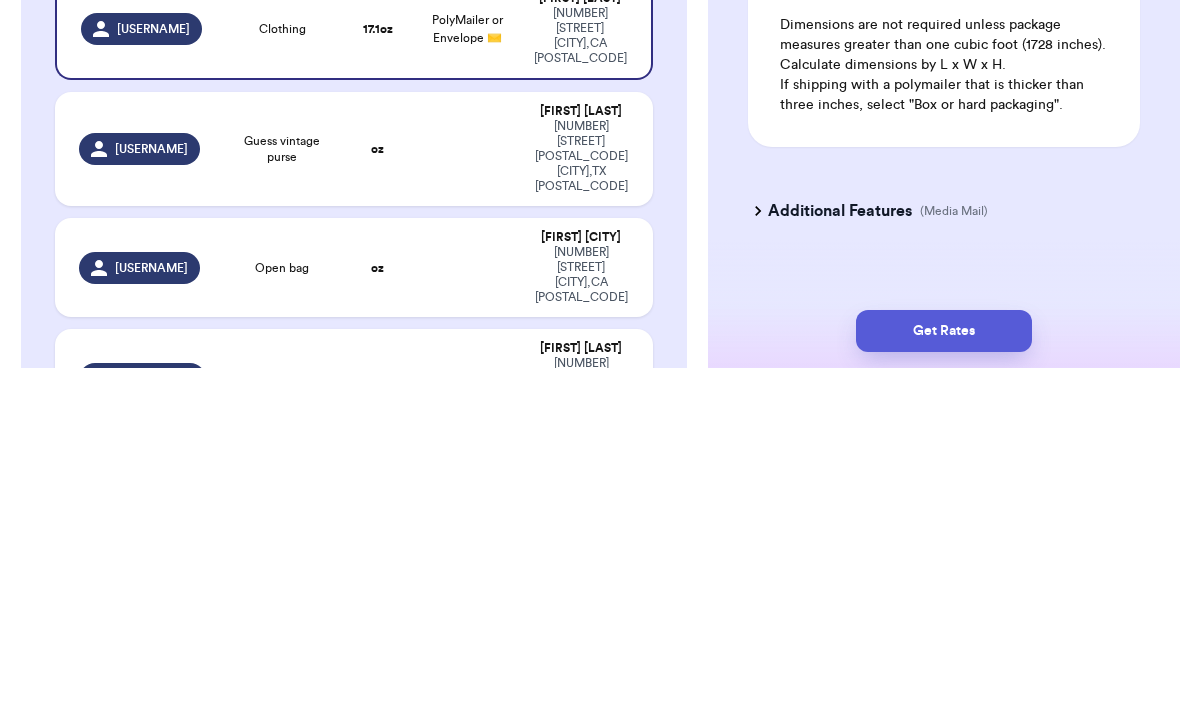 click on "Instagram Handle:   [USERNAME] Name:   [FIRST]   [LAST] Email:   [EMAIL] Address   [NUMBER] [STREET],  [CITY], [STATE] [POSTAL_CODE] Edit Order Info Items Status Clothing -- Paid Owes + Add Item Total Amount Paid $ [PRICE] Edit Package Info Print item name on label Print username on label Package Type * PolyMailer or Envelope ✉️ Weight * 1 lbs 1.1 oz Hazardous Materials   (Perfume, nail polish, hair spray, dry ice, lithium batteries, firearms, lighters, fuels, etc.  Learn how to ship Hazardous Materials ) Length 12 in Width 15 in Dimensions are not required unless package measures greater than one cubic foot (1728 inches). Calculate dimensions by L x W x H. If shipping with a polymailer that is thicker than three inches, select "Box or hard packaging". Additional Features (Media Mail) Get Rates Edit Payment Amount: ✕ Current Amount Paid: $ [PRICE] New Amount $ [PRICE] Payment Method Stripe/Thryft Ship Venmo Cash App PayPal Zelle Cash Other ⚠️ Save / Override" at bounding box center [944, -128] 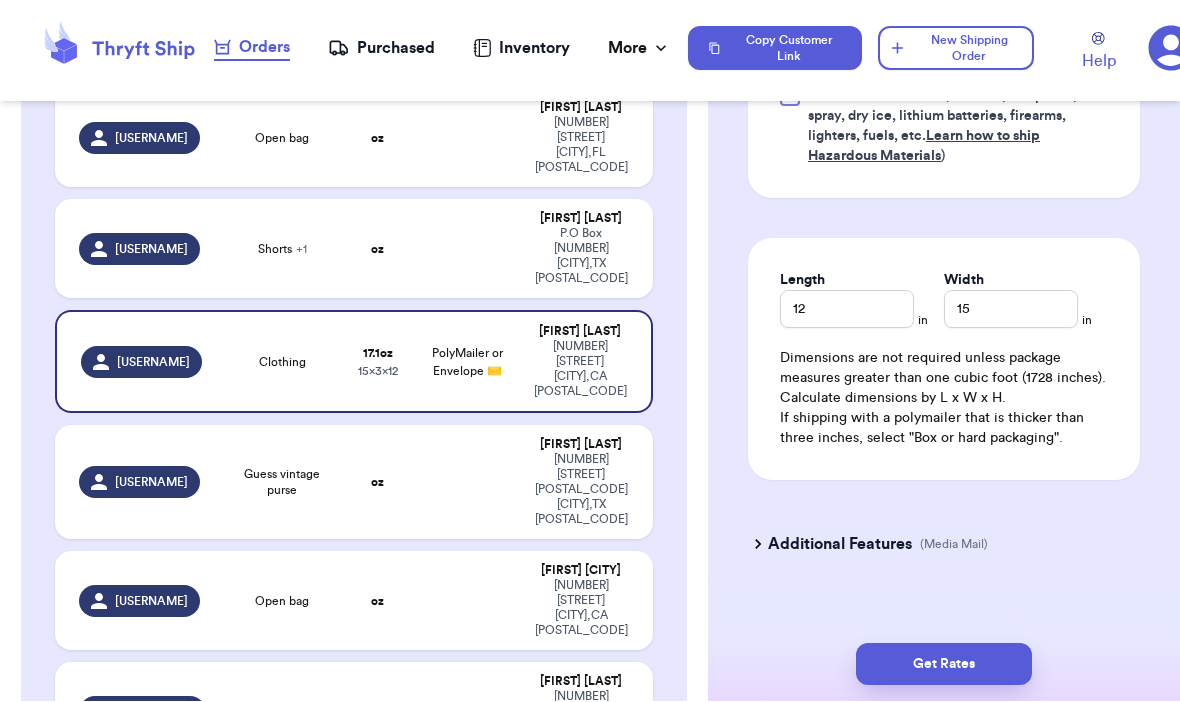 click on "Get Rates" at bounding box center [944, 665] 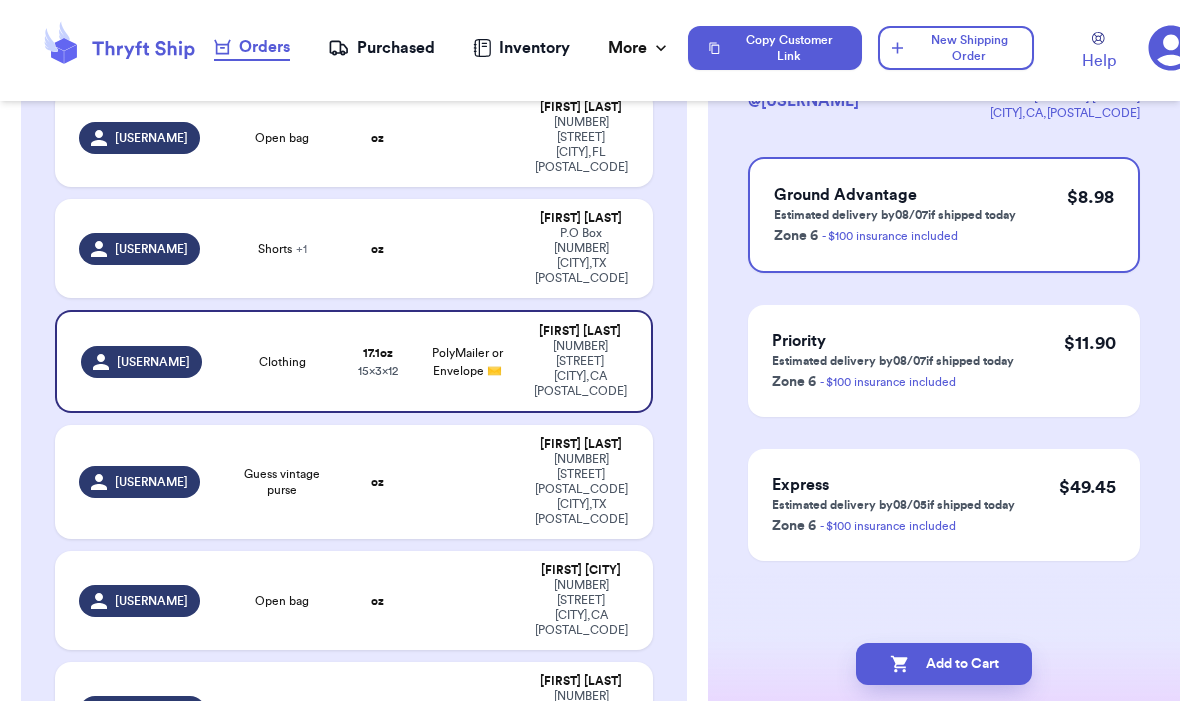 scroll, scrollTop: 0, scrollLeft: 0, axis: both 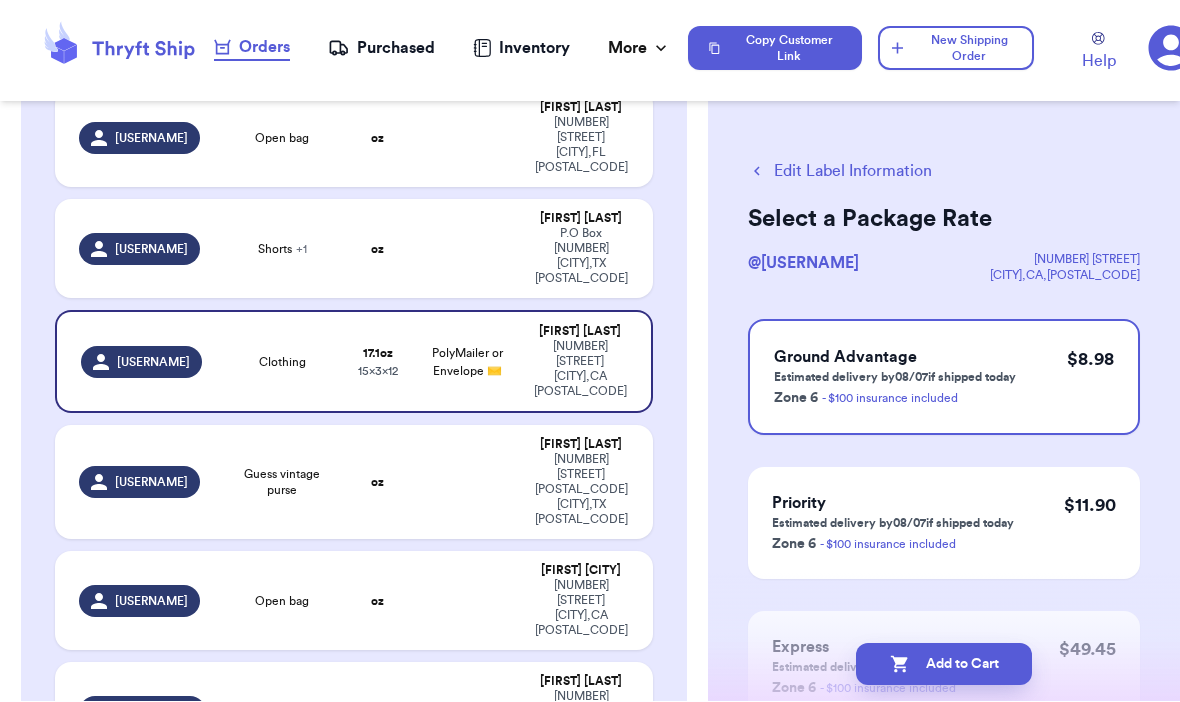 click on "Add to Cart" at bounding box center (944, 665) 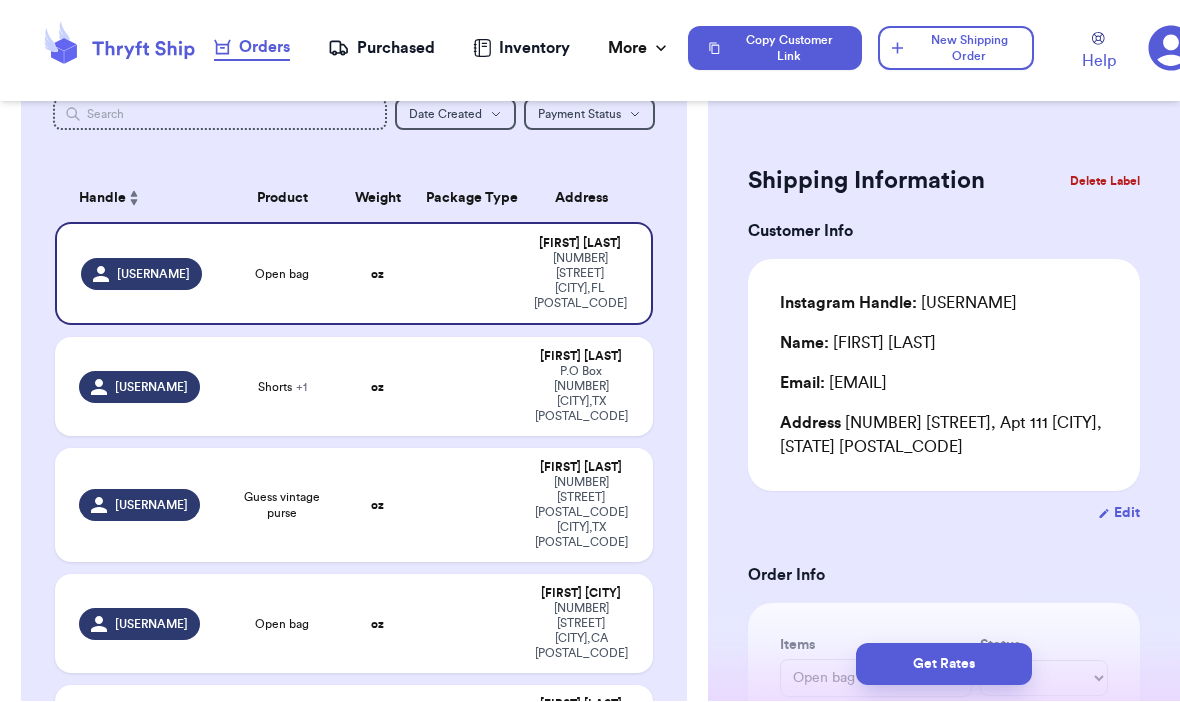scroll, scrollTop: 119, scrollLeft: 0, axis: vertical 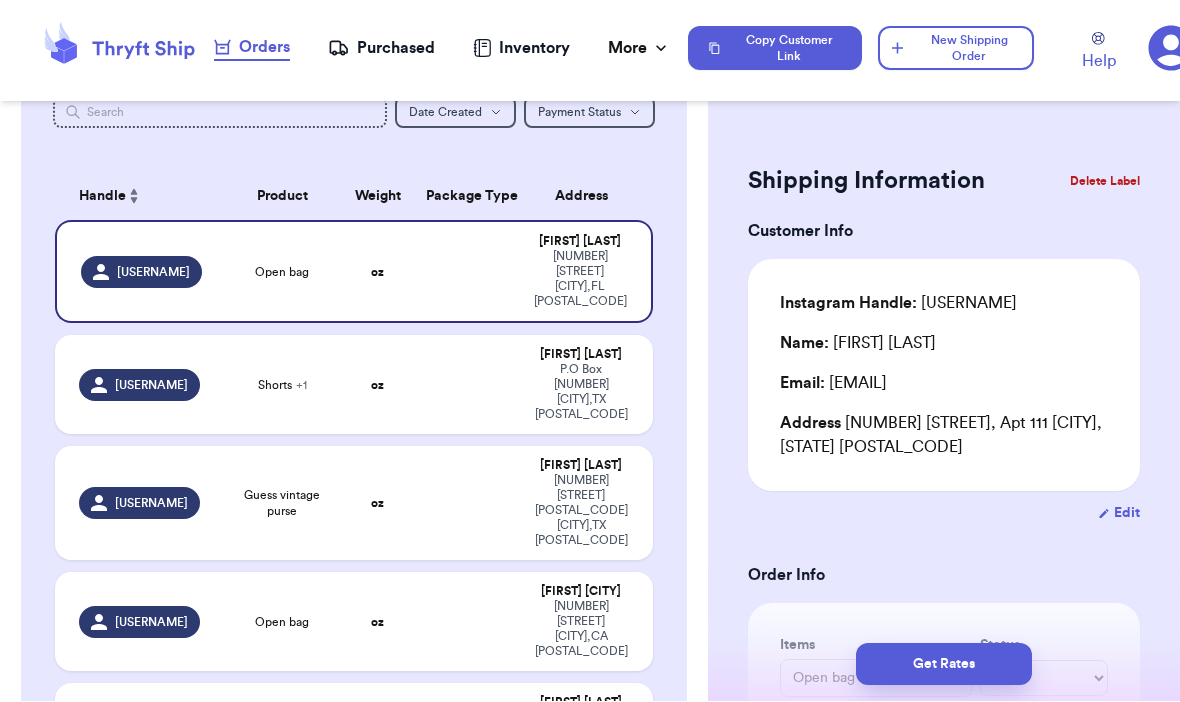 click at bounding box center [468, 504] 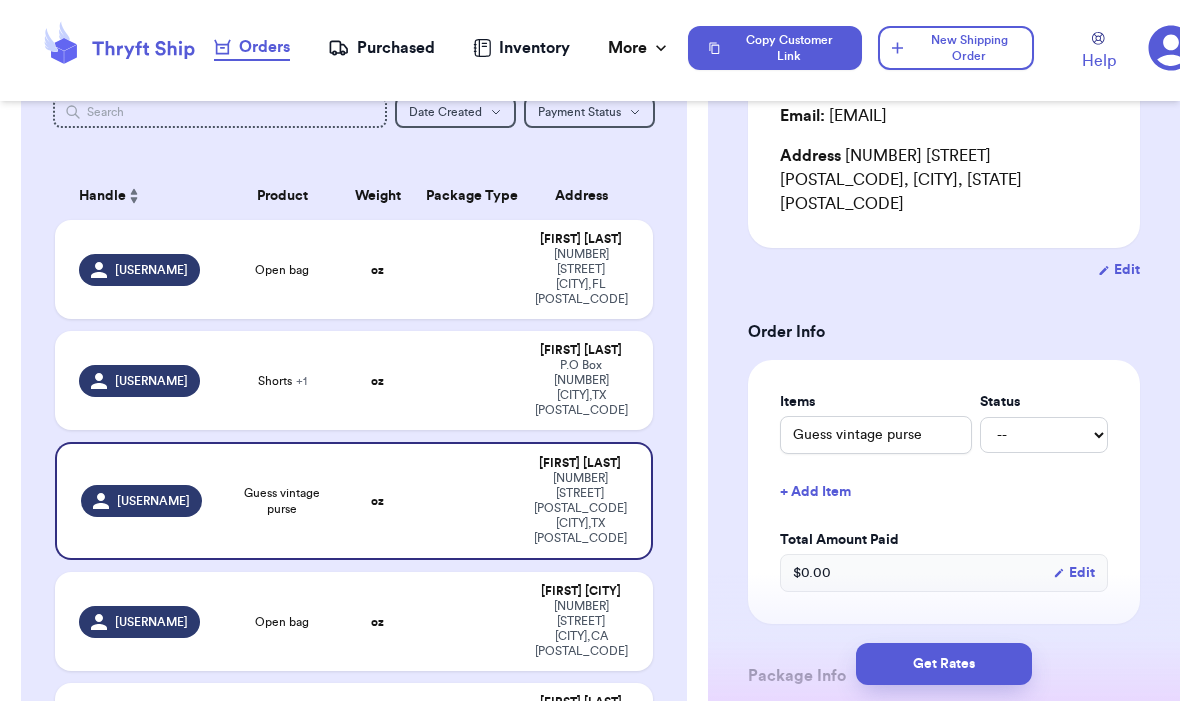 type 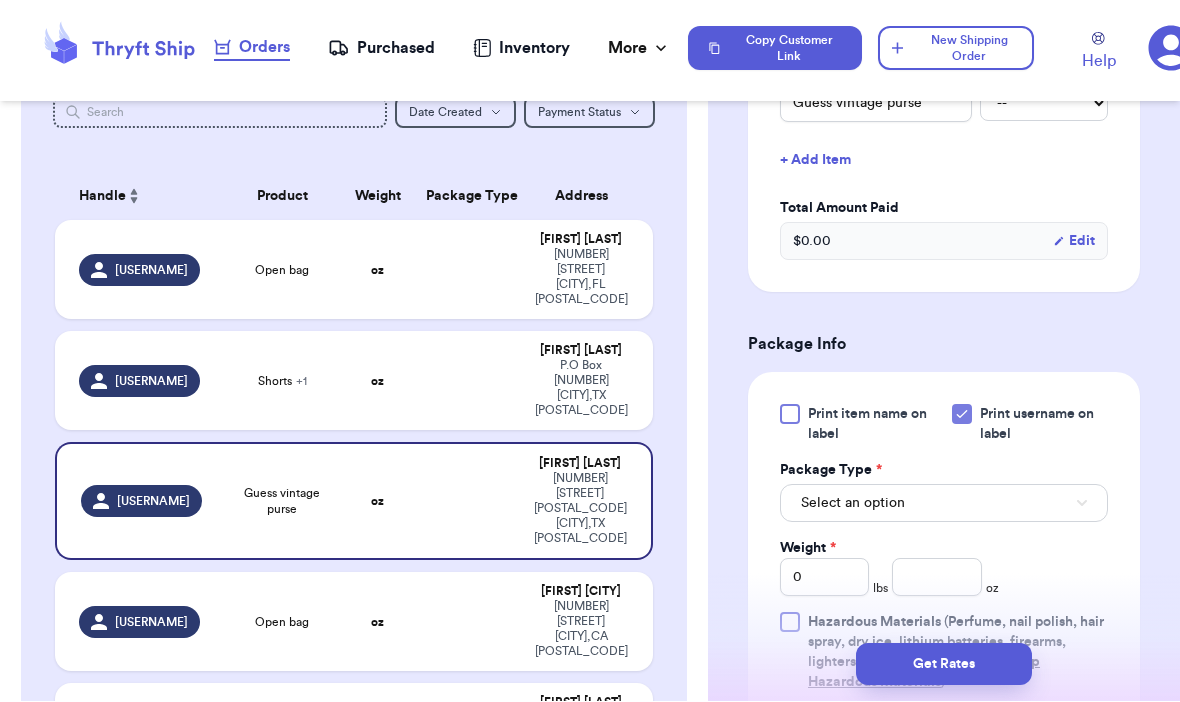 scroll, scrollTop: 598, scrollLeft: 0, axis: vertical 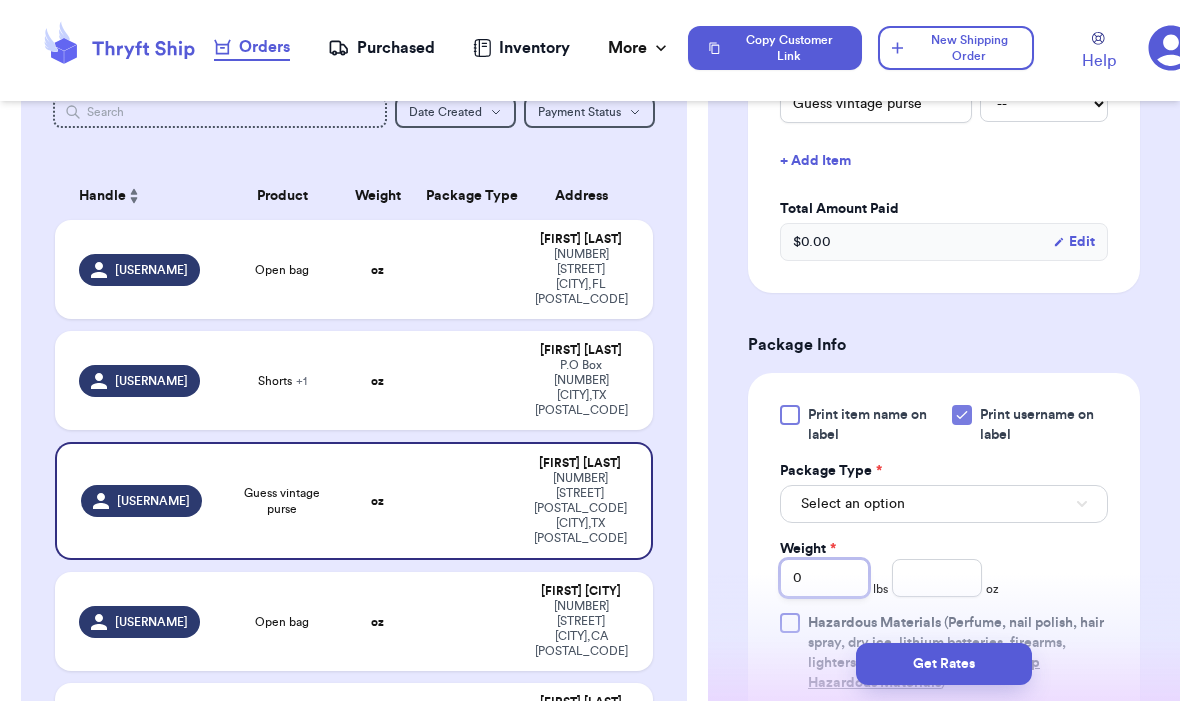 click on "0" at bounding box center (824, 579) 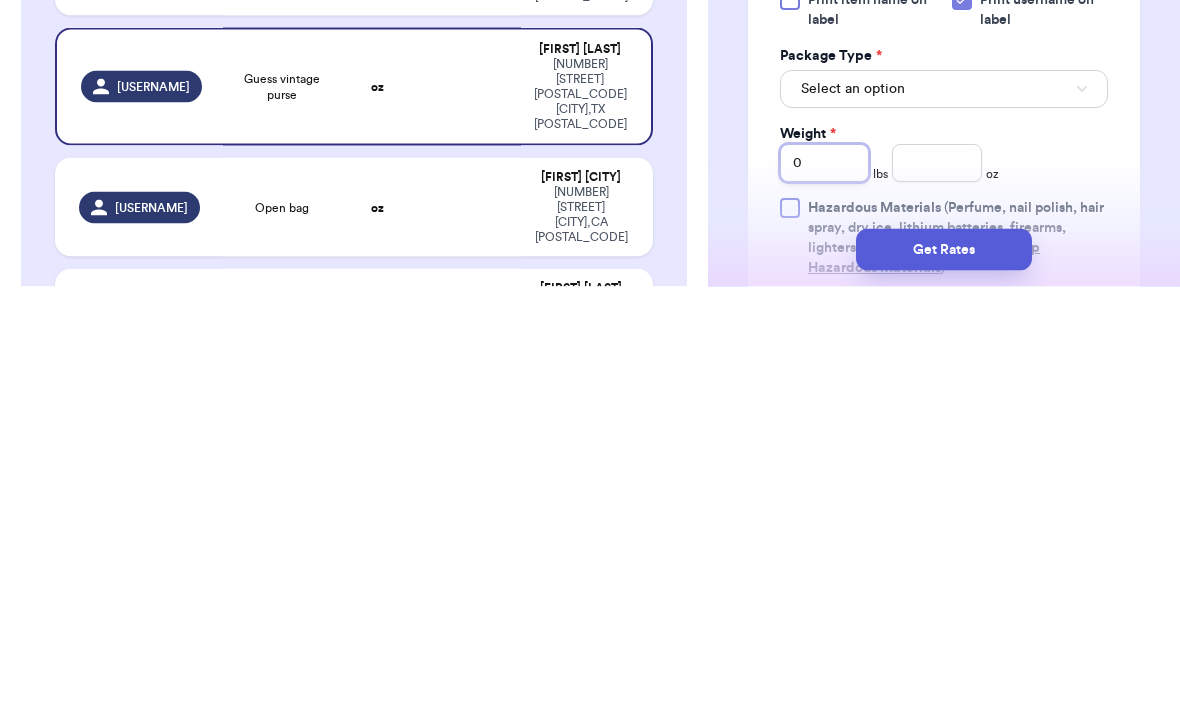 type 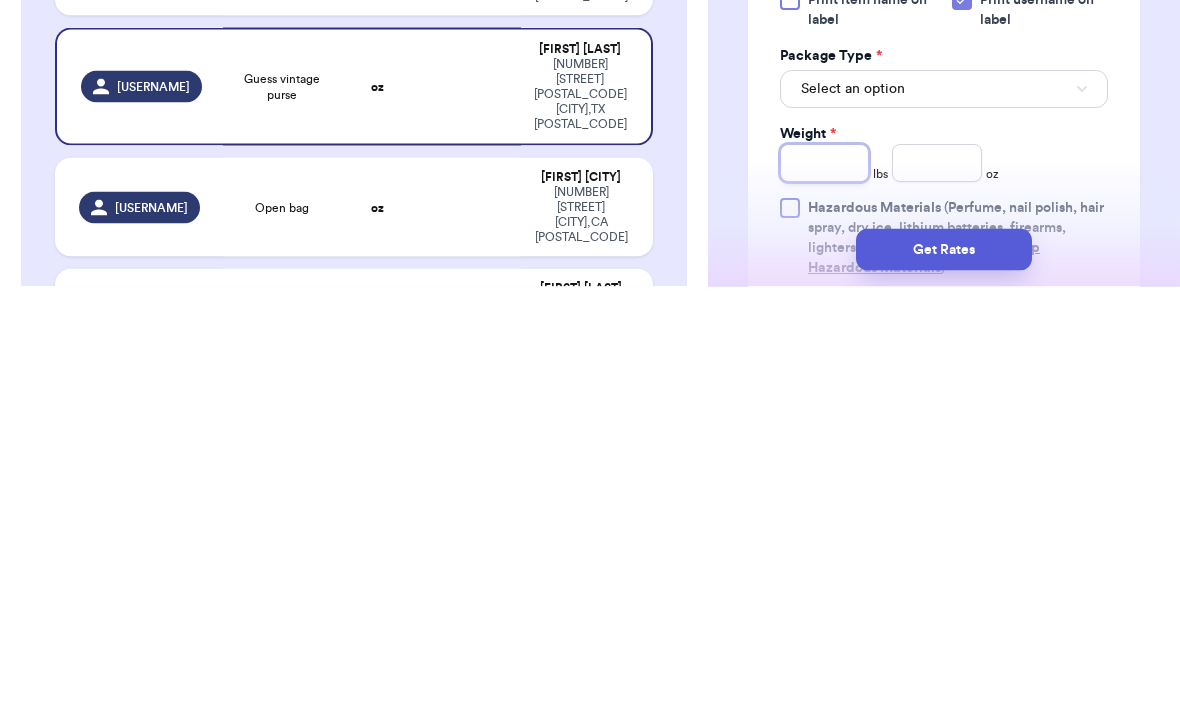 type 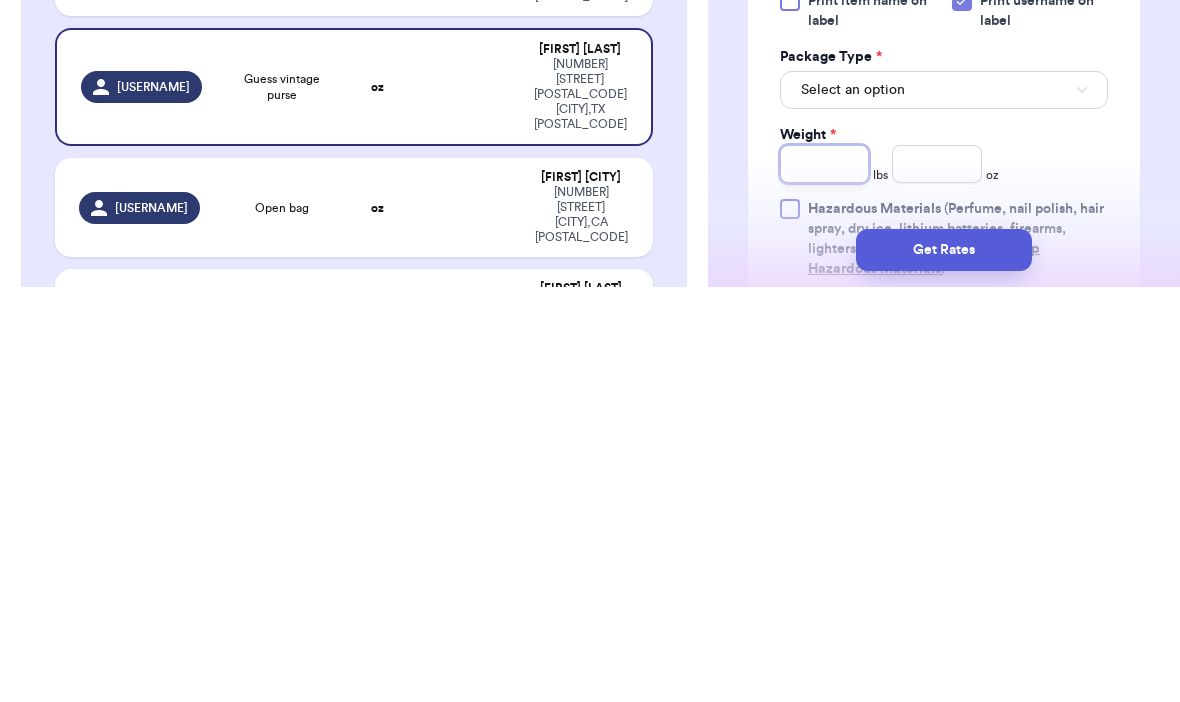 type on "6" 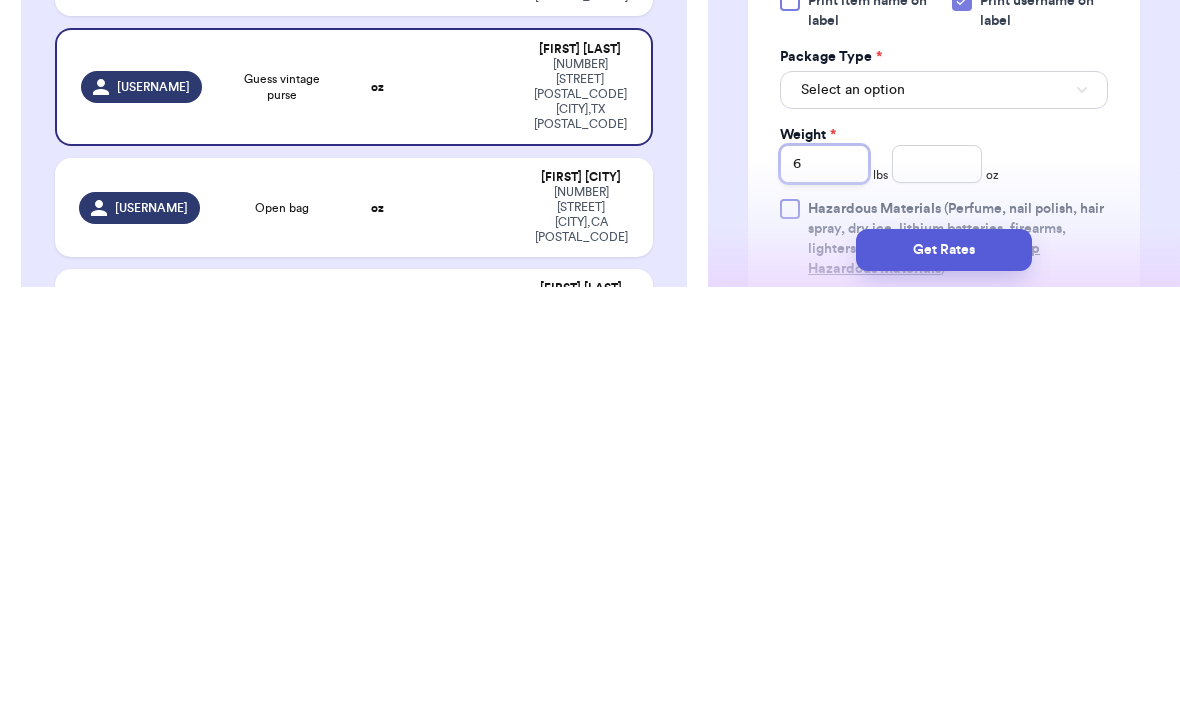 type 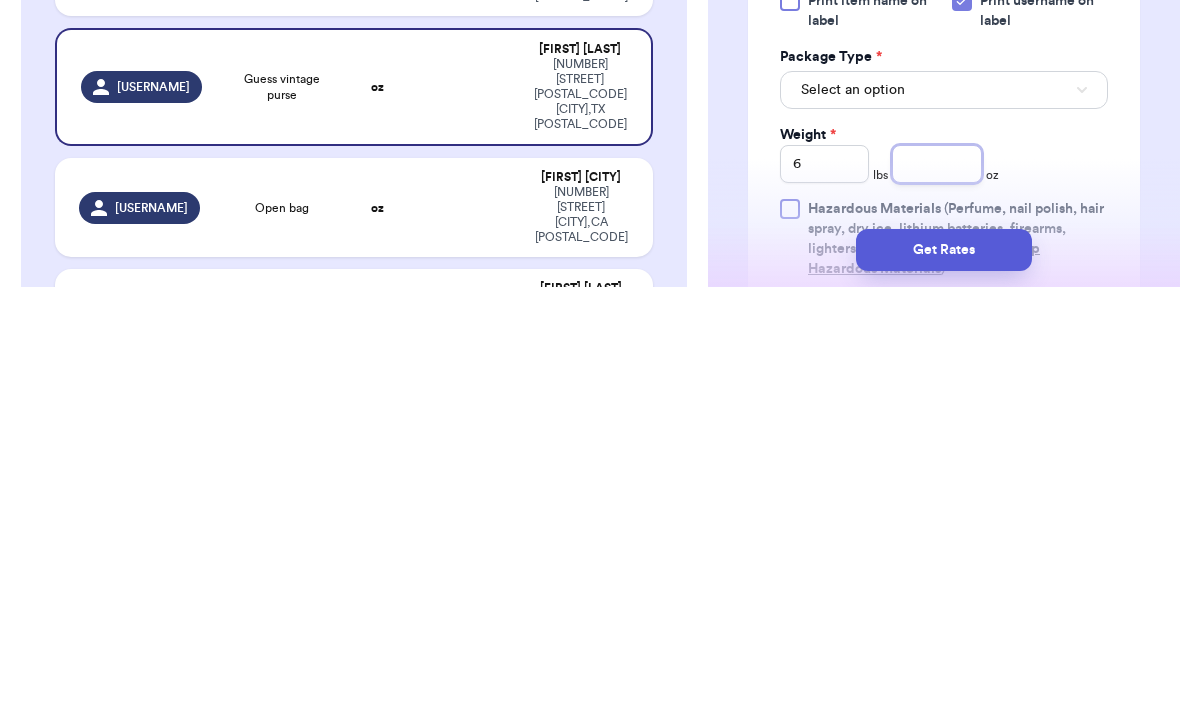 click at bounding box center (936, 579) 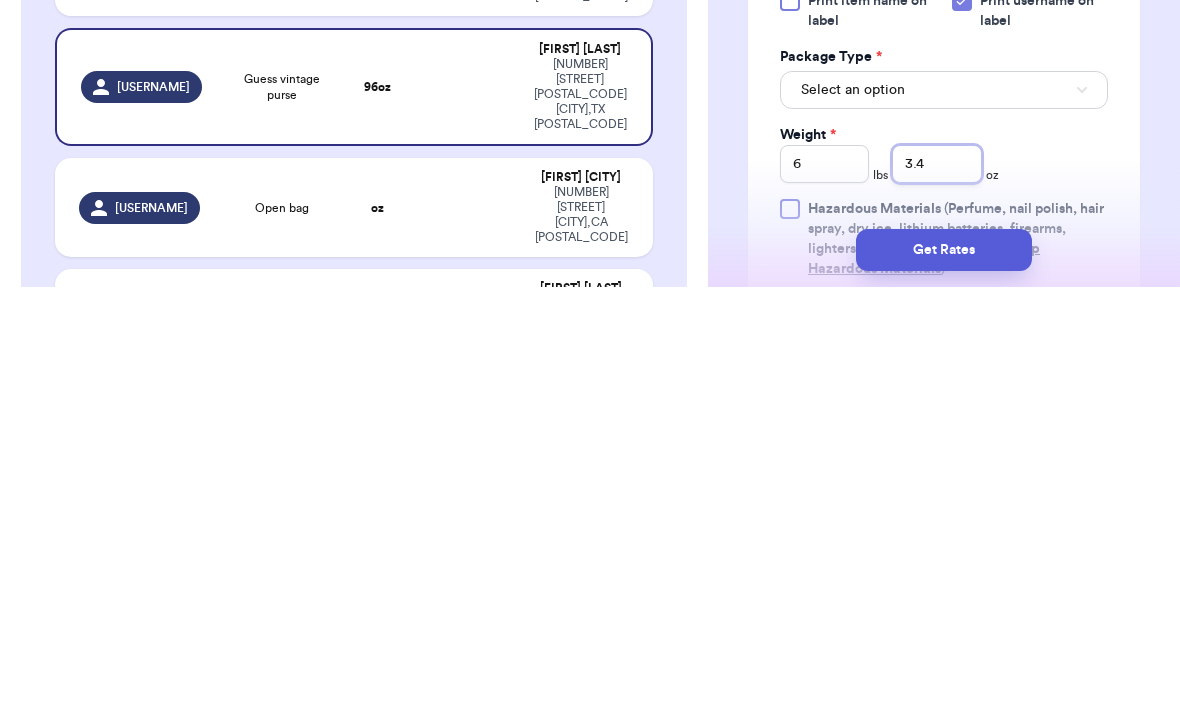 type on "3.4" 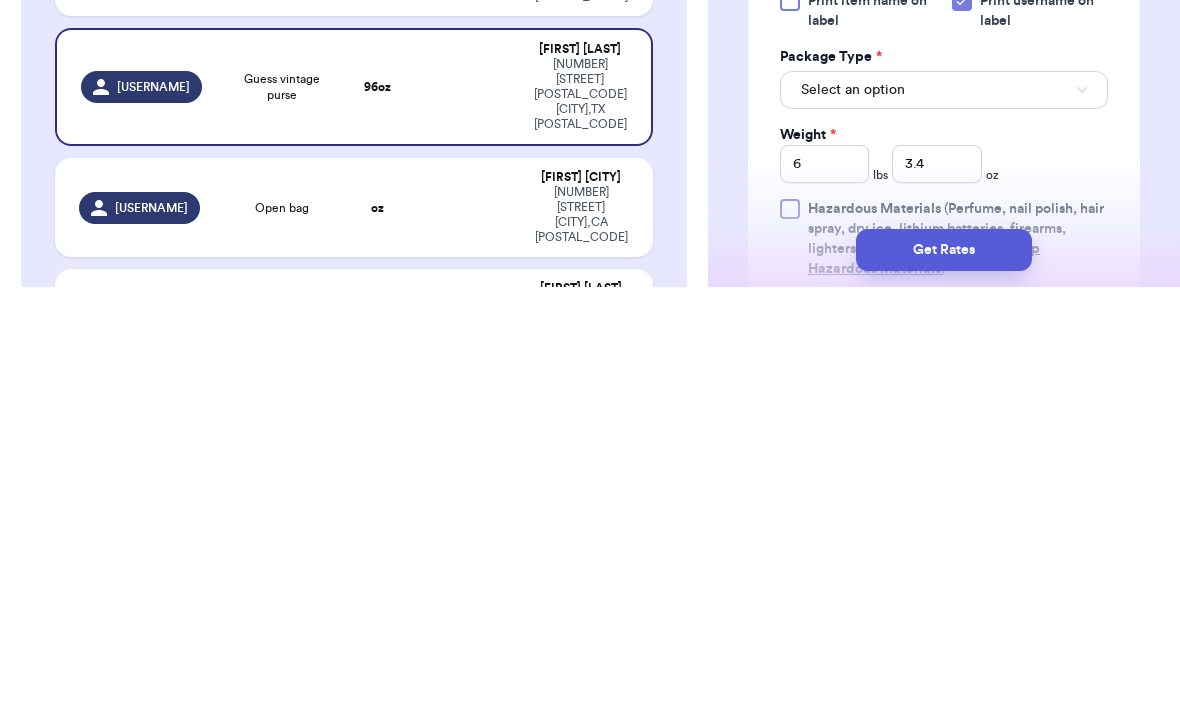 click on "Select an option" at bounding box center [944, 505] 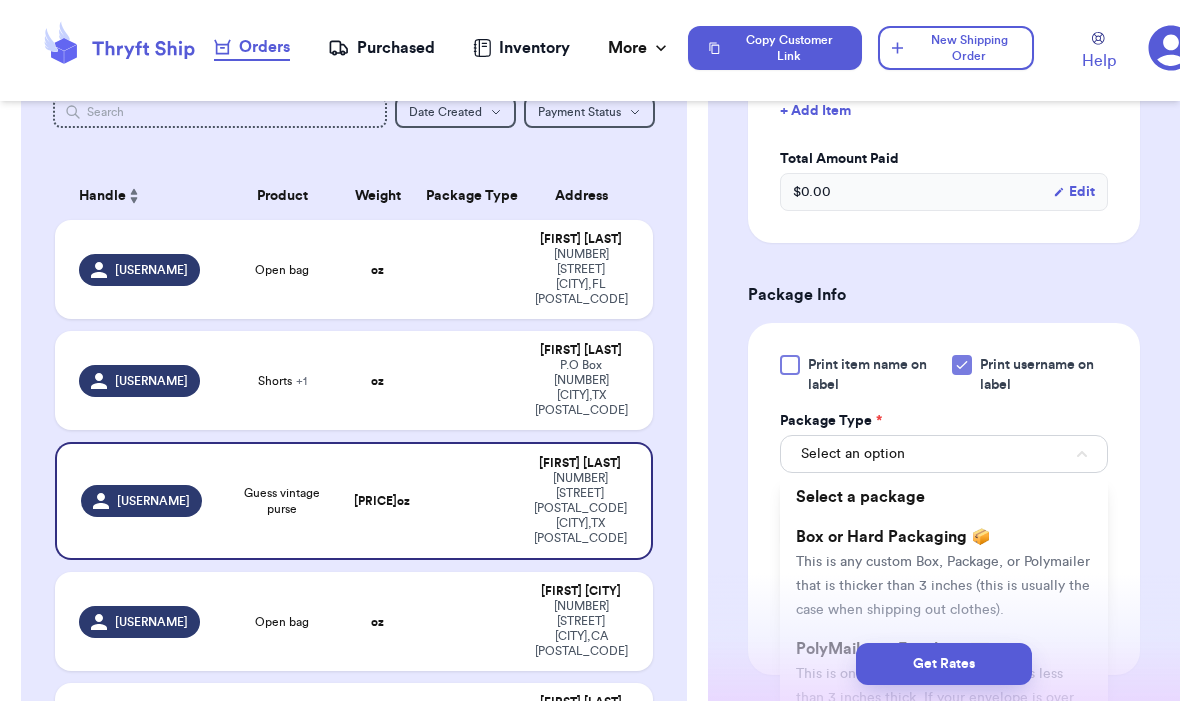 scroll, scrollTop: 677, scrollLeft: 0, axis: vertical 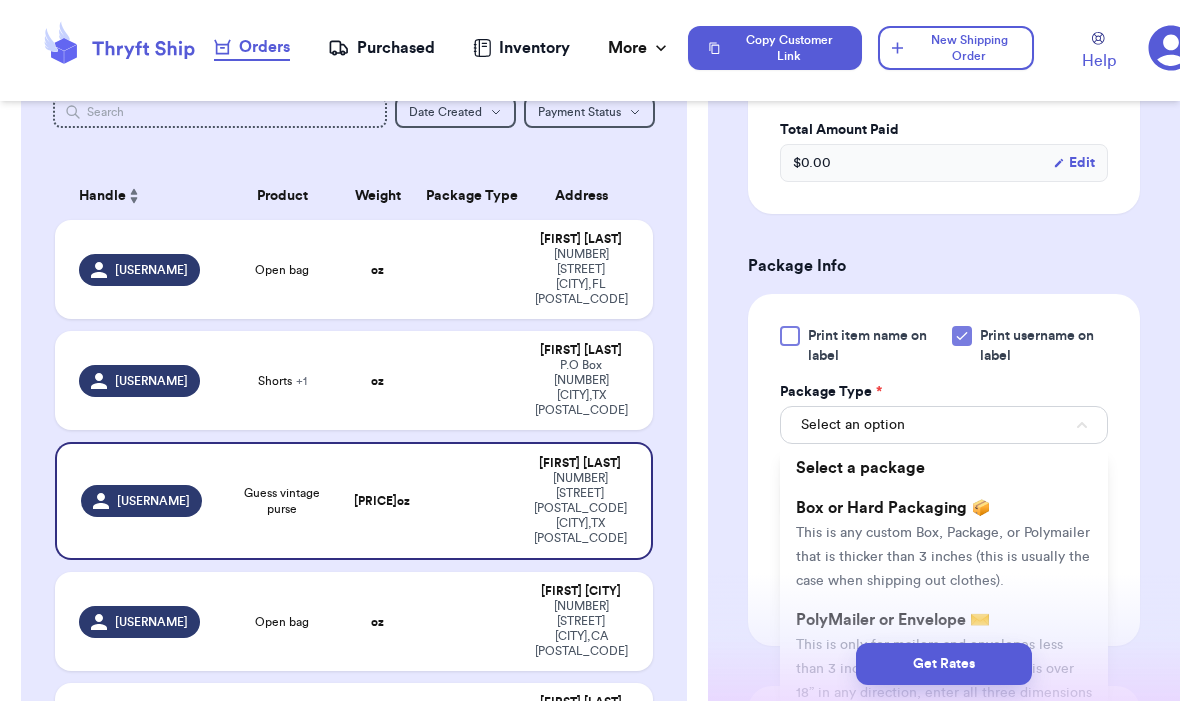 click on "This is any custom Box, Package, or Polymailer that is thicker than 3 inches (this is usually the case when shipping out clothes)." at bounding box center (943, 558) 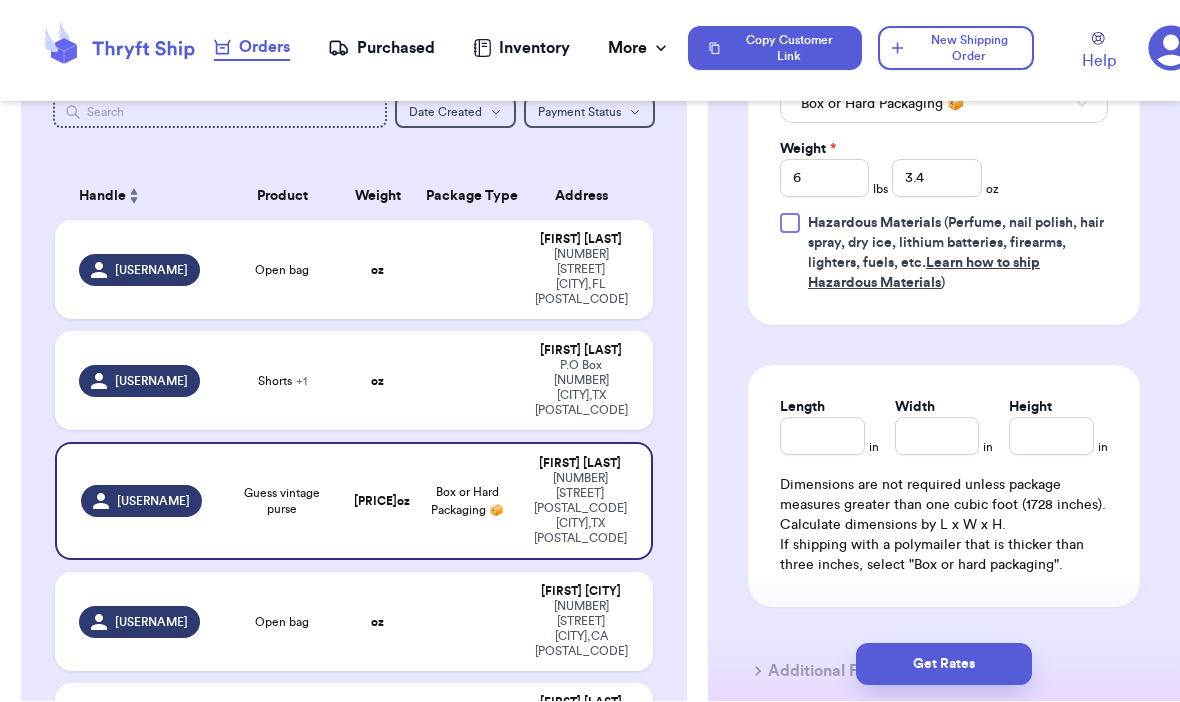 scroll, scrollTop: 1005, scrollLeft: 0, axis: vertical 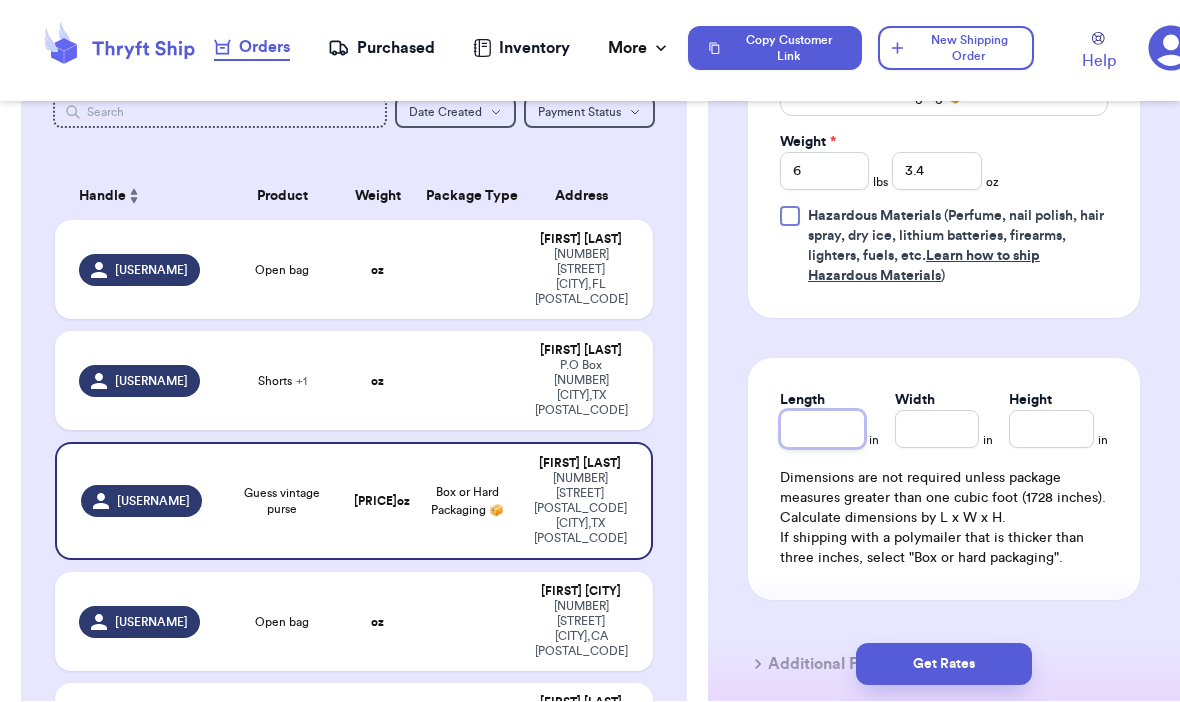 click on "Length" at bounding box center (822, 430) 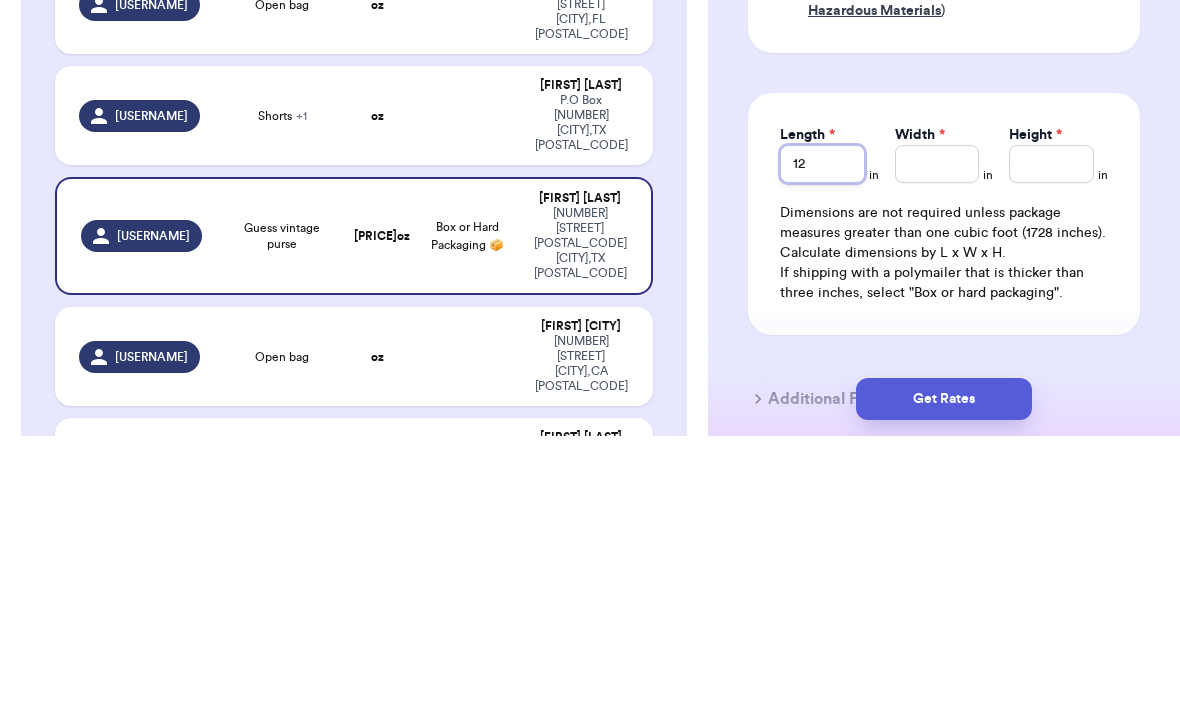 type on "12" 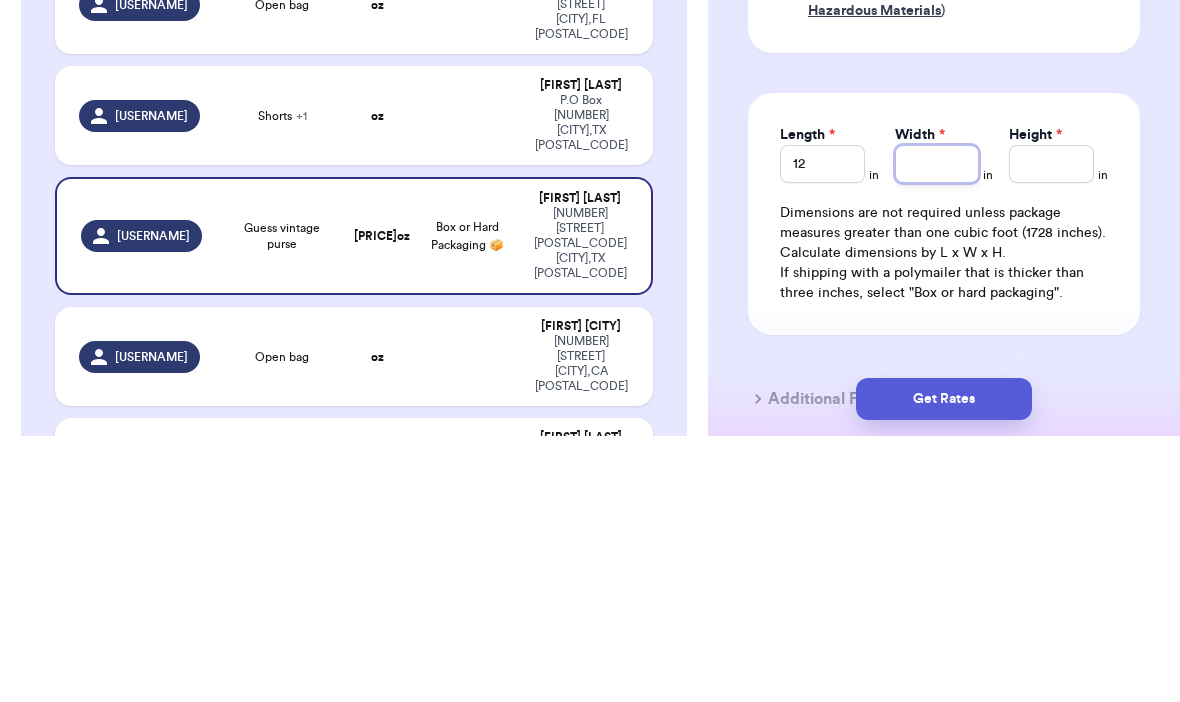 click on "Width *" at bounding box center [937, 430] 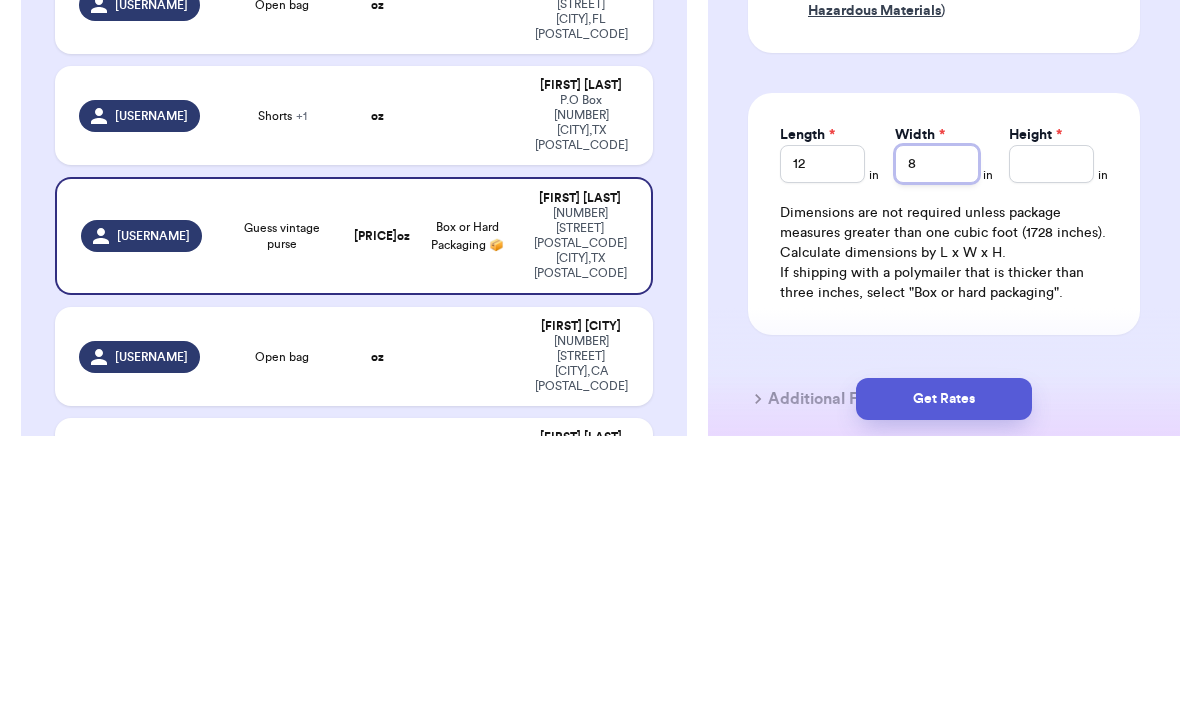 type on "8" 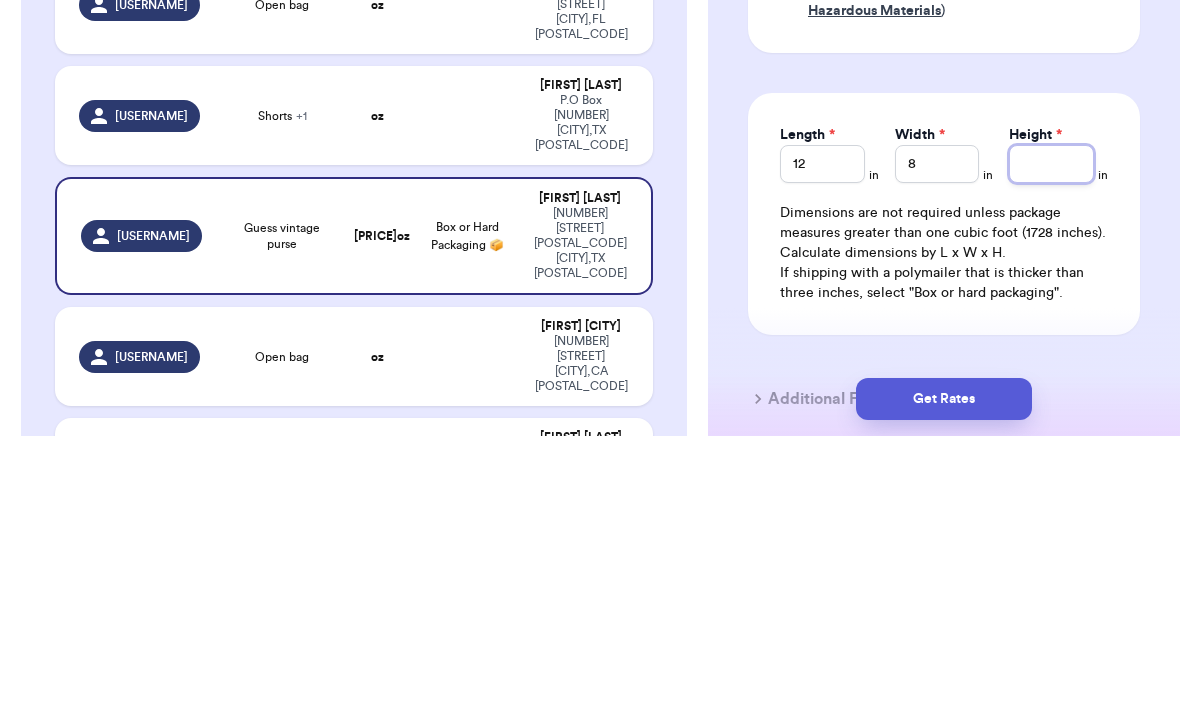 click on "Height *" at bounding box center (1051, 430) 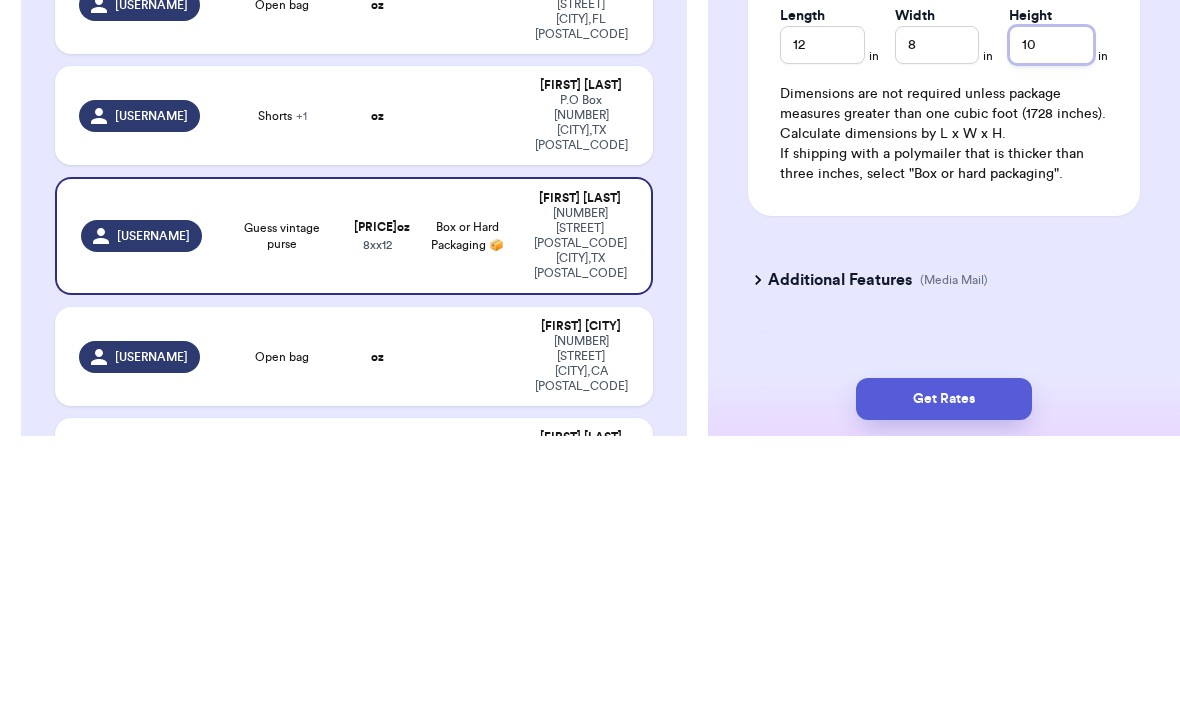 scroll, scrollTop: 1124, scrollLeft: 0, axis: vertical 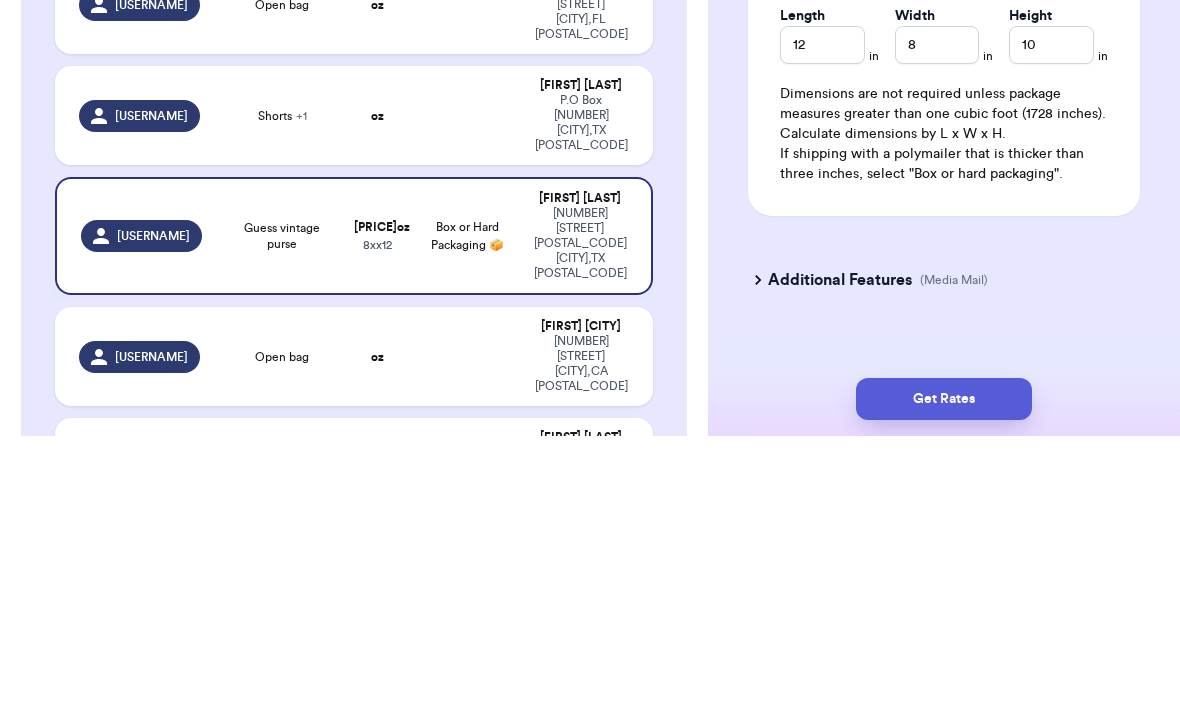 click on "Instagram Handle:   [USERNAME]._ Name:   [FIRST]   [LAST] Email:   [EMAIL] Address   [NUMBER] [STREET] [POSTAL_CODE],  [CITY], [STATE] [POSTAL_CODE] Edit Order Info Items Status Guess vintage purse -- Paid Owes + Add Item Total Amount Paid $ [PRICE] Edit Package Info Print item name on label Print username on label Package Type * Box or Hard Packaging 📦 Weight * 6 lbs 3.4 oz Hazardous Materials   (Perfume, nail polish, hair spray, dry ice, lithium batteries, firearms, lighters, fuels, etc.  Learn how to ship Hazardous Materials ) Length 12 in Width 8 in Height 10 in Dimensions are not required unless package measures greater than one cubic foot (1728 inches). Calculate dimensions by L x W x H. If shipping with a polymailer that is thicker than three inches, select "Box or hard packaging". Additional Features (Media Mail)" at bounding box center (944, -189) 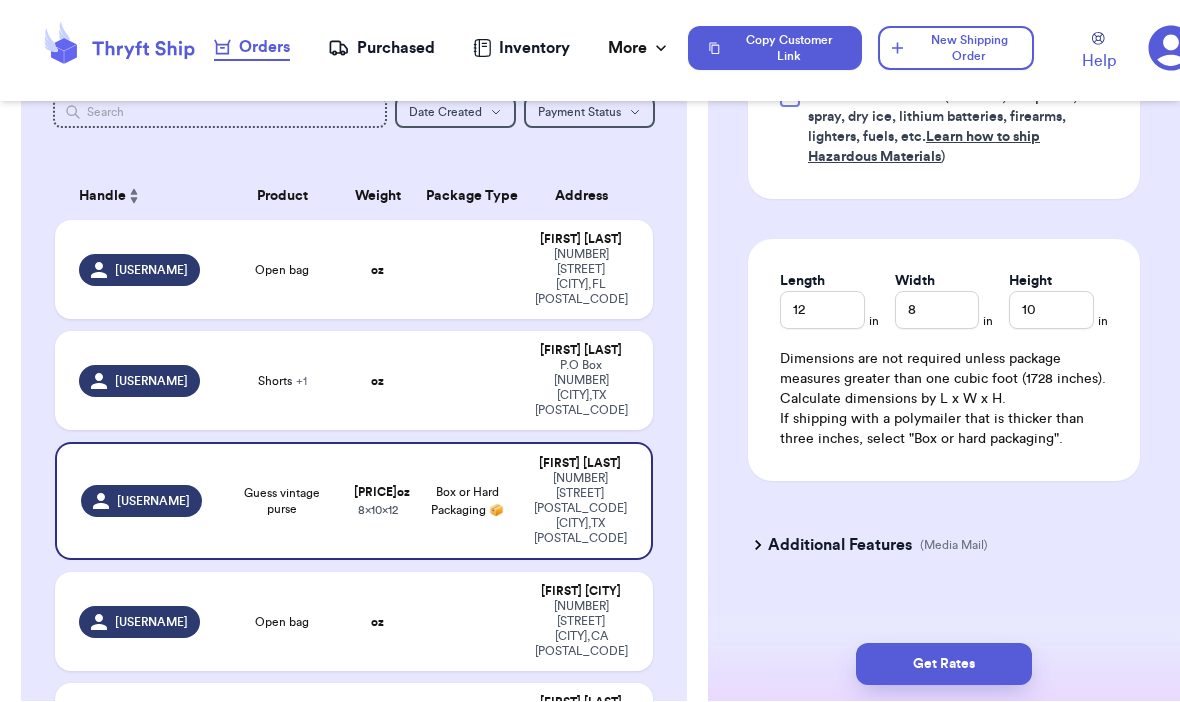 click on "Get Rates" at bounding box center [944, 665] 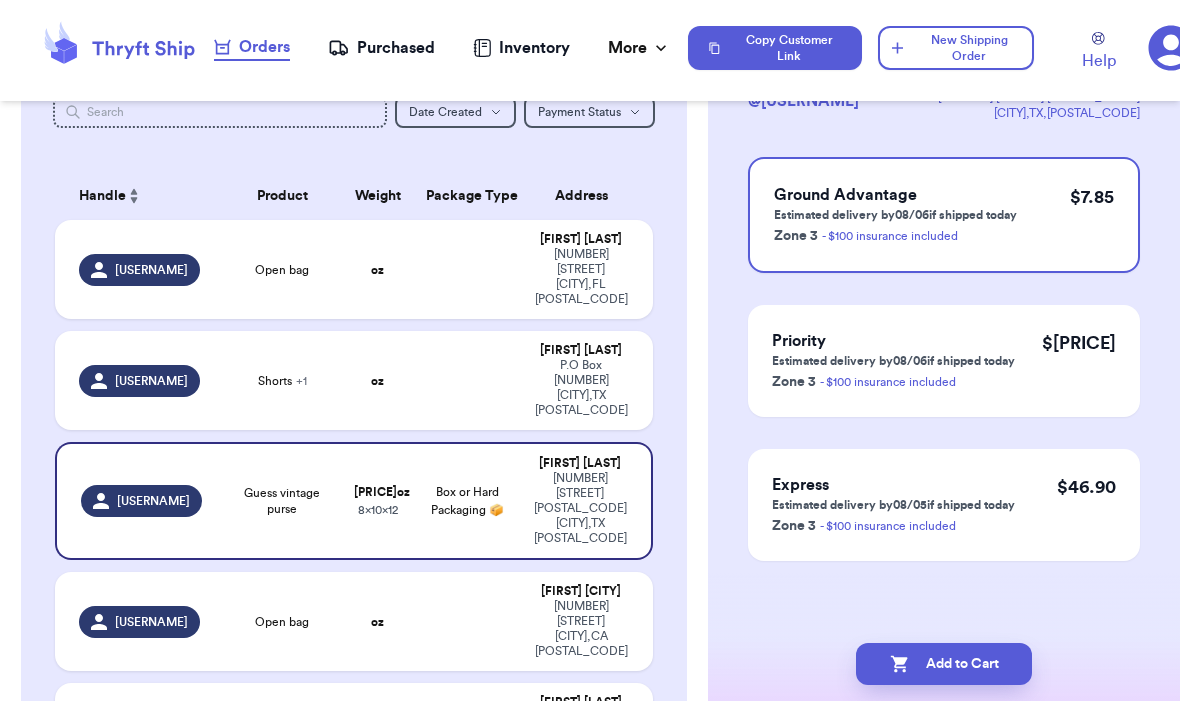 scroll, scrollTop: 0, scrollLeft: 0, axis: both 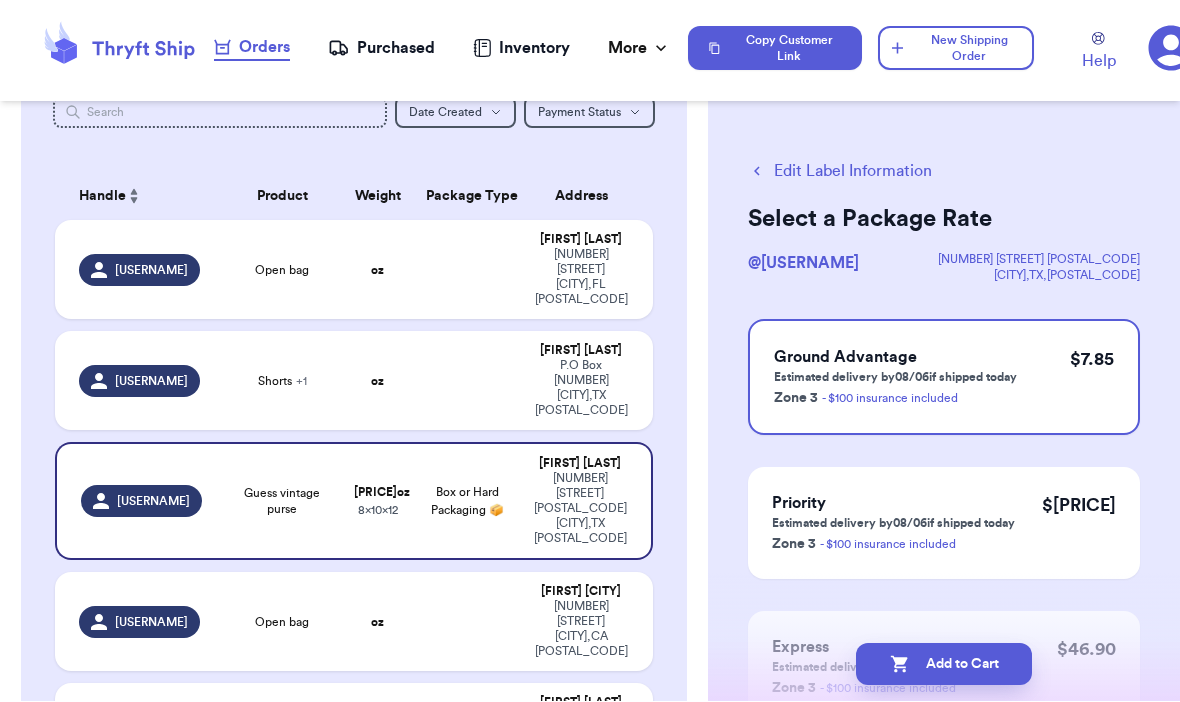 click on "Add to Cart" at bounding box center (944, 665) 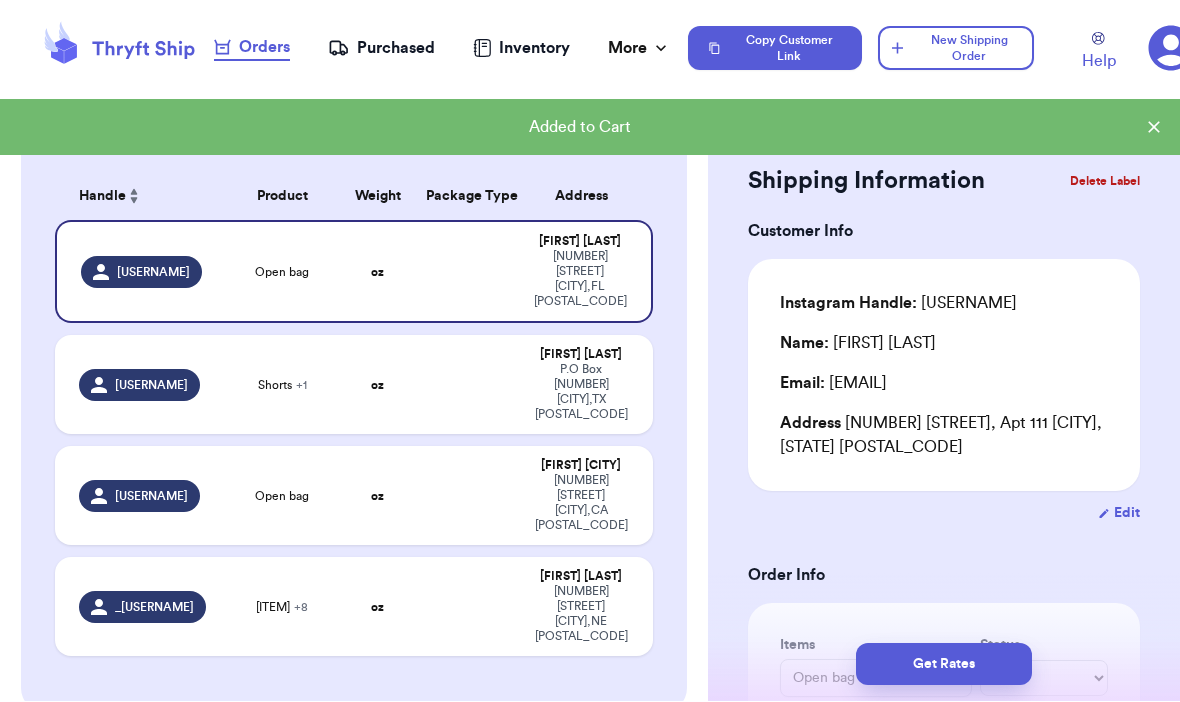 click at bounding box center [468, 496] 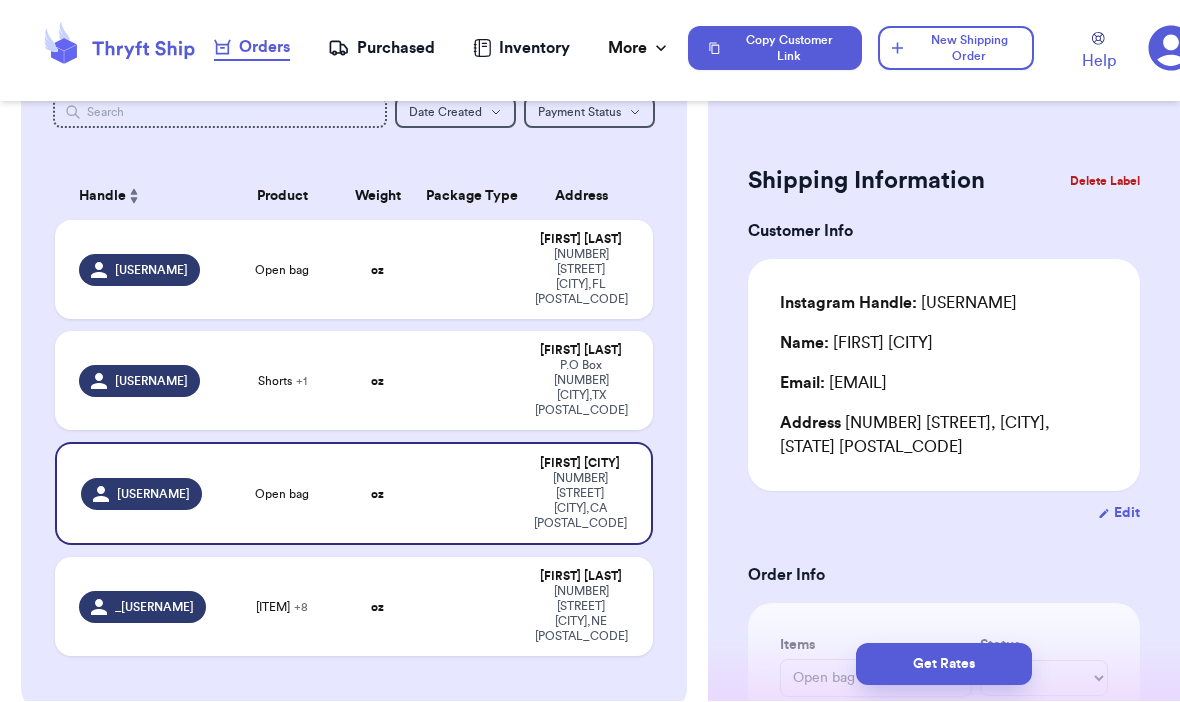 click at bounding box center [468, 270] 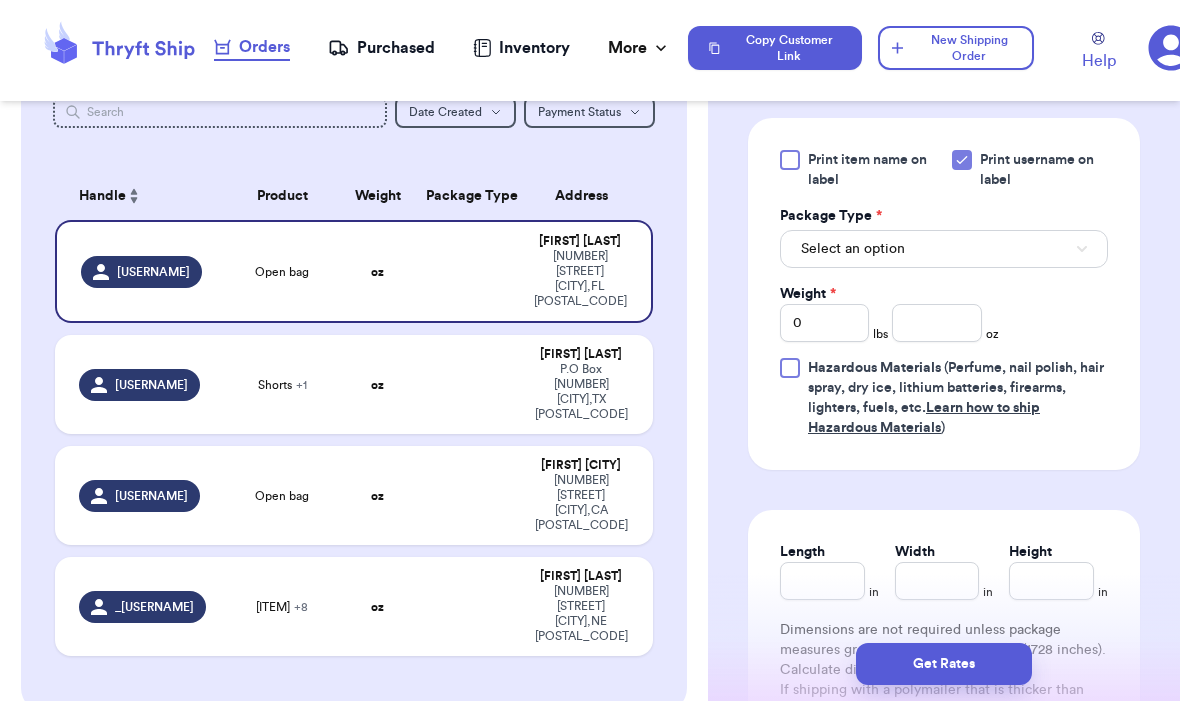 scroll, scrollTop: 837, scrollLeft: 0, axis: vertical 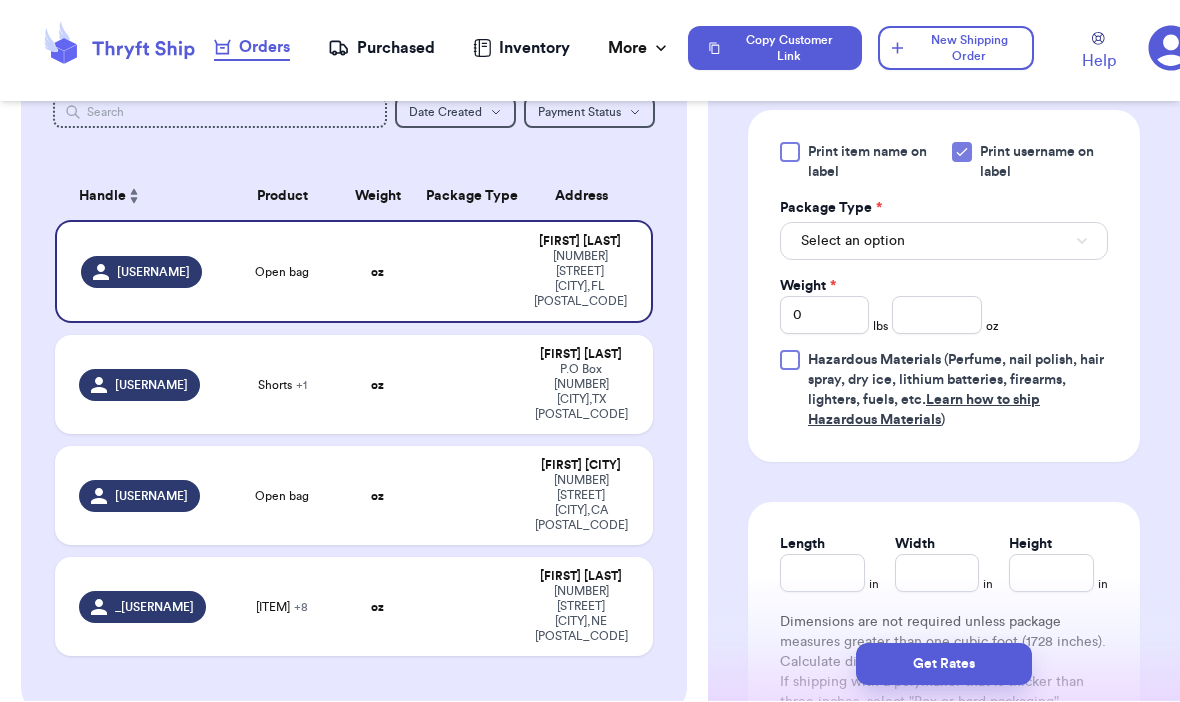 type 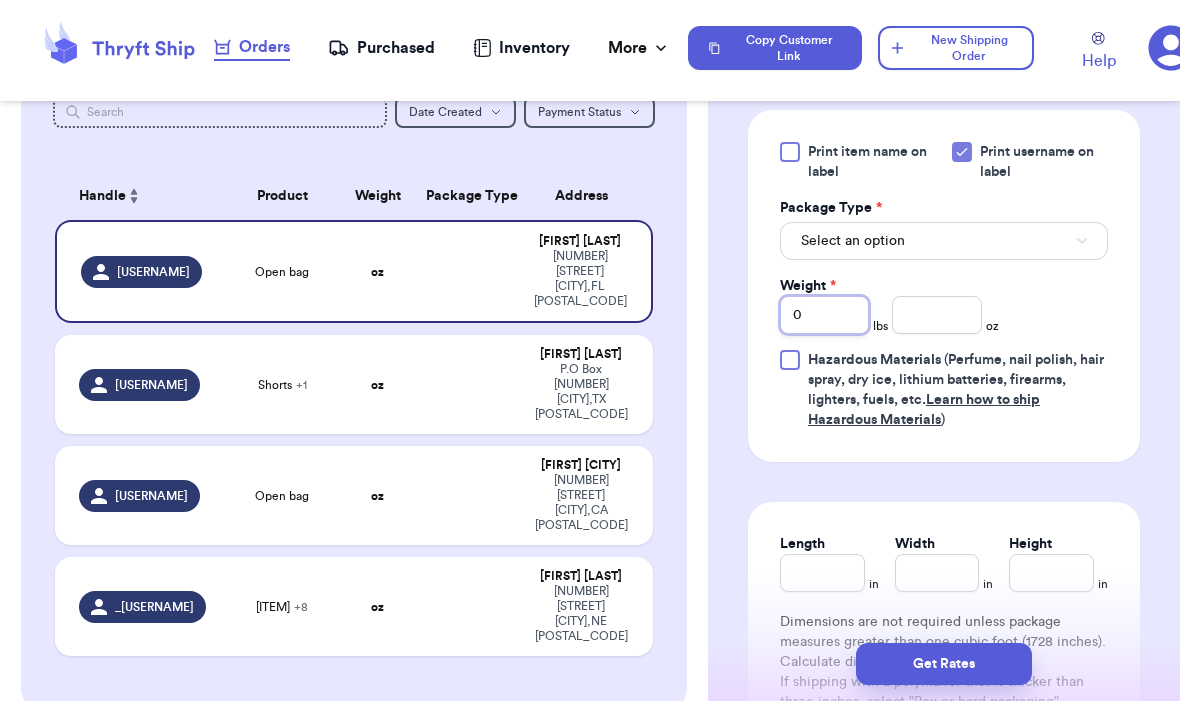 click on "0" at bounding box center [824, 316] 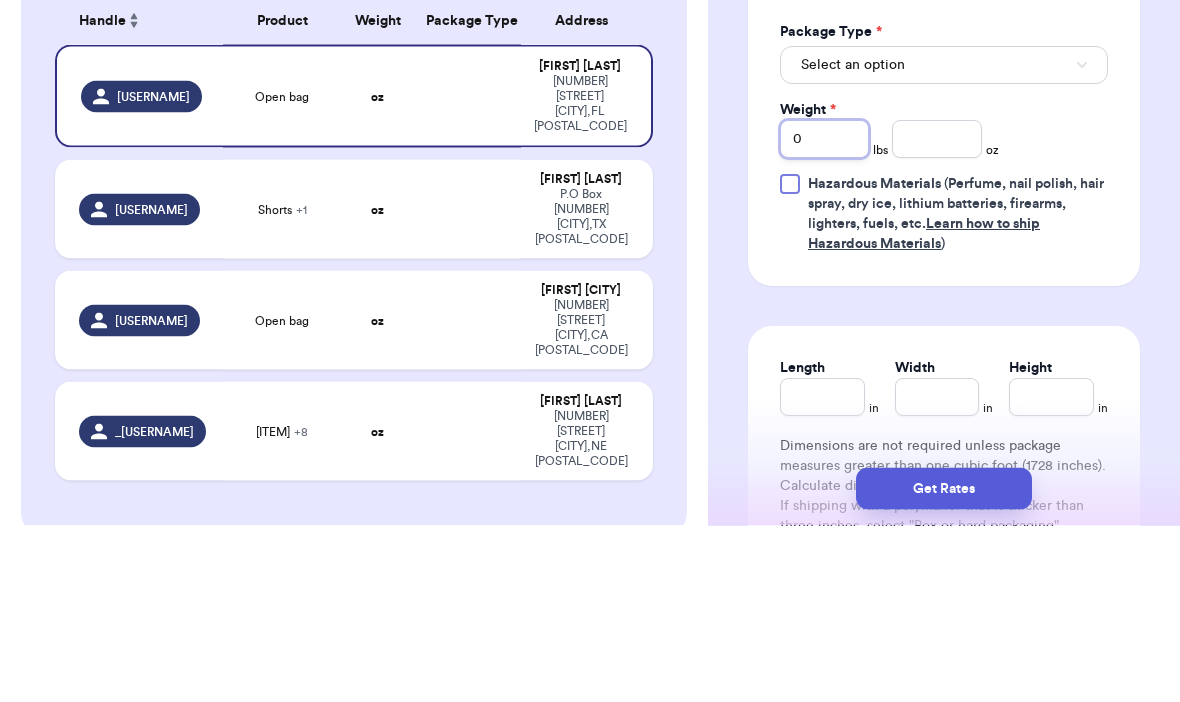type 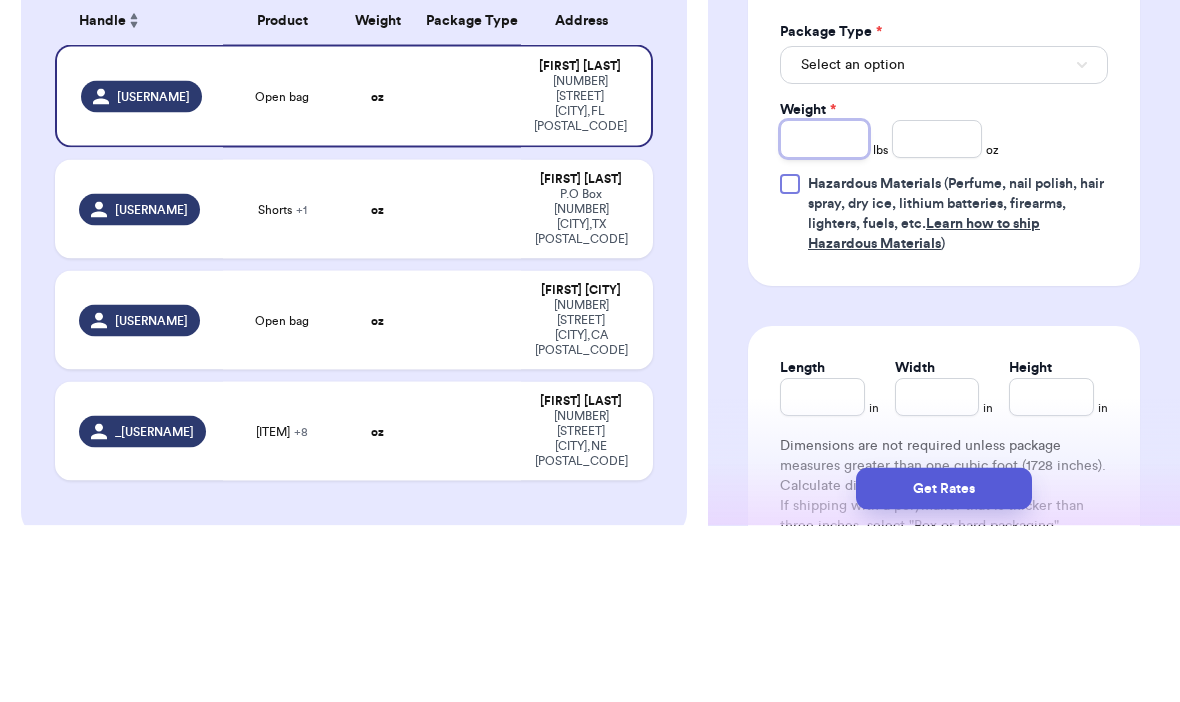 type 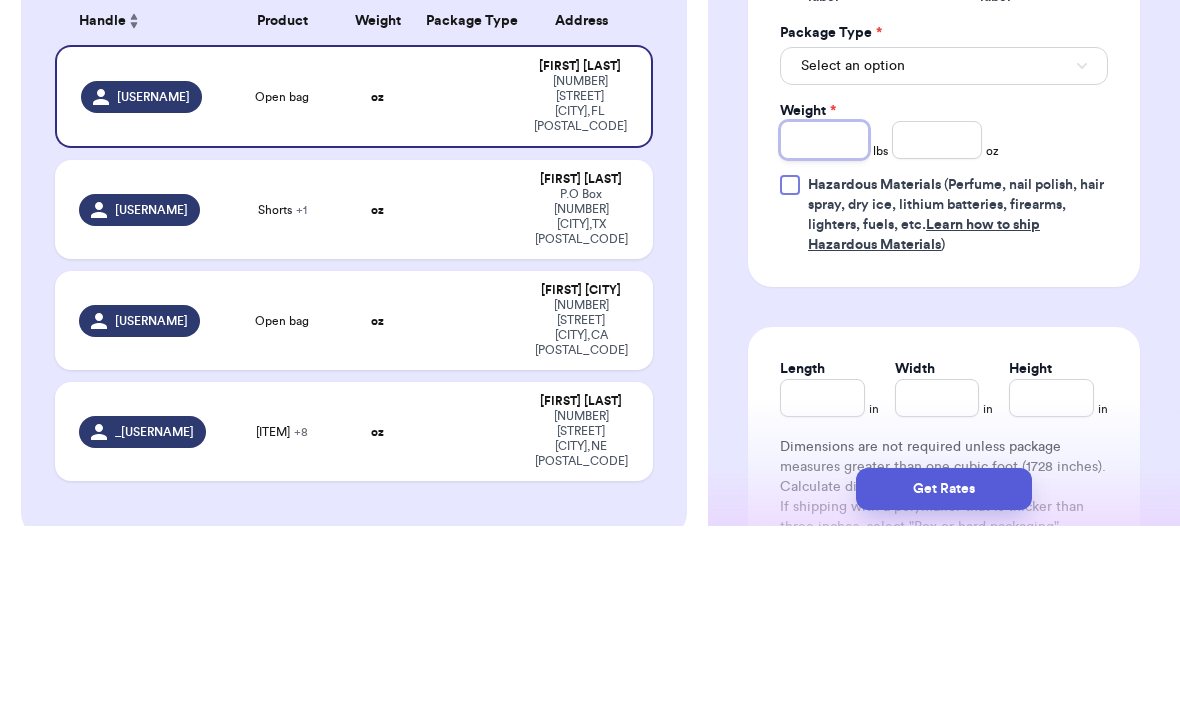 type on "2" 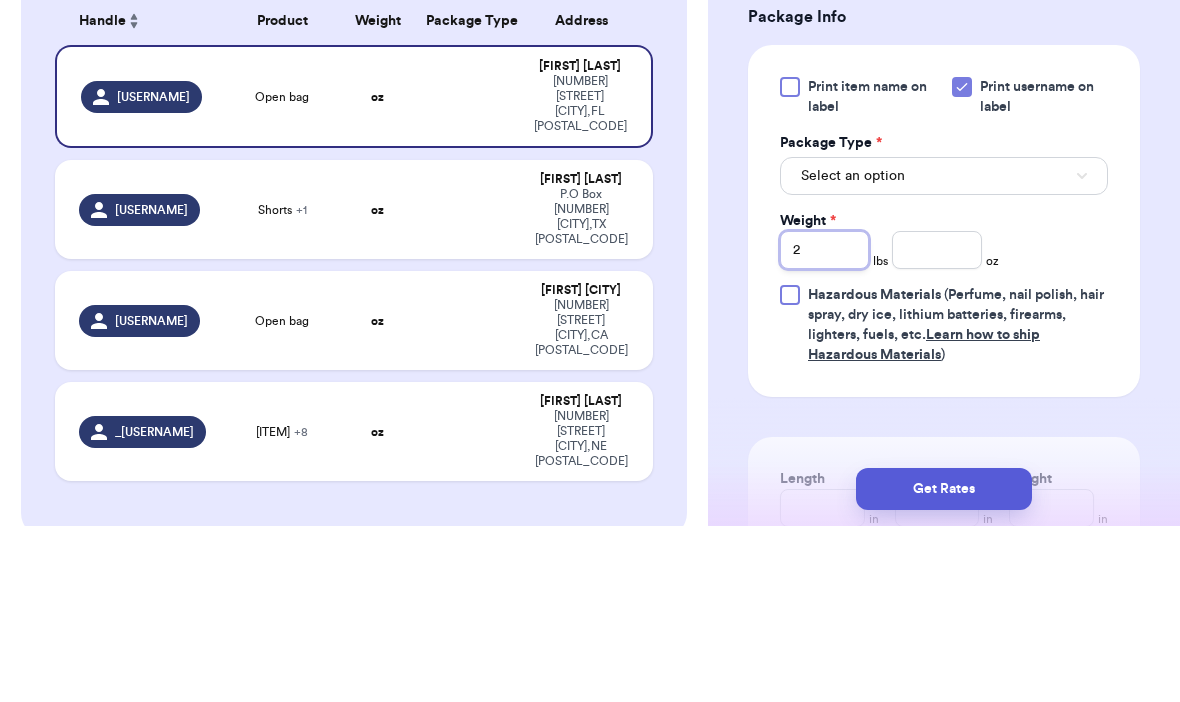 scroll, scrollTop: 745, scrollLeft: 0, axis: vertical 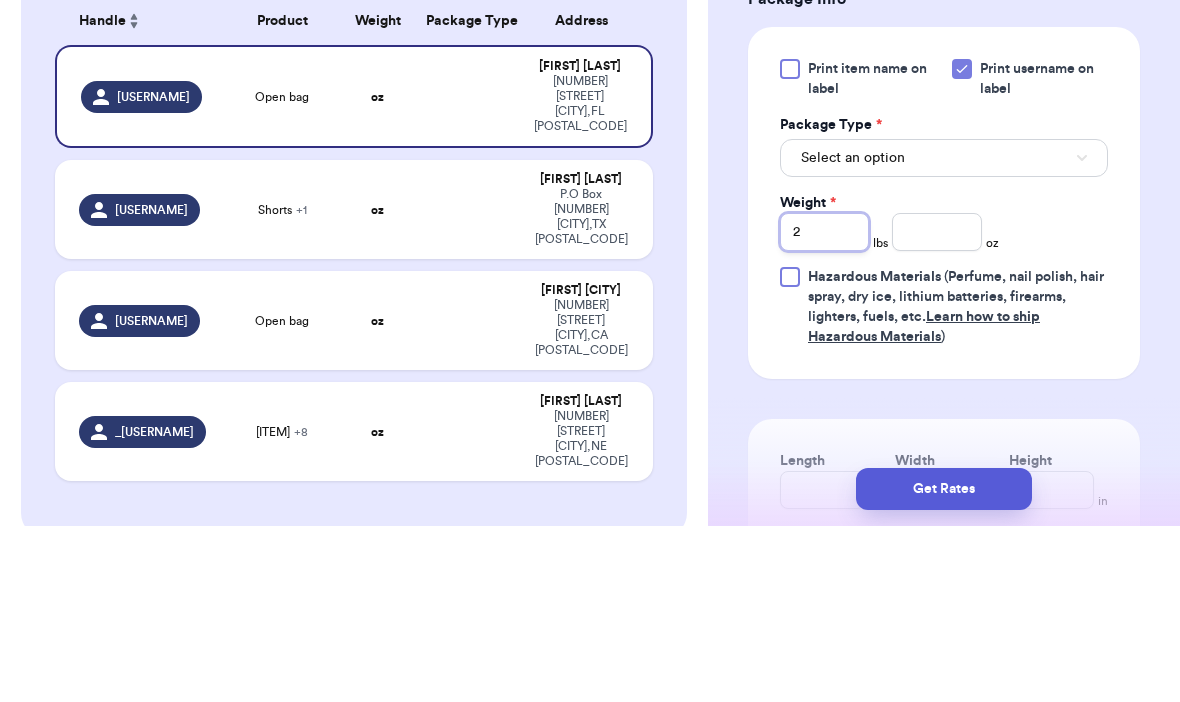 type 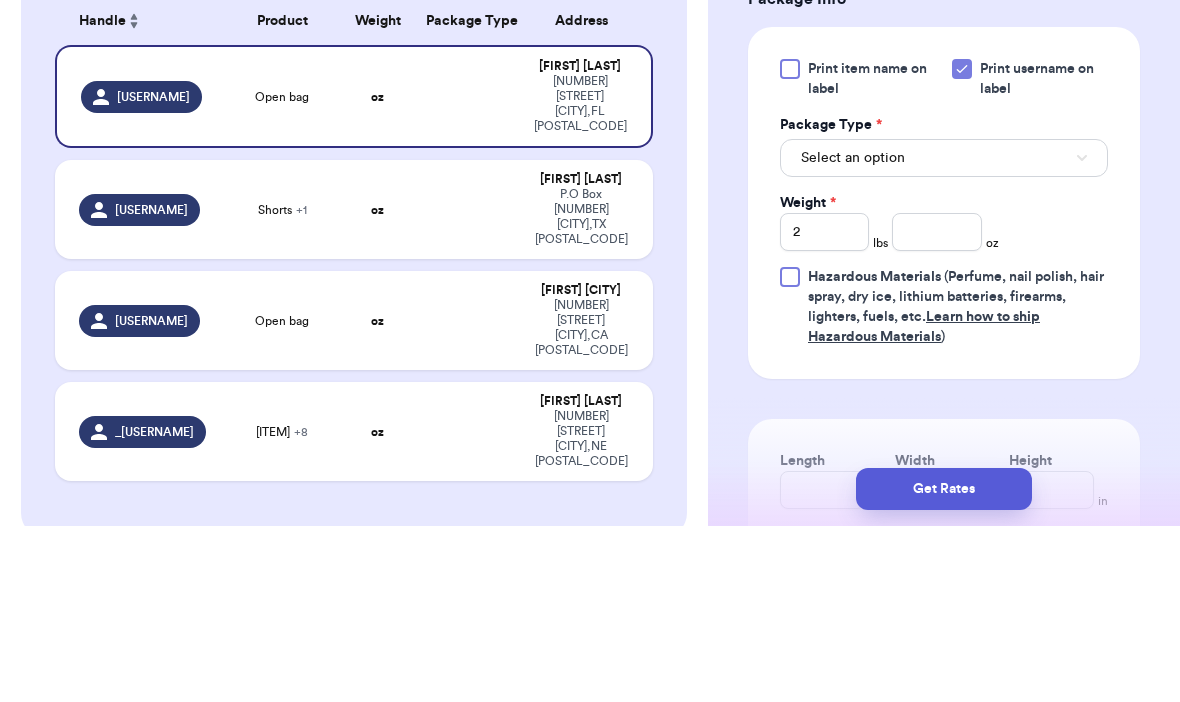 click on "Select an option" at bounding box center (944, 334) 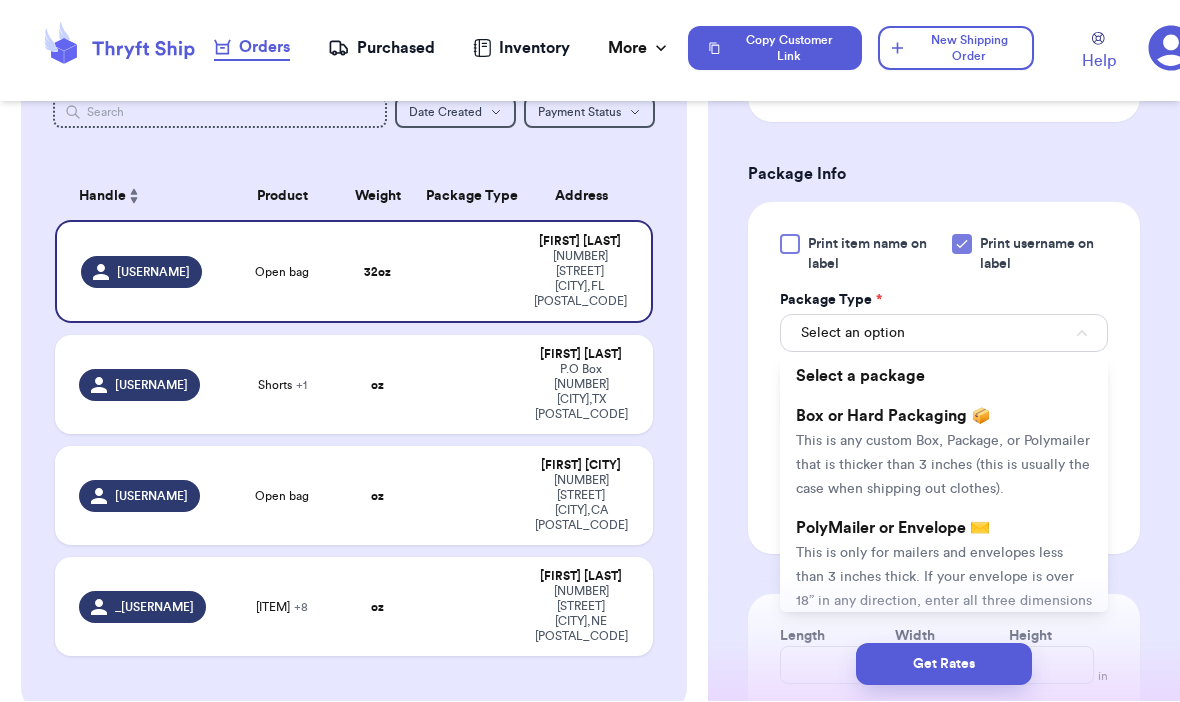 click on "PolyMailer or Envelope ✉️ This is only for mailers and envelopes less than 3 inches thick. If your envelope is over 18” in any direction, enter all three dimensions under Box or Hard Packaging." at bounding box center (944, 577) 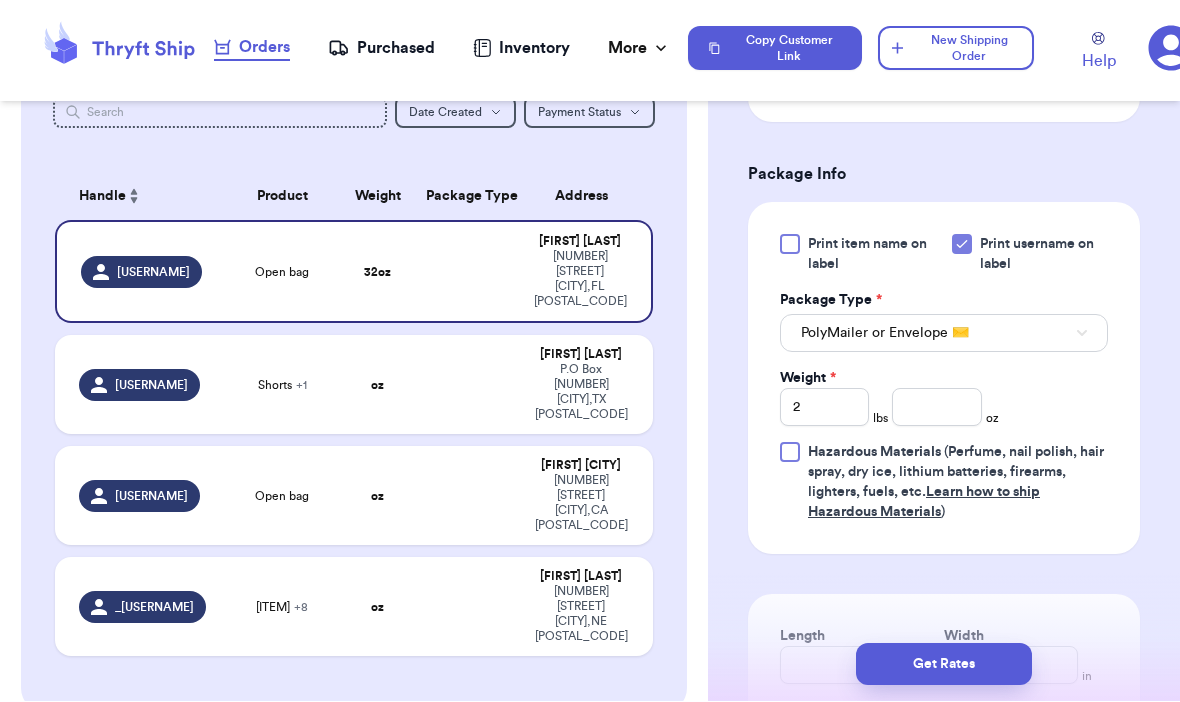 type 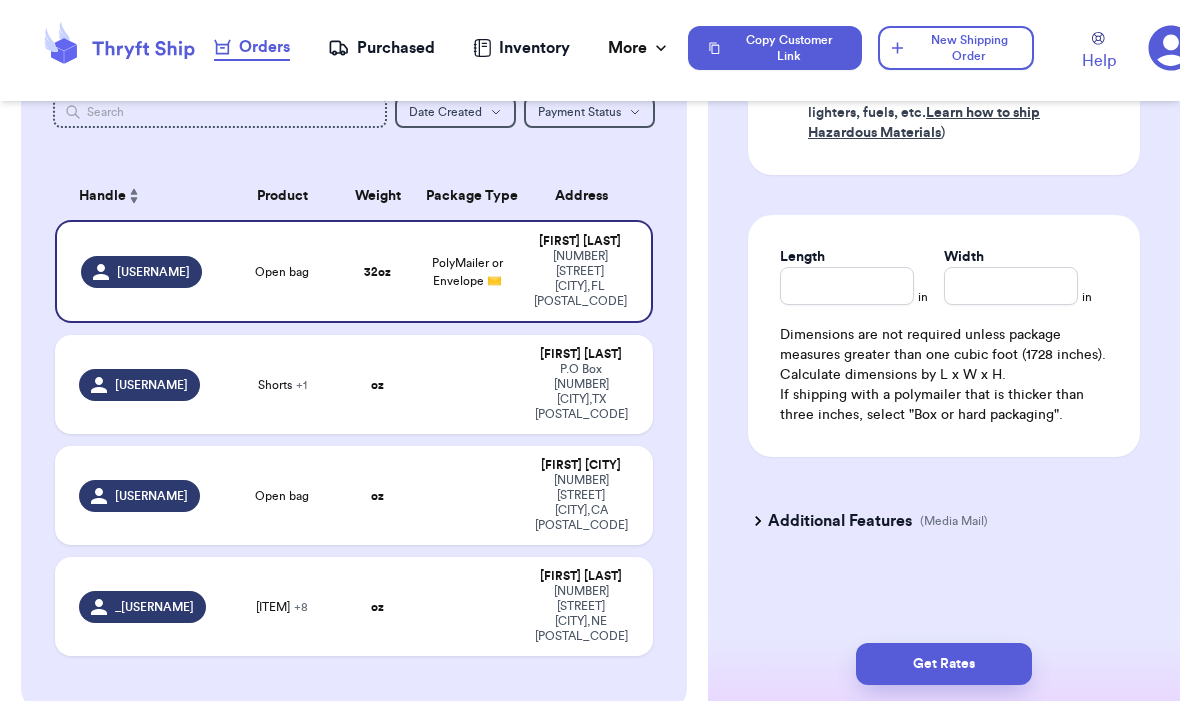 scroll, scrollTop: 1124, scrollLeft: 0, axis: vertical 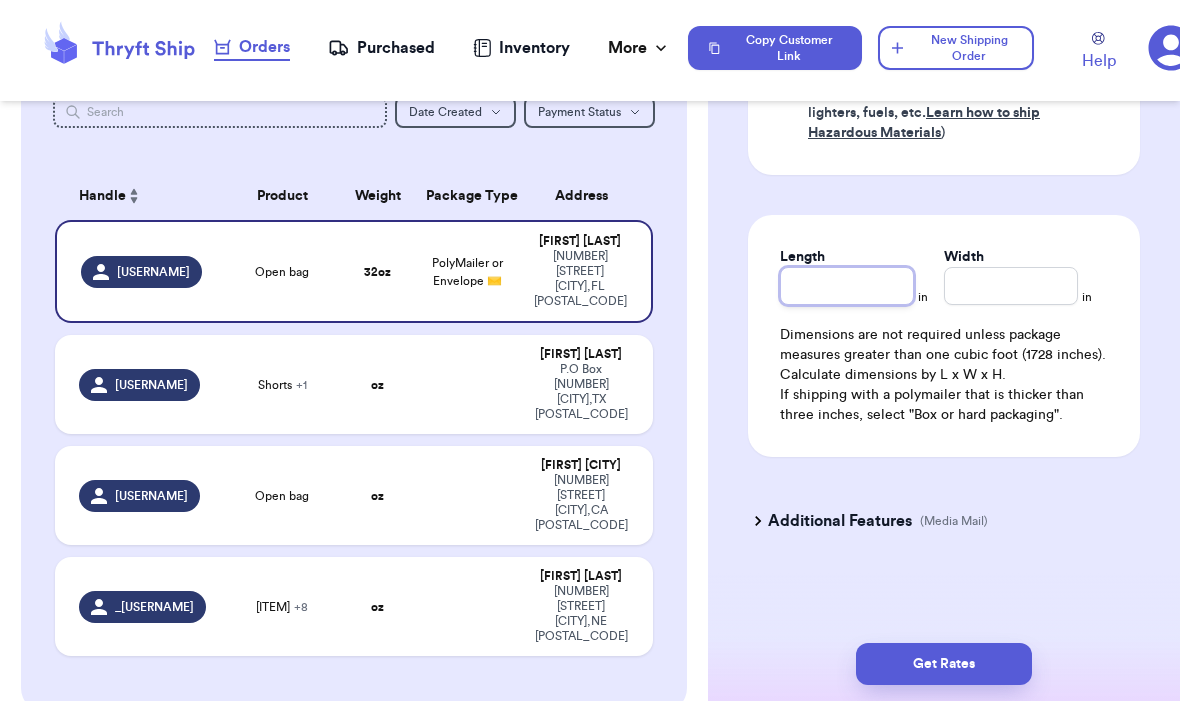 click on "Length" at bounding box center (847, 287) 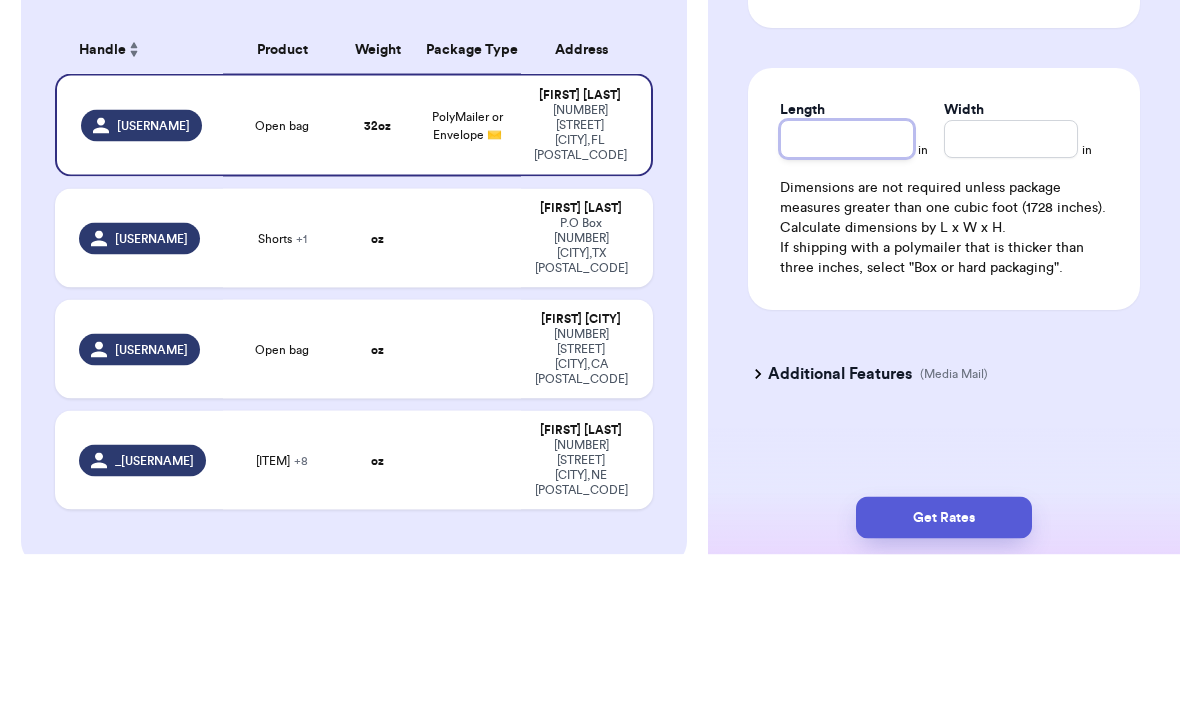 type on "1" 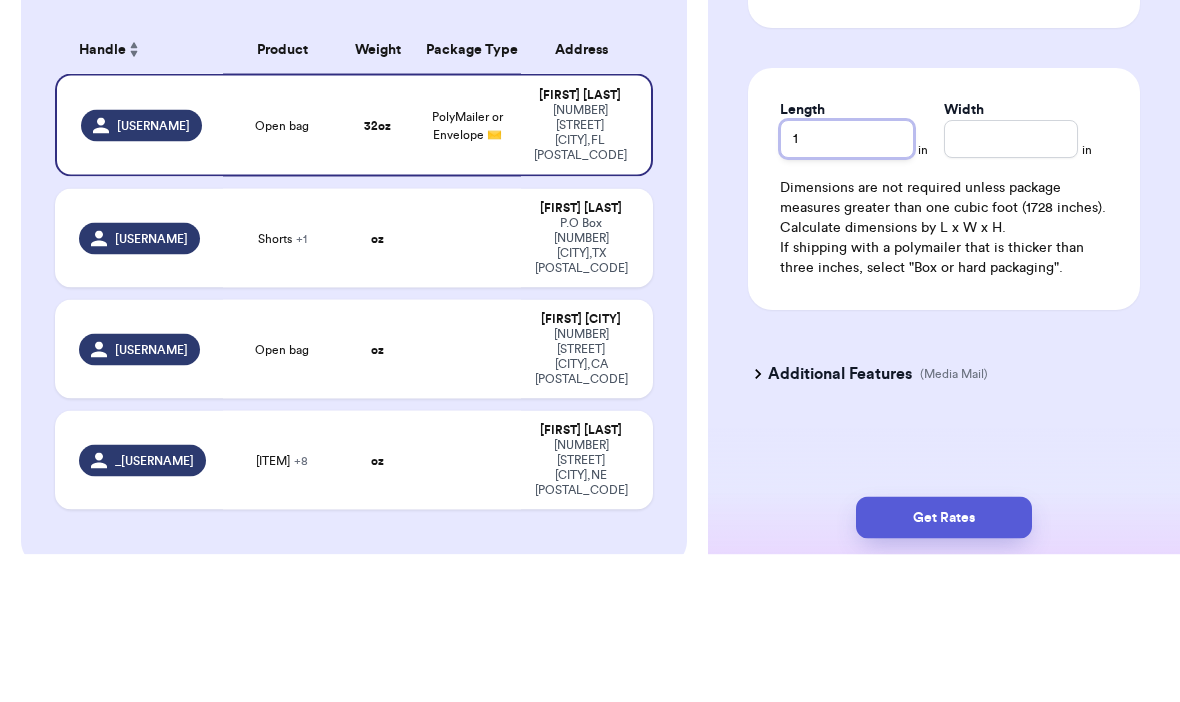 type 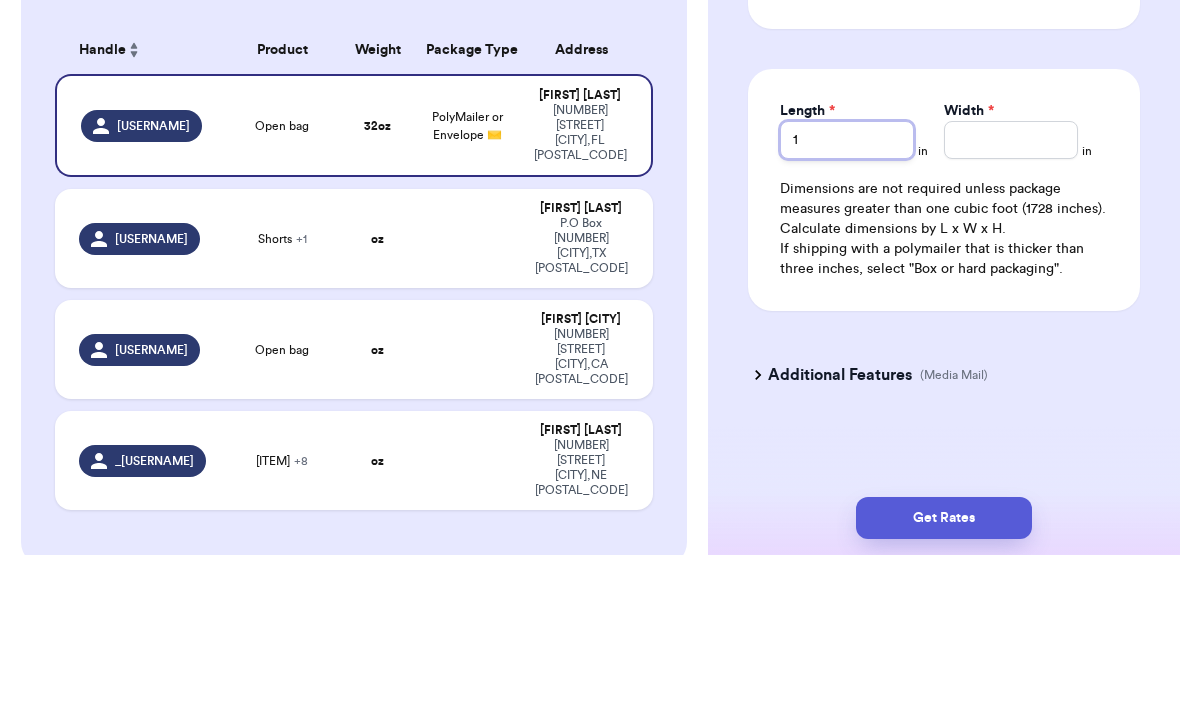 type on "12" 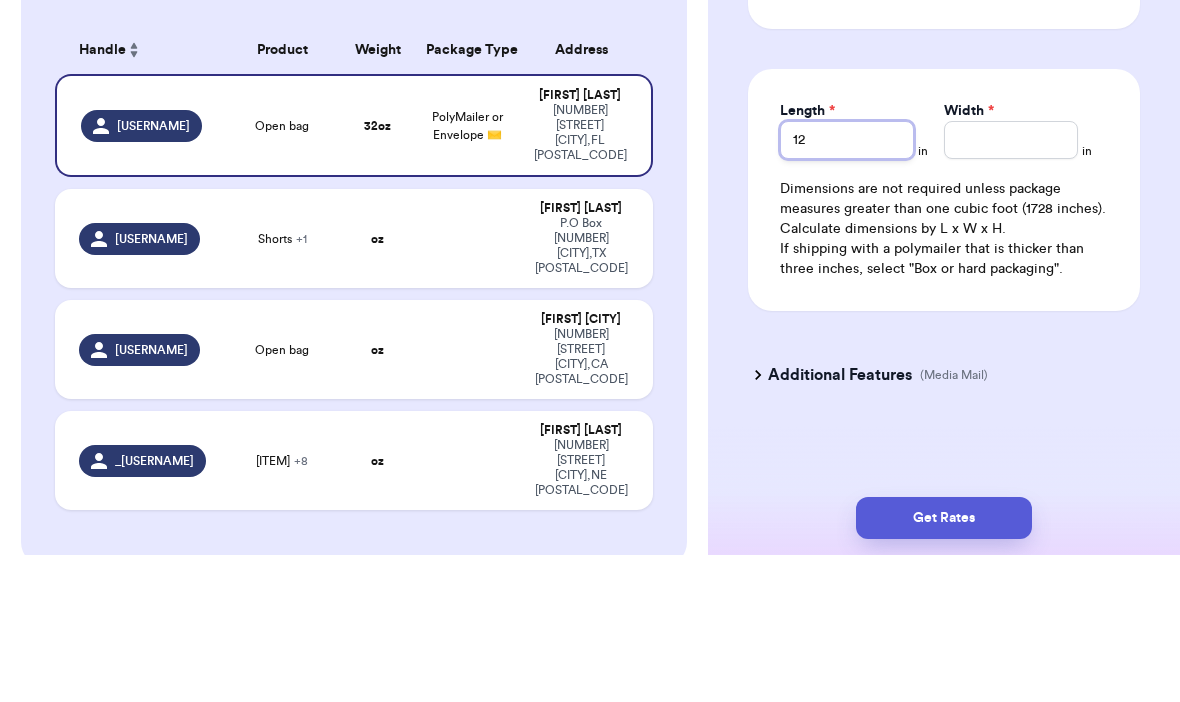 type on "12" 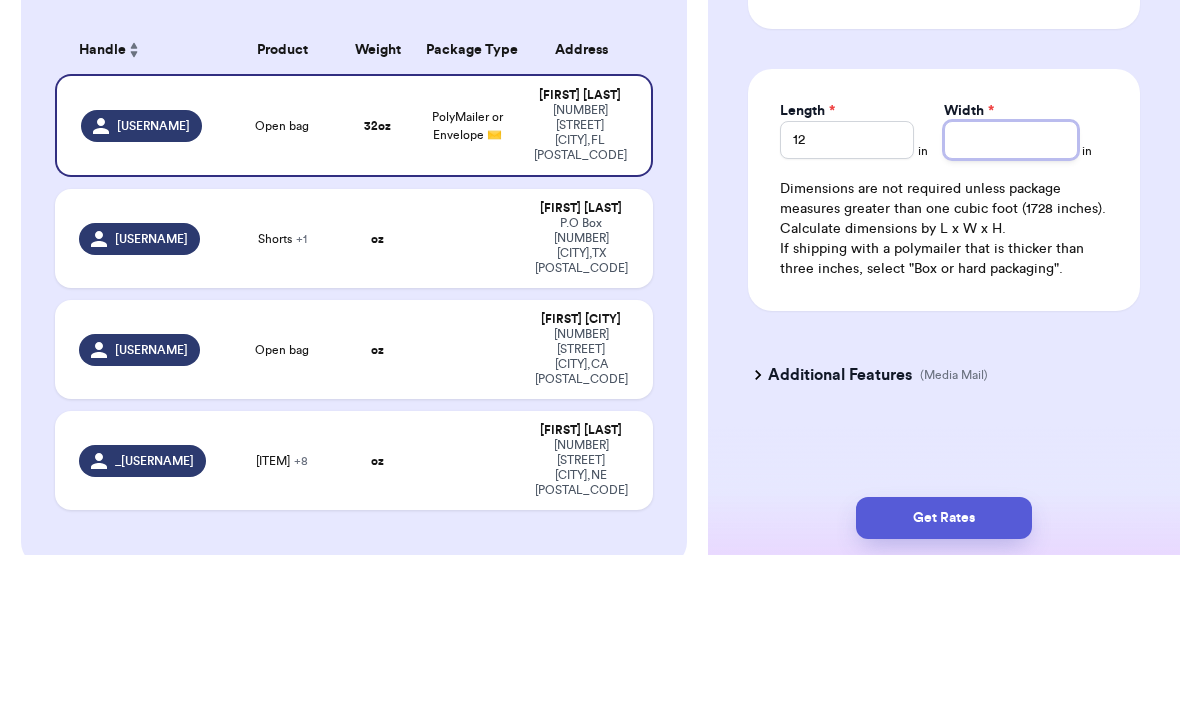 click on "Width *" at bounding box center (1011, 287) 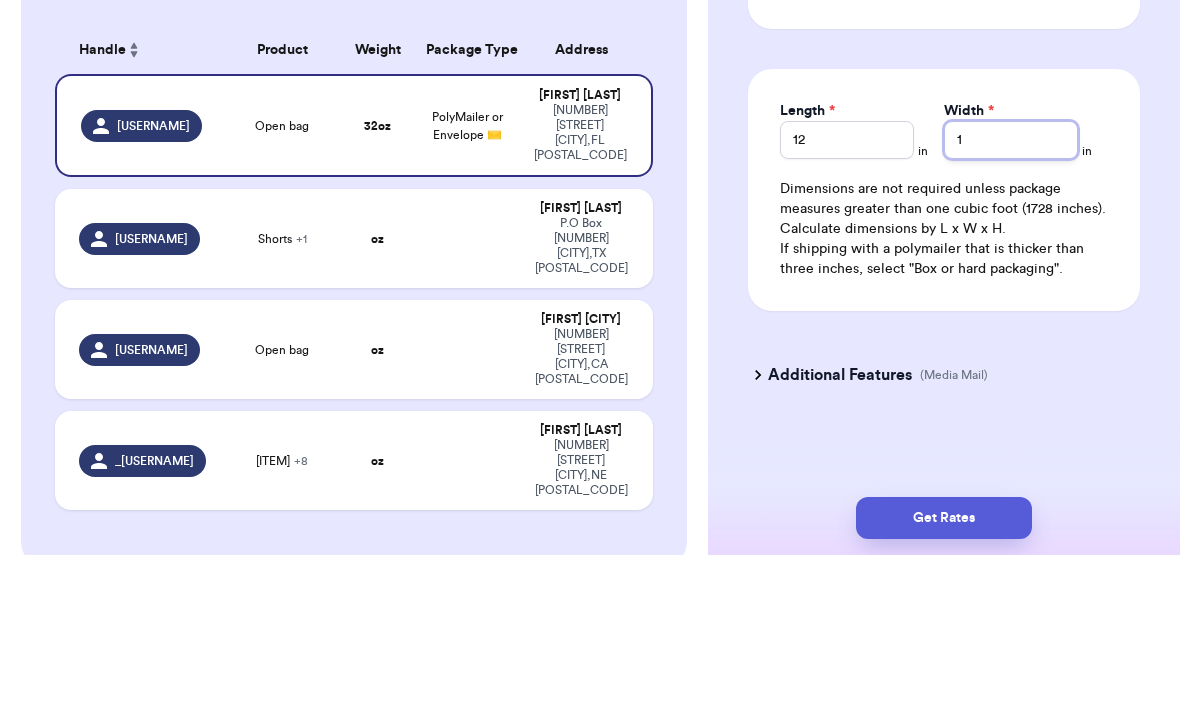 type 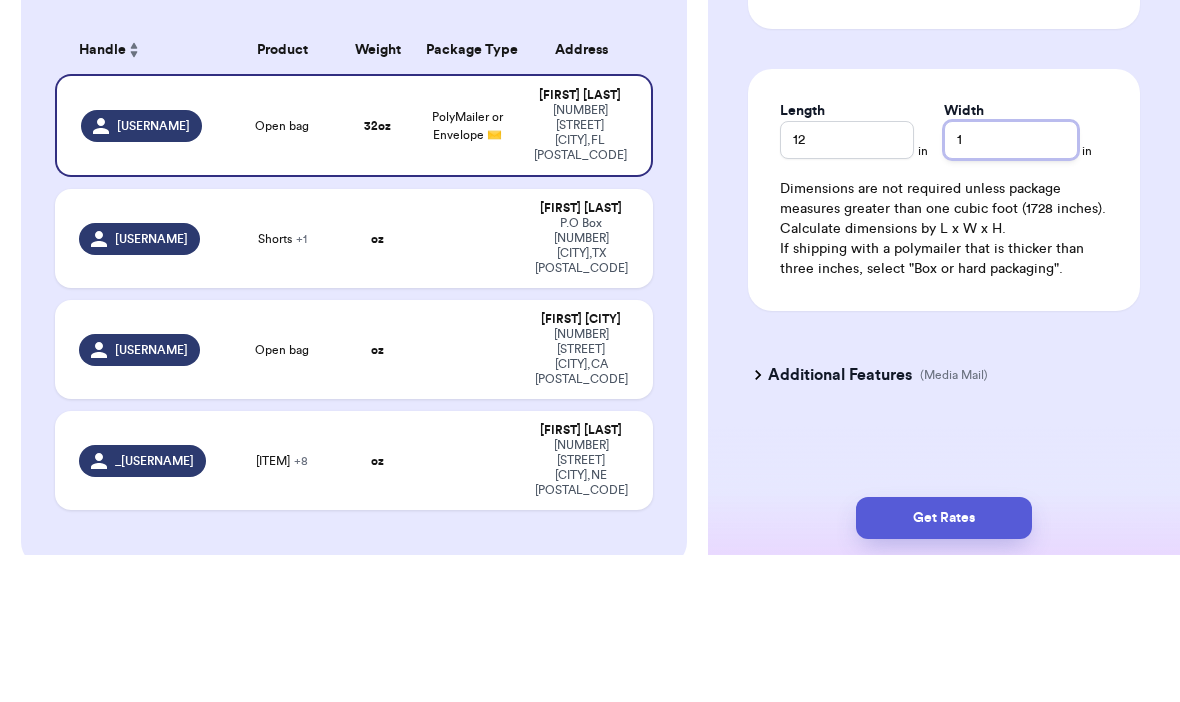 type on "15" 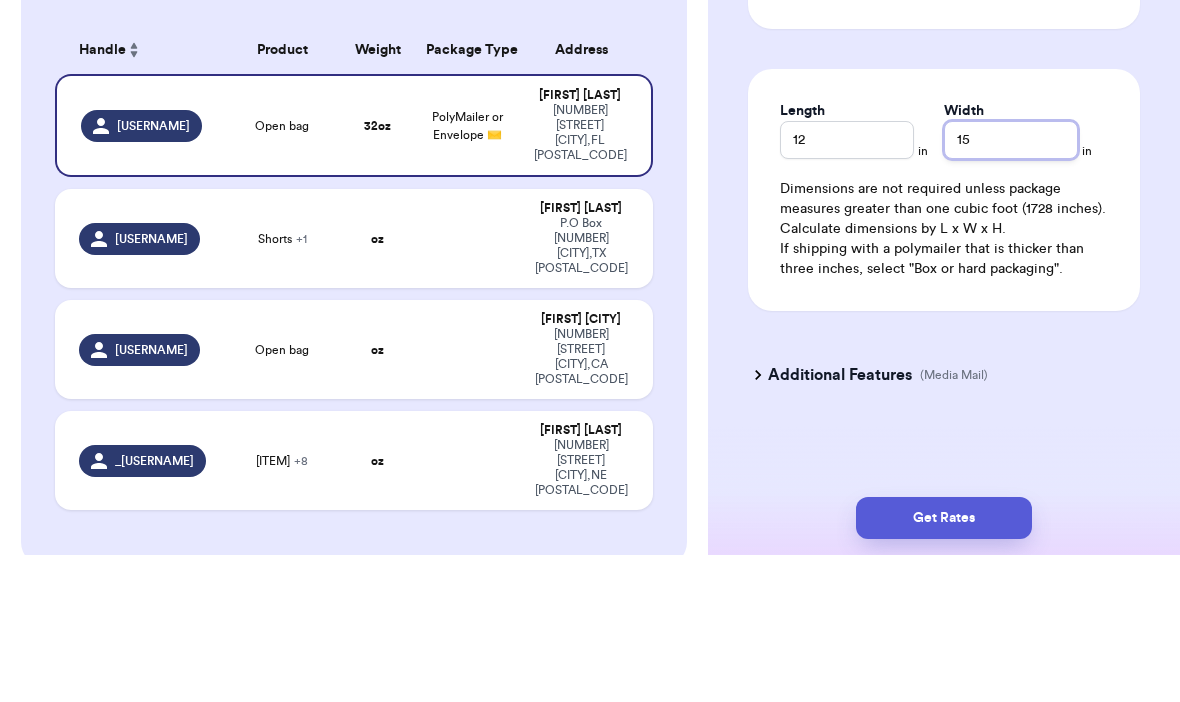 type on "15" 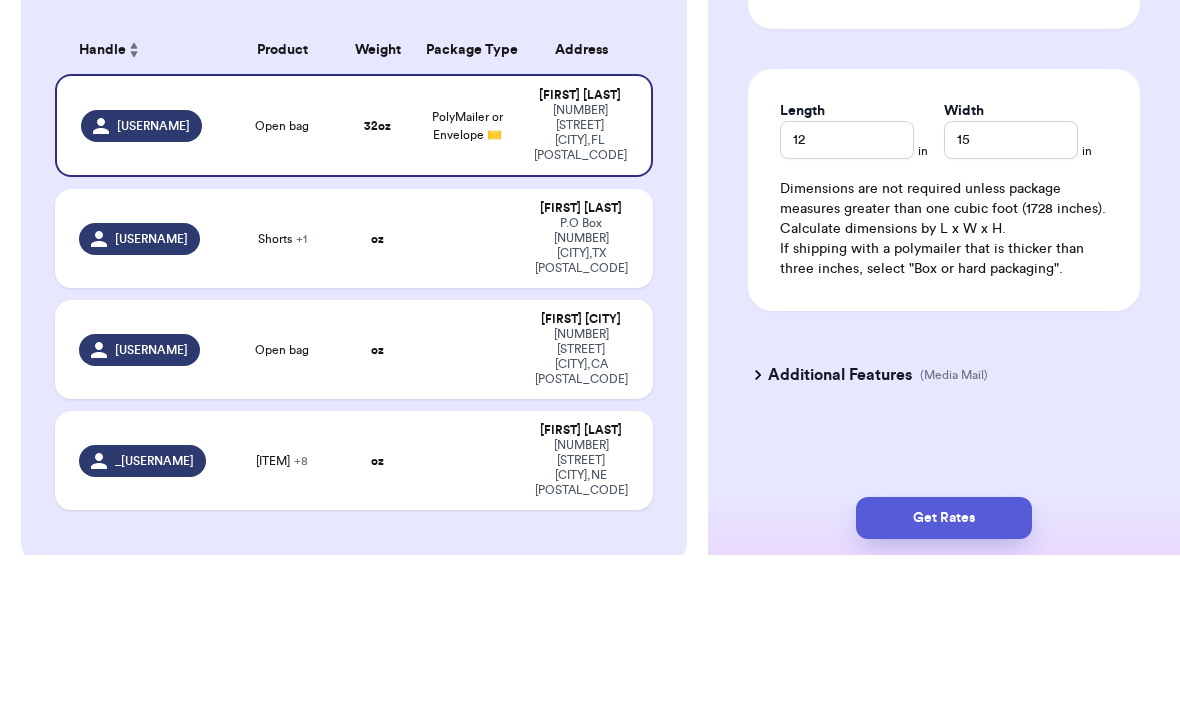 click on "Instagram Handle:   [USERNAME] Name:   [FIRST]   [LAST] Email:   [EMAIL] Address   [NUMBER] [STREET], Apt 111 [CITY], [STATE] [POSTAL_CODE] Edit Order Info Items Status Open bag -- Paid Owes + Add Item Total Amount Paid $ [PRICE] Edit Package Info Print item name on label Print username on label Package Type * PolyMailer or Envelope ✉️ Weight * 2 lbs oz Hazardous Materials   (Perfume, nail polish, hair spray, dry ice, lithium batteries, firearms, lighters, fuels, etc.  Learn how to ship Hazardous Materials ) Length 12 in Width 15 in Dimensions are not required unless package measures greater than one cubic foot (1728 inches). Calculate dimensions by L x W x H. If shipping with a polymailer that is thicker than three inches, select "Box or hard packaging". Additional Features (Media Mail) Get Rates Edit Payment Amount: ✕ Current Amount Paid: $ [PRICE] New Amount $ [PRICE] Payment Method Stripe/Thryft Ship Venmo Cash App PayPal Zelle Cash Other ⚠️" at bounding box center [944, -151] 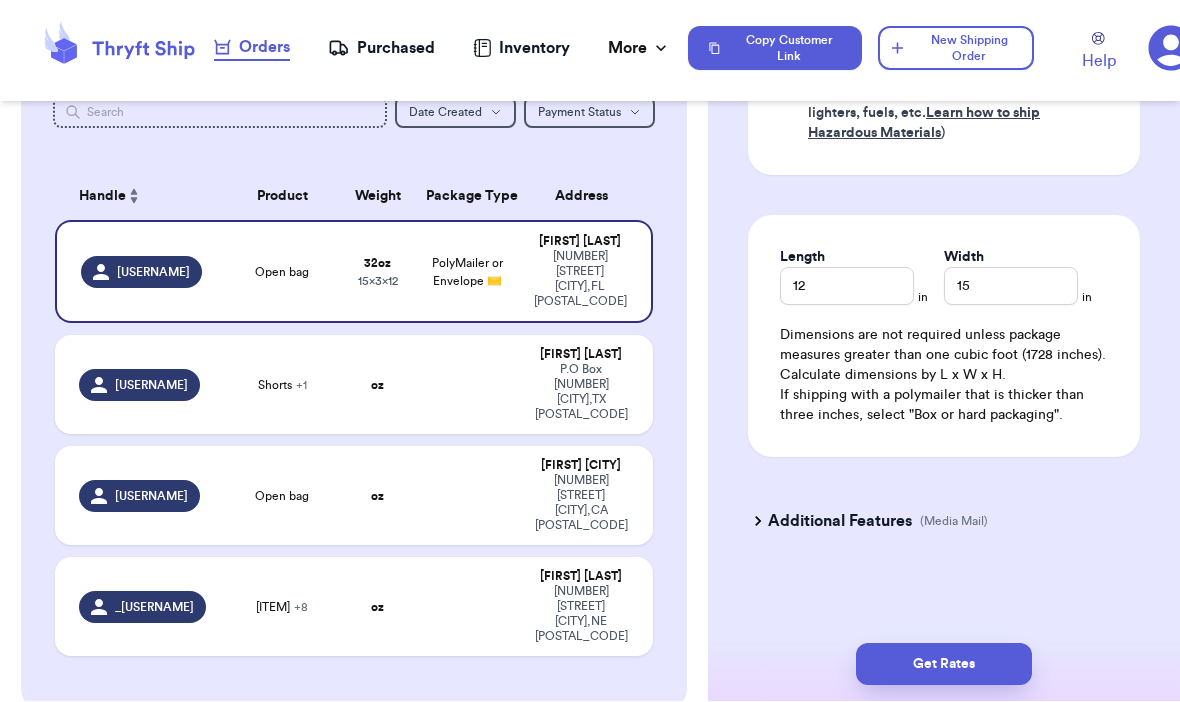 click on "Get Rates" at bounding box center [944, 665] 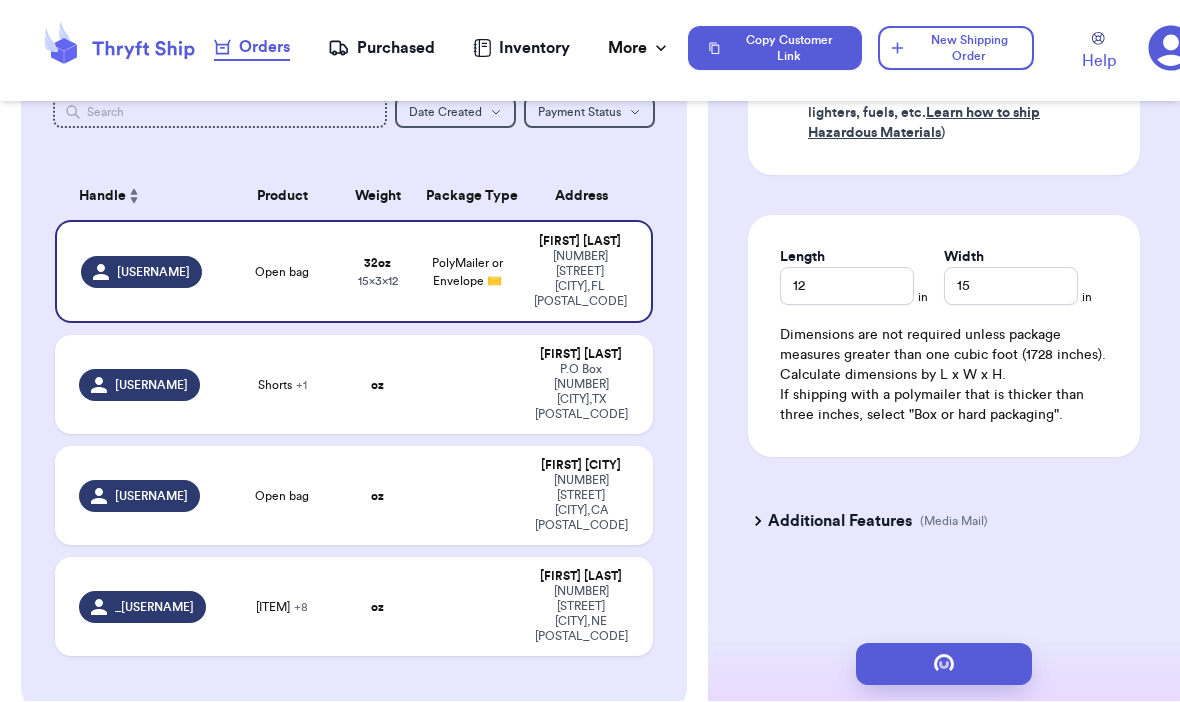 type 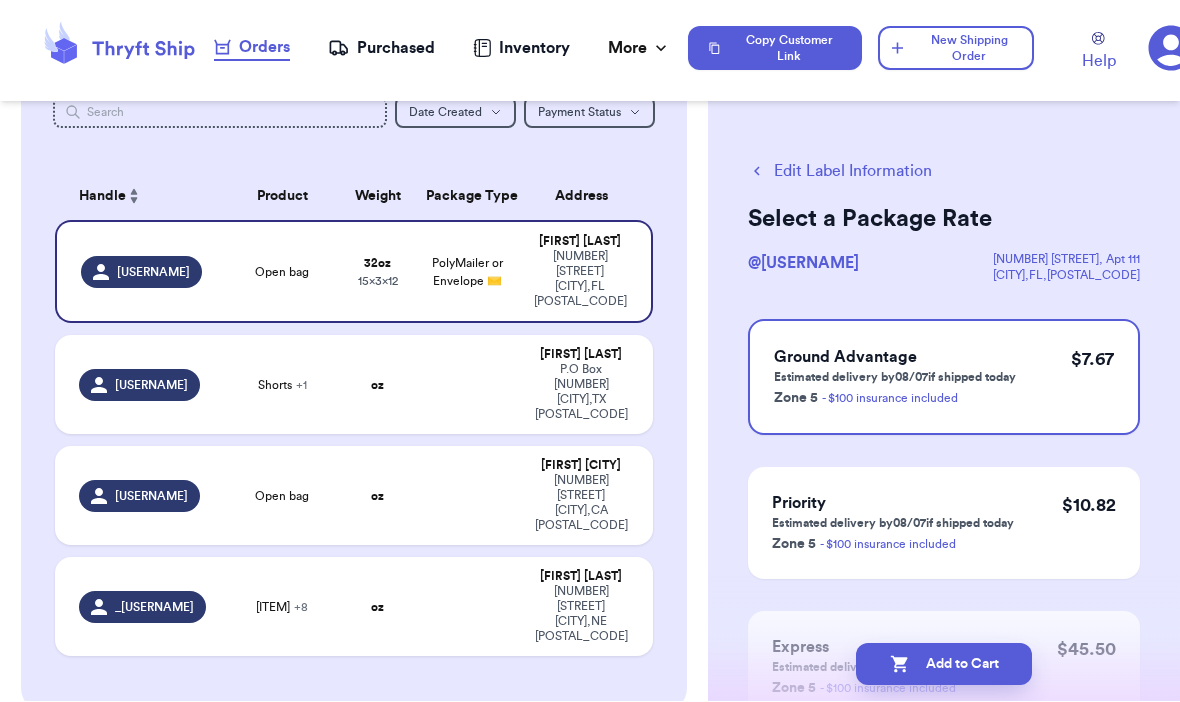 click on "Add to Cart" at bounding box center [944, 665] 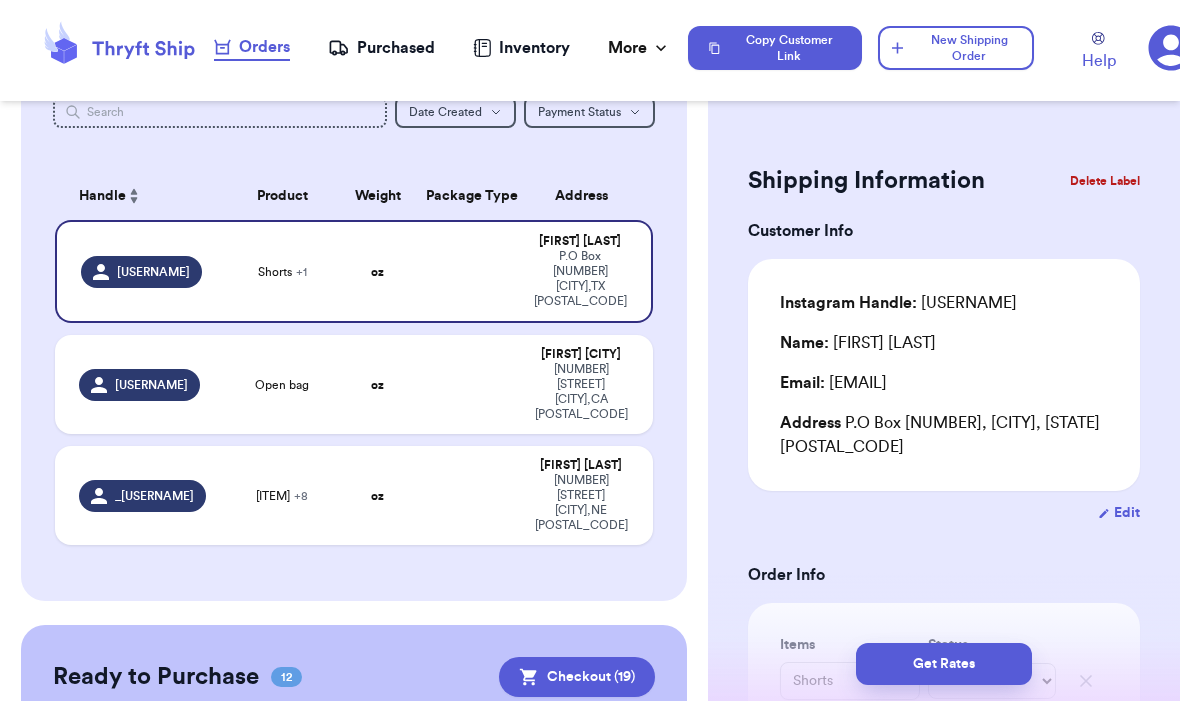 click on "[NUMBER] [STREET]   [CITY] ,  [STATE]   [POSTAL_CODE]" at bounding box center (580, 393) 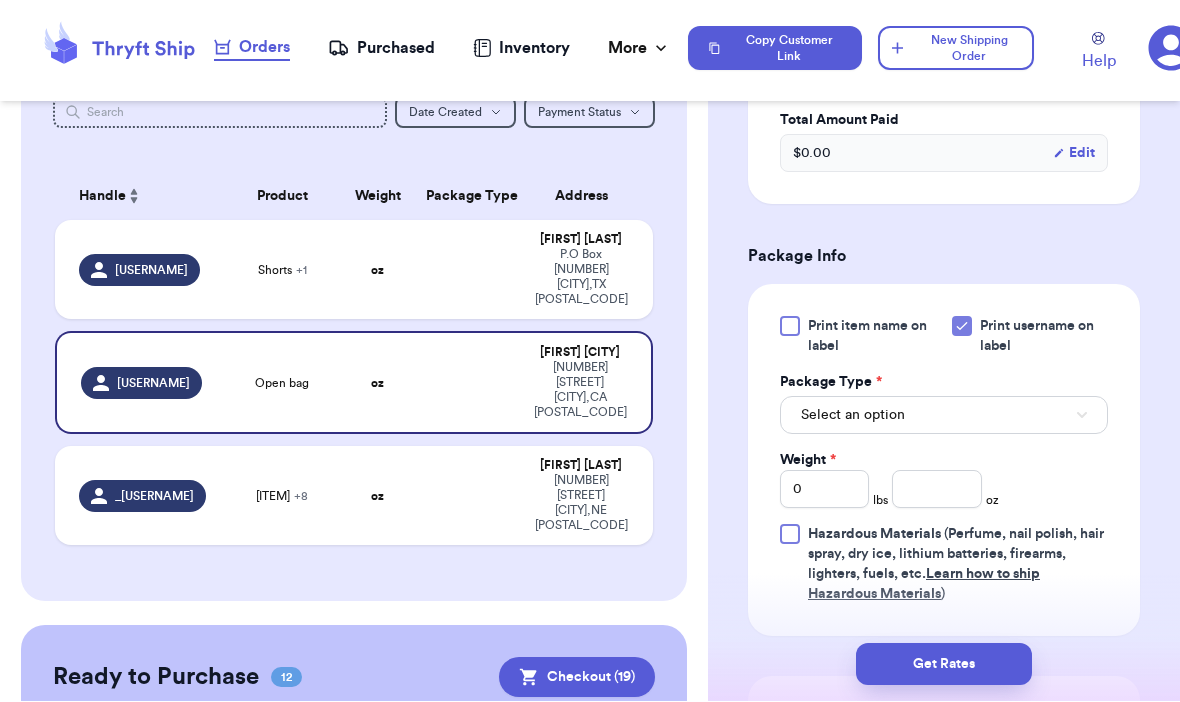 scroll, scrollTop: 676, scrollLeft: 0, axis: vertical 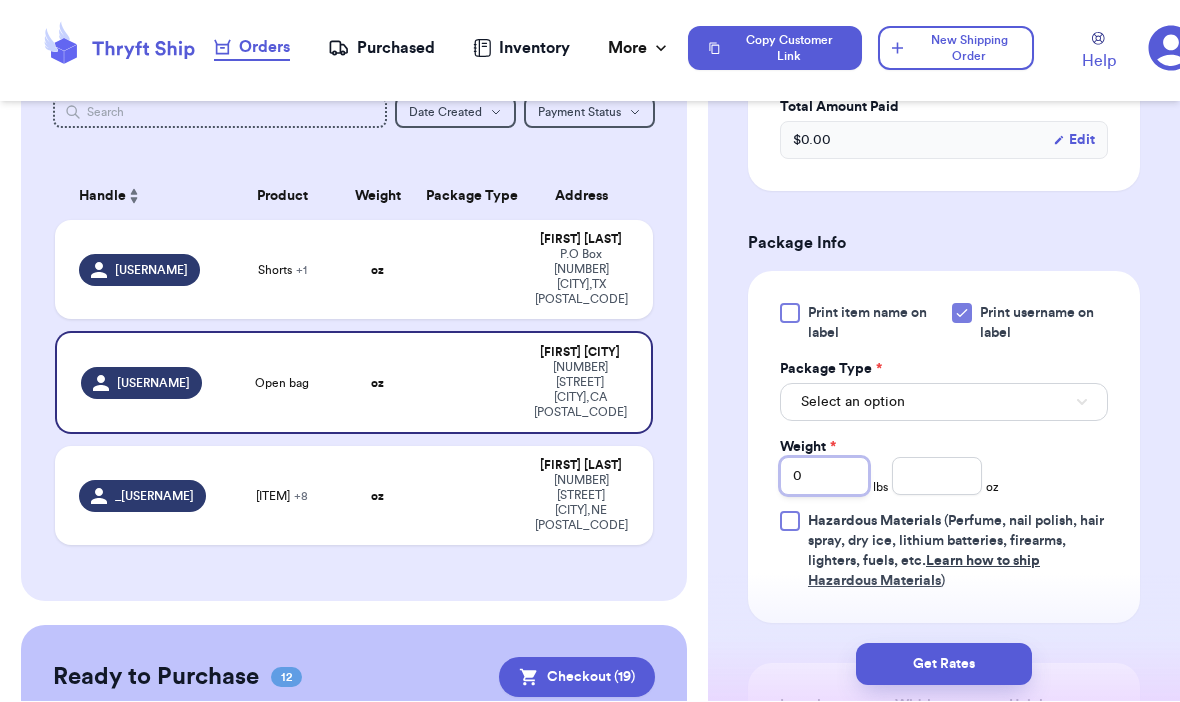 click on "0" at bounding box center [824, 477] 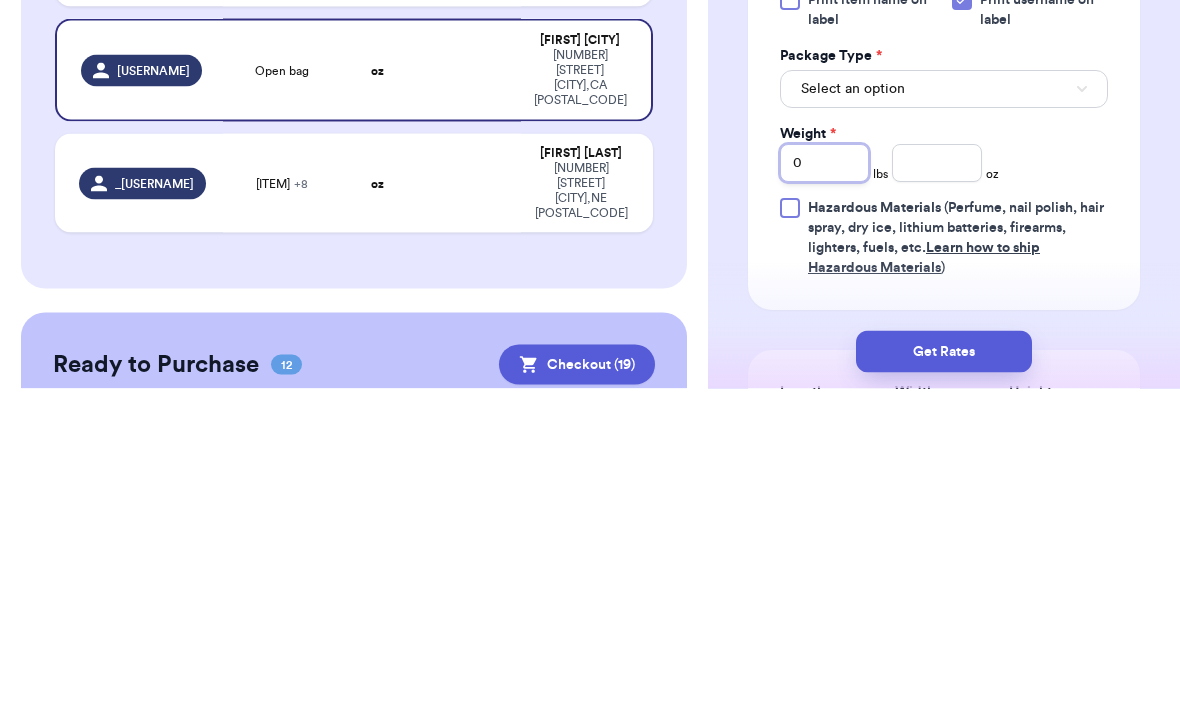 type 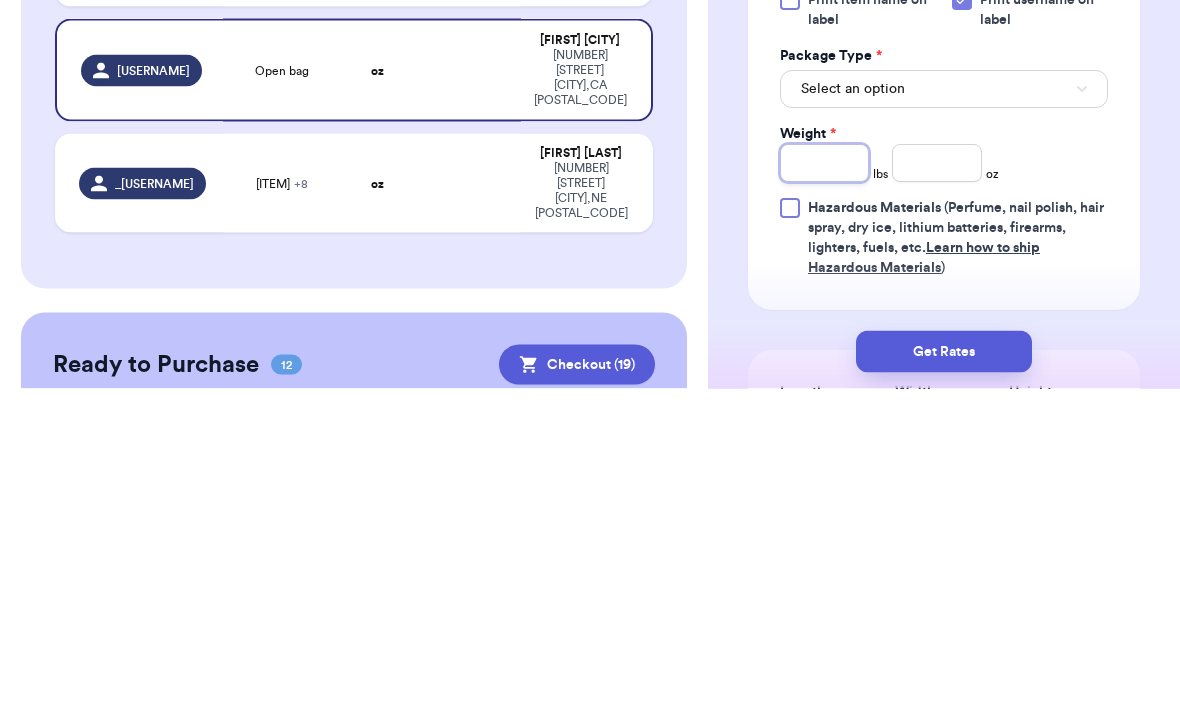 type 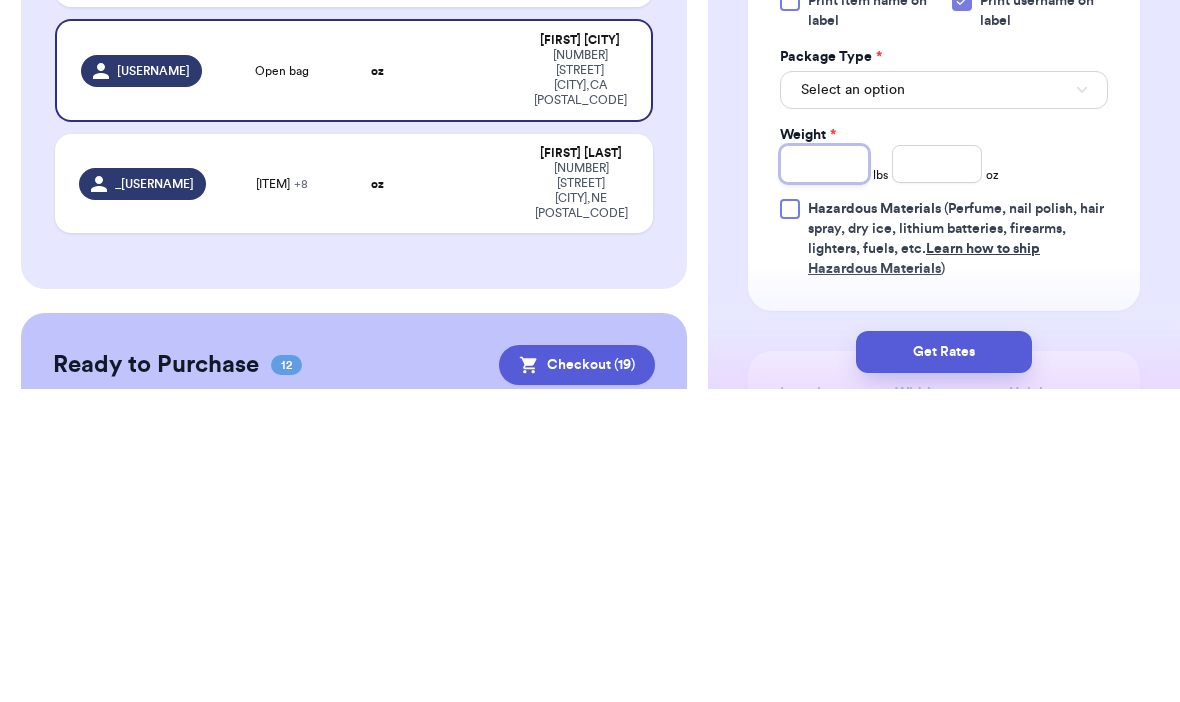 type on "1" 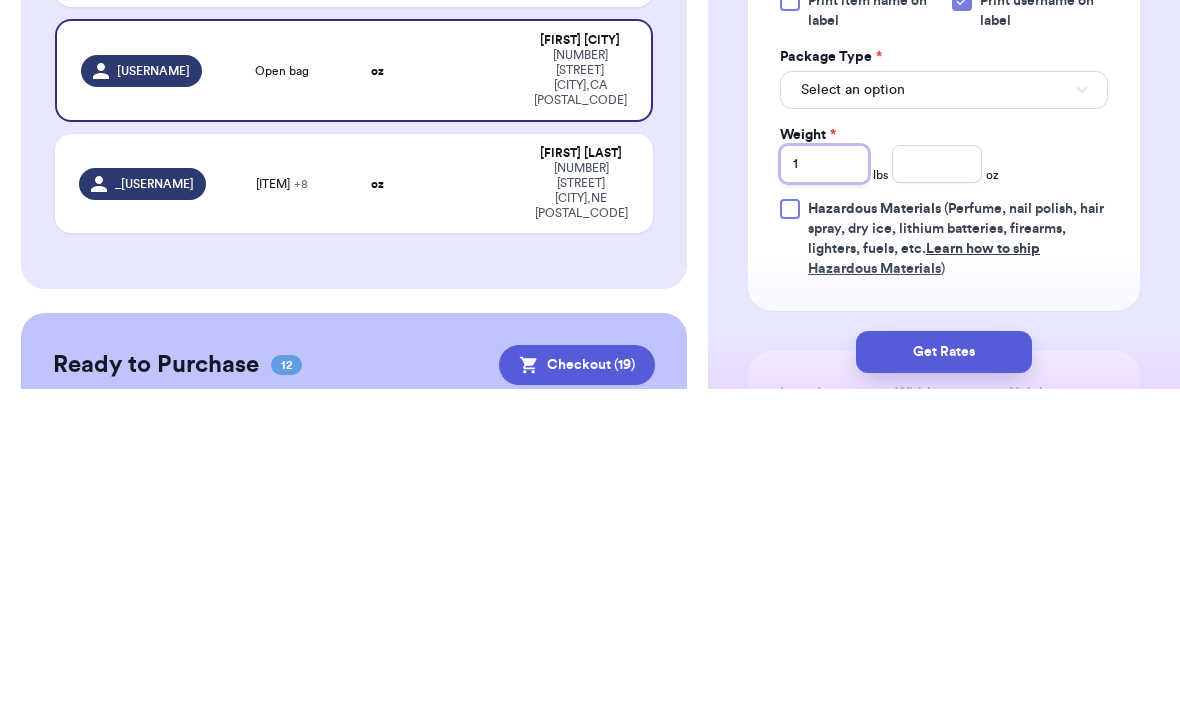 type 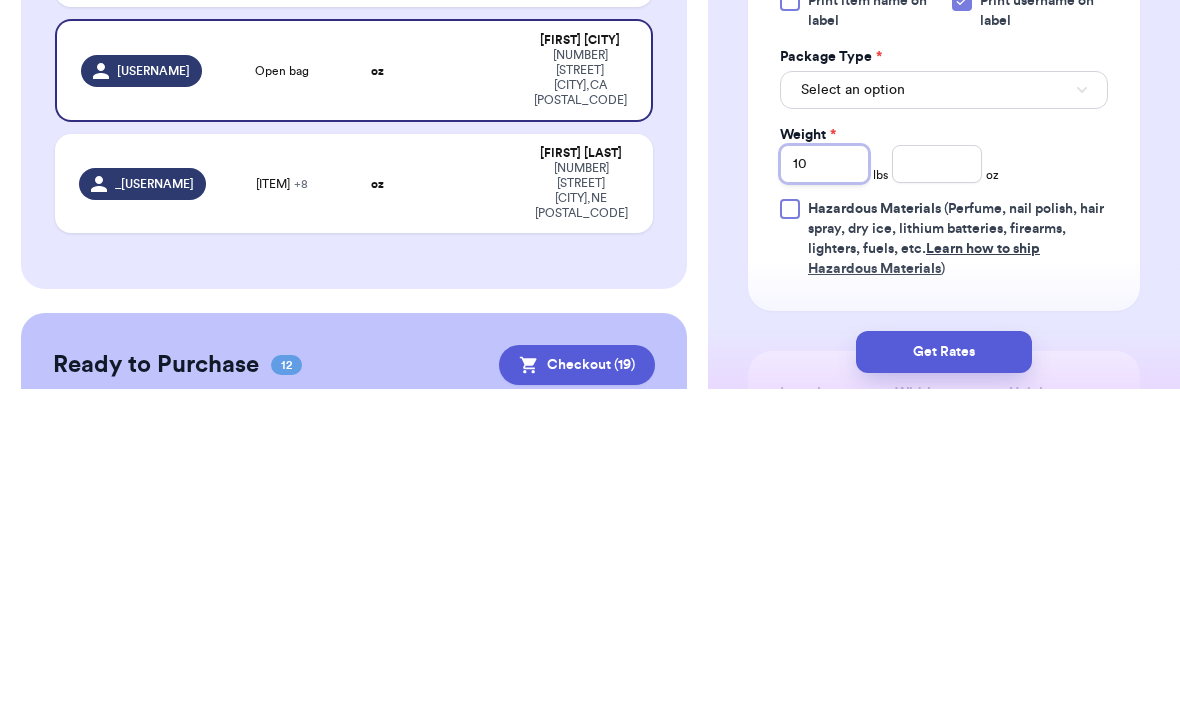 type 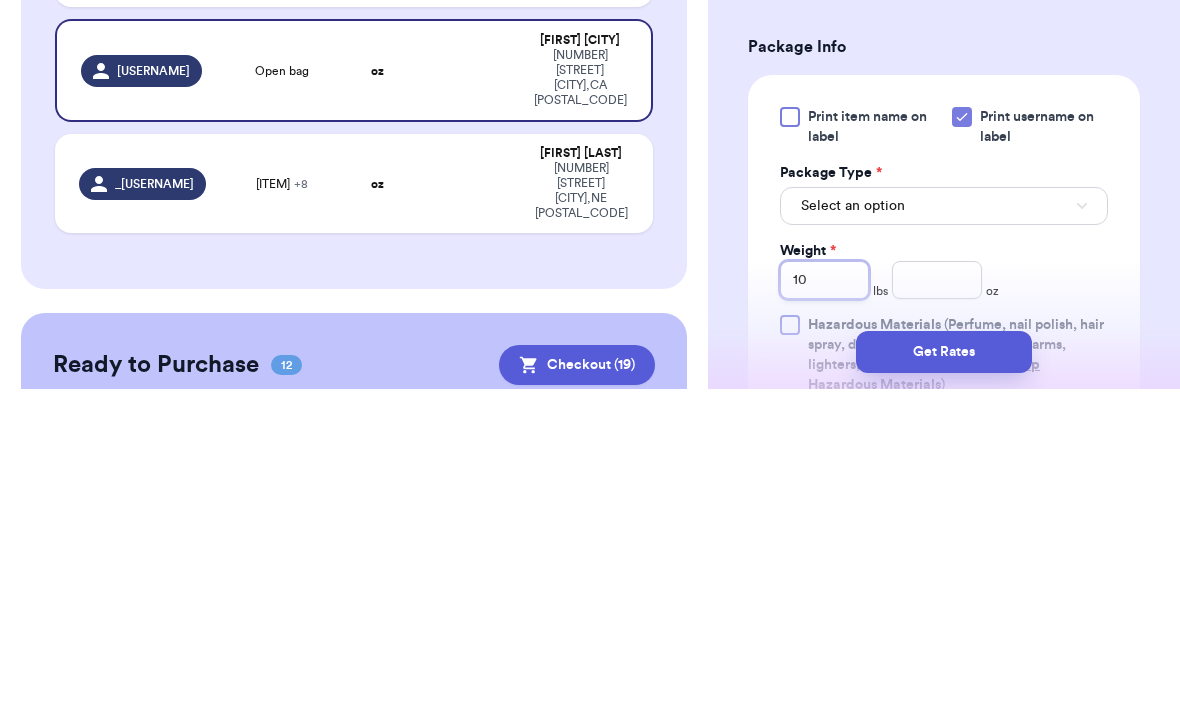scroll, scrollTop: 557, scrollLeft: 0, axis: vertical 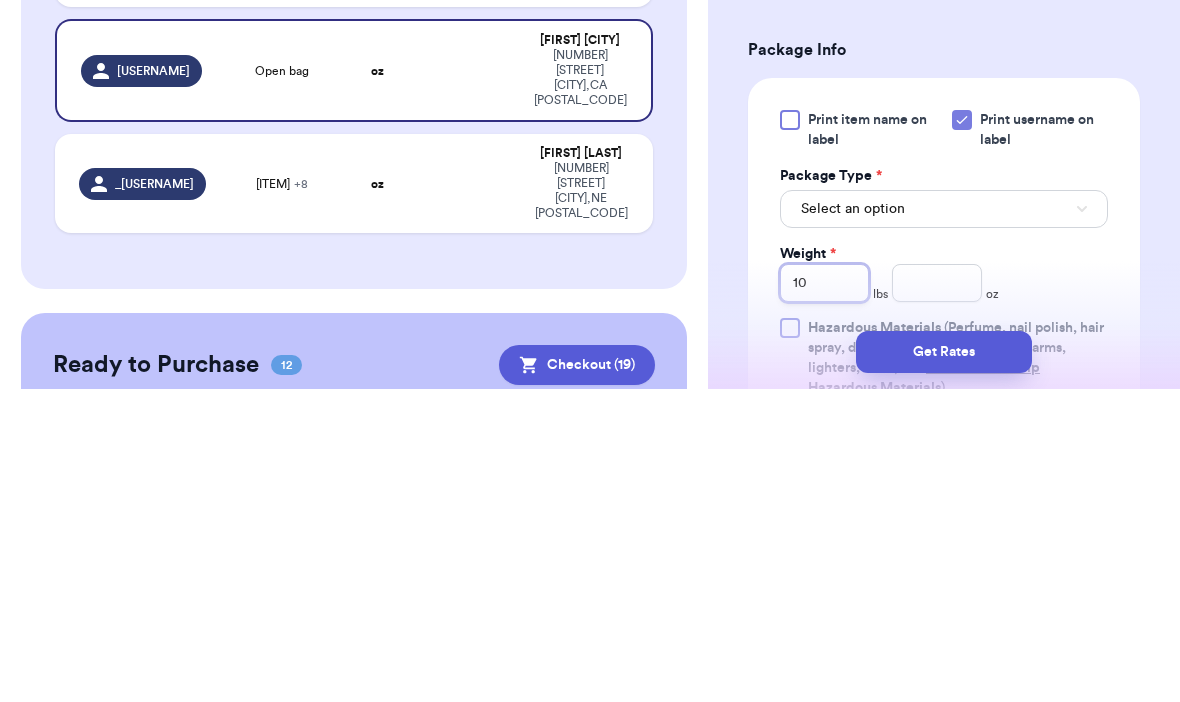 type on "10" 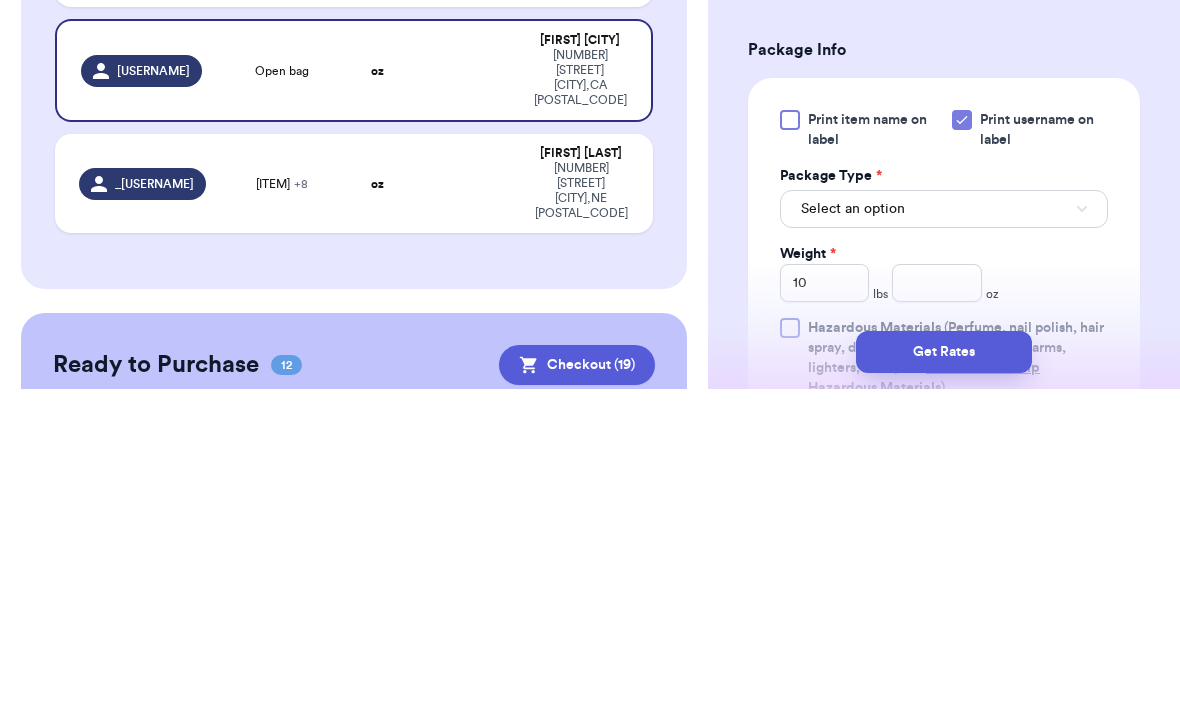 click on "Select an option" at bounding box center [944, 522] 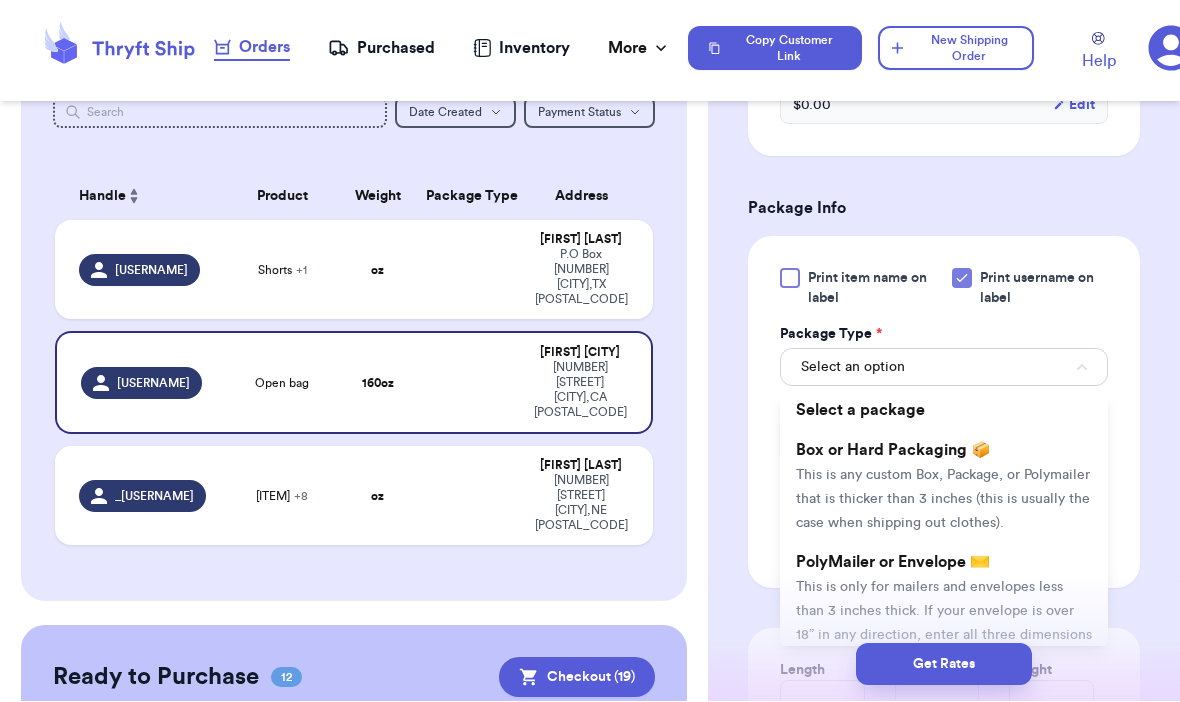 scroll, scrollTop: 729, scrollLeft: 0, axis: vertical 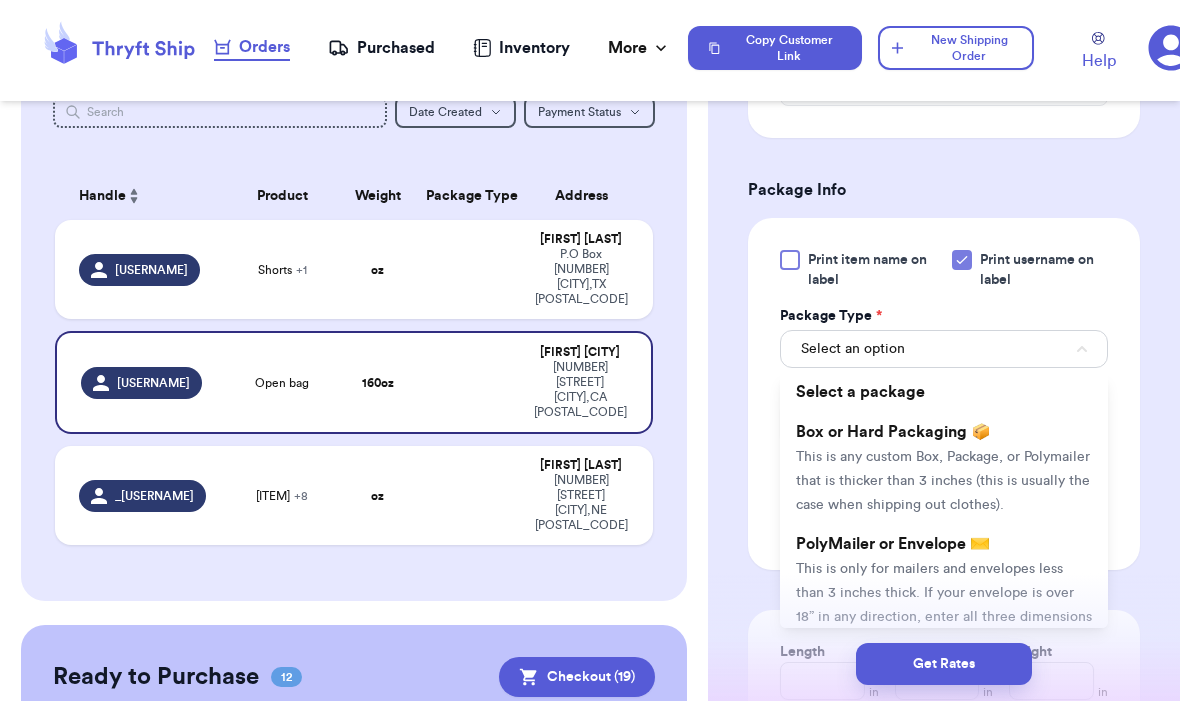 click on "This is any custom Box, Package, or Polymailer that is thicker than 3 inches (this is usually the case when shipping out clothes)." at bounding box center (943, 482) 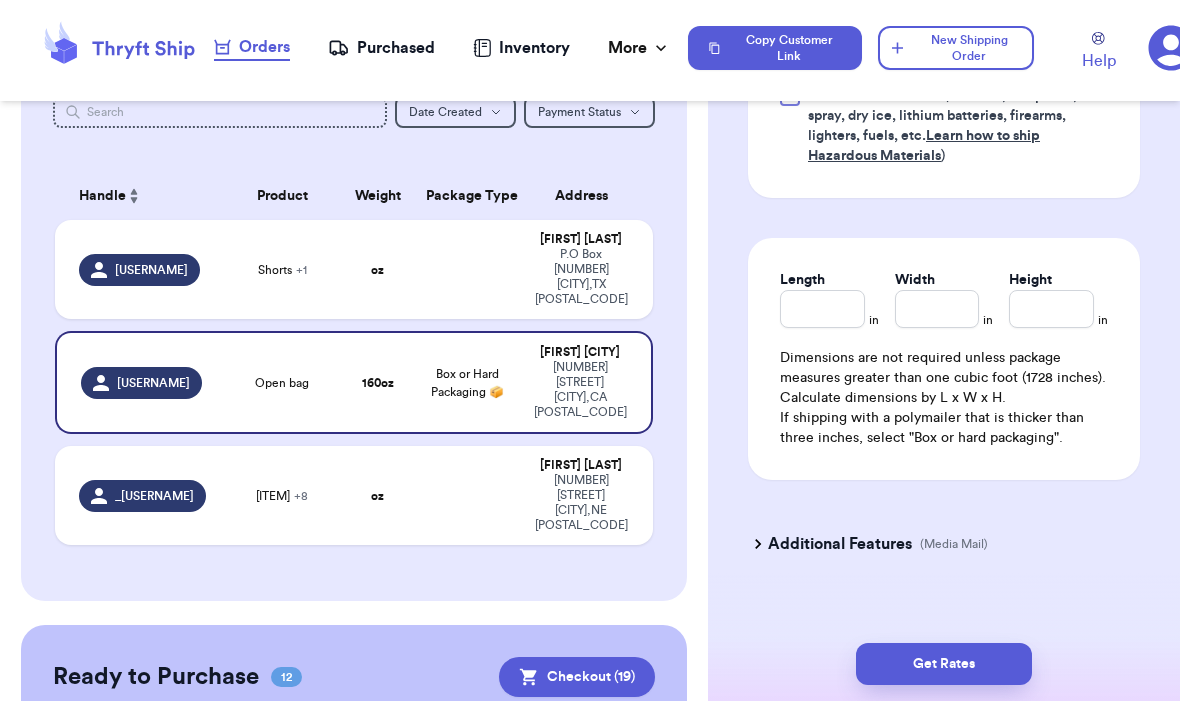 scroll, scrollTop: 1100, scrollLeft: 0, axis: vertical 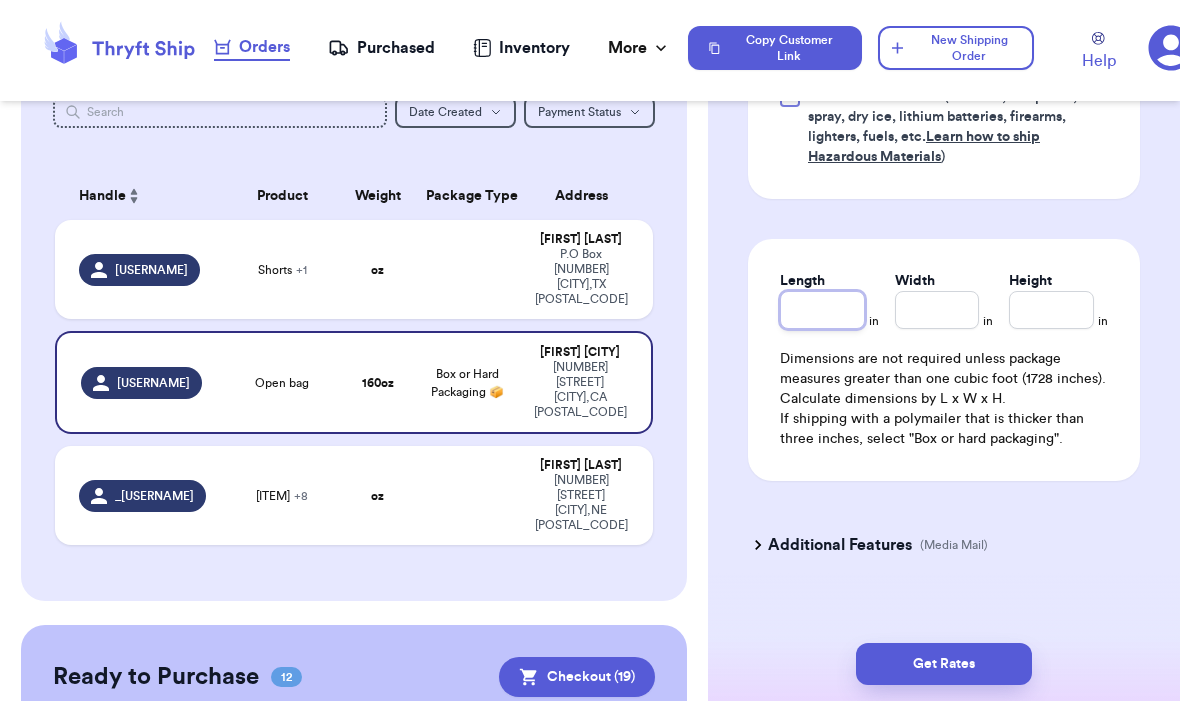 click on "Length" at bounding box center (822, 311) 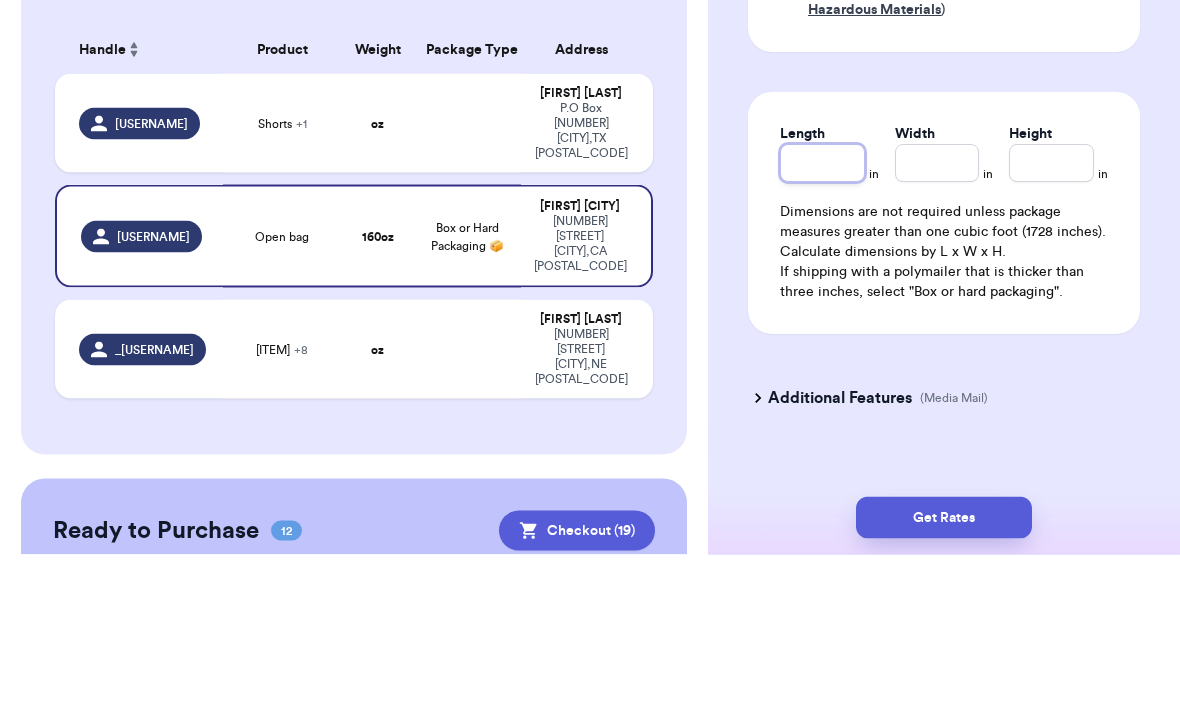 type 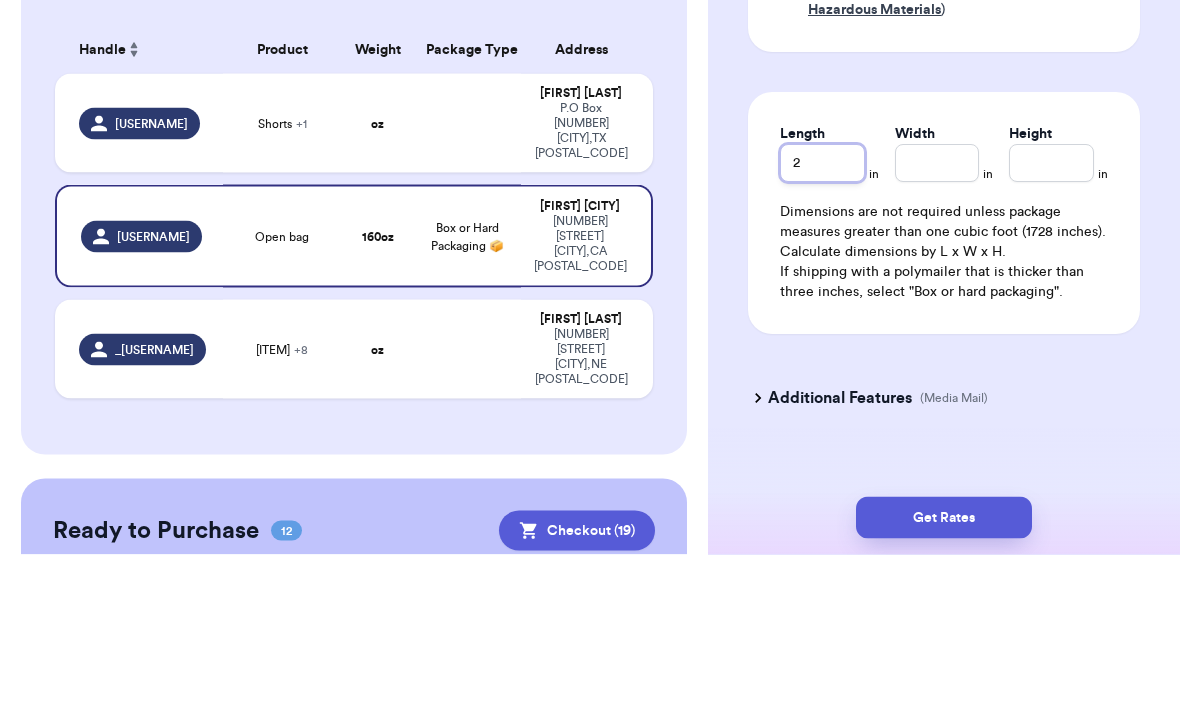 type 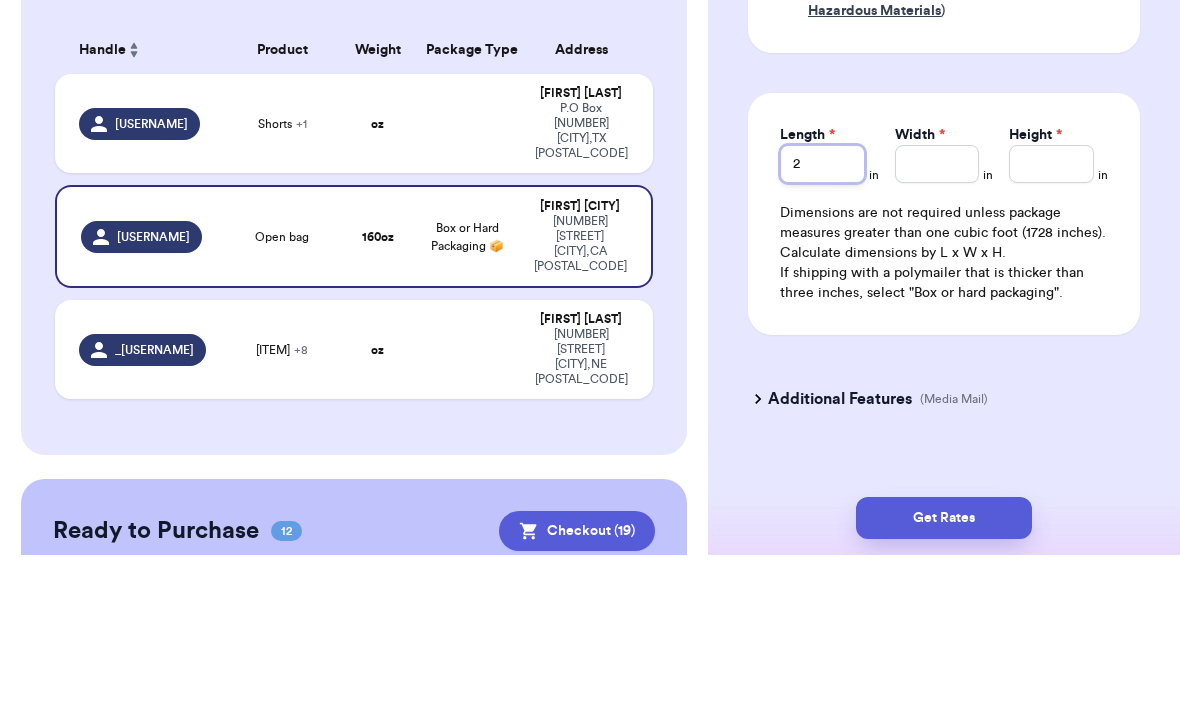 type on "22" 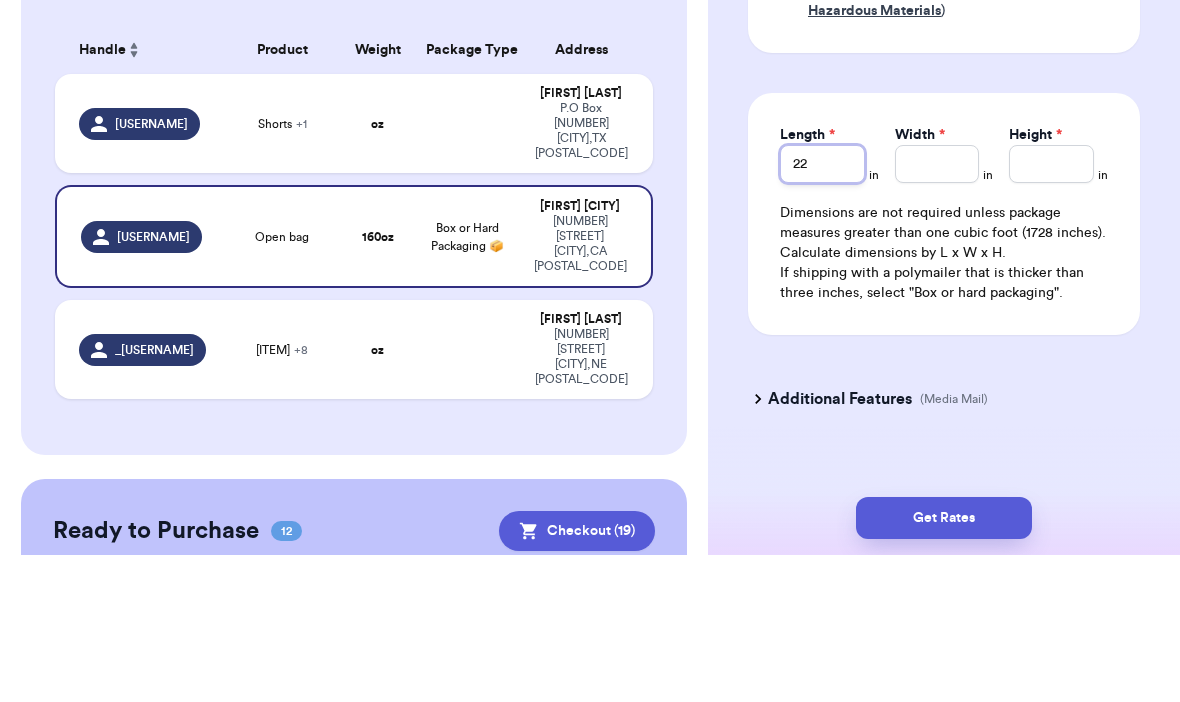 type on "22" 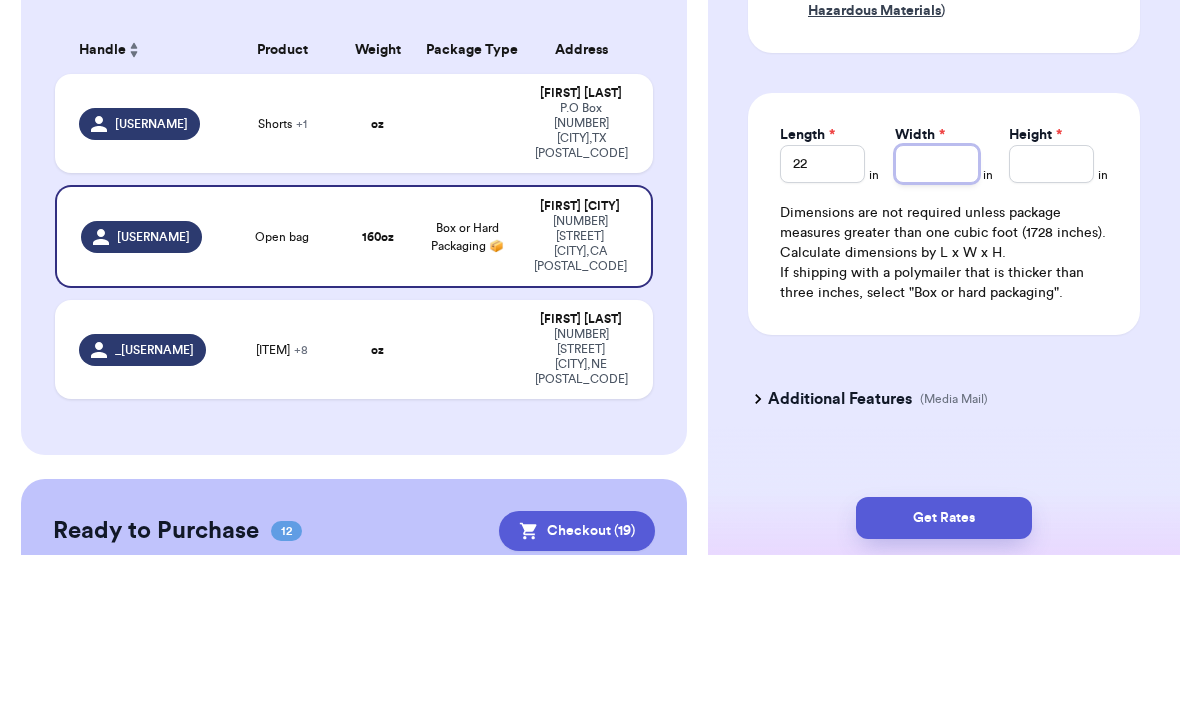 click on "Width *" at bounding box center (937, 311) 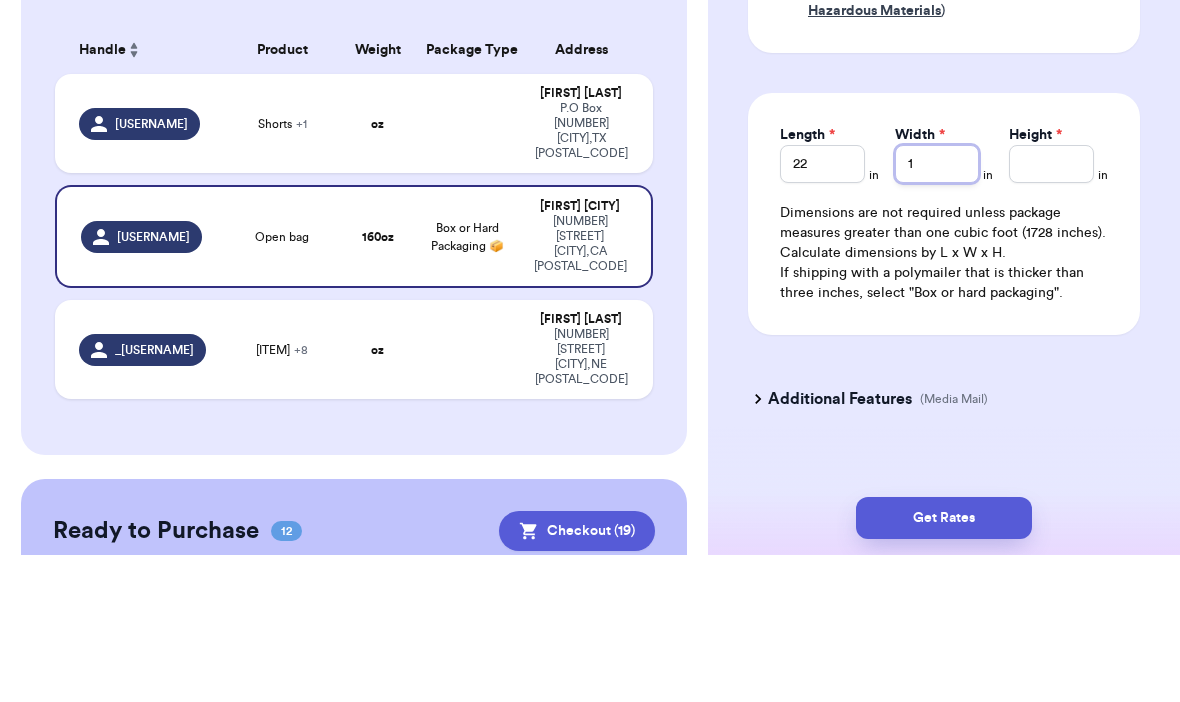 type 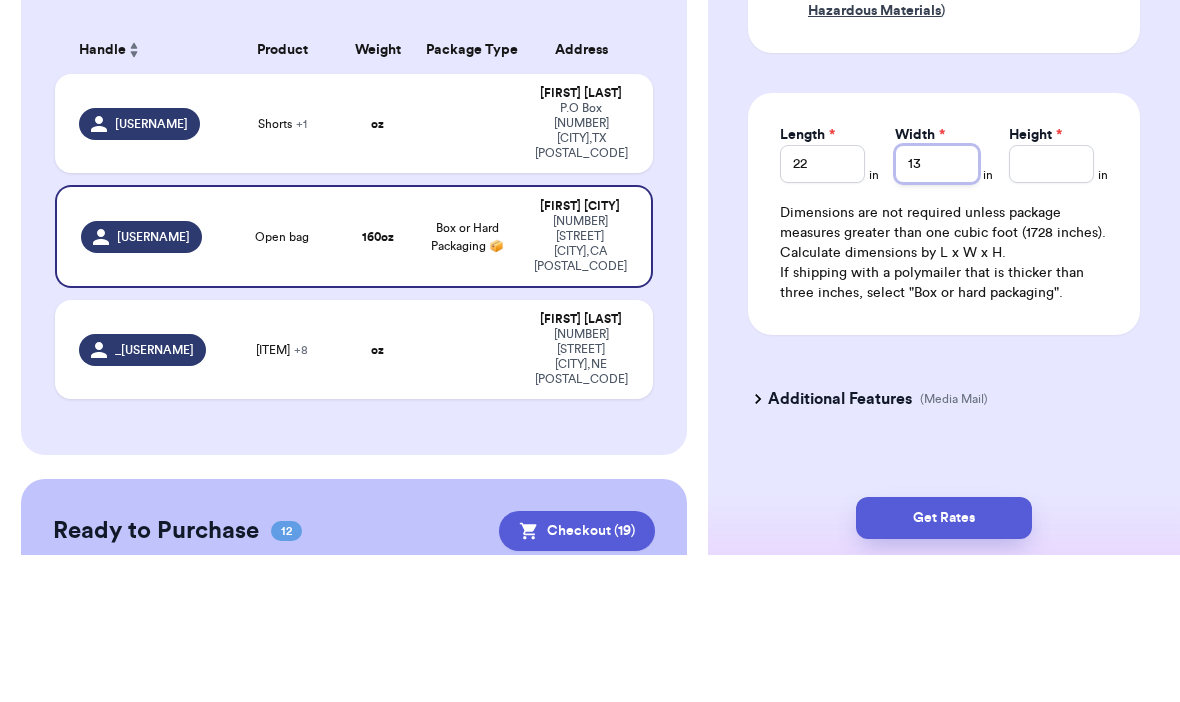 type on "13" 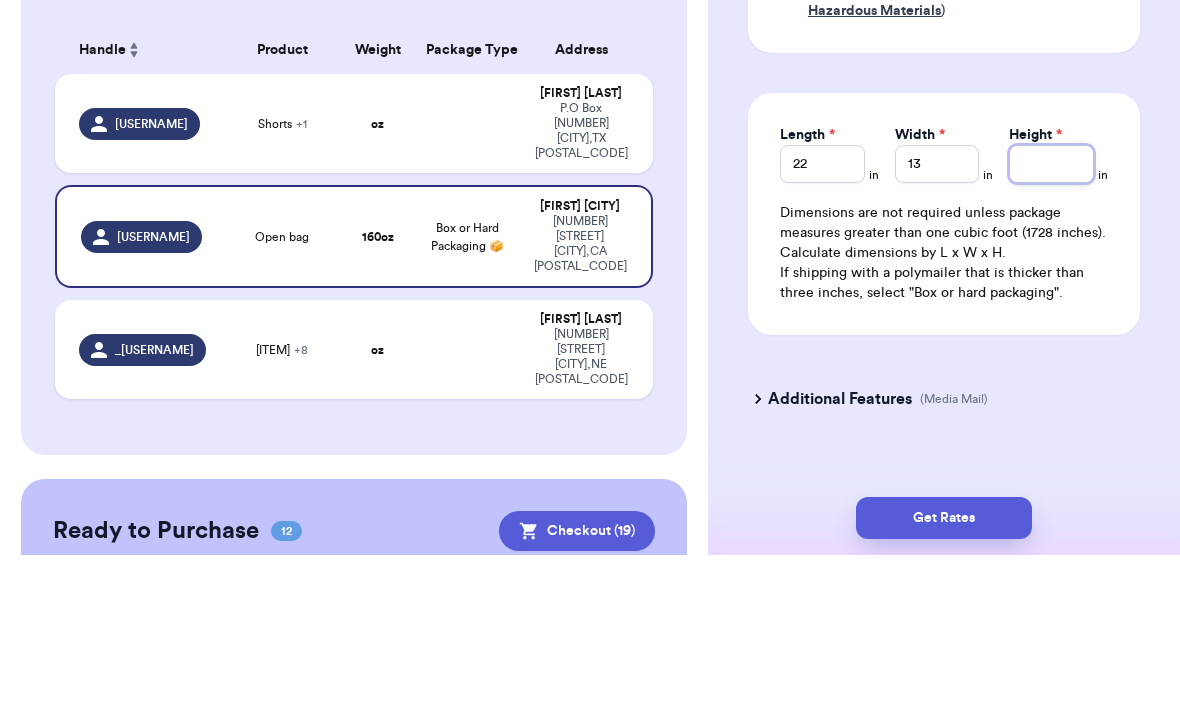 click on "Height *" at bounding box center [1051, 311] 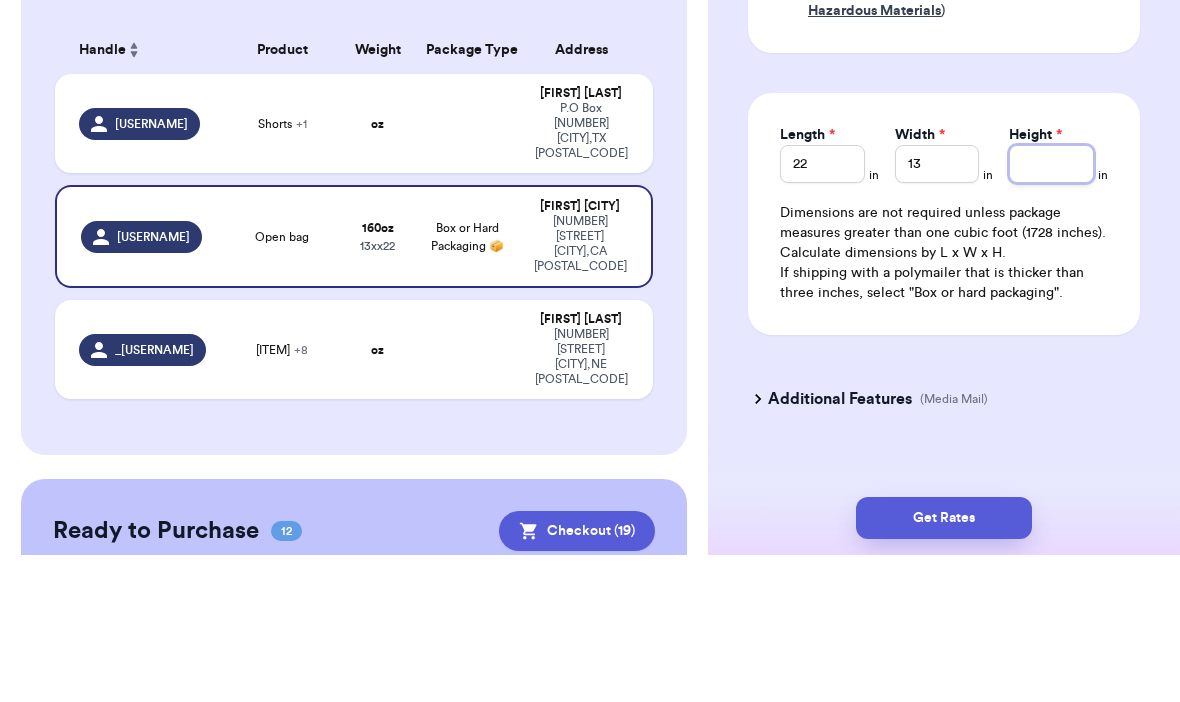 type on "1" 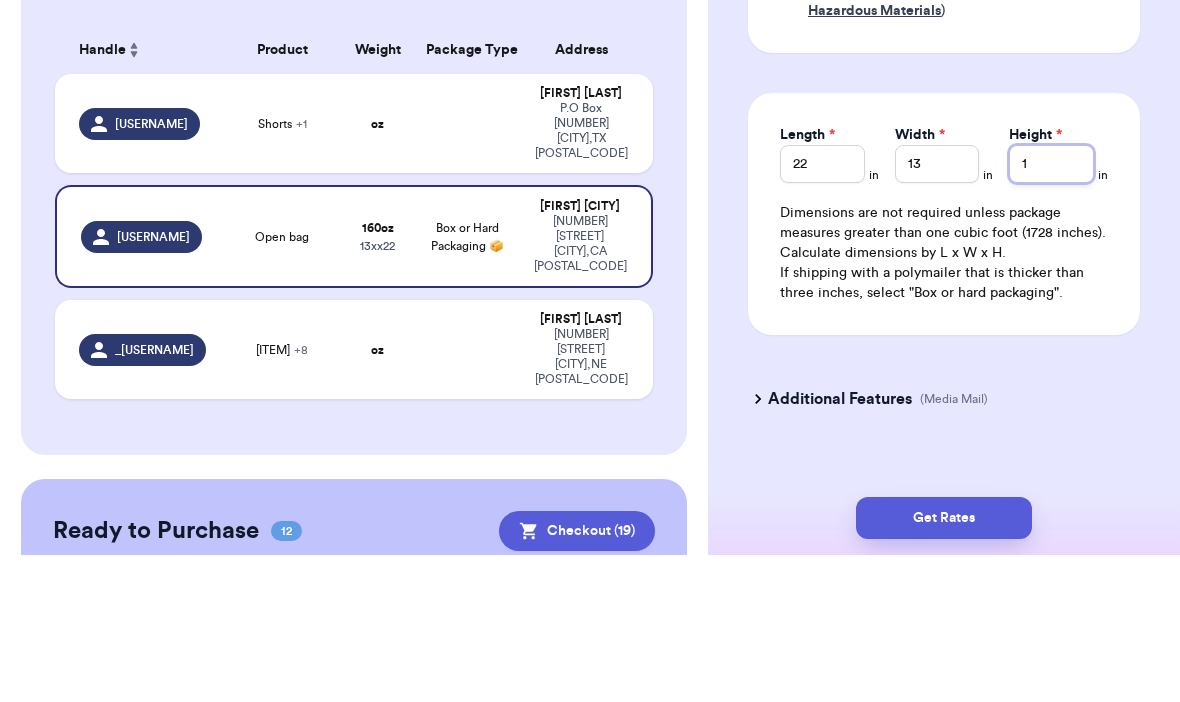 type 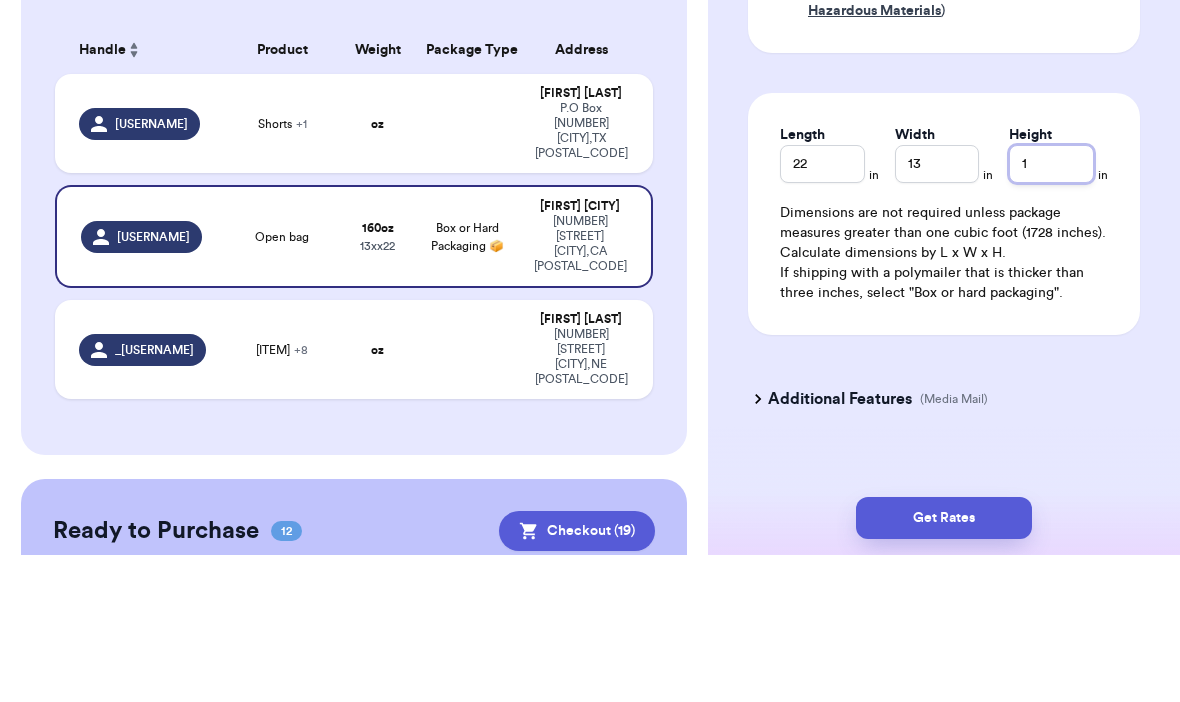 type on "15" 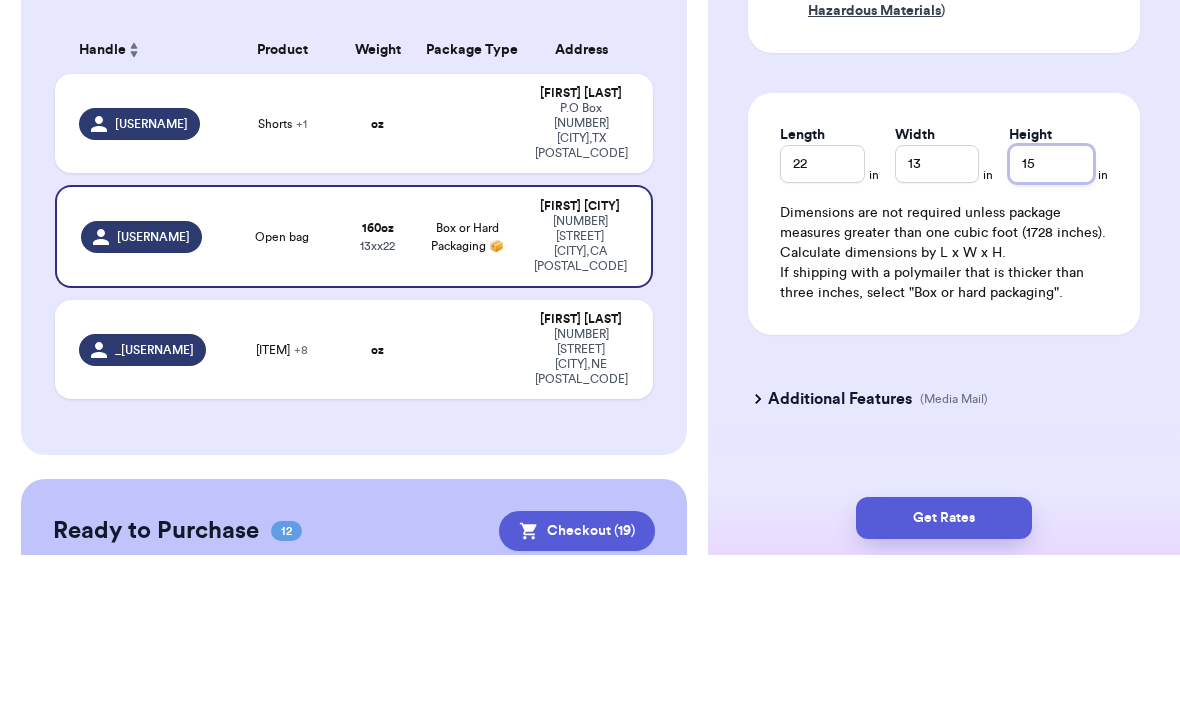 type 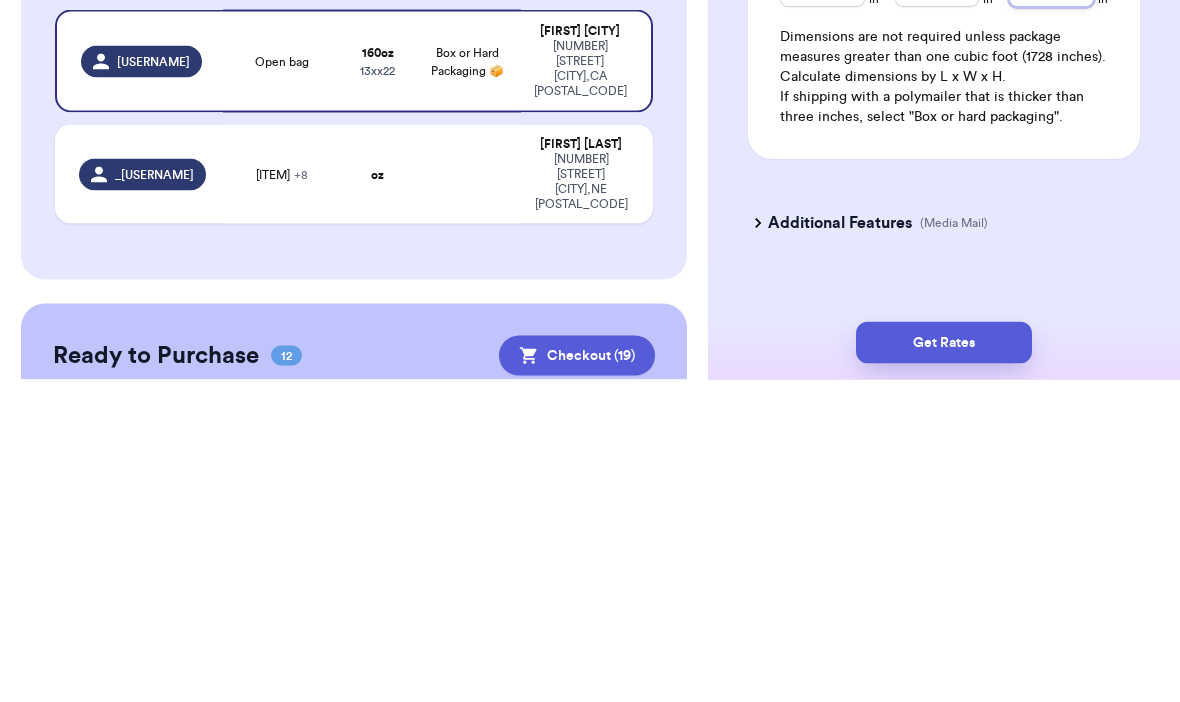 type on "15" 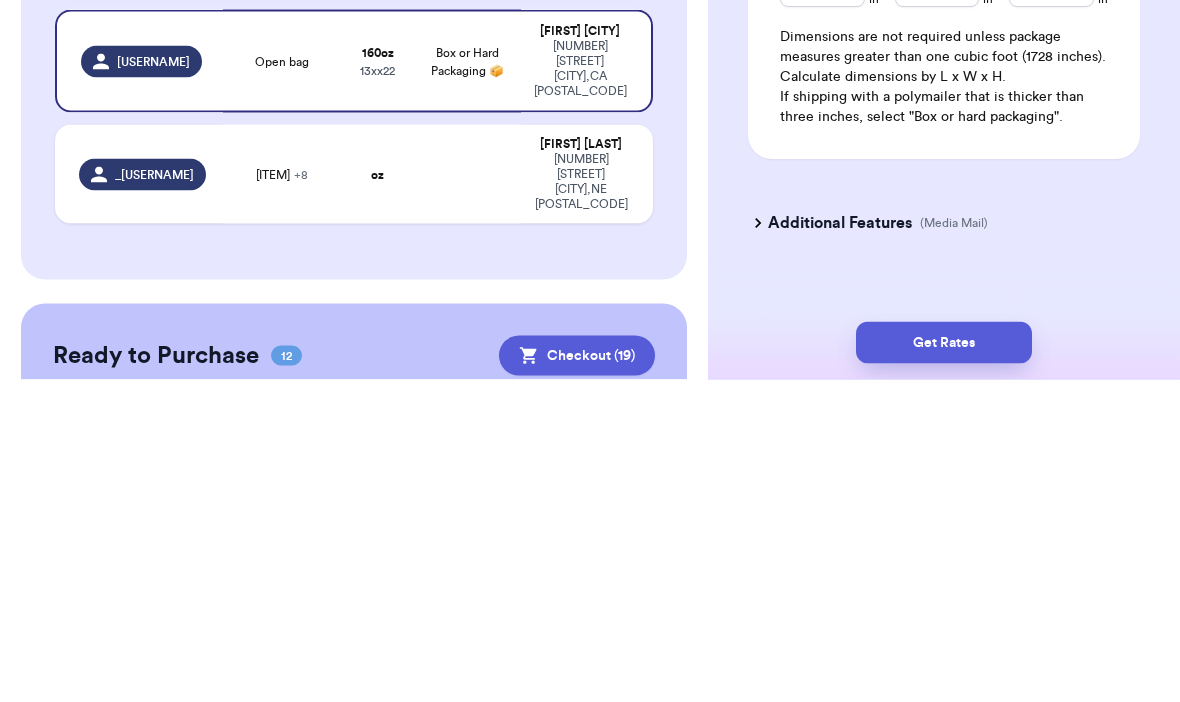 click on "Additional Features (Media Mail)" at bounding box center [932, 546] 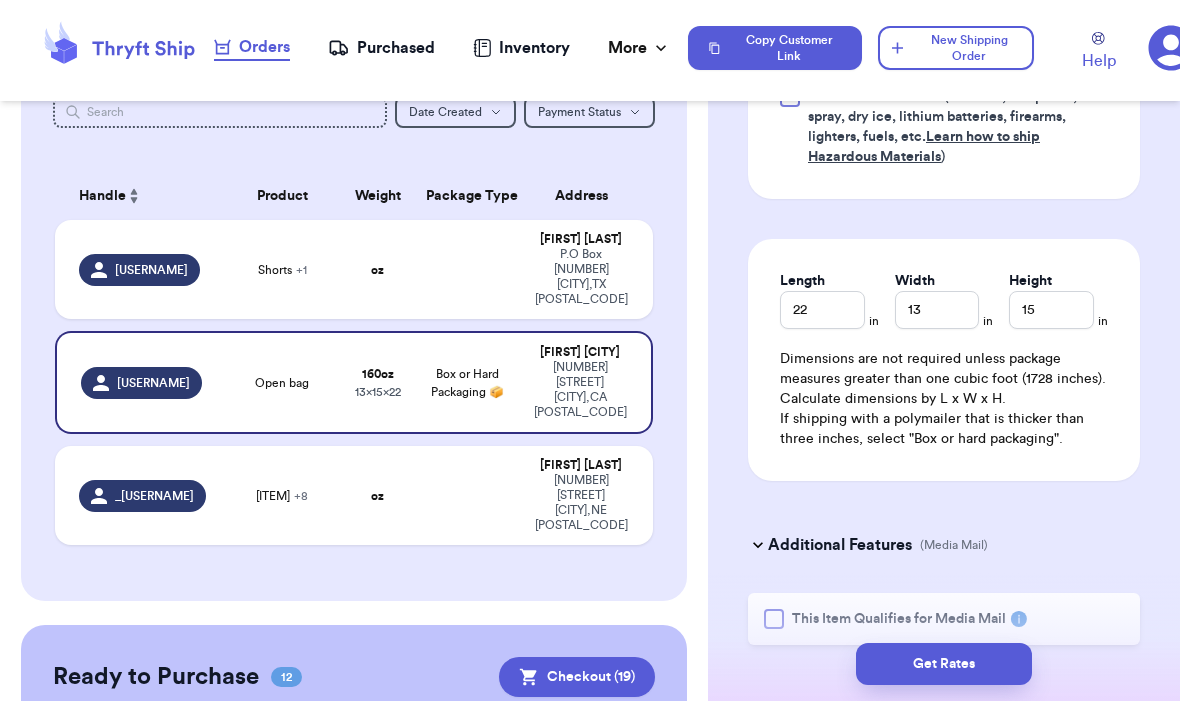 click on "Get Rates" at bounding box center [944, 665] 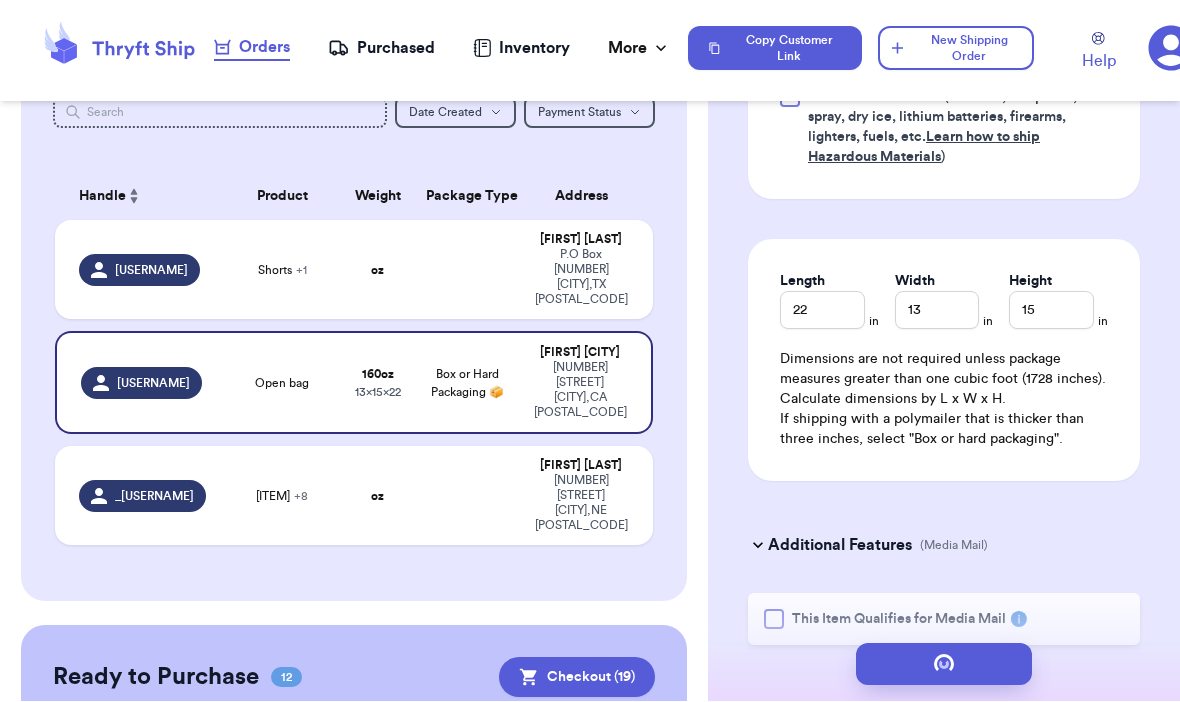 type 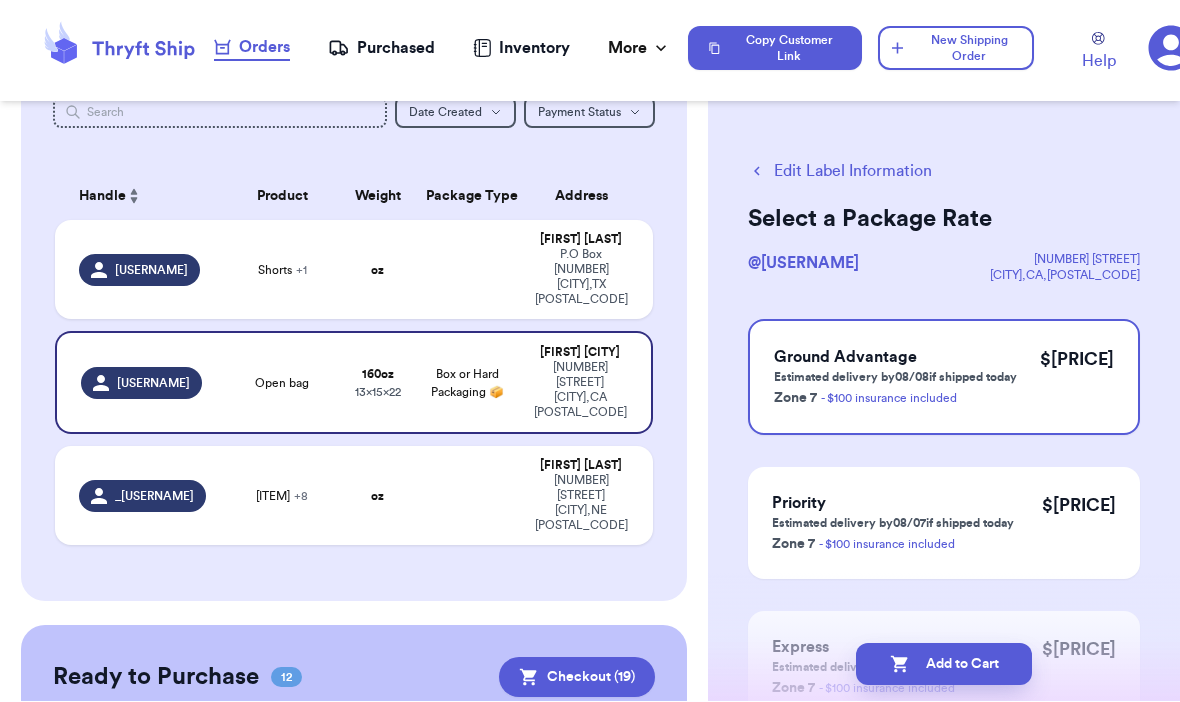 click on "Add to Cart" at bounding box center (944, 665) 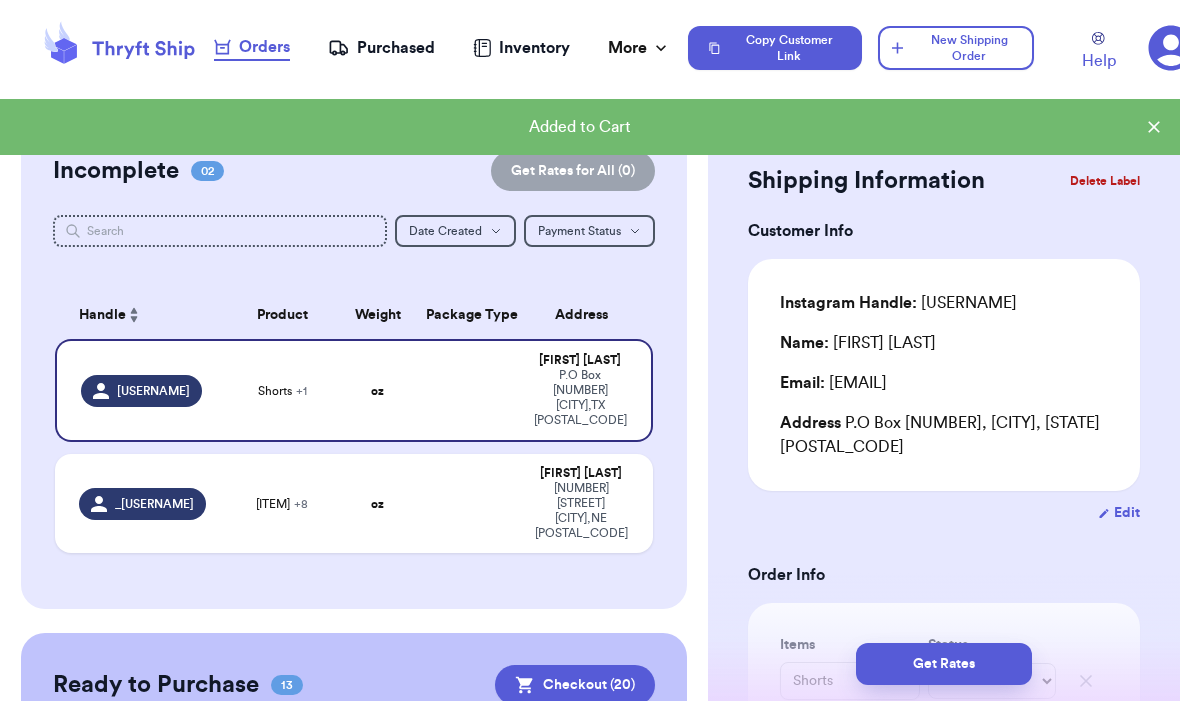 scroll, scrollTop: 0, scrollLeft: 0, axis: both 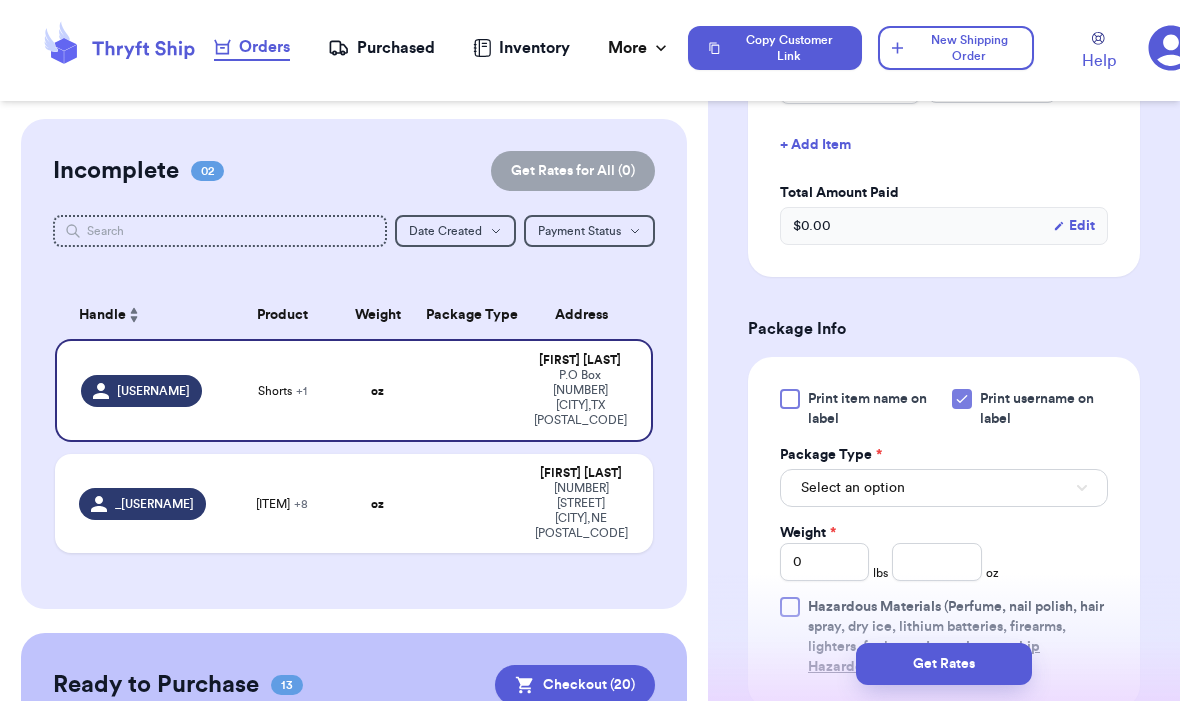 click on "Select an option" at bounding box center (944, 489) 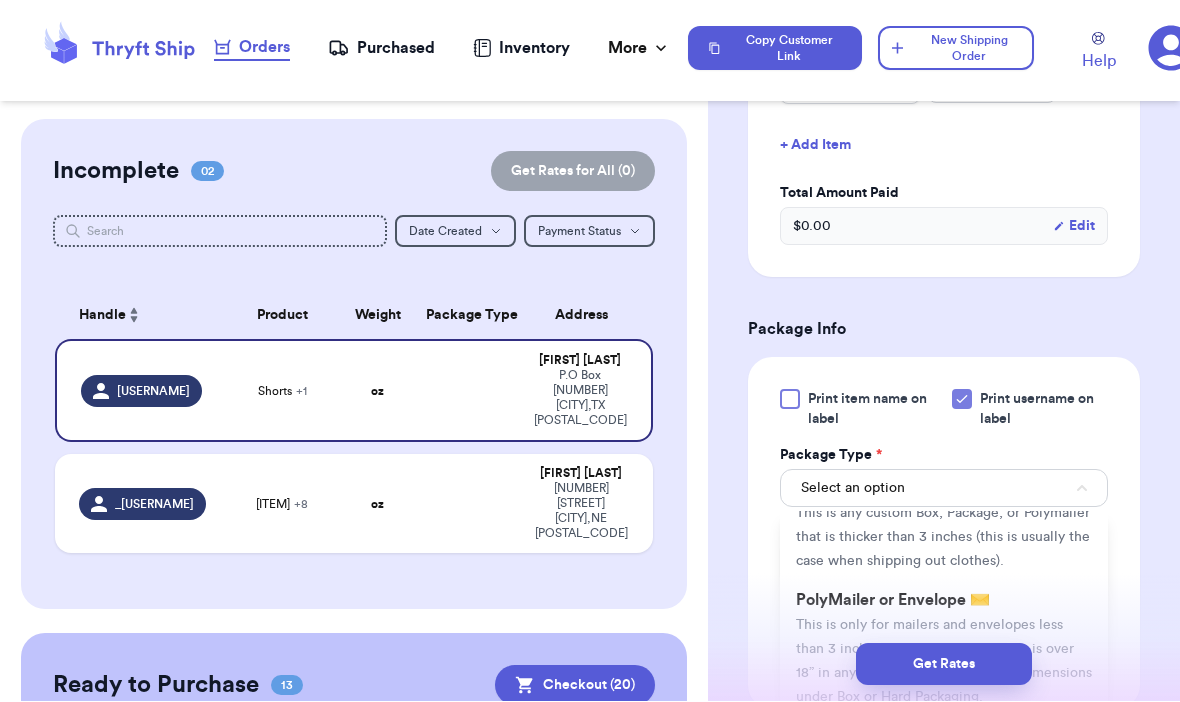 scroll, scrollTop: 85, scrollLeft: 0, axis: vertical 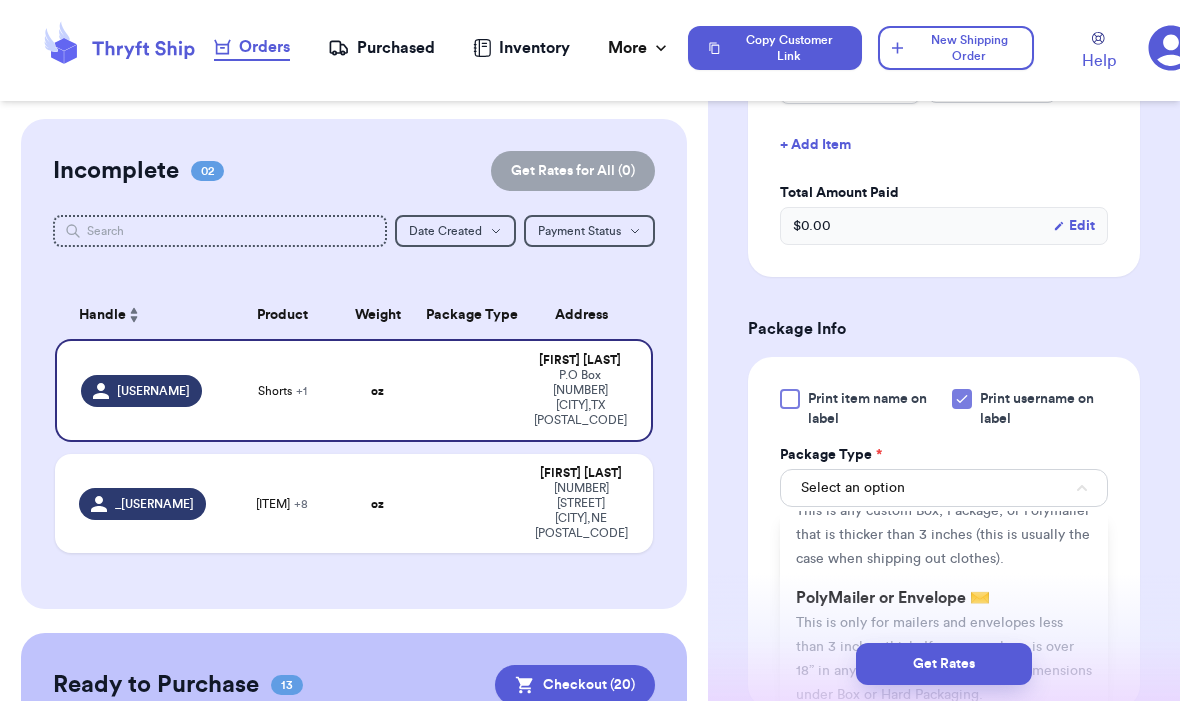 click on "PolyMailer or Envelope ✉️ This is only for mailers and envelopes less than 3 inches thick. If your envelope is over 18” in any direction, enter all three dimensions under Box or Hard Packaging." at bounding box center (944, 647) 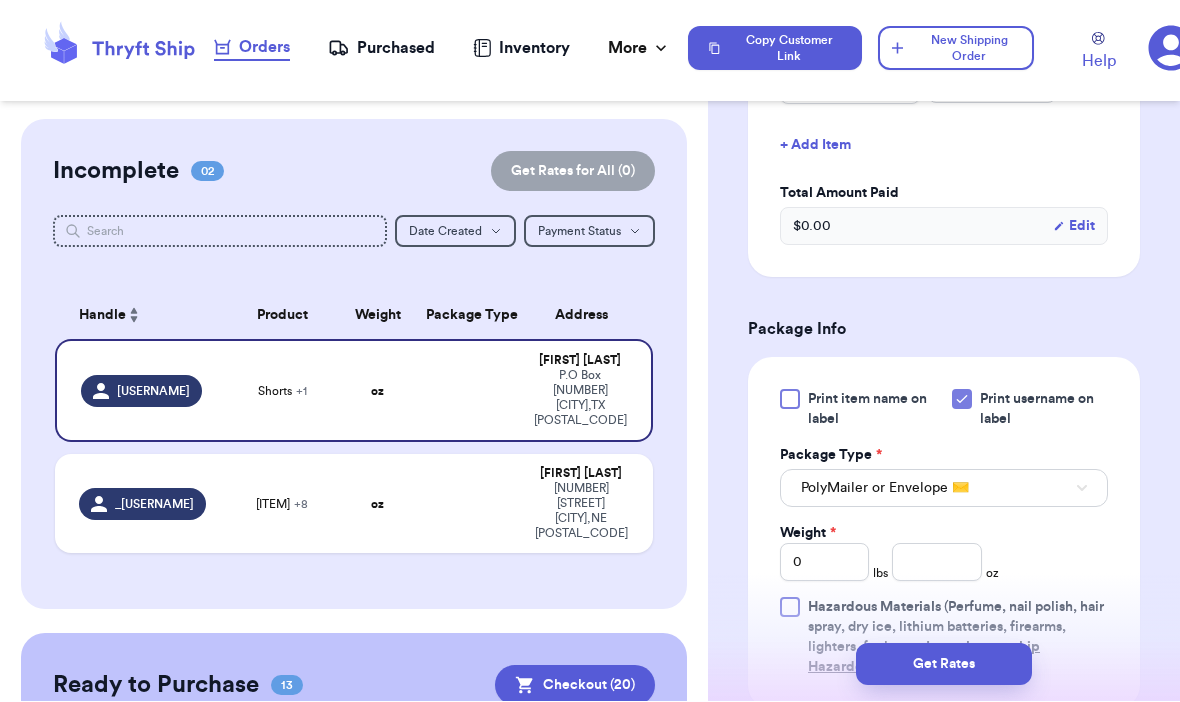 type 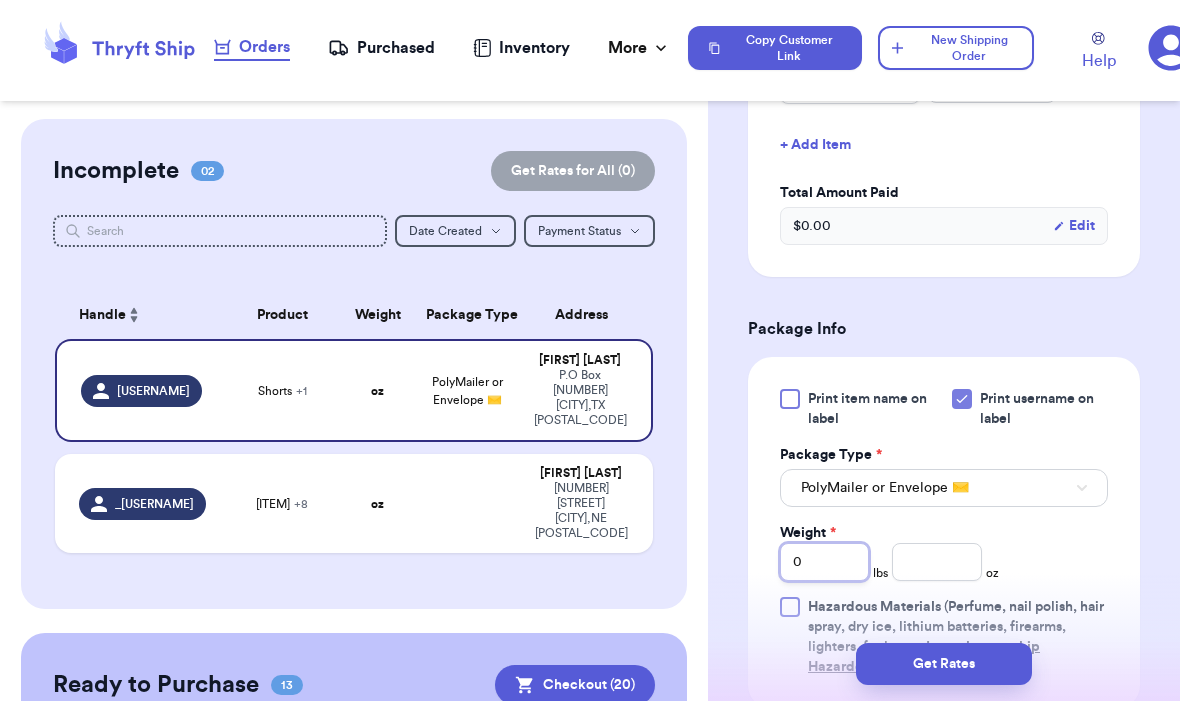 click on "0" at bounding box center (824, 563) 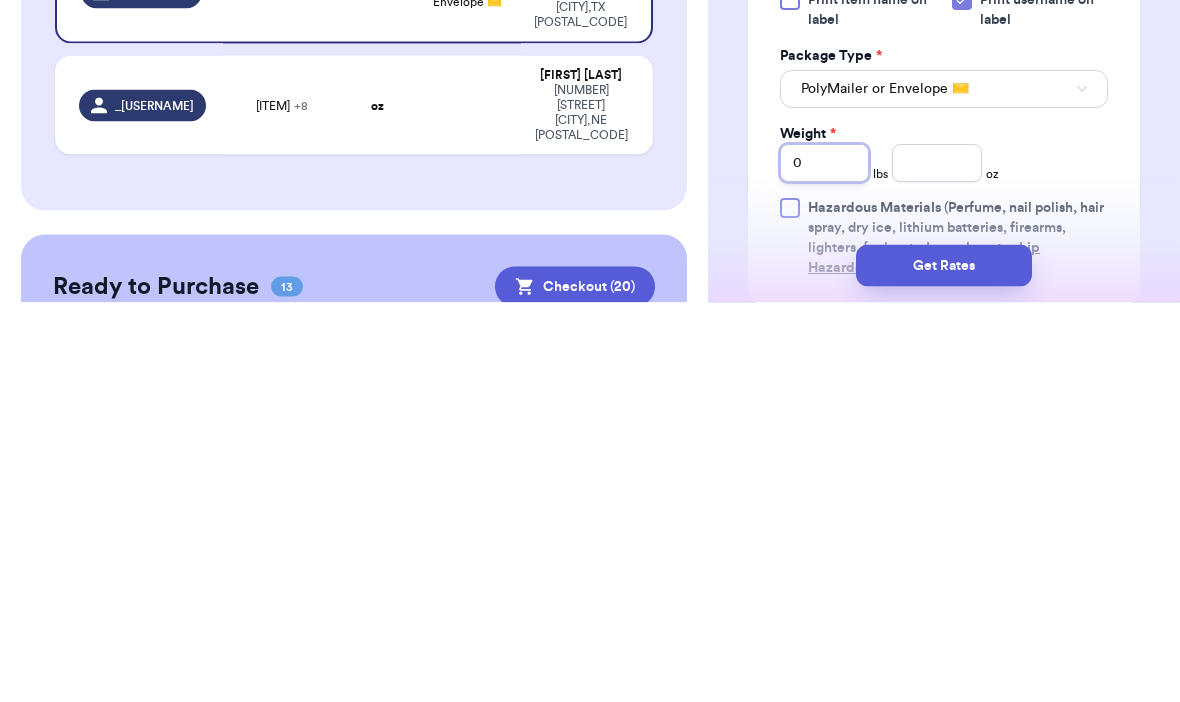 type 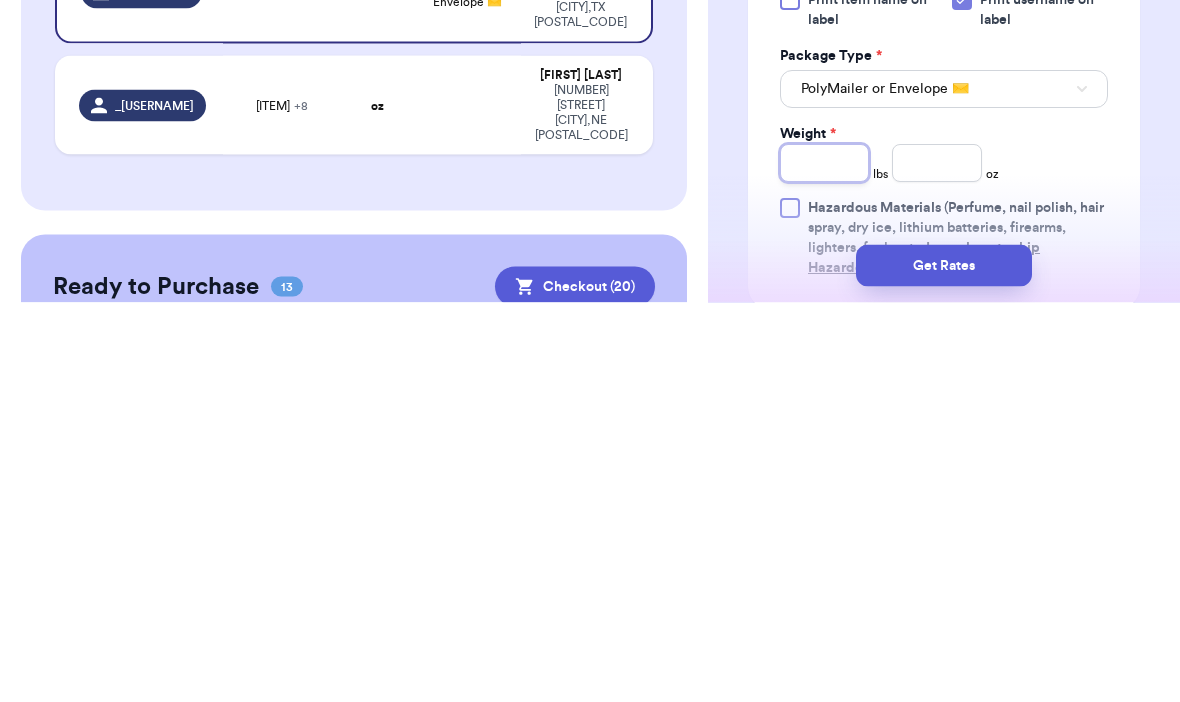 type 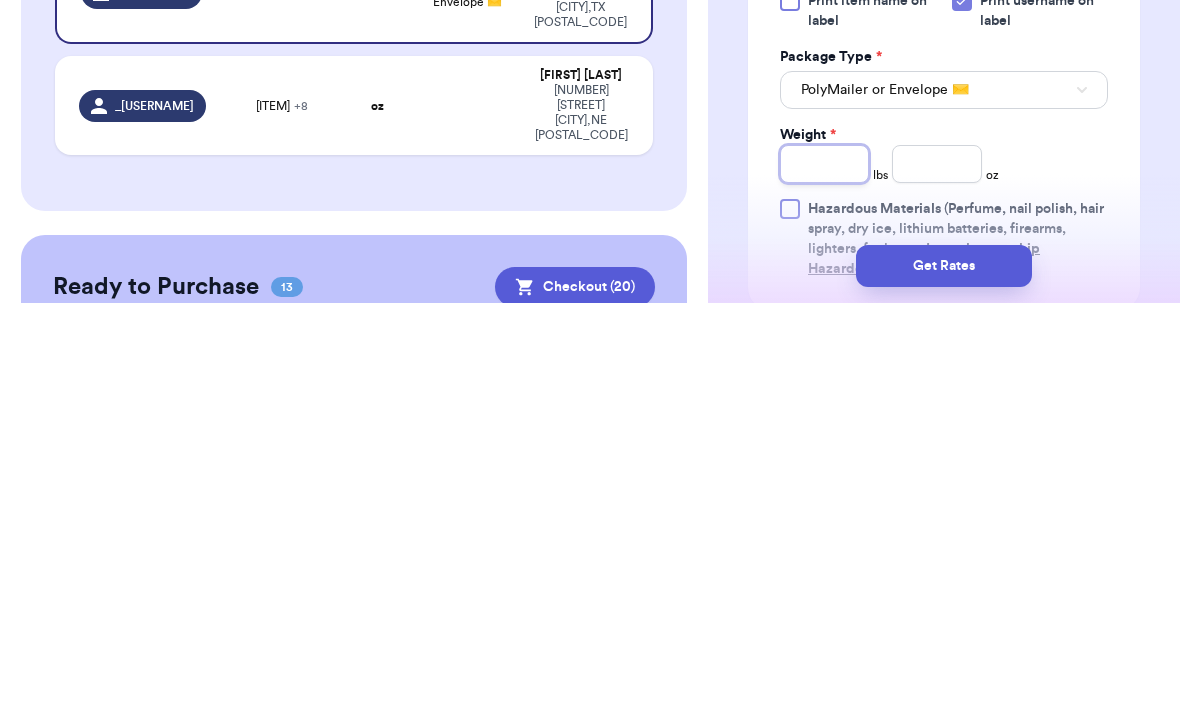 type on "1" 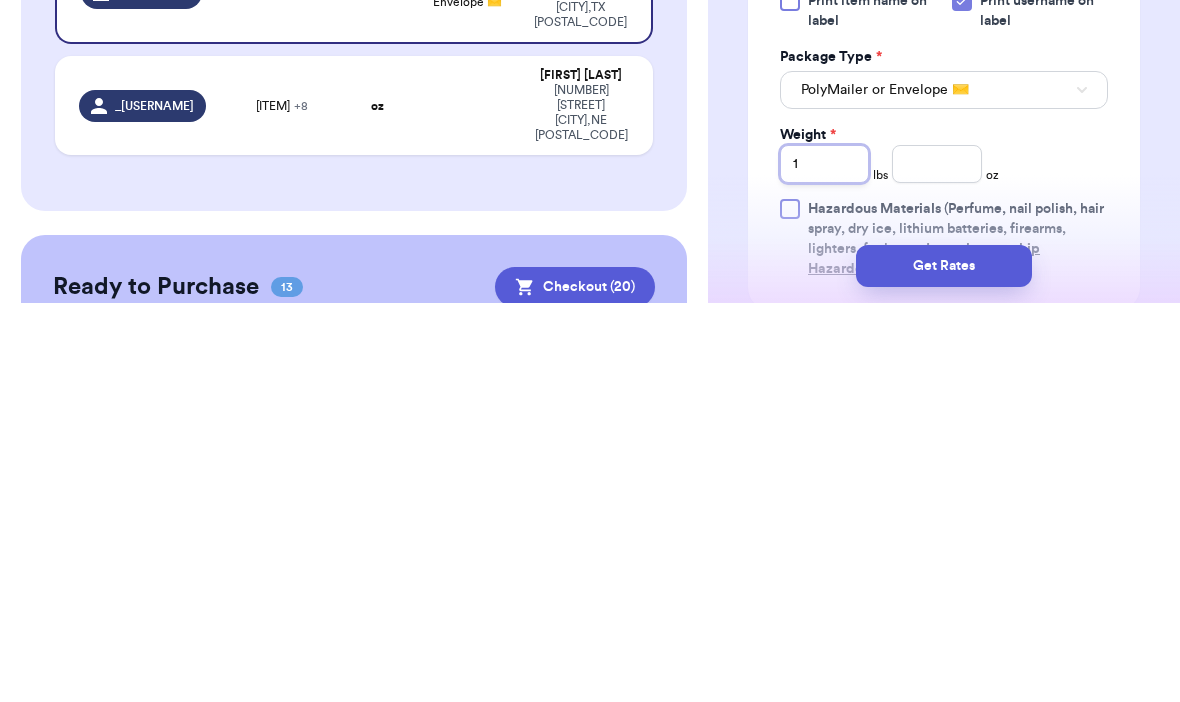 type 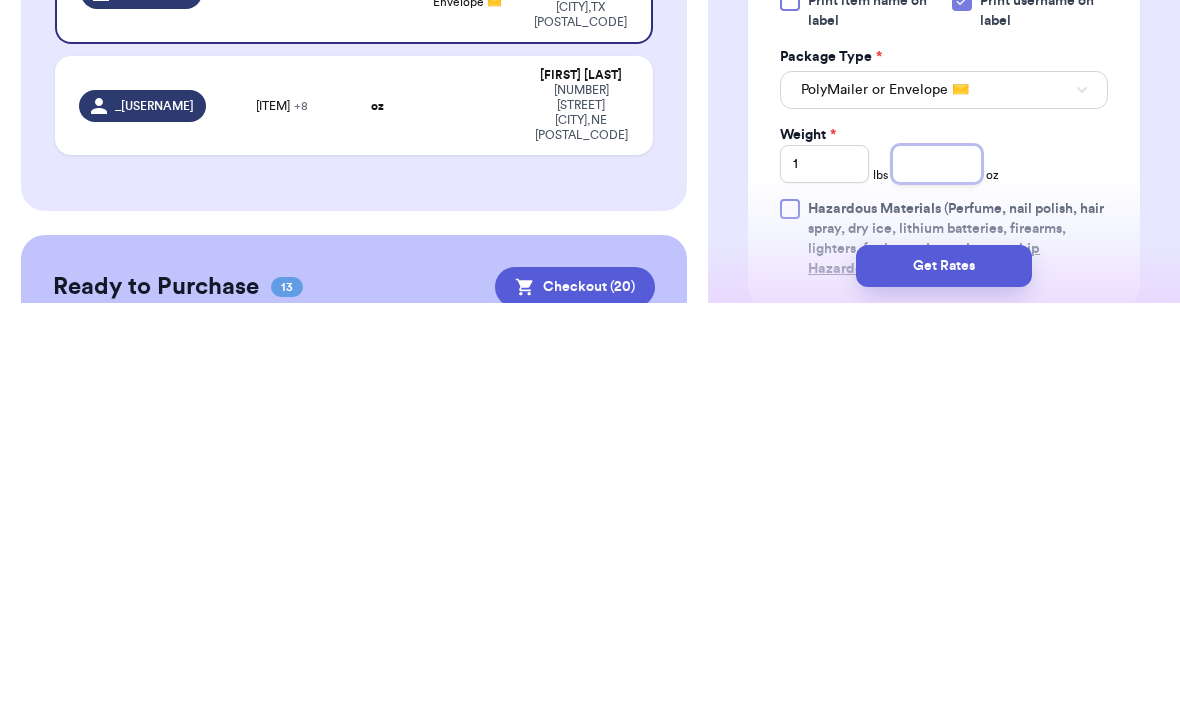 click at bounding box center (936, 563) 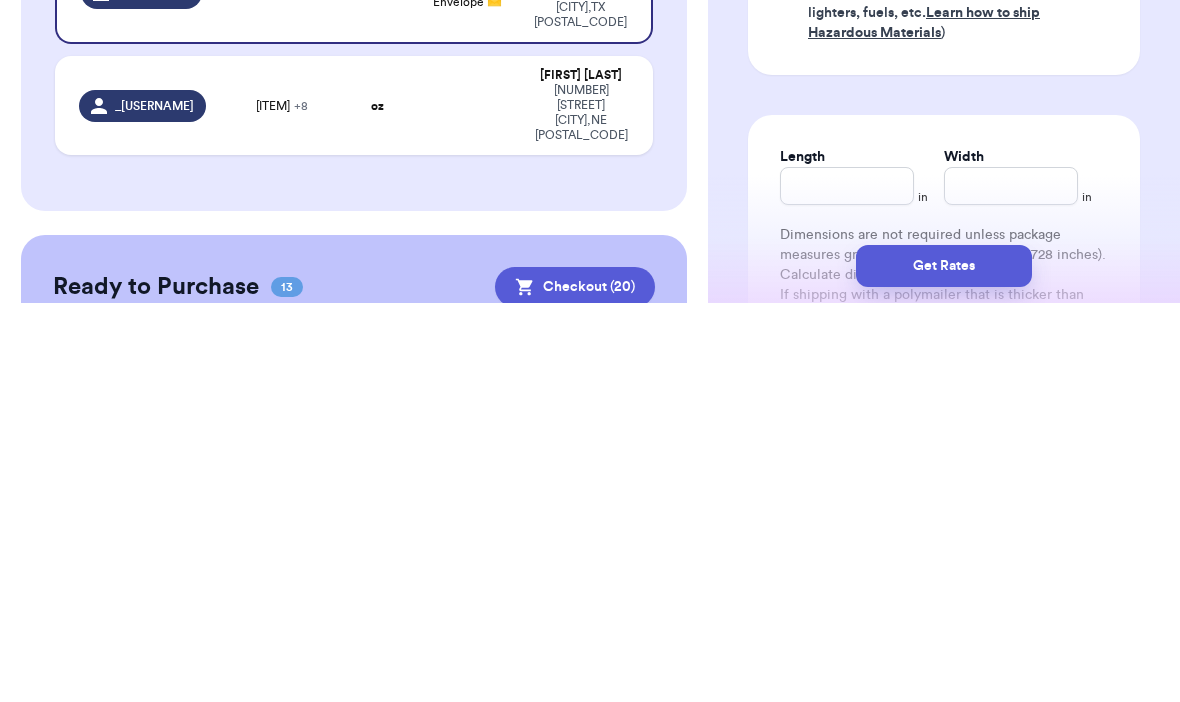 scroll, scrollTop: 902, scrollLeft: 0, axis: vertical 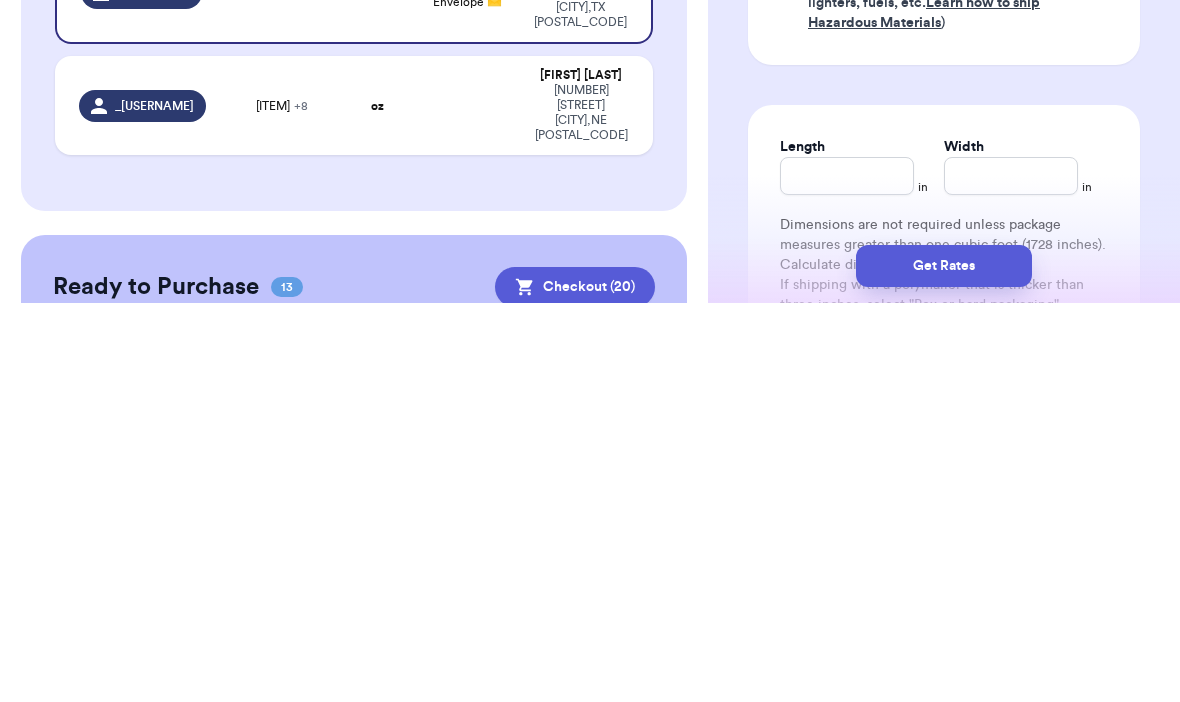 type on "7" 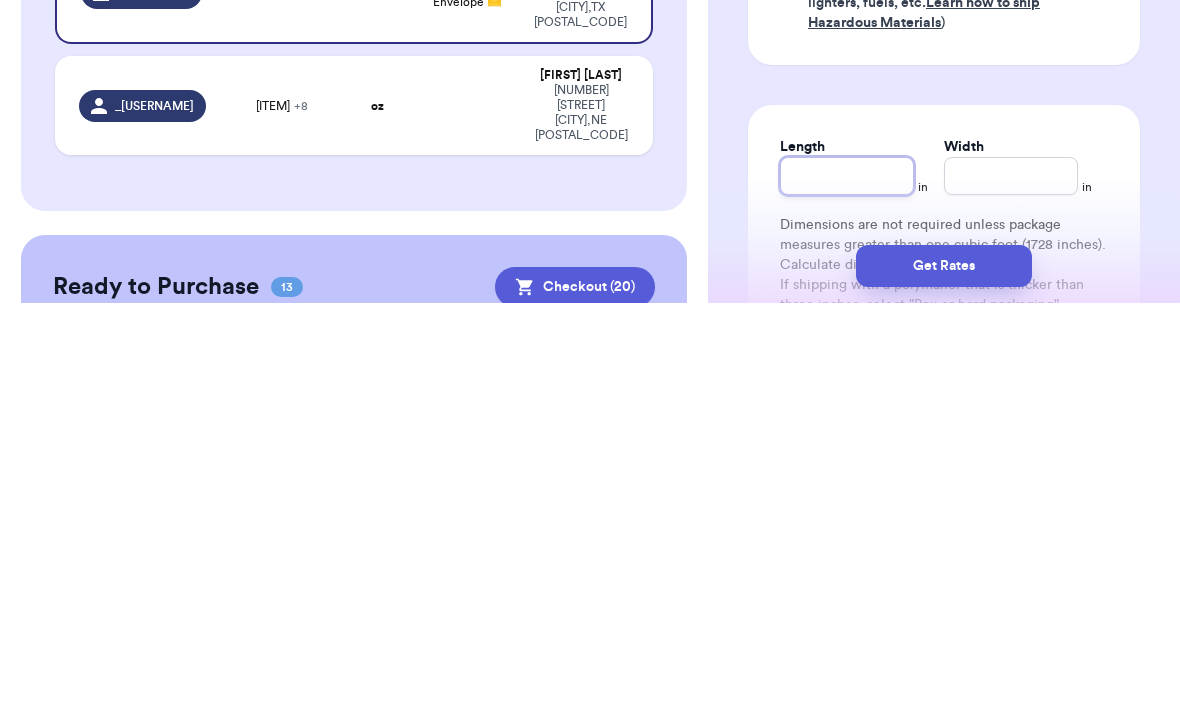 click on "Length" at bounding box center [847, 575] 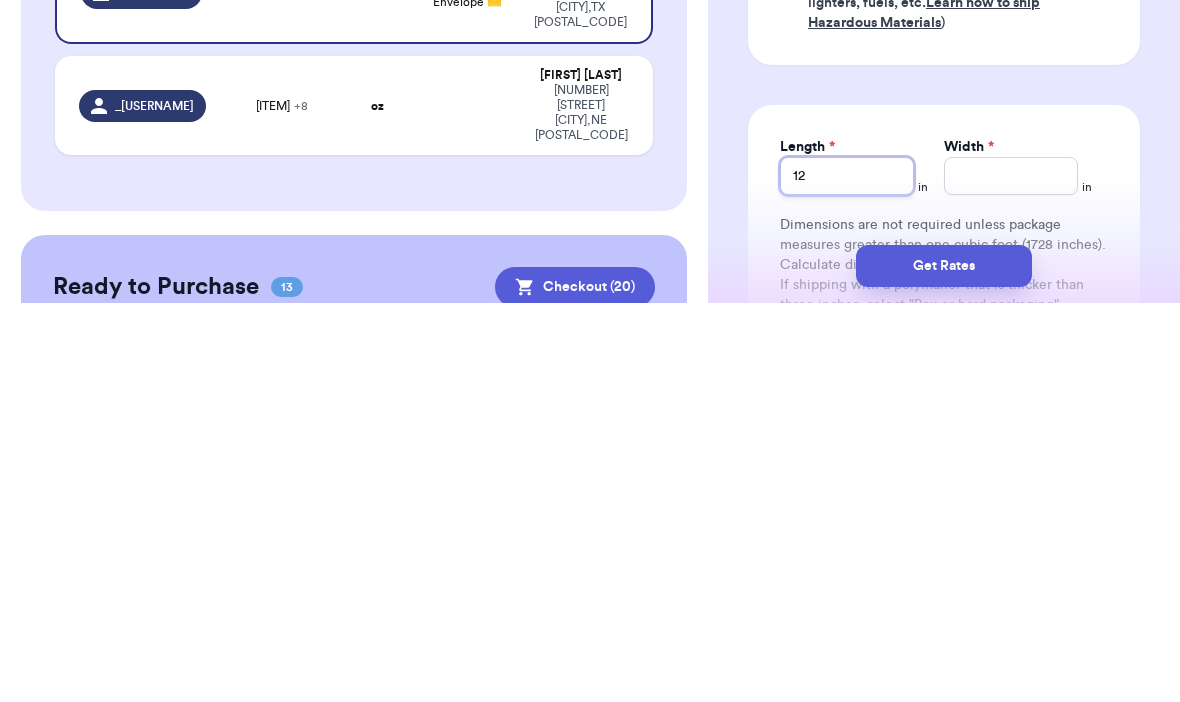 type 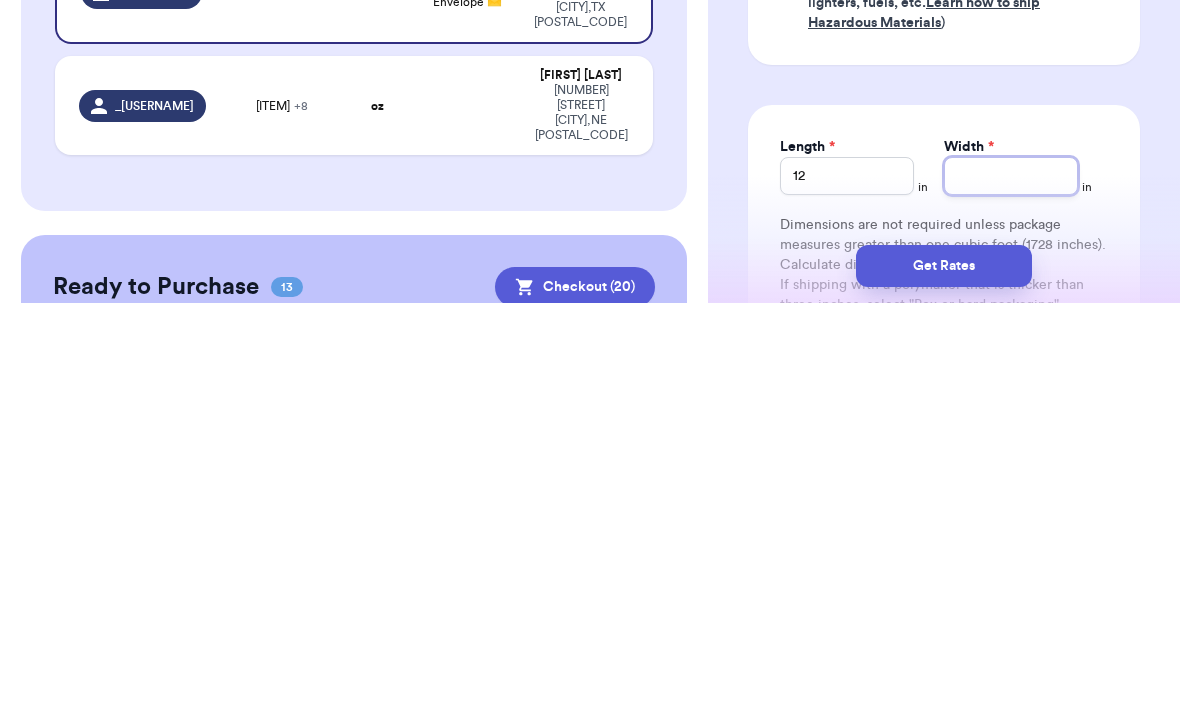 click on "Width *" at bounding box center (1011, 575) 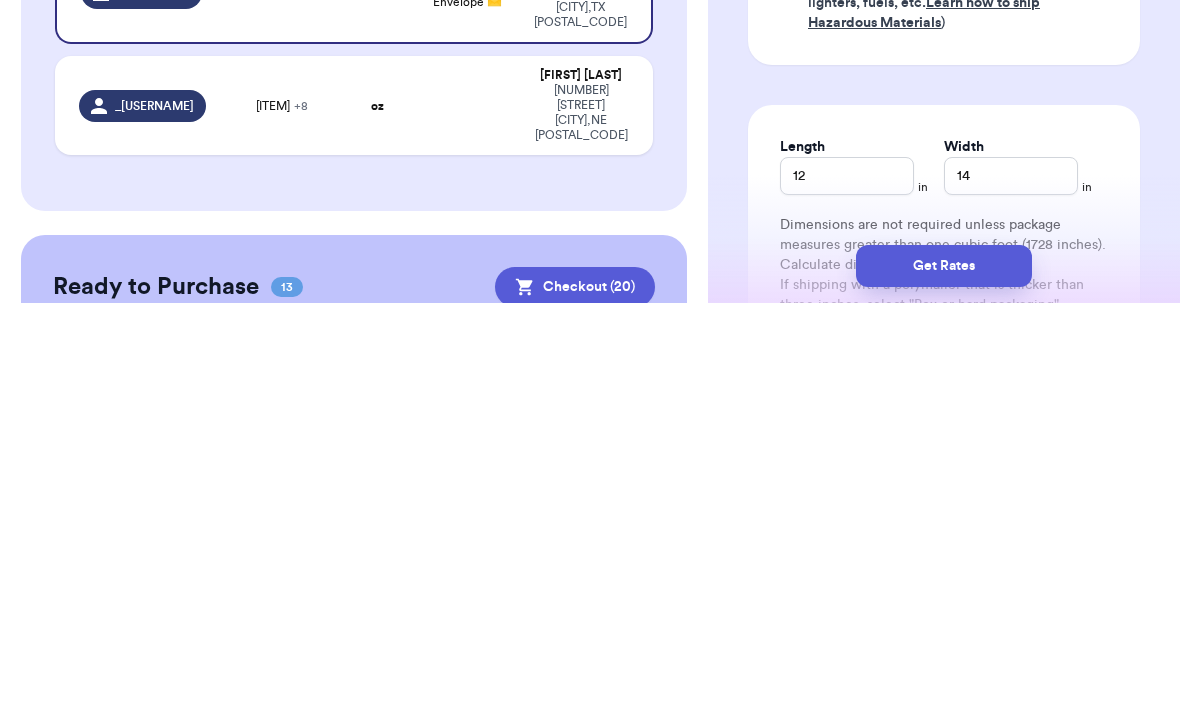 click on "Get Rates" at bounding box center (944, 665) 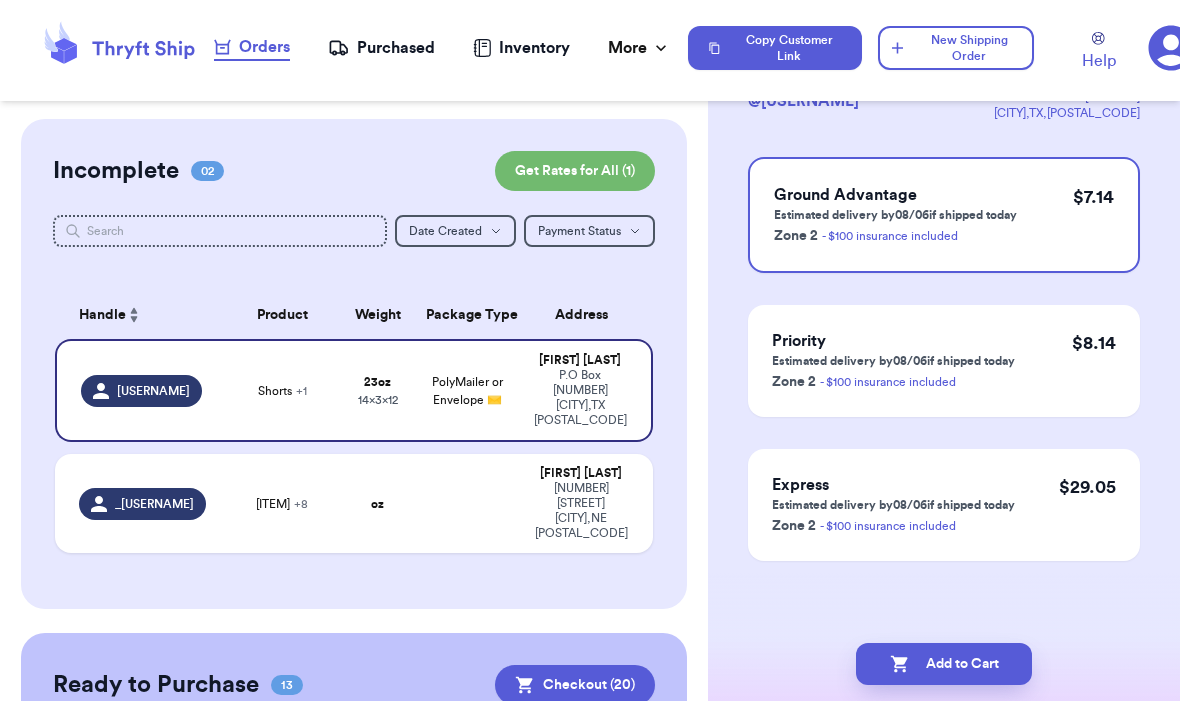 scroll, scrollTop: 162, scrollLeft: 0, axis: vertical 